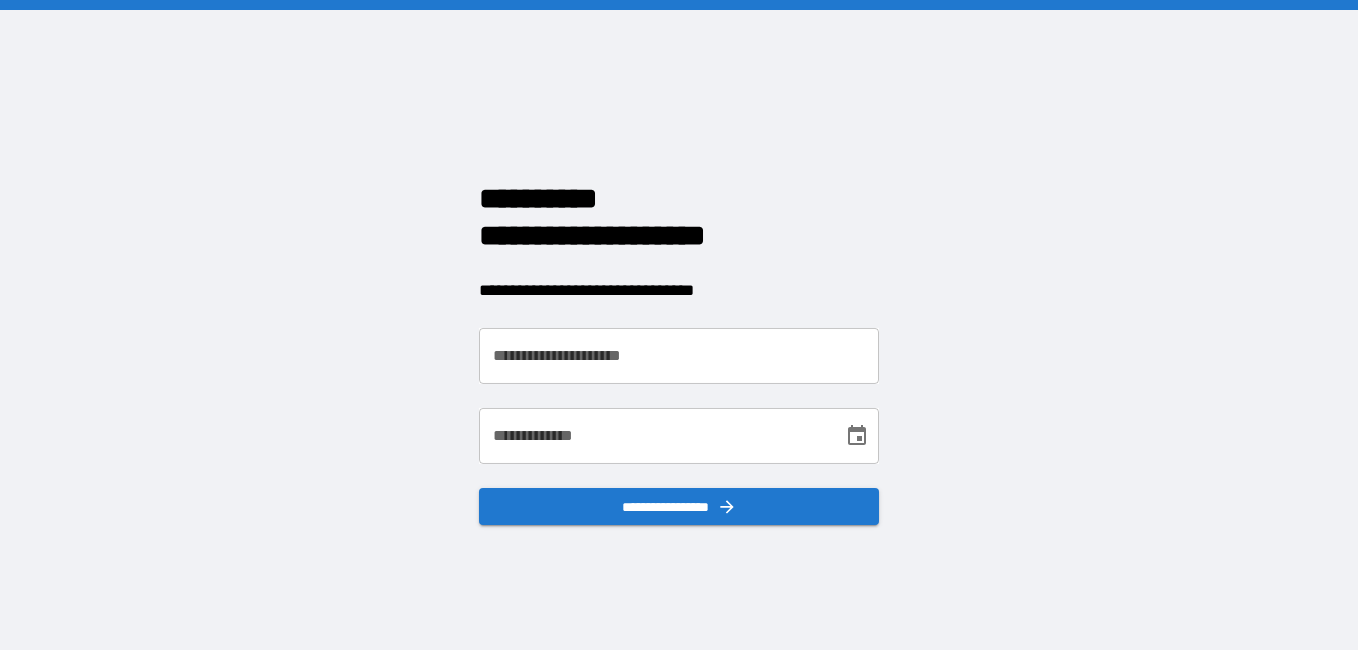 scroll, scrollTop: 0, scrollLeft: 0, axis: both 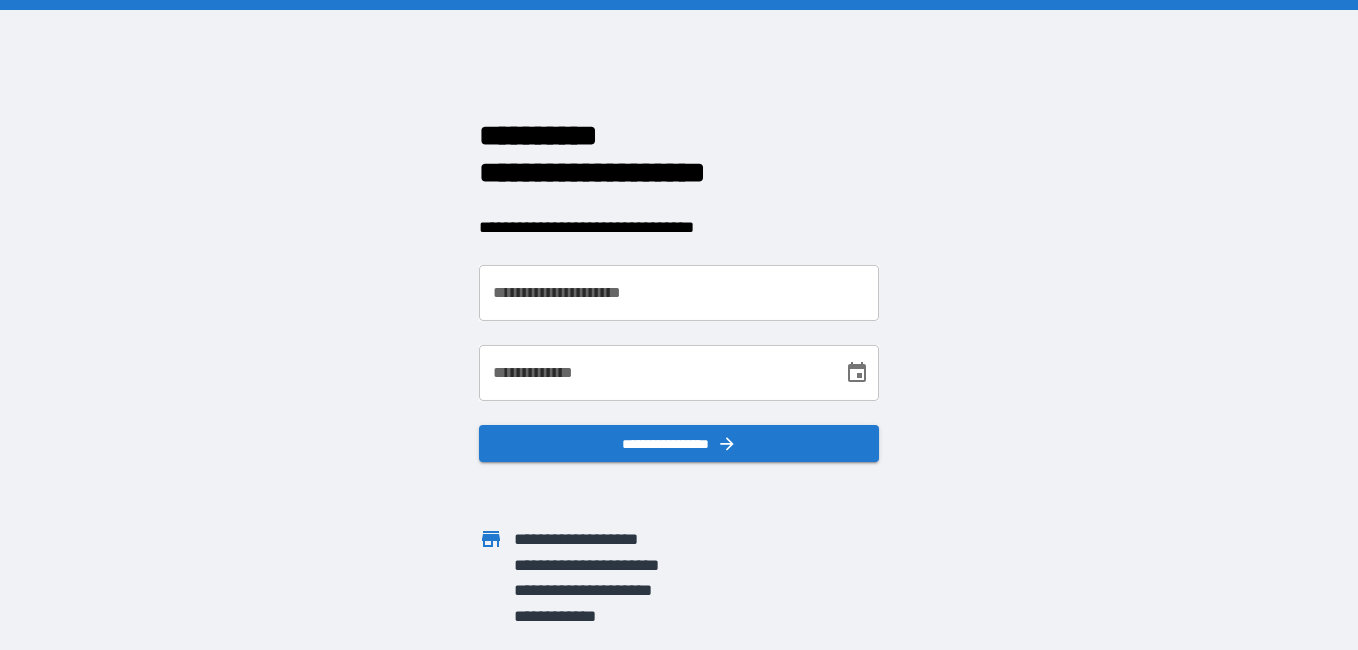 click on "**********" at bounding box center [679, 293] 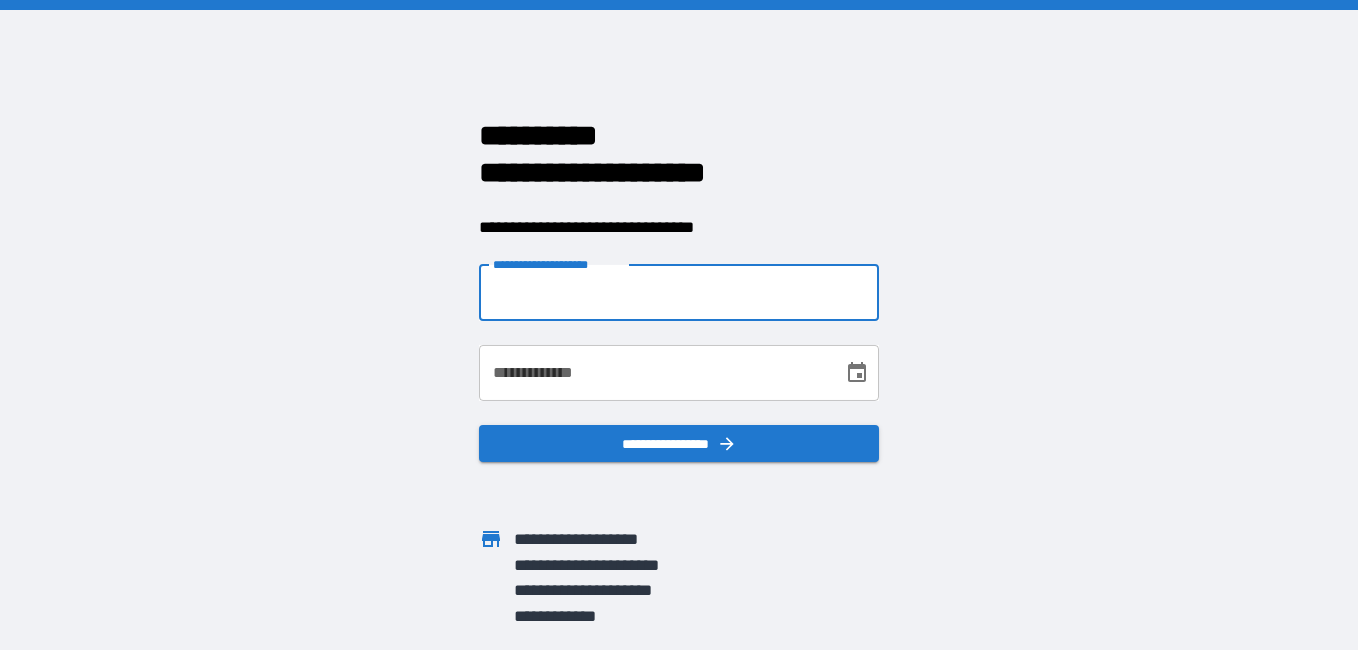 type on "**********" 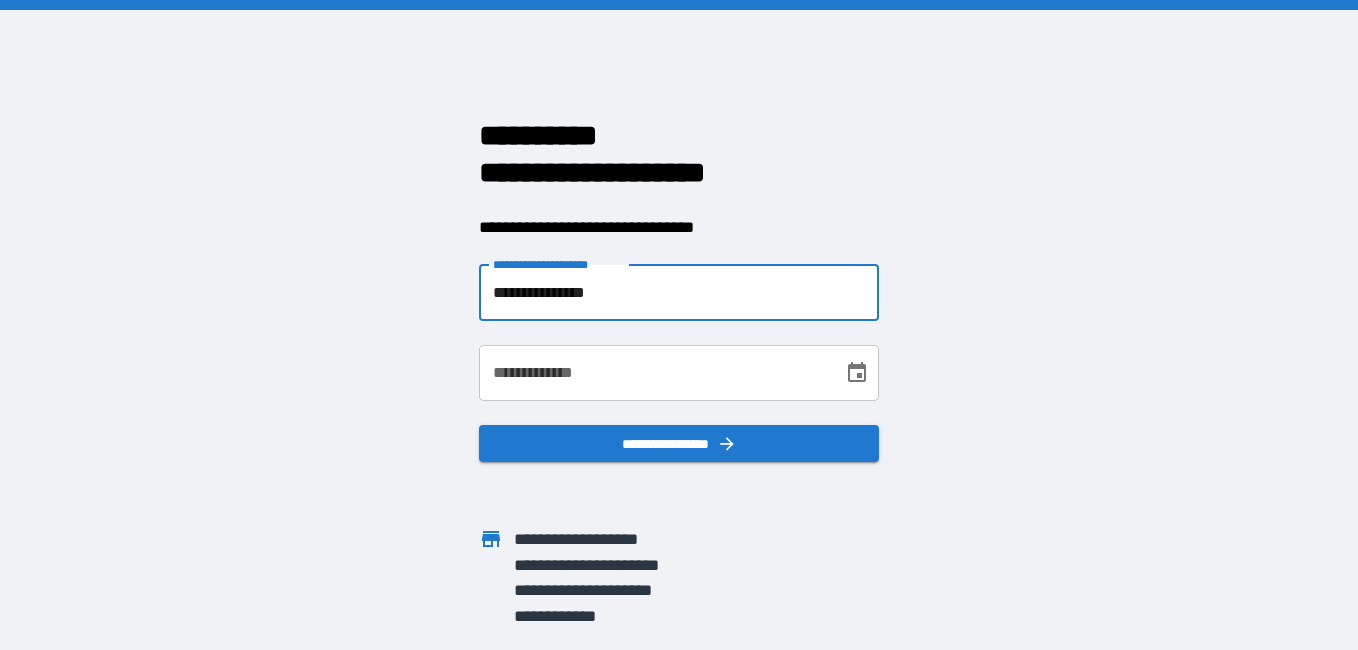 click on "**********" at bounding box center (654, 373) 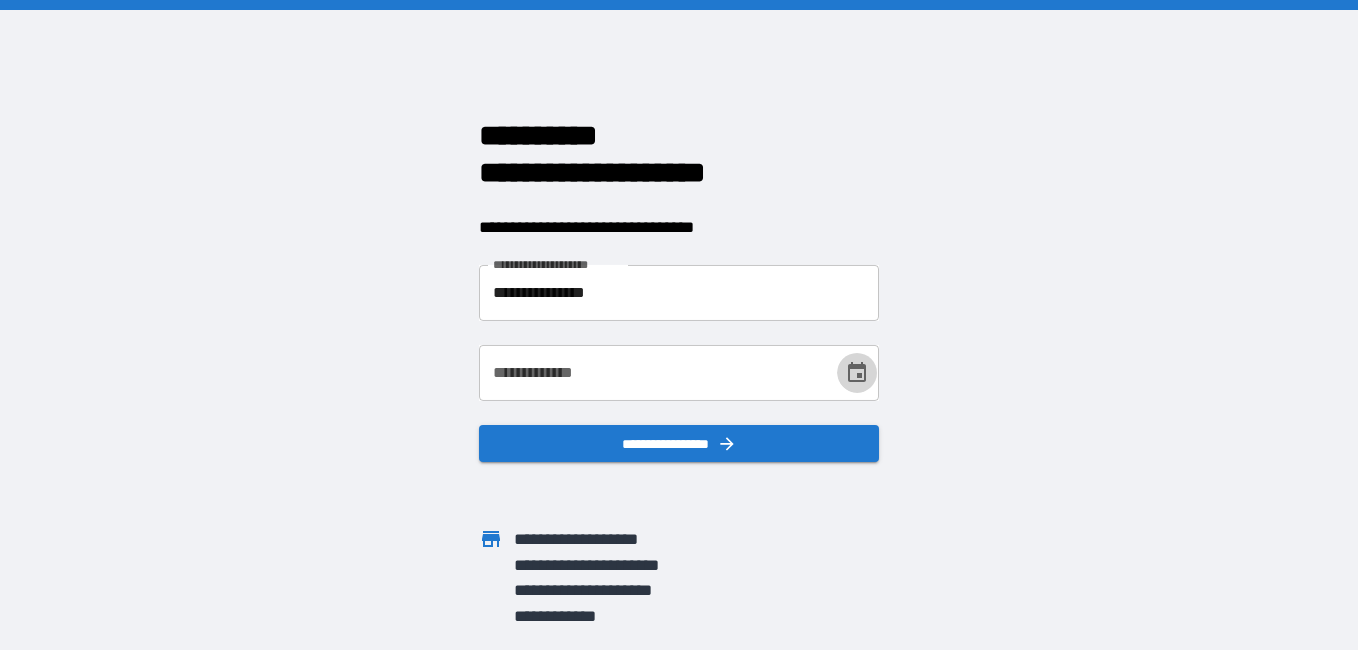 click 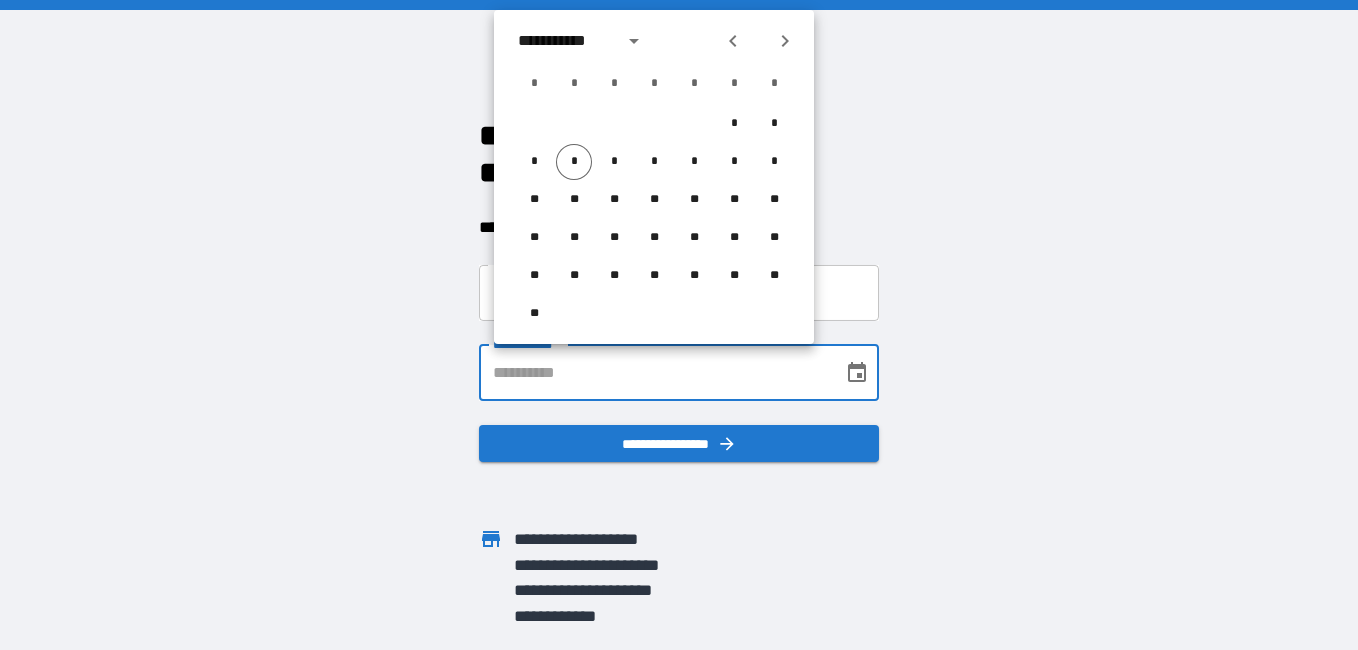 click on "**********" at bounding box center [654, 373] 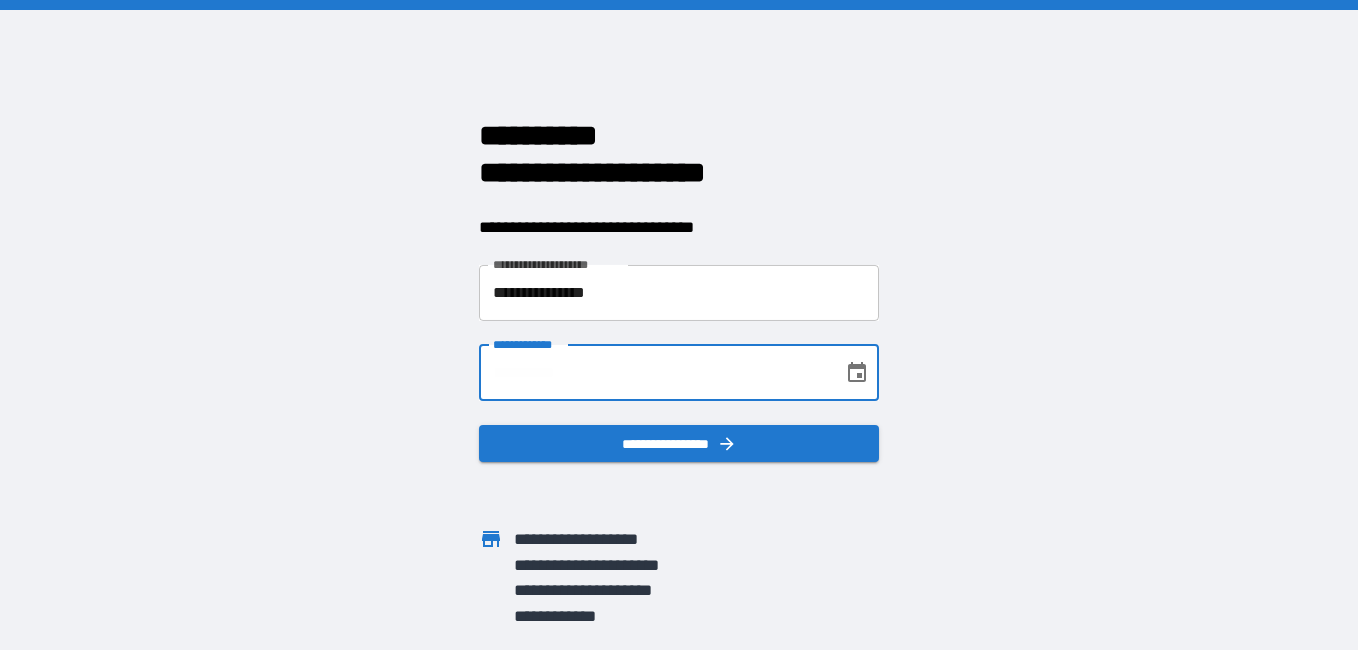 drag, startPoint x: 593, startPoint y: 364, endPoint x: 460, endPoint y: 370, distance: 133.13527 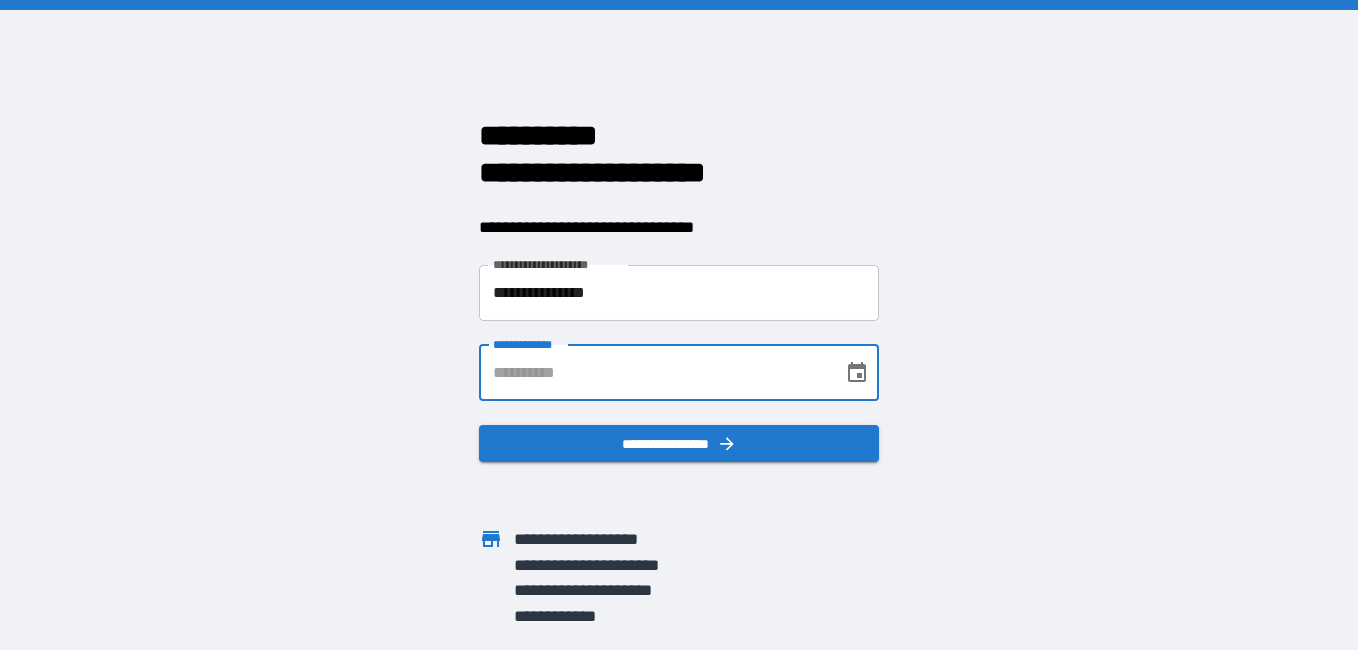 click on "**********" at bounding box center [667, 361] 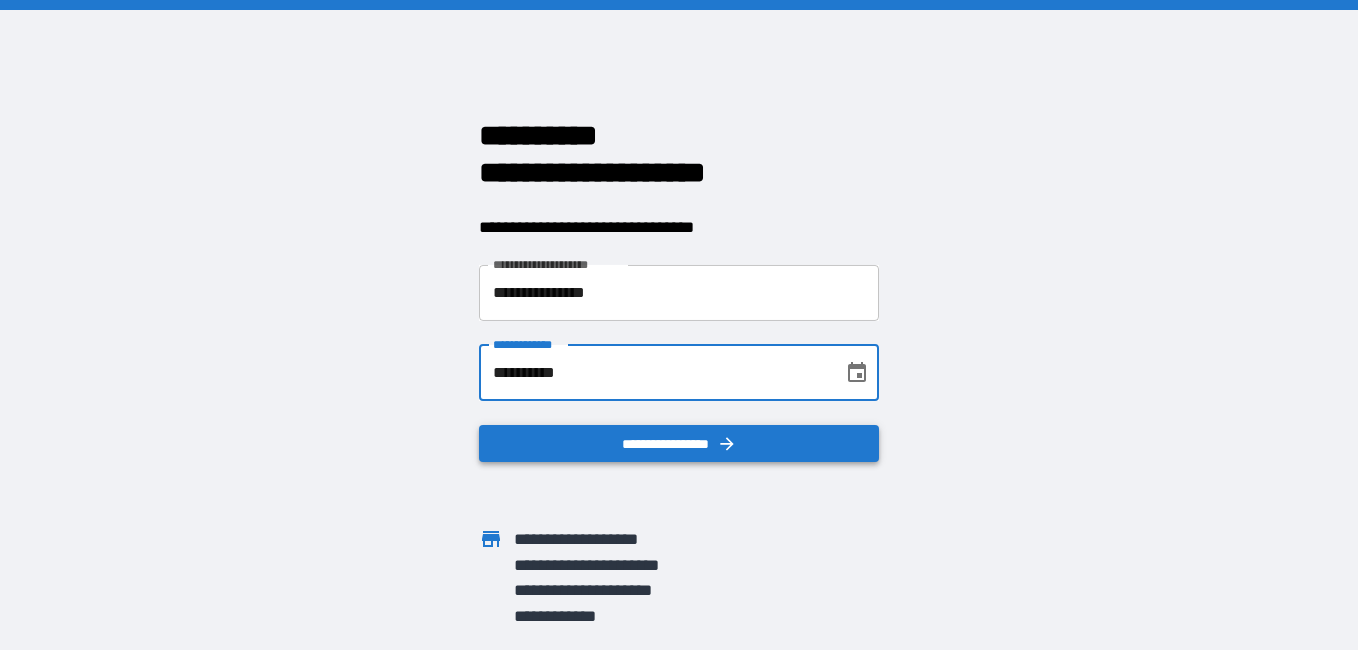 type on "**********" 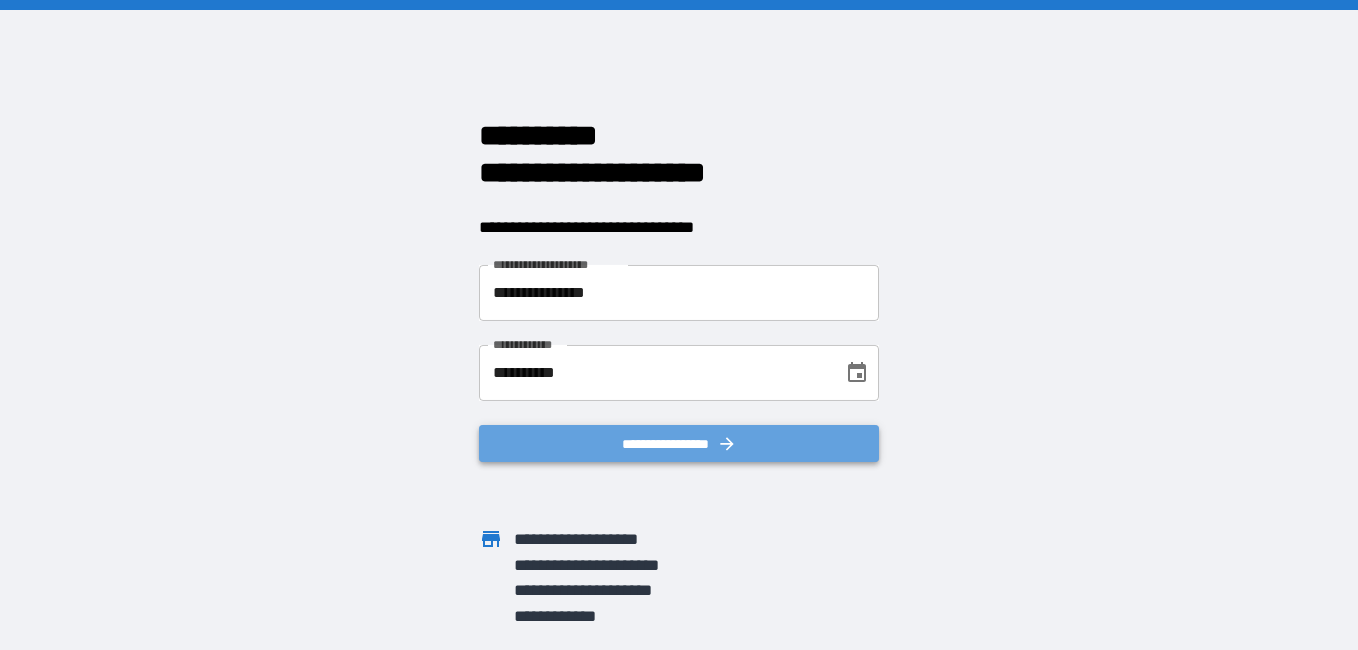 click on "**********" at bounding box center (679, 444) 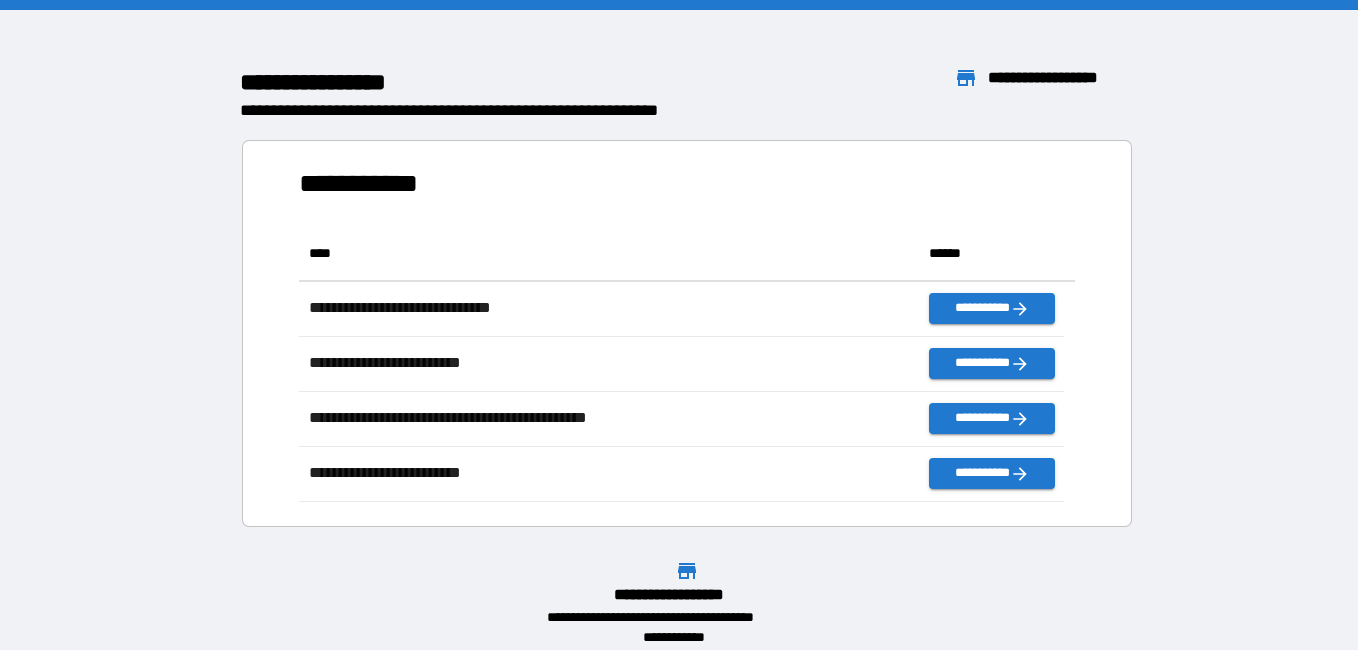 scroll, scrollTop: 16, scrollLeft: 16, axis: both 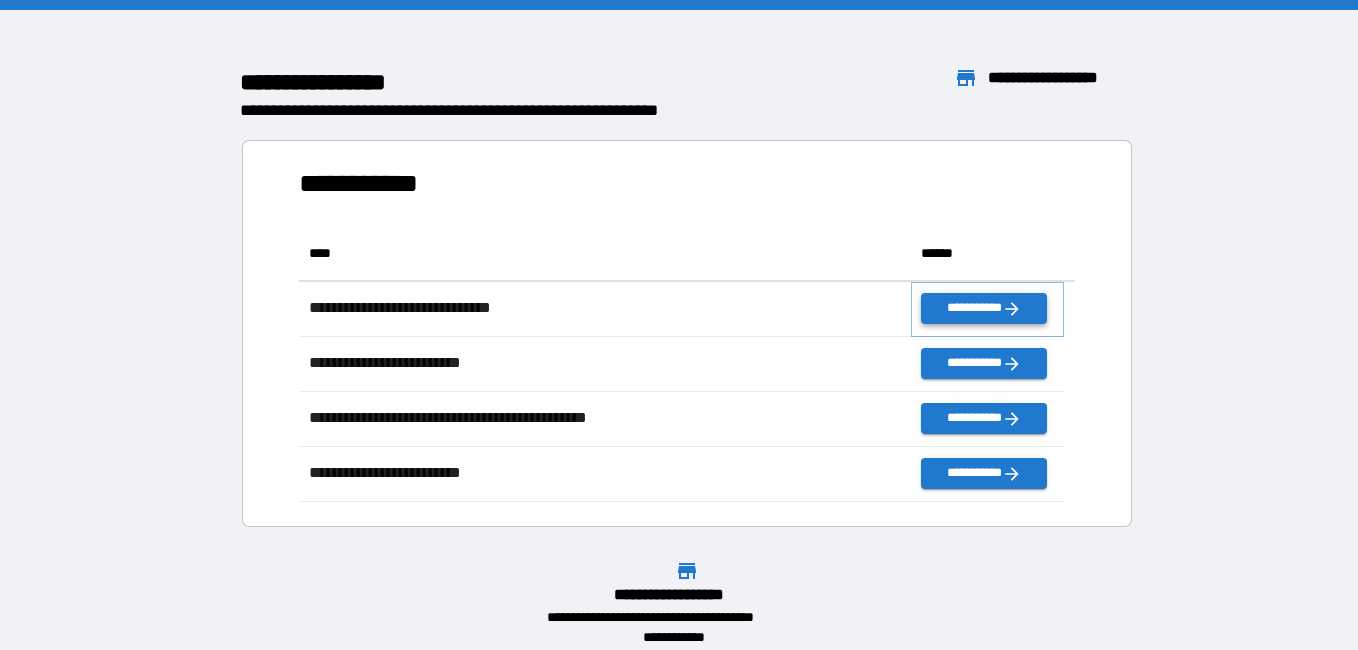 click 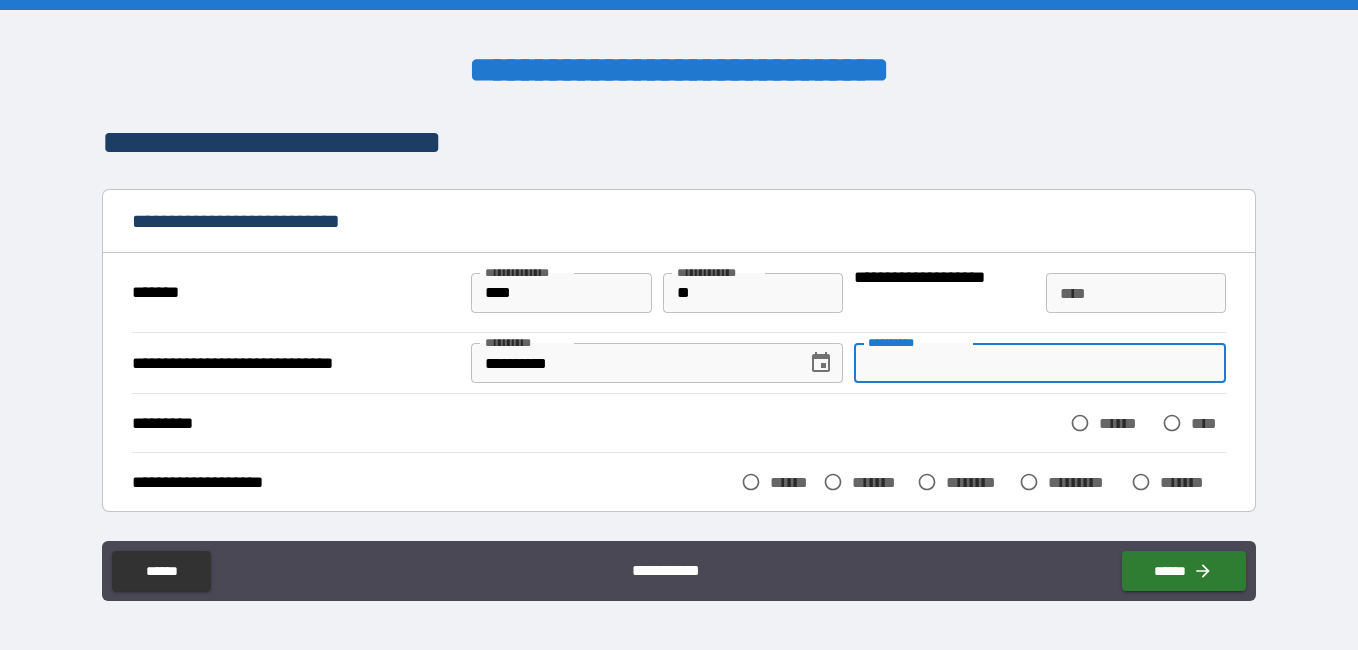 click on "**********" at bounding box center (1040, 363) 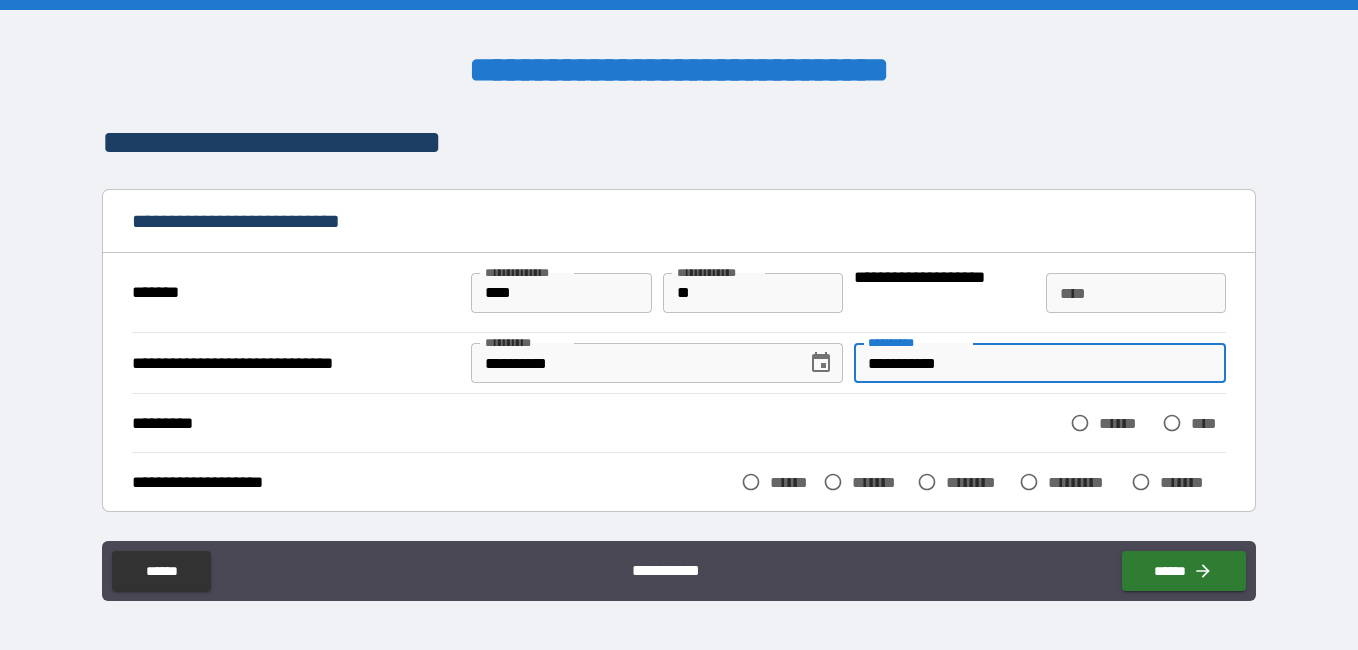 type on "**********" 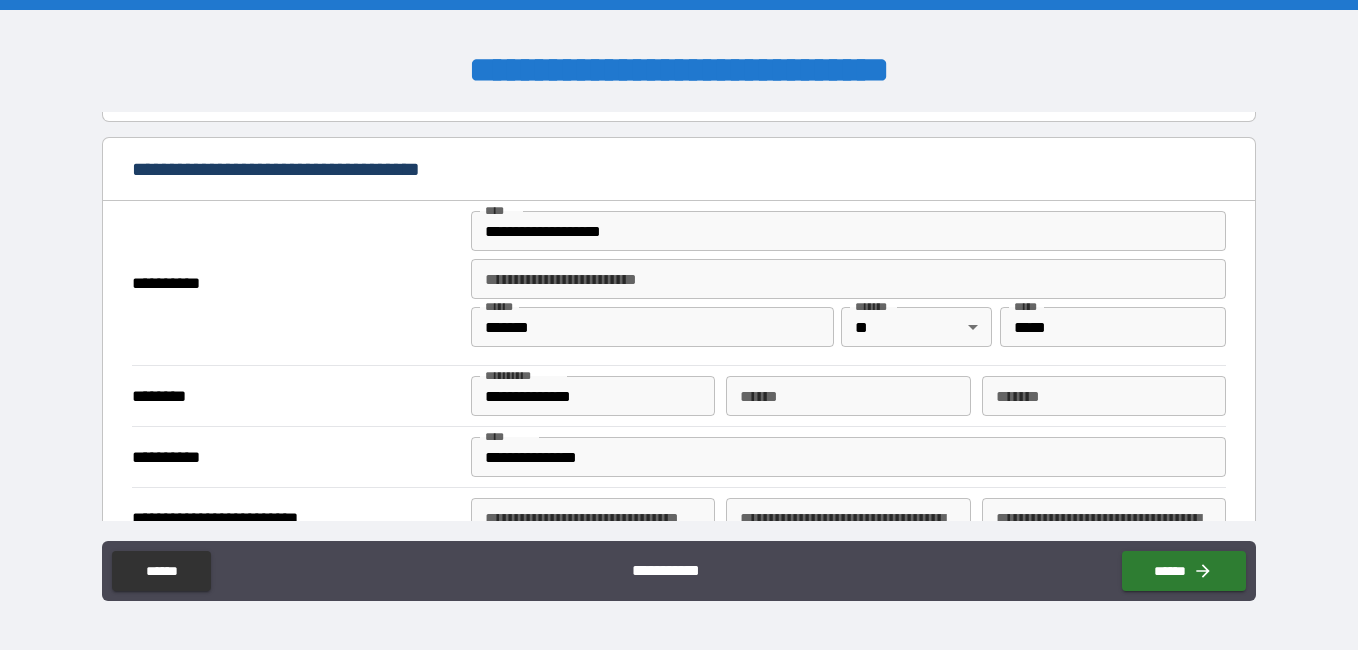 scroll, scrollTop: 415, scrollLeft: 0, axis: vertical 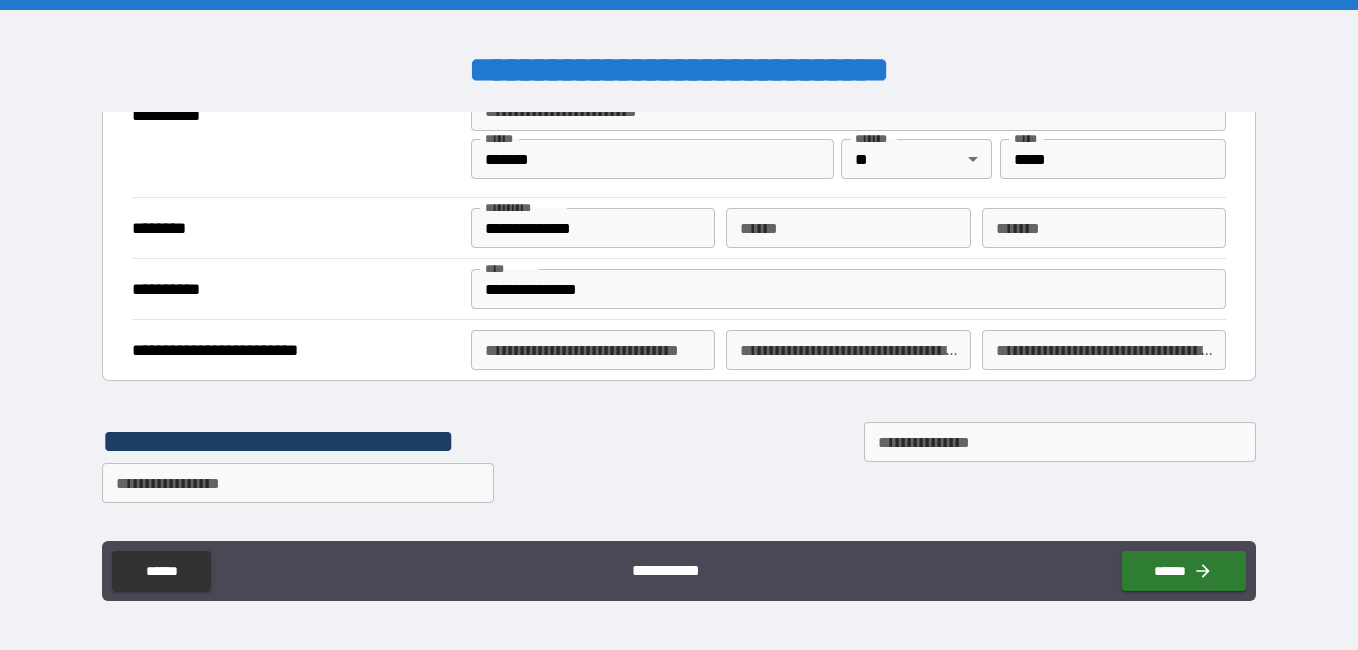 click on "**********" at bounding box center [593, 350] 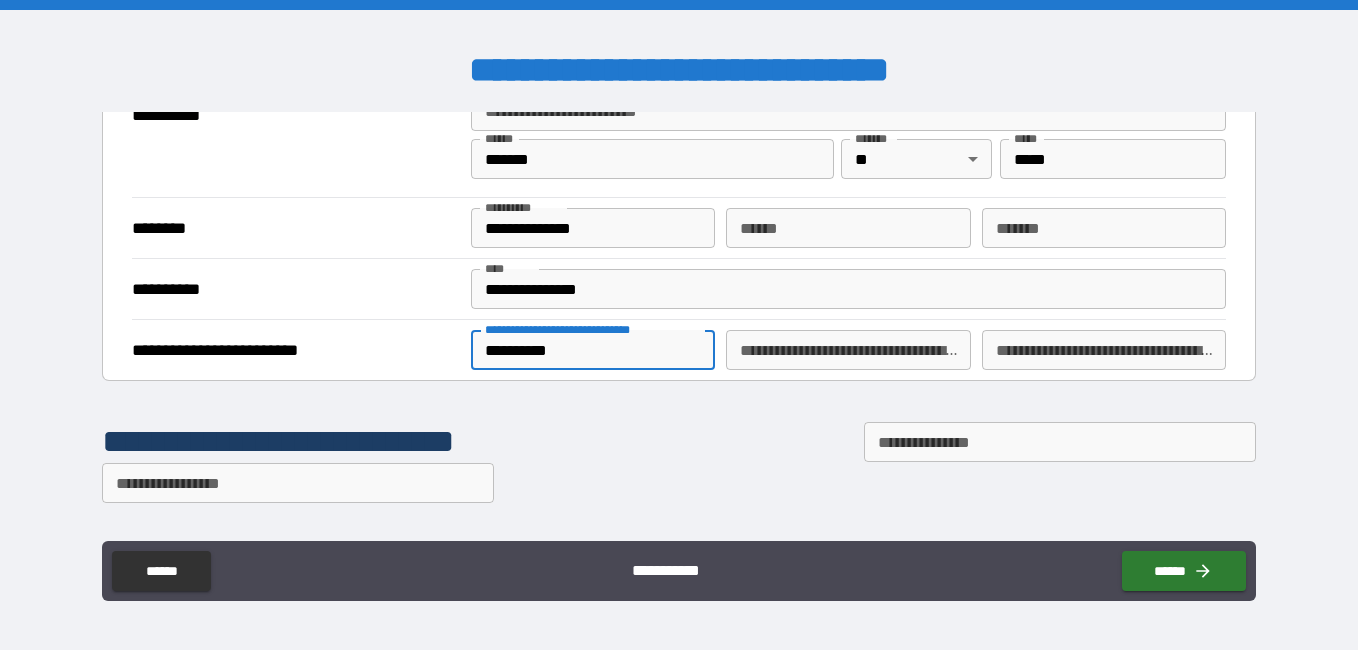 type on "**********" 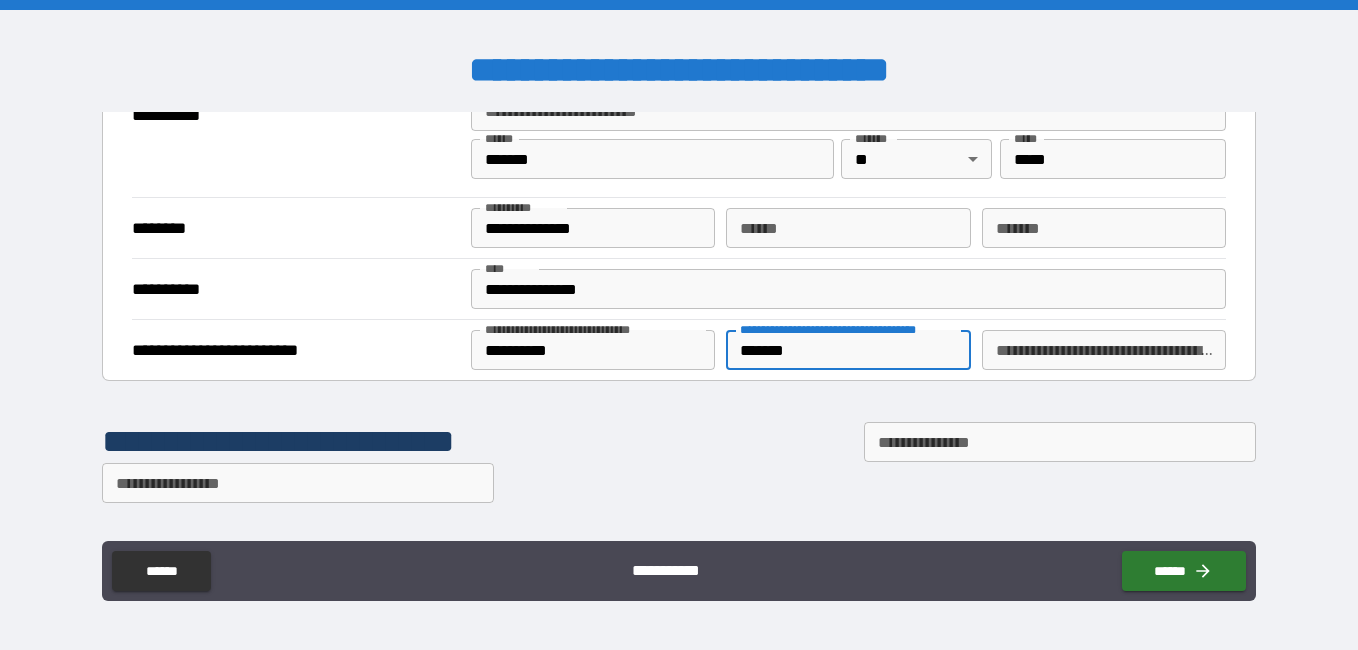 type on "*******" 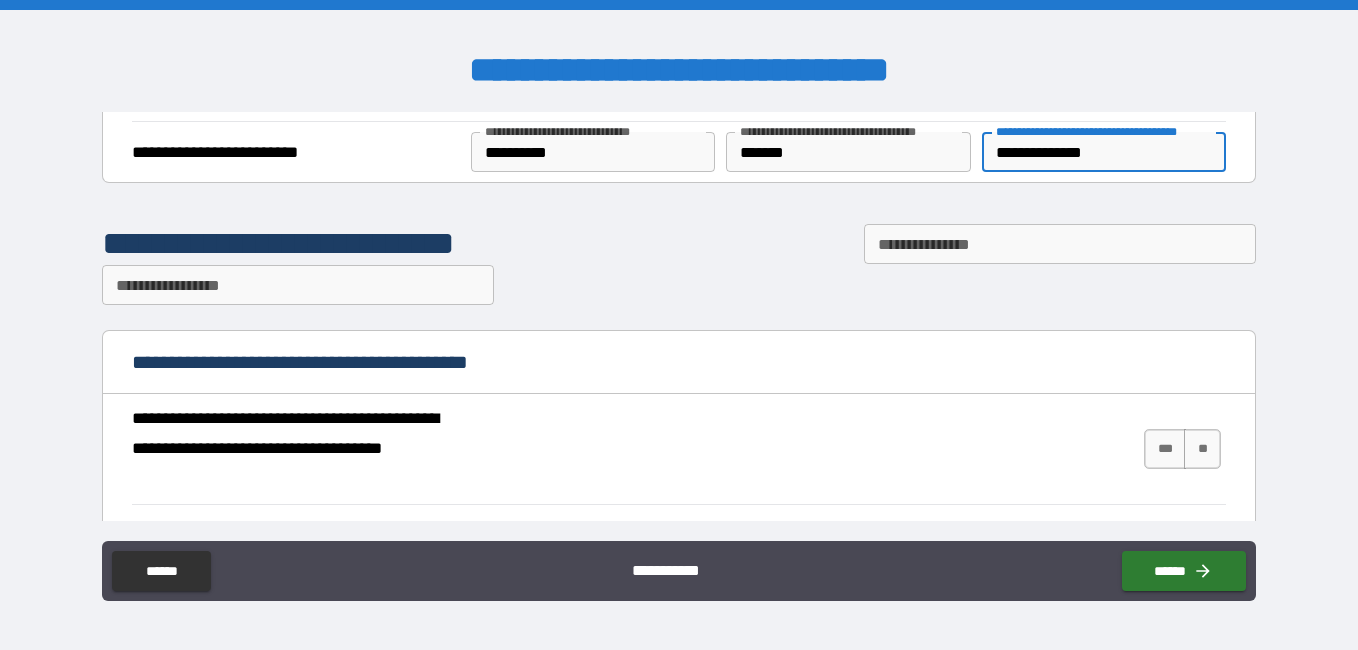scroll, scrollTop: 873, scrollLeft: 0, axis: vertical 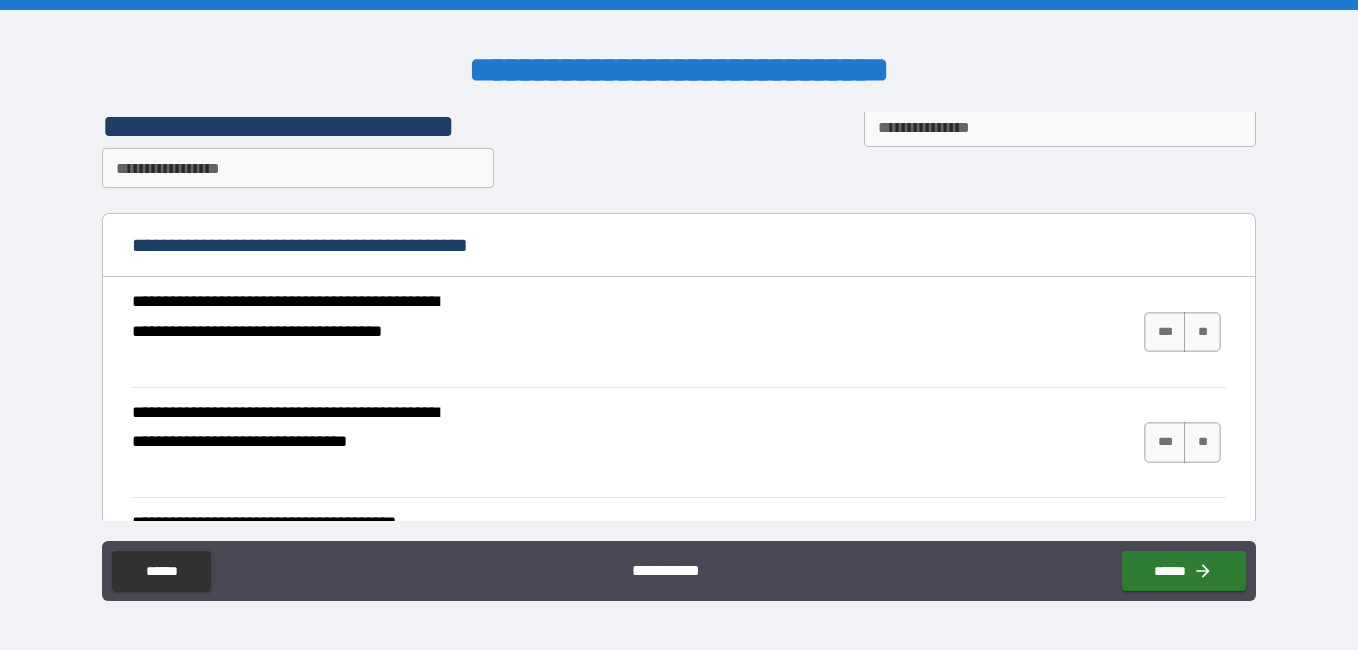 type on "**********" 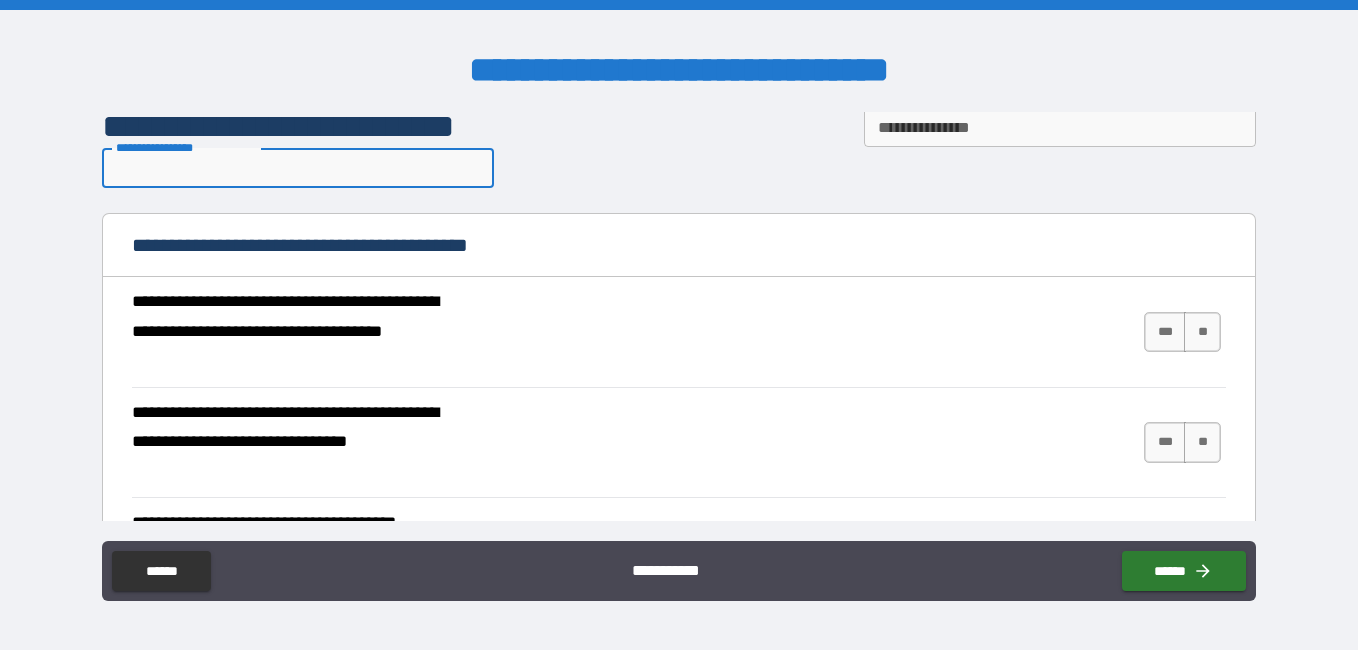 click on "**********" at bounding box center [298, 168] 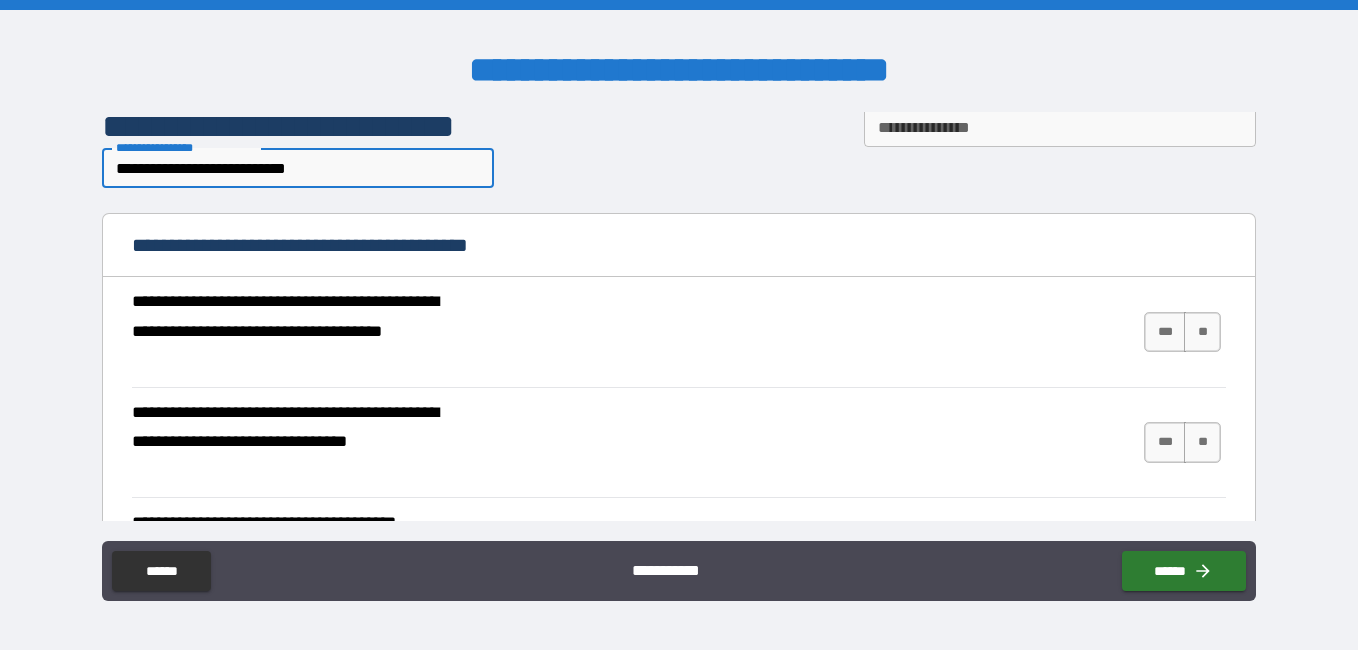 type on "**********" 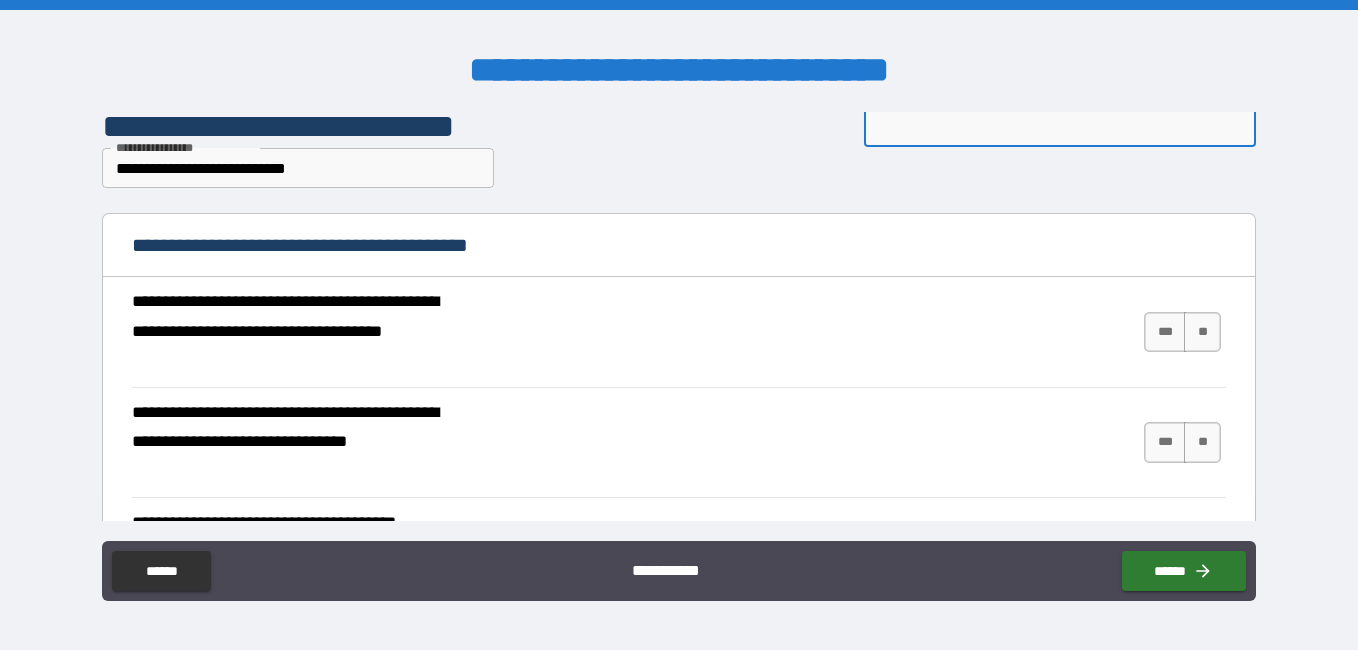 click on "**********" at bounding box center [1060, 127] 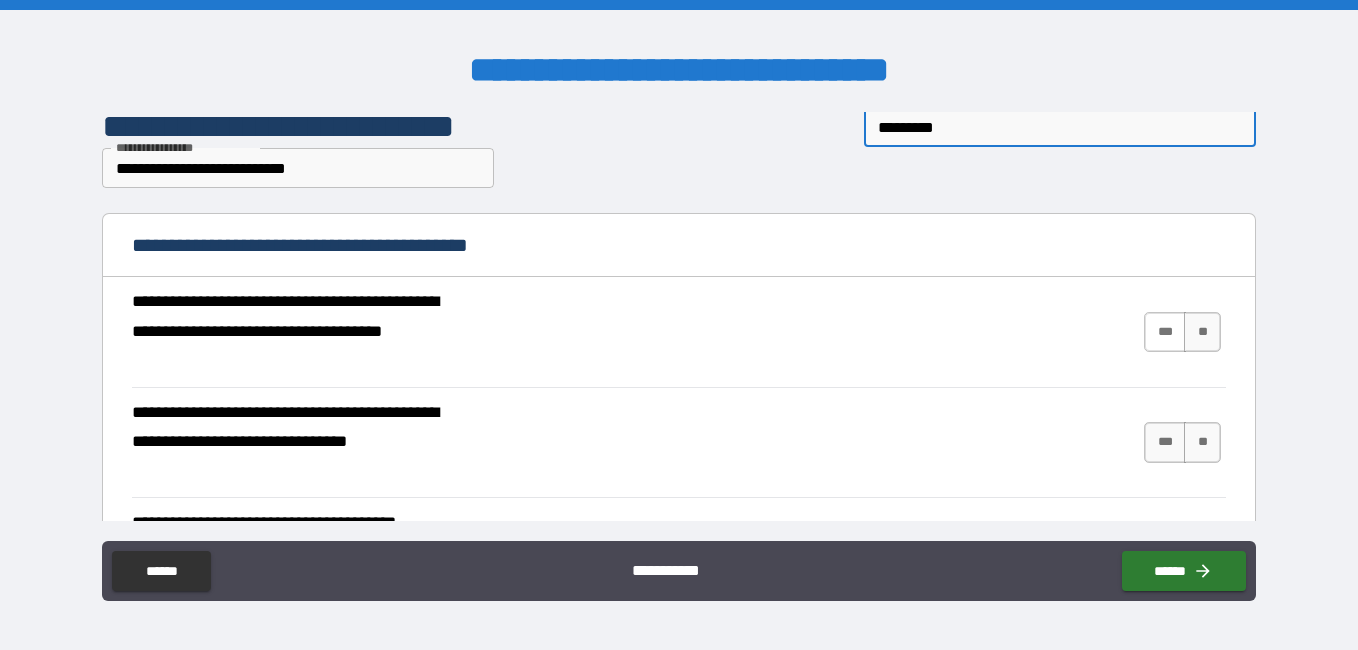 type on "*********" 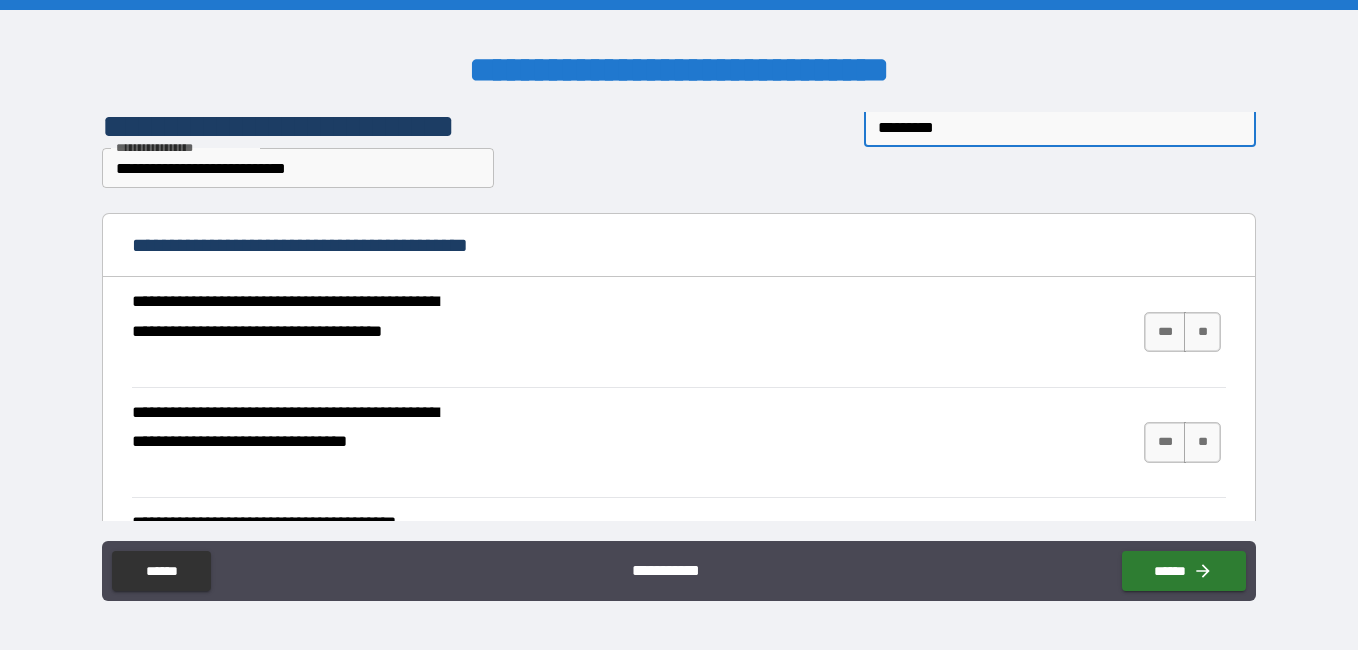 drag, startPoint x: 1149, startPoint y: 328, endPoint x: 1153, endPoint y: 359, distance: 31.257 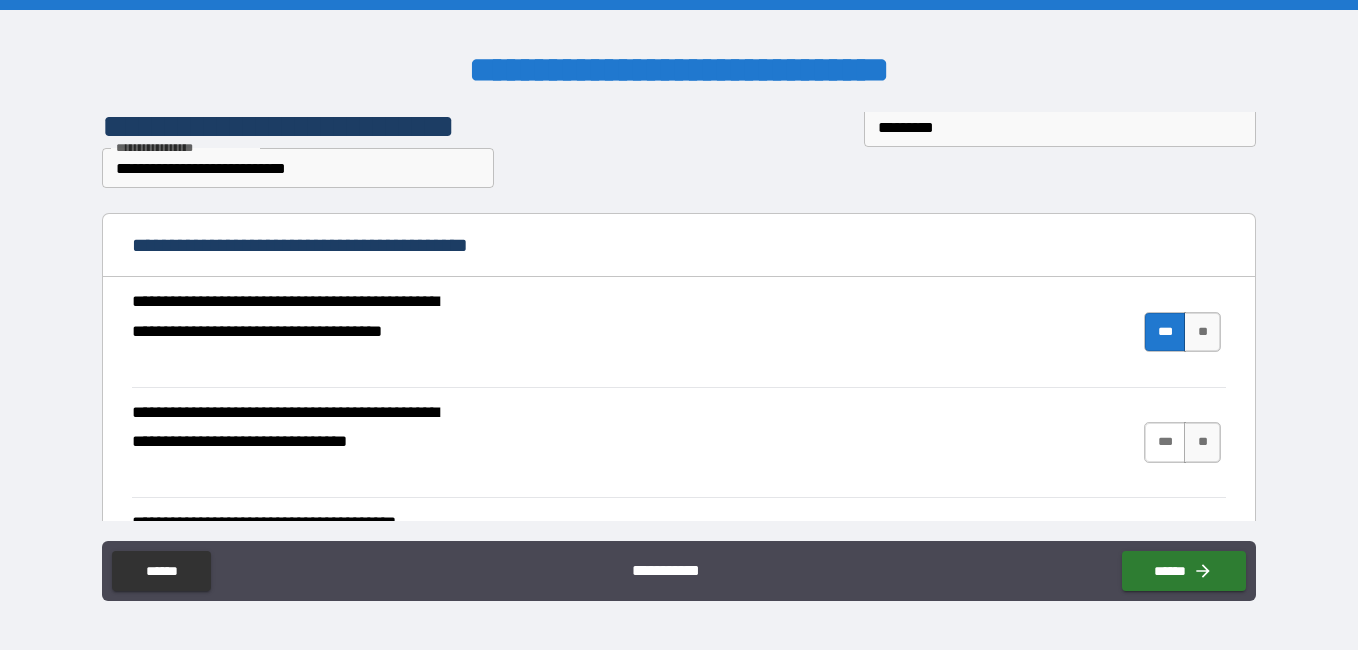 click on "***" at bounding box center [1165, 442] 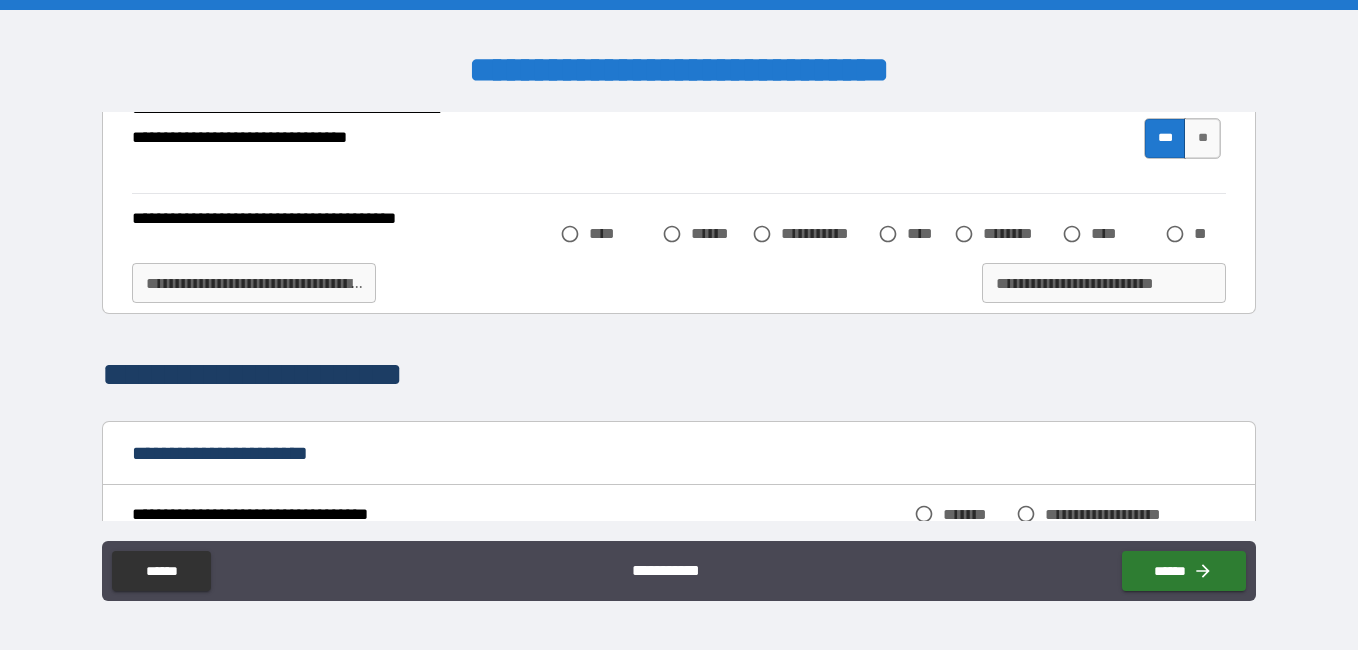 scroll, scrollTop: 1184, scrollLeft: 0, axis: vertical 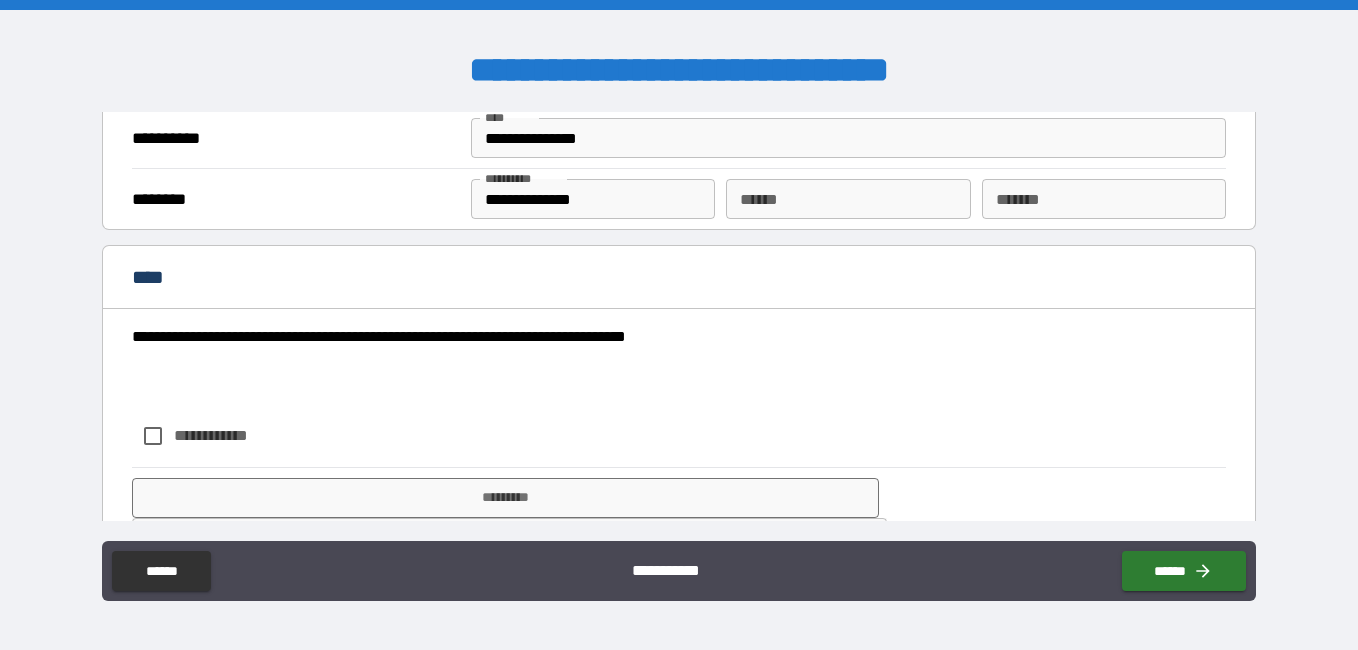 click on "*******" at bounding box center [1104, 199] 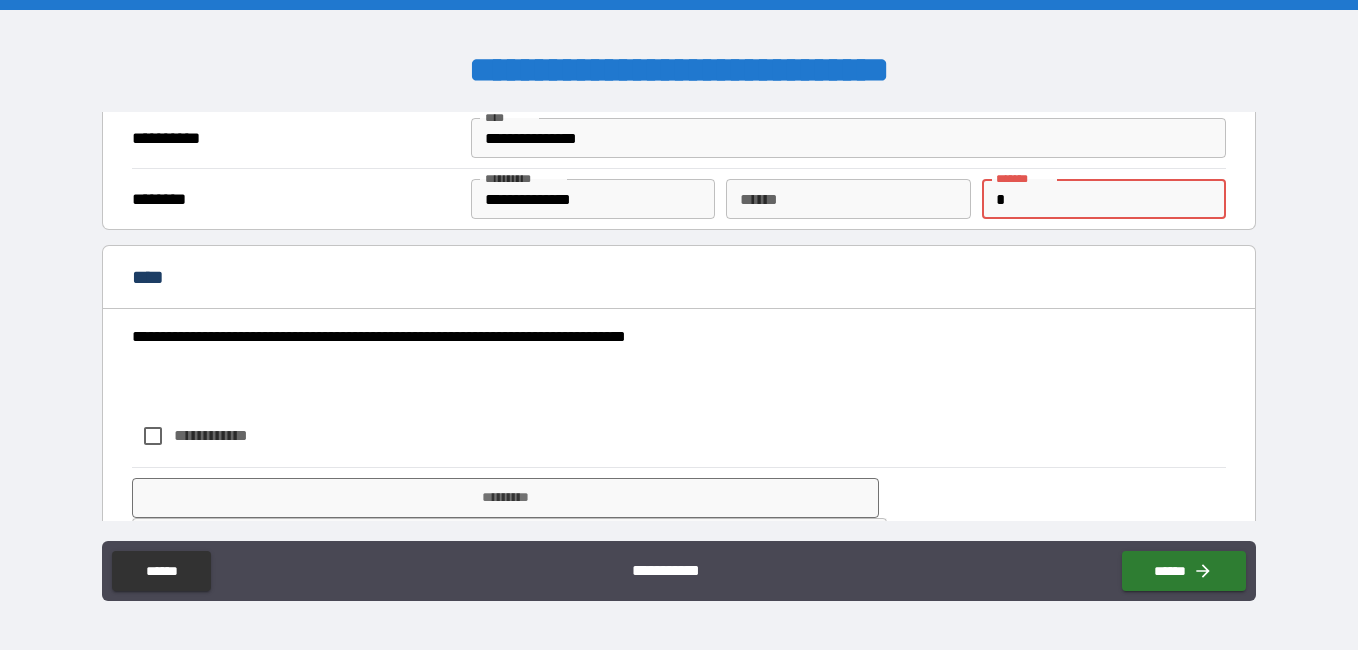 type on "**********" 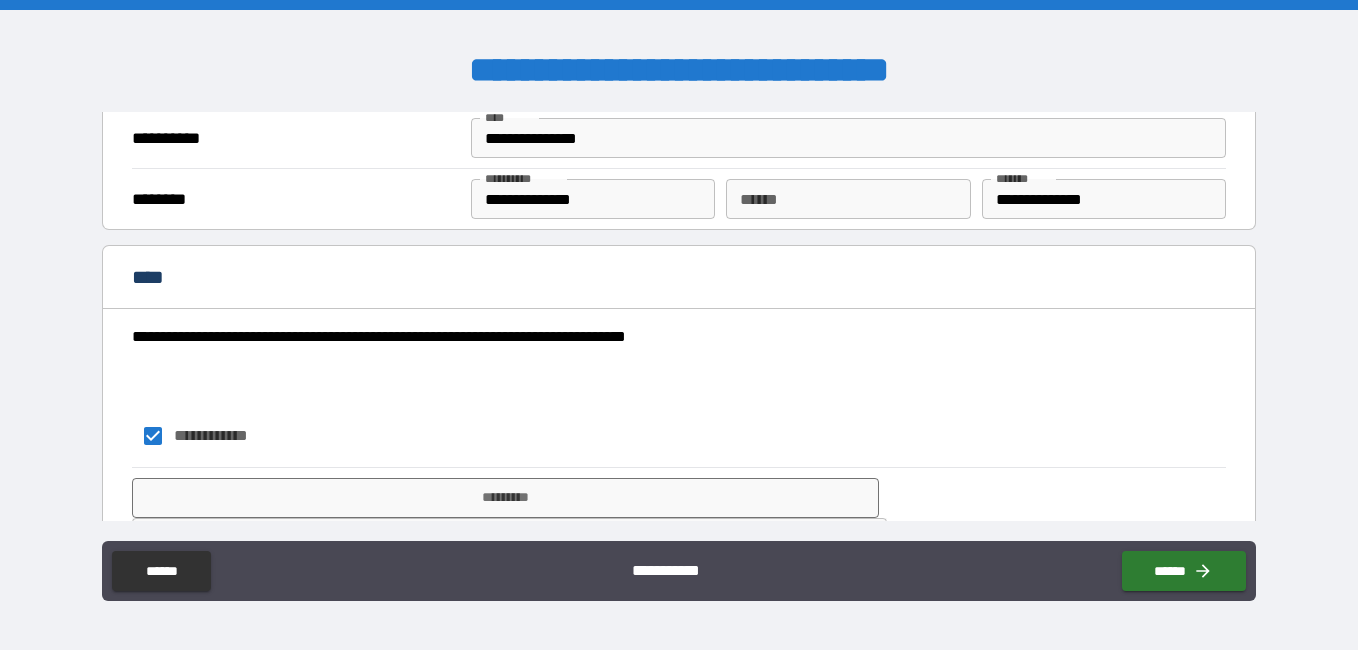 scroll, scrollTop: 2126, scrollLeft: 0, axis: vertical 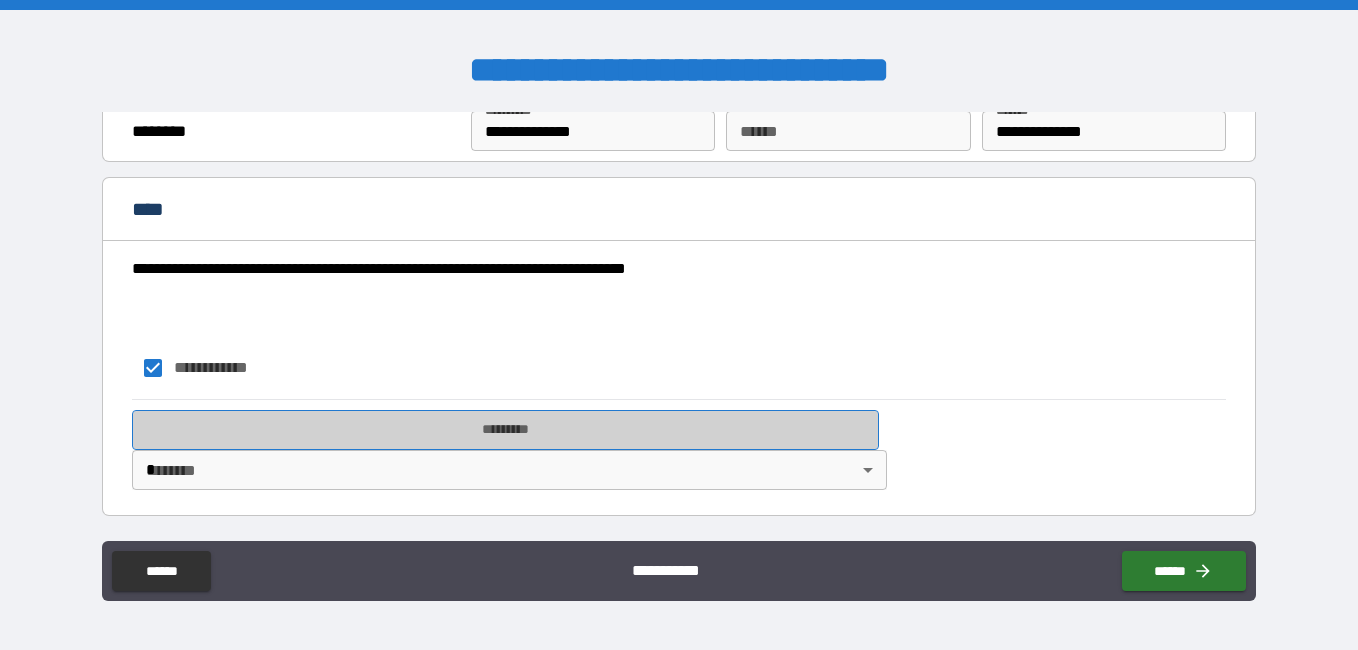click on "*********" at bounding box center [505, 430] 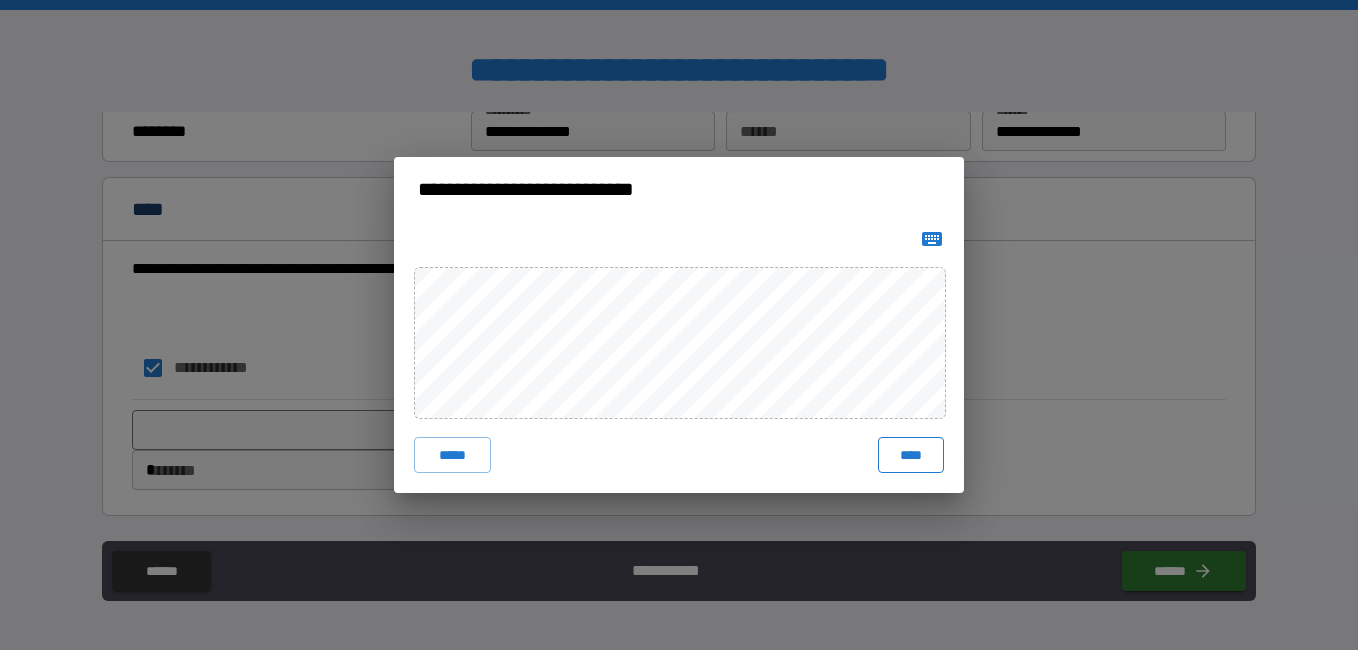 click on "****" at bounding box center [911, 455] 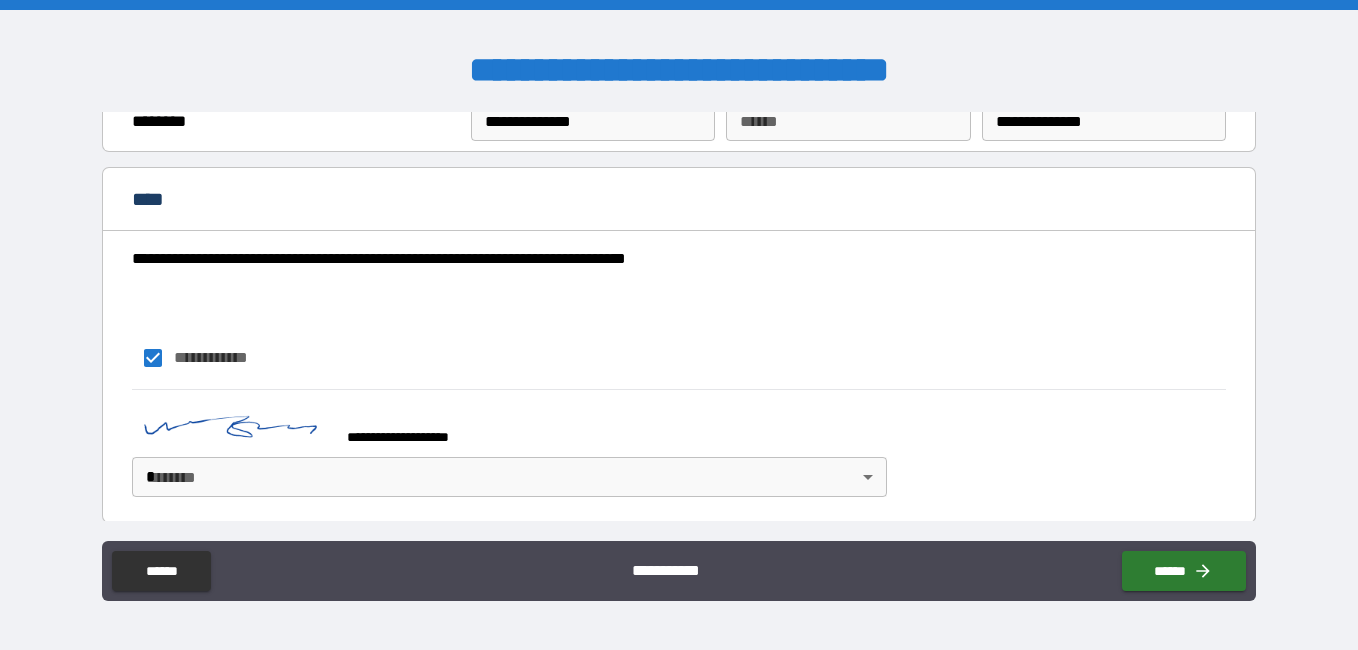 scroll, scrollTop: 2143, scrollLeft: 0, axis: vertical 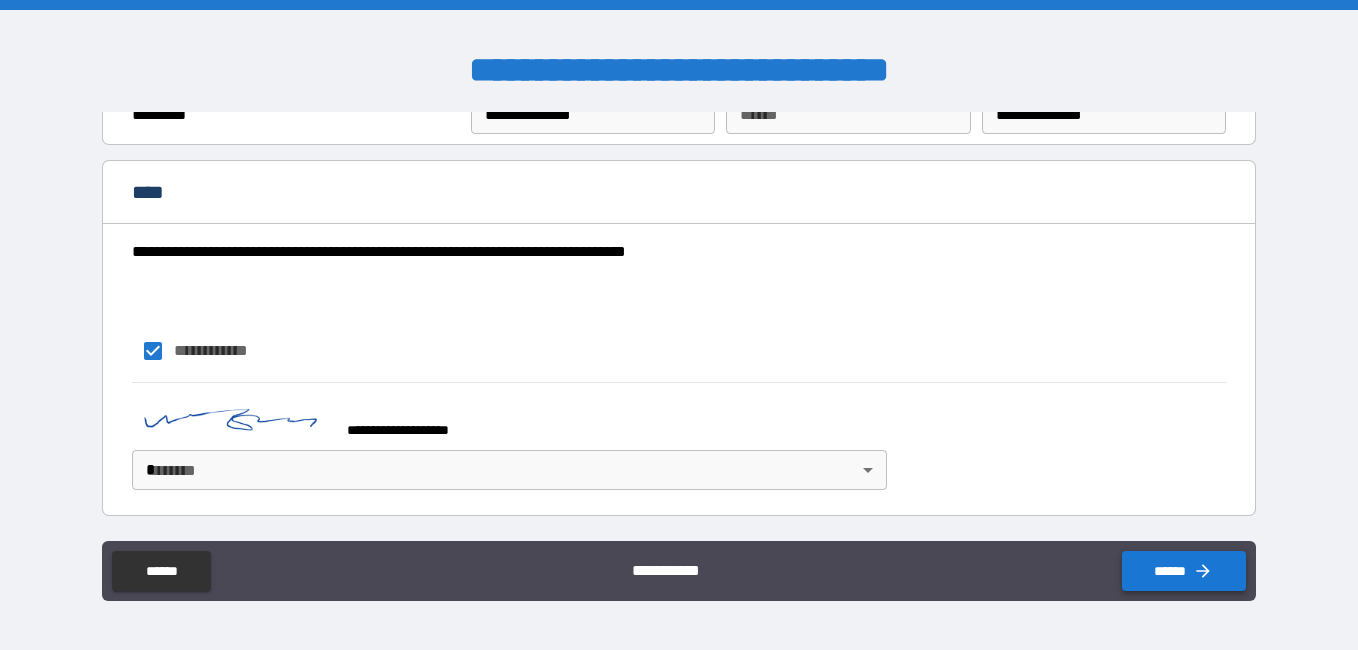 click on "******" at bounding box center (1184, 571) 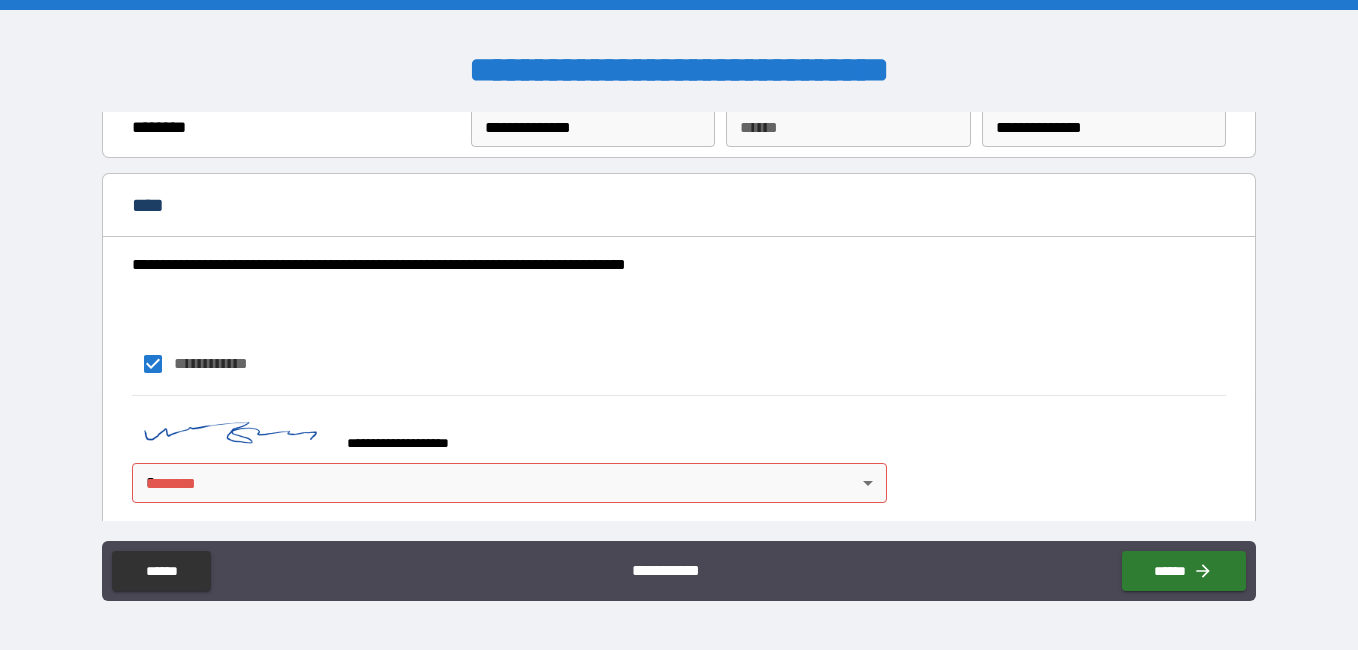 scroll, scrollTop: 2143, scrollLeft: 0, axis: vertical 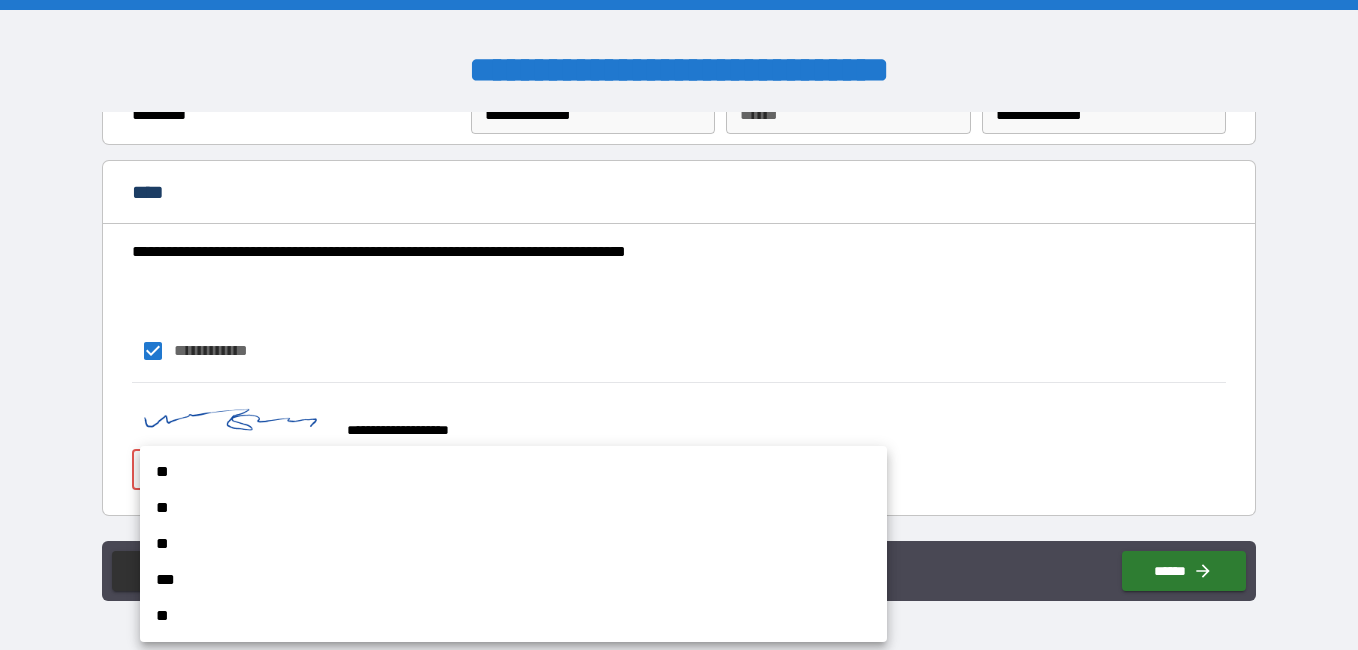 click on "**********" at bounding box center (679, 325) 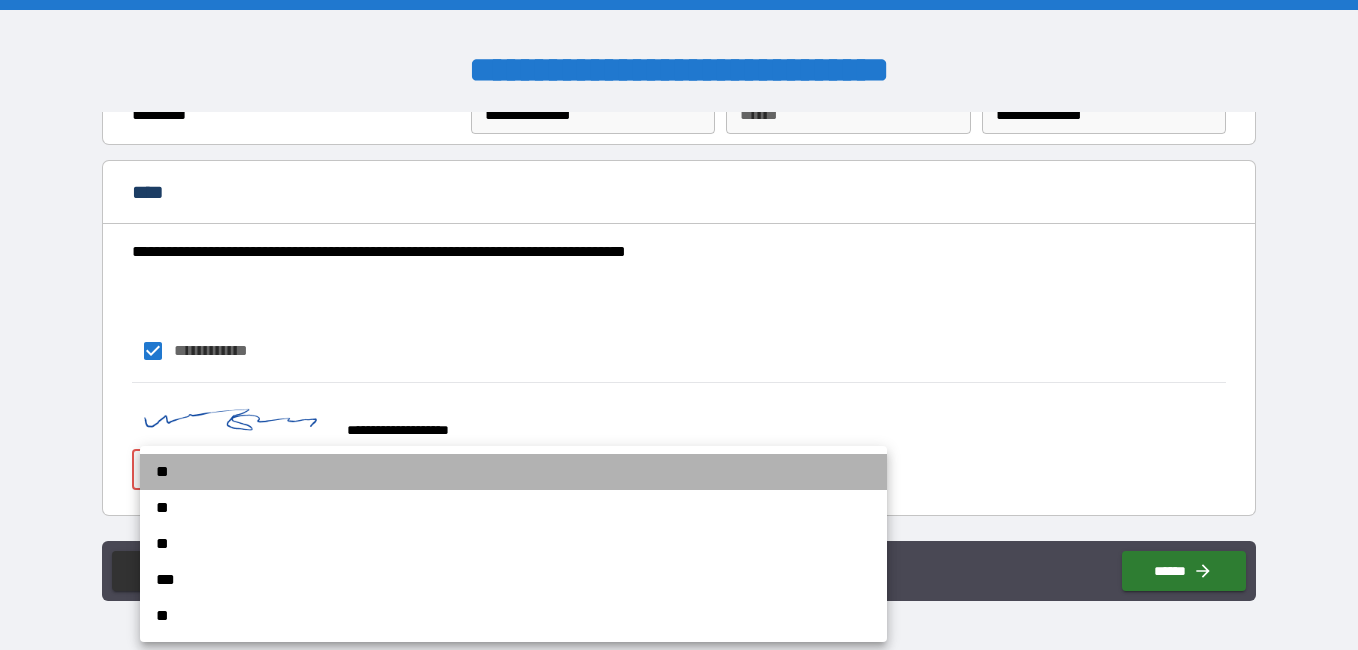 click on "**" at bounding box center [513, 472] 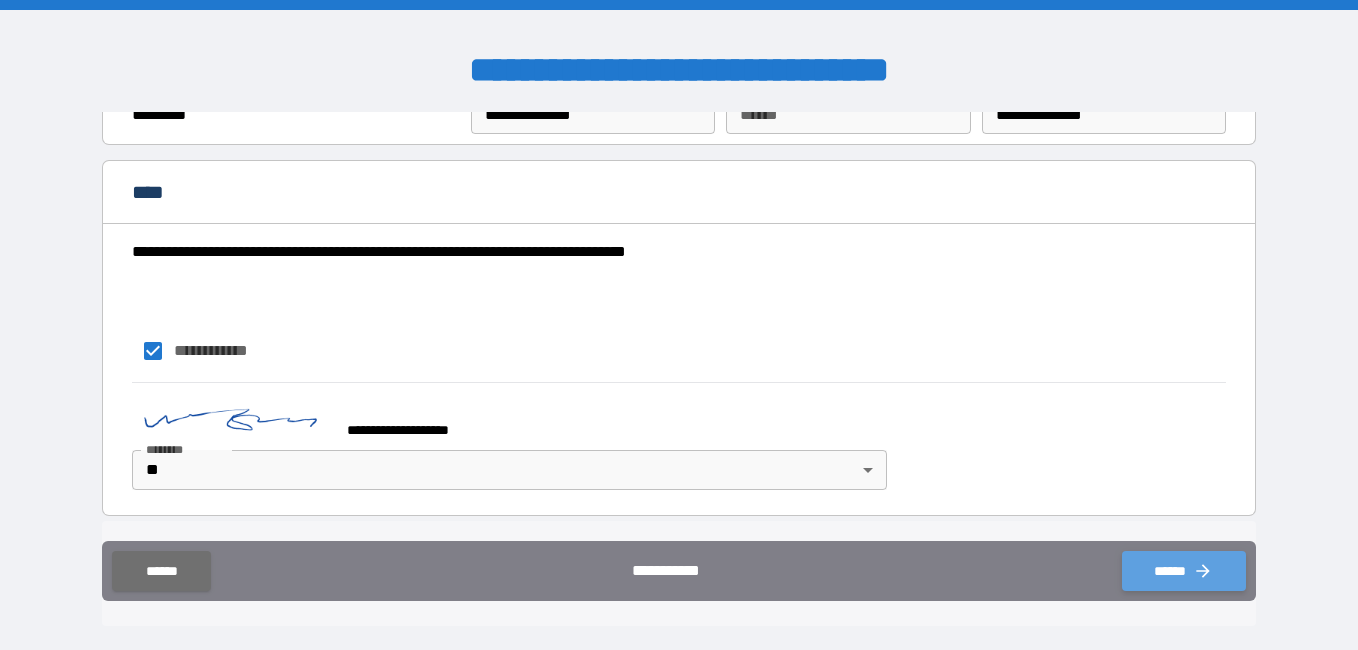 click on "******" at bounding box center (1184, 571) 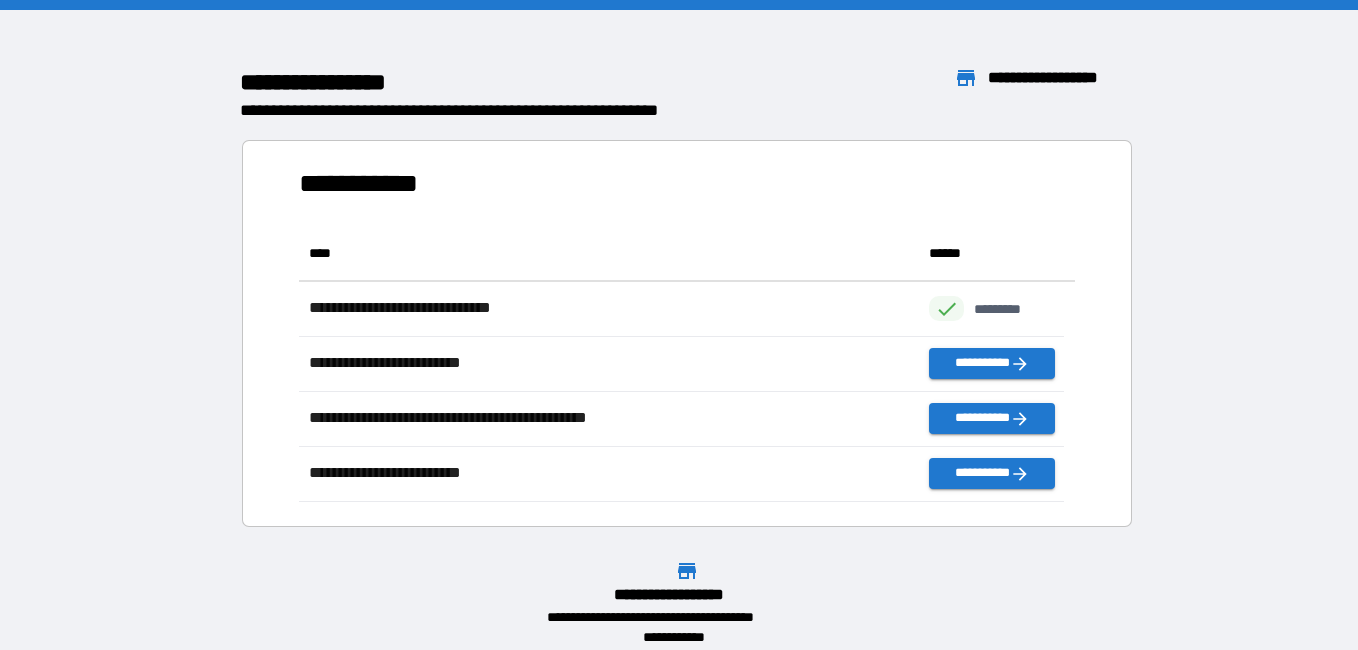 scroll, scrollTop: 16, scrollLeft: 16, axis: both 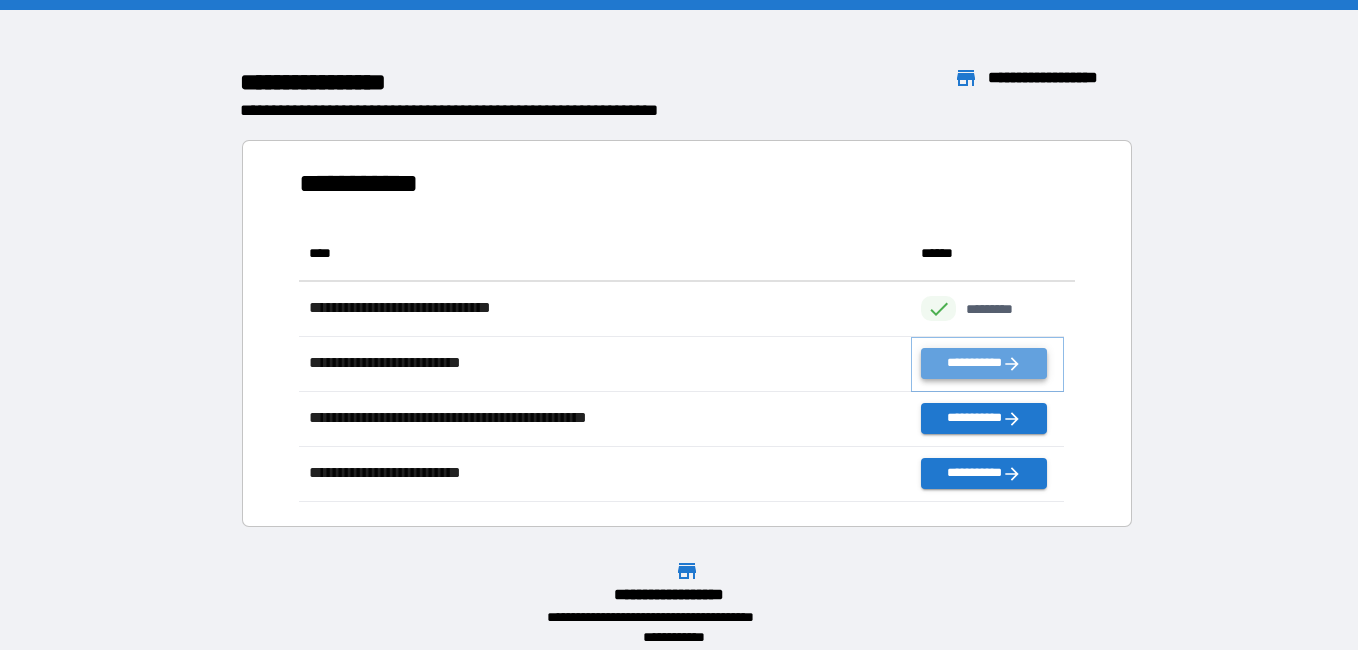 click on "**********" at bounding box center (983, 363) 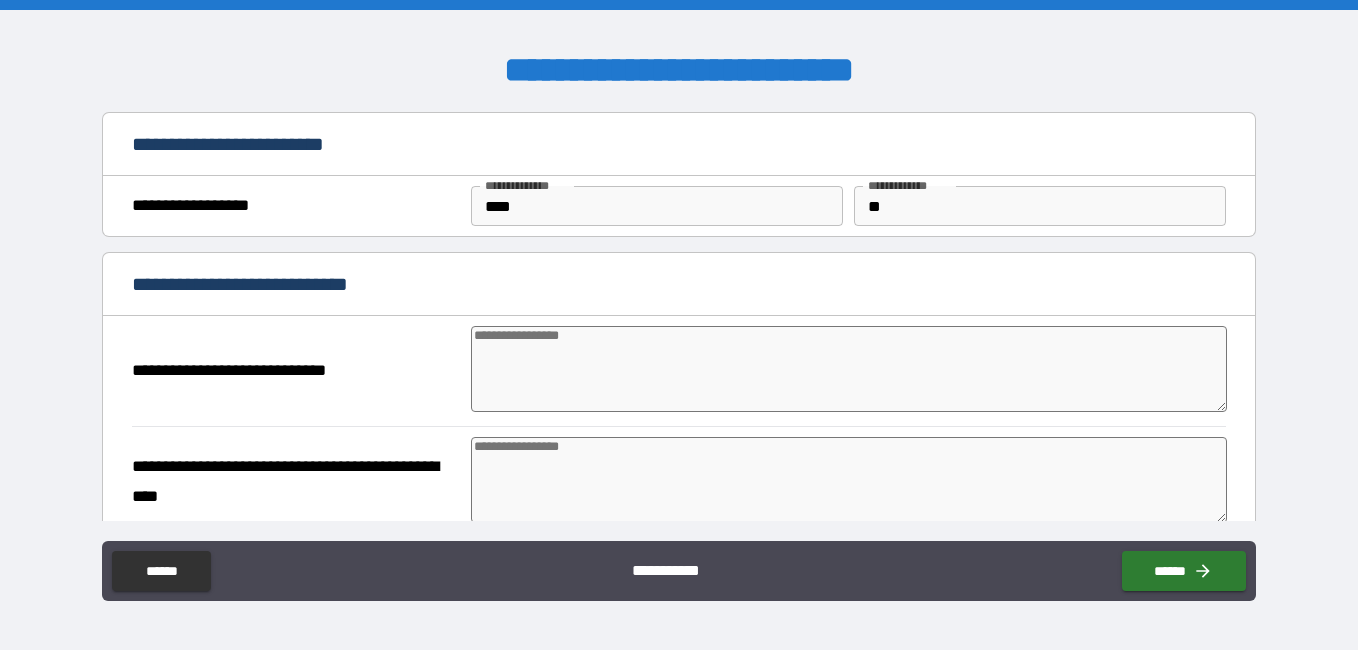 type on "*" 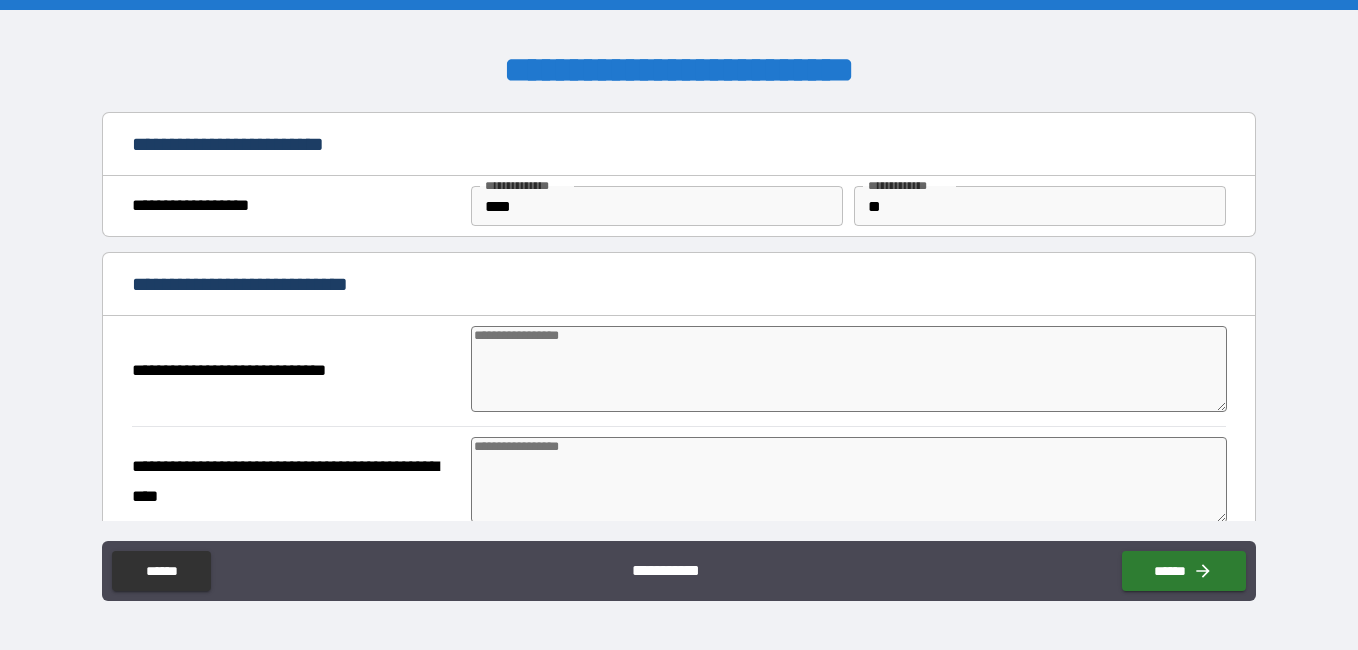 type on "*" 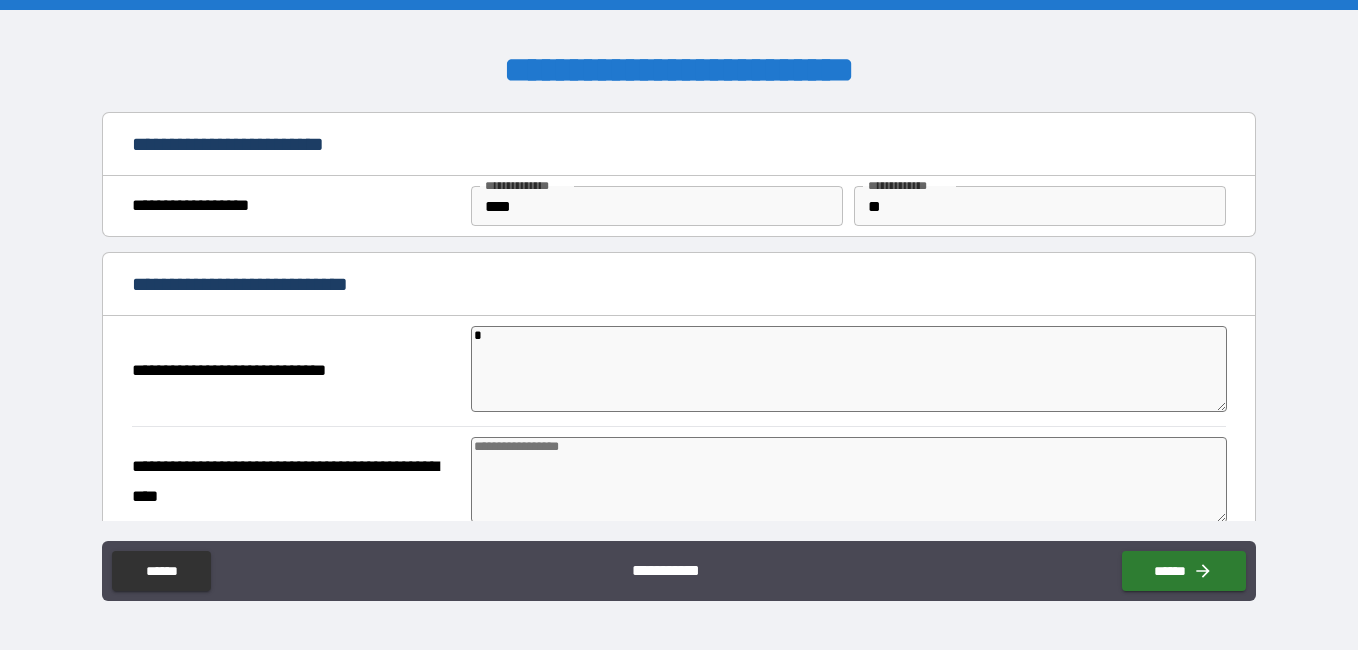 type on "**" 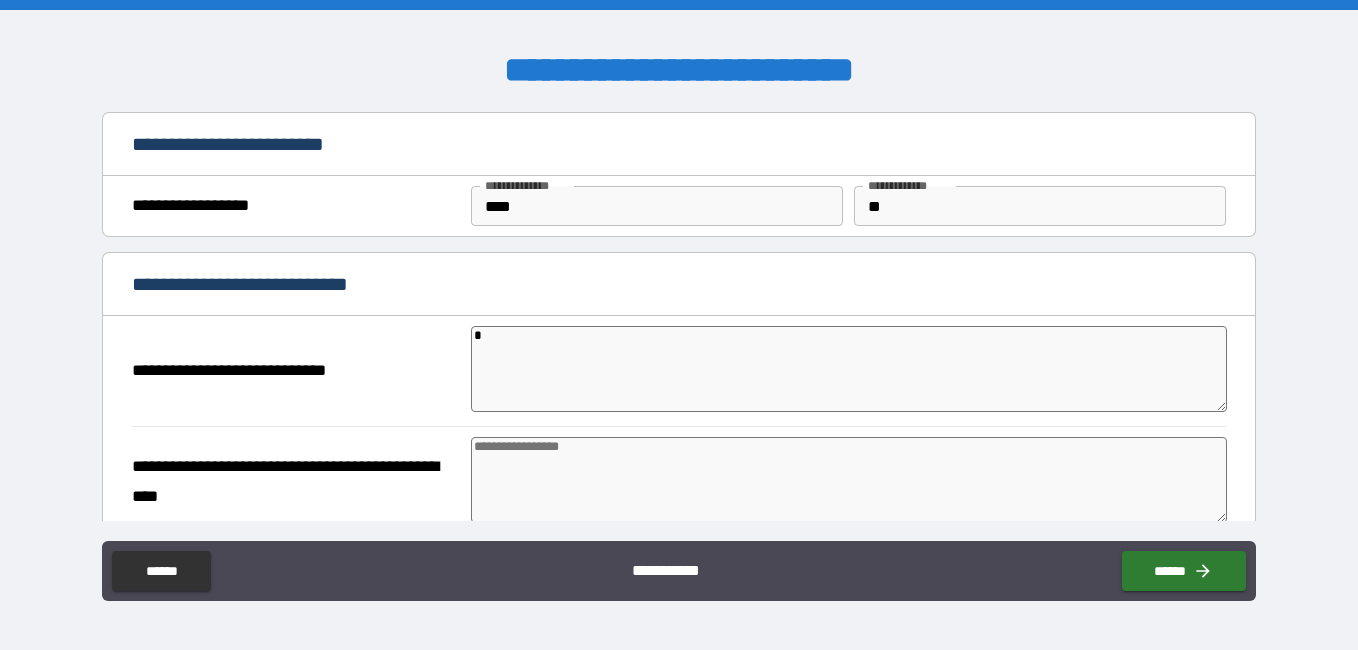 type on "*" 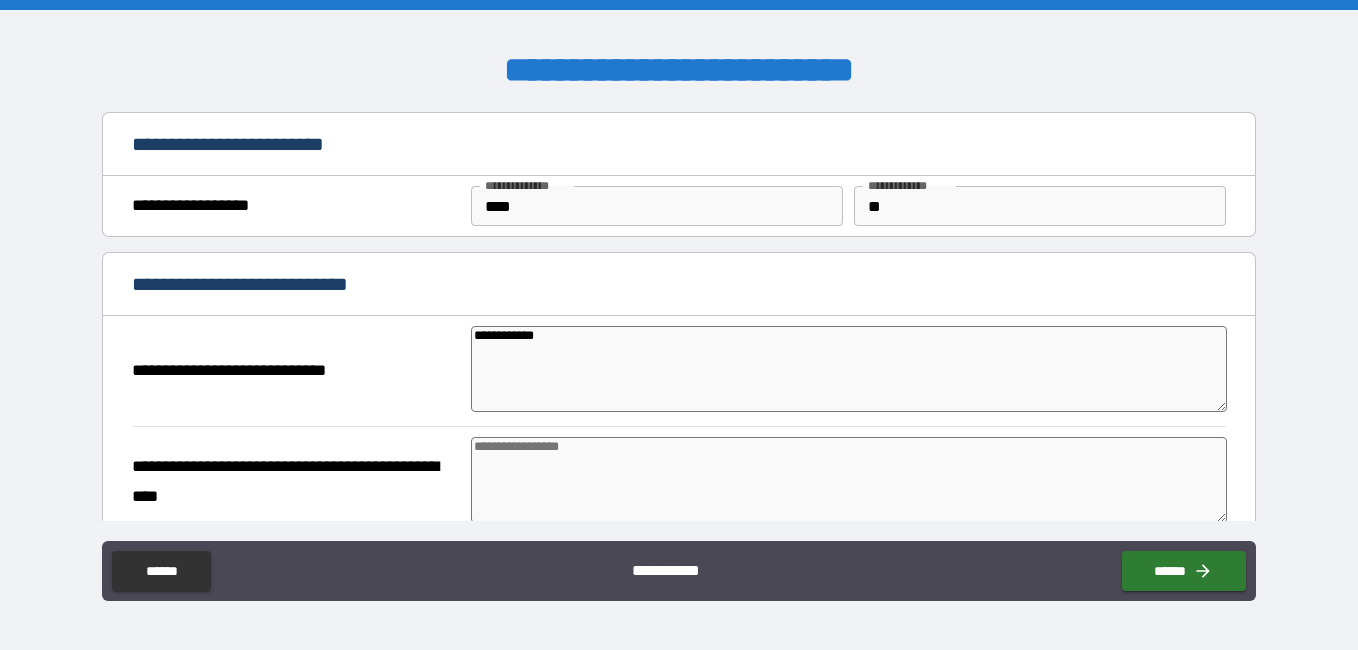 type on "**********" 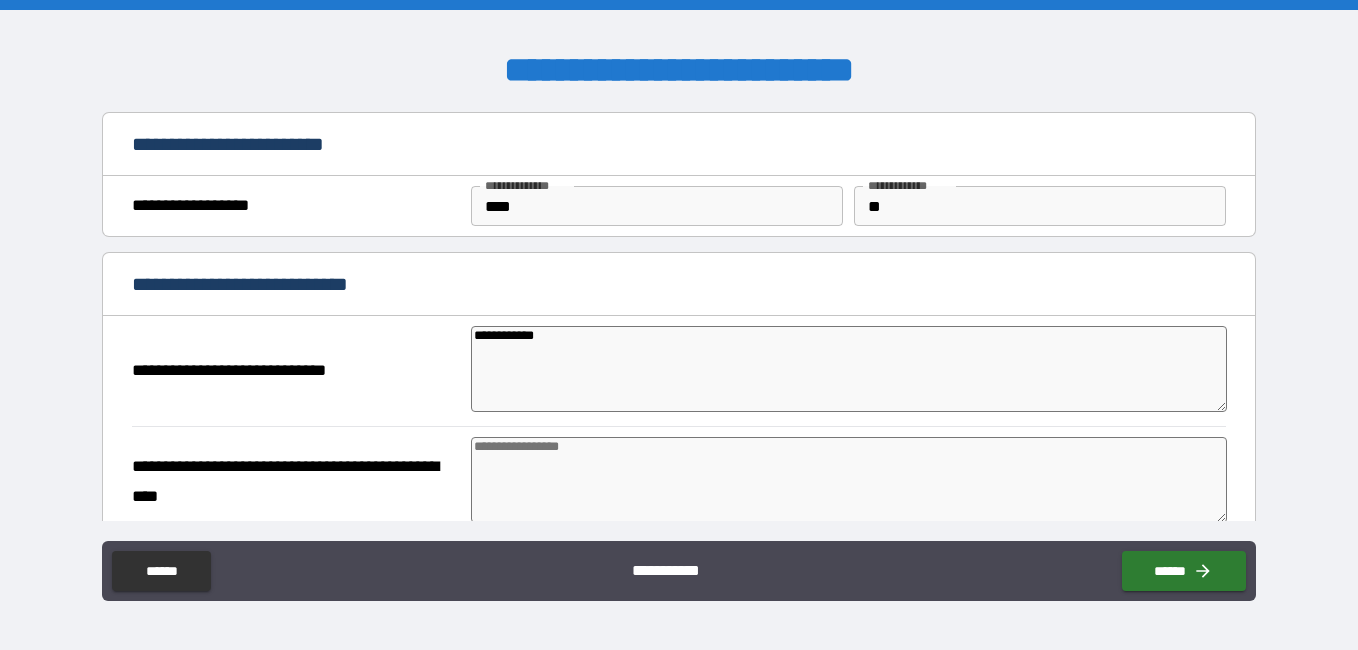 type on "*" 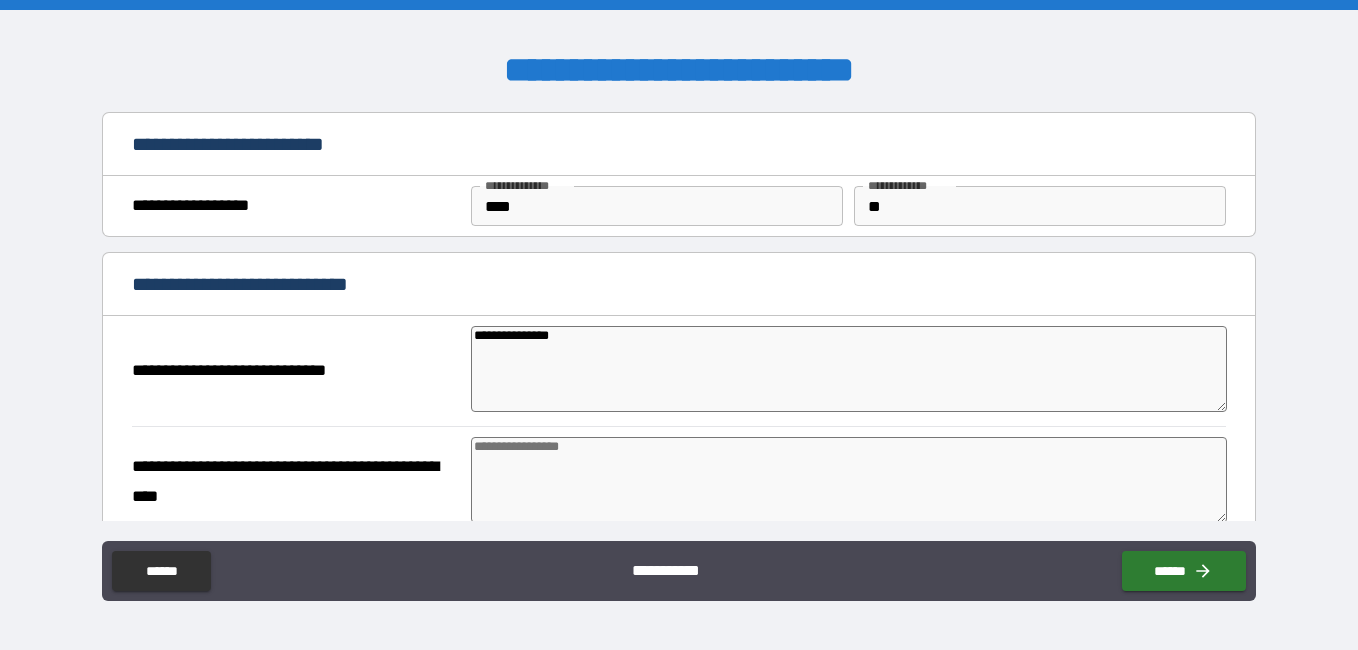 type on "**********" 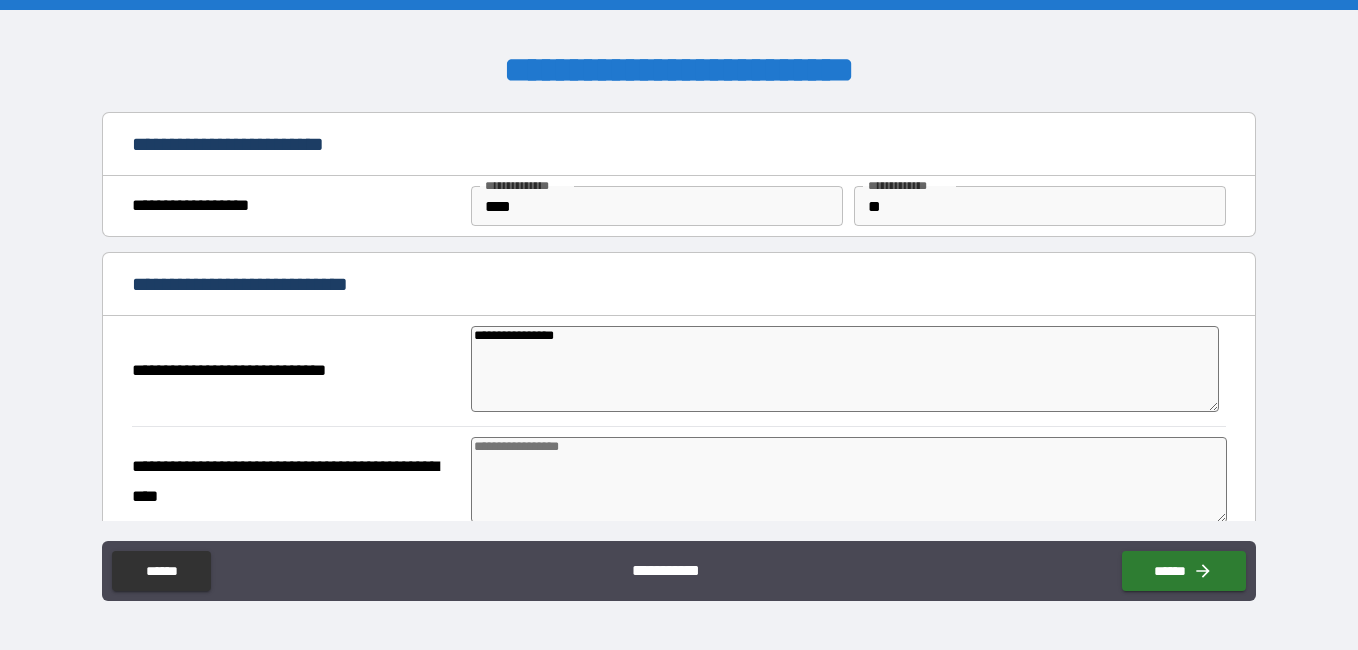 type on "*" 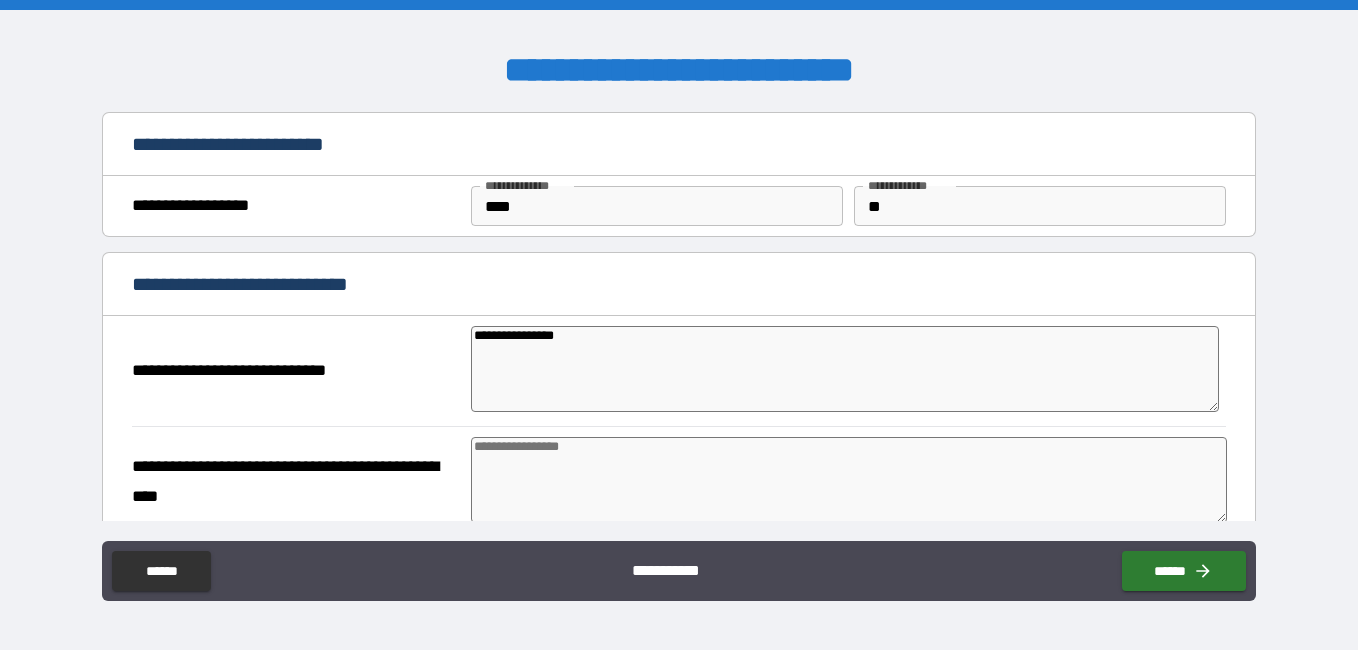 type on "*" 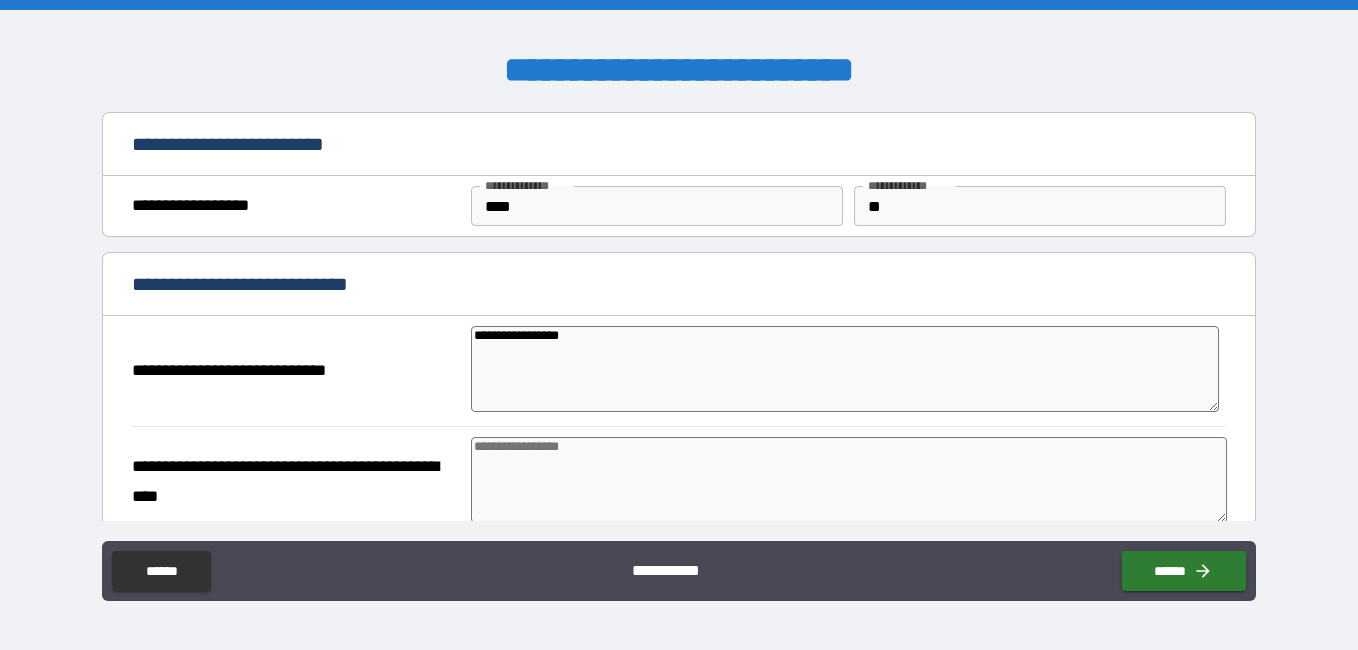 type on "*" 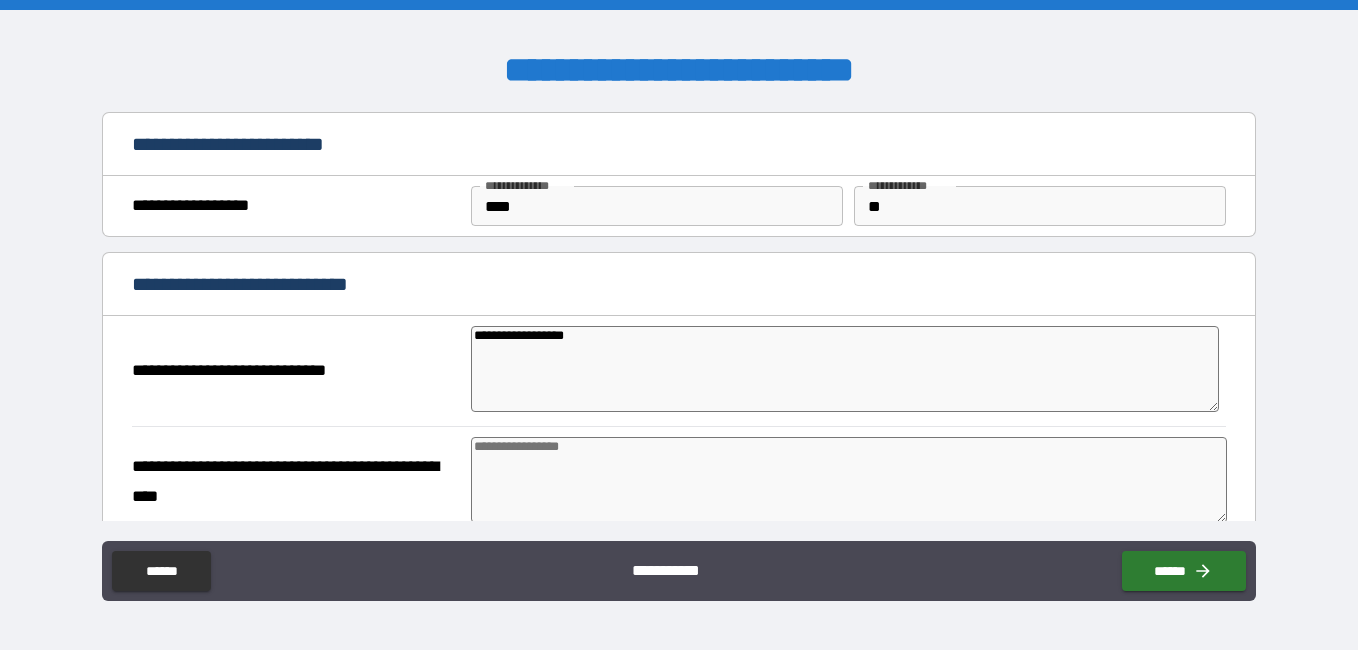 type on "**********" 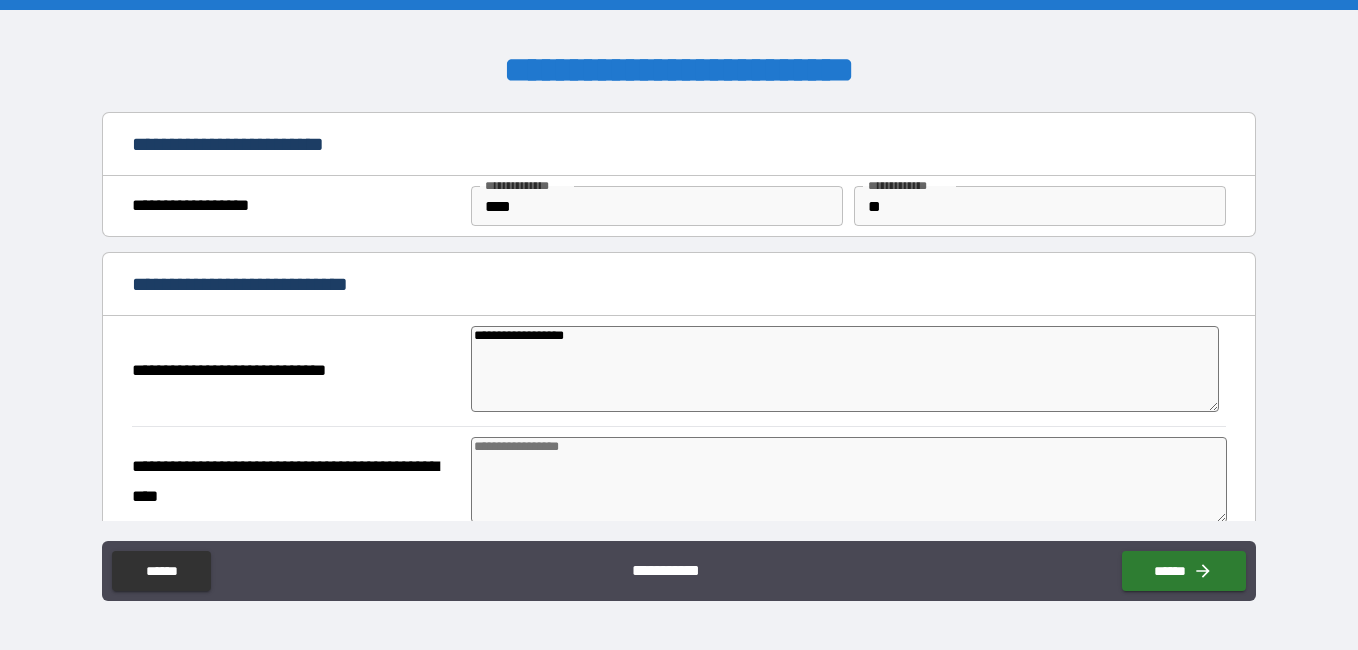type on "*" 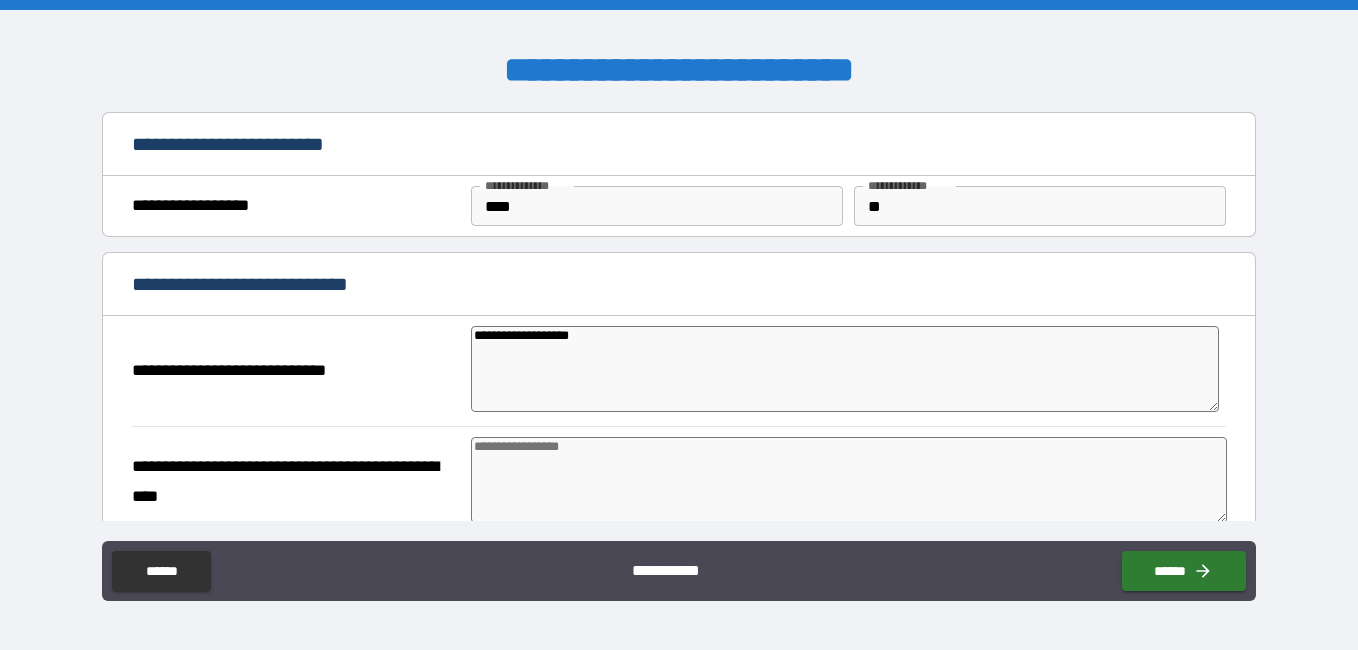 type on "**********" 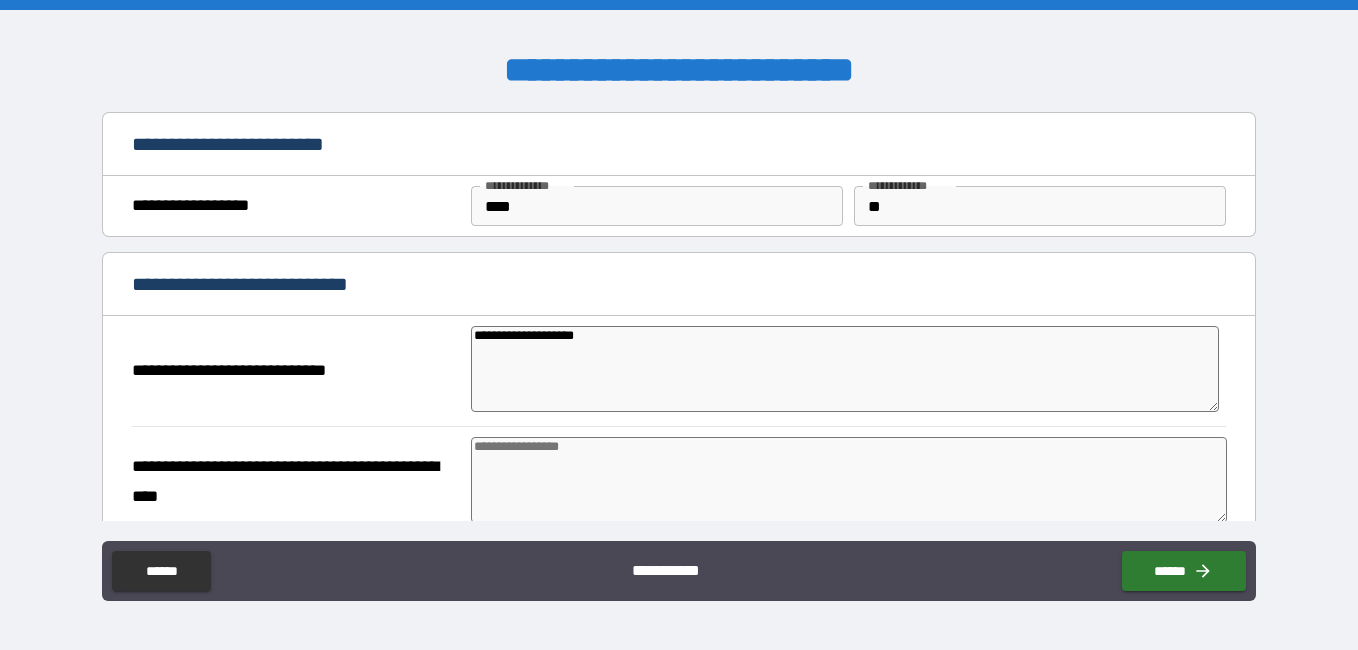 type on "*" 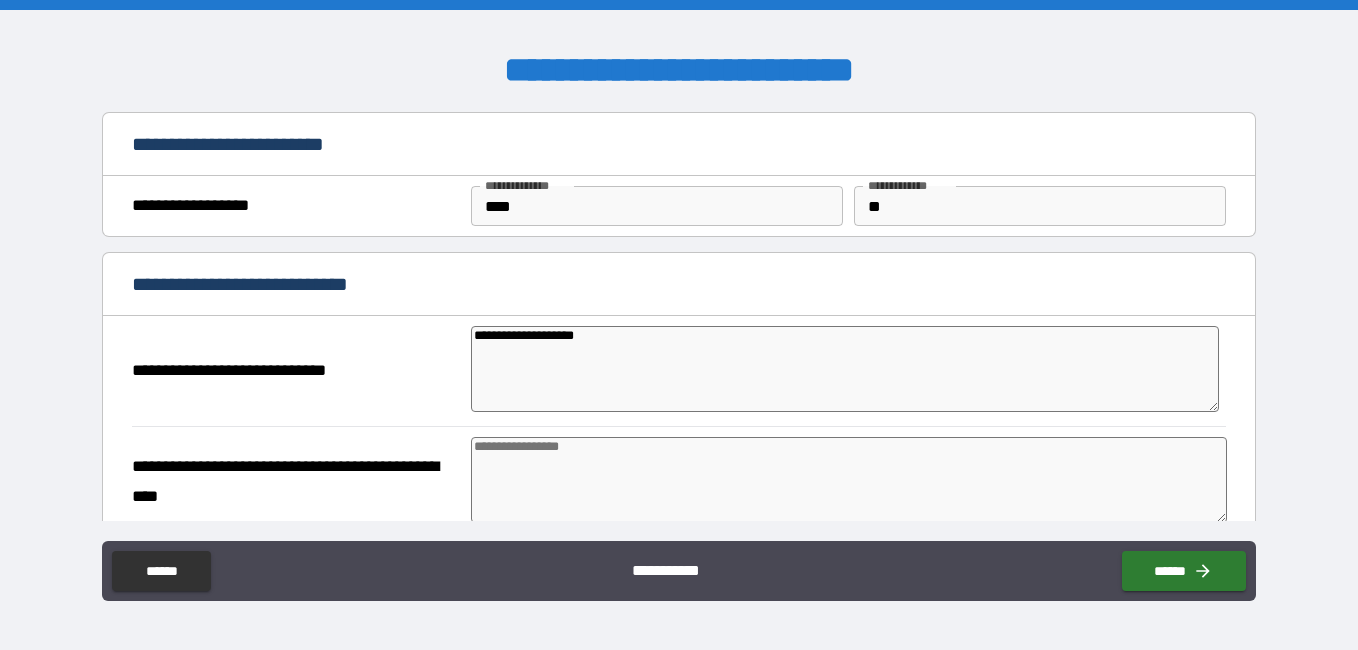 type on "**********" 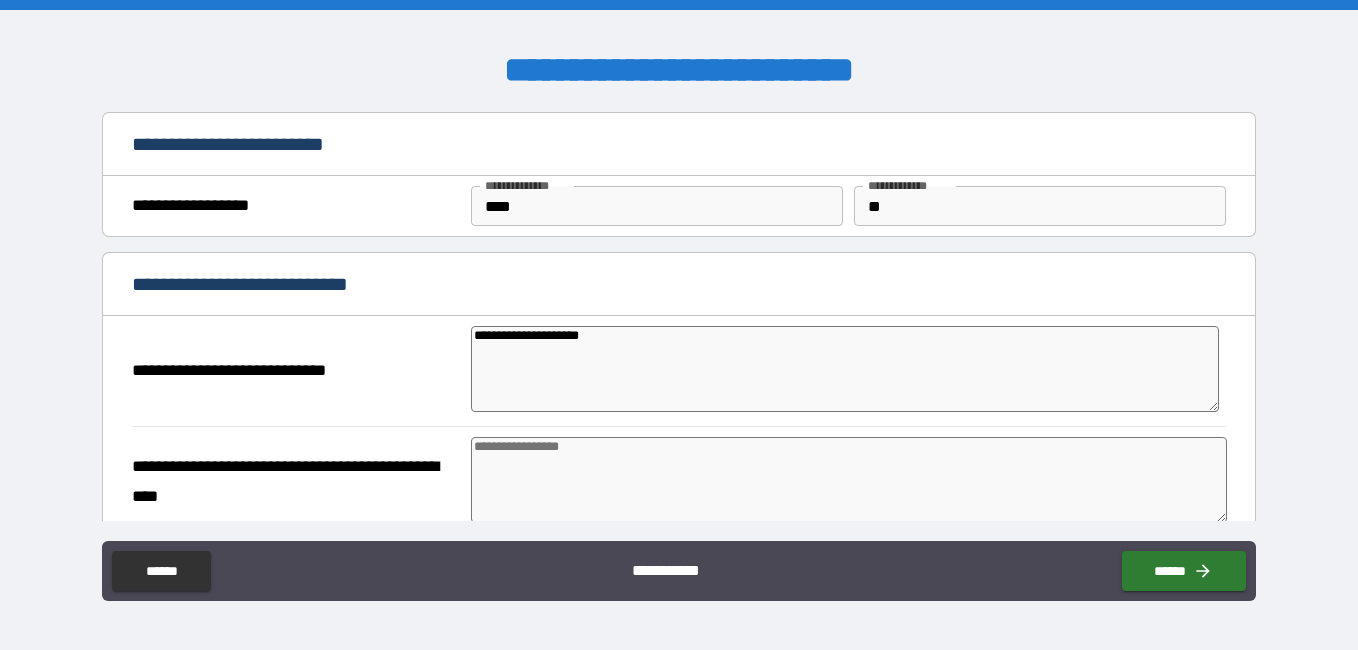 type on "*" 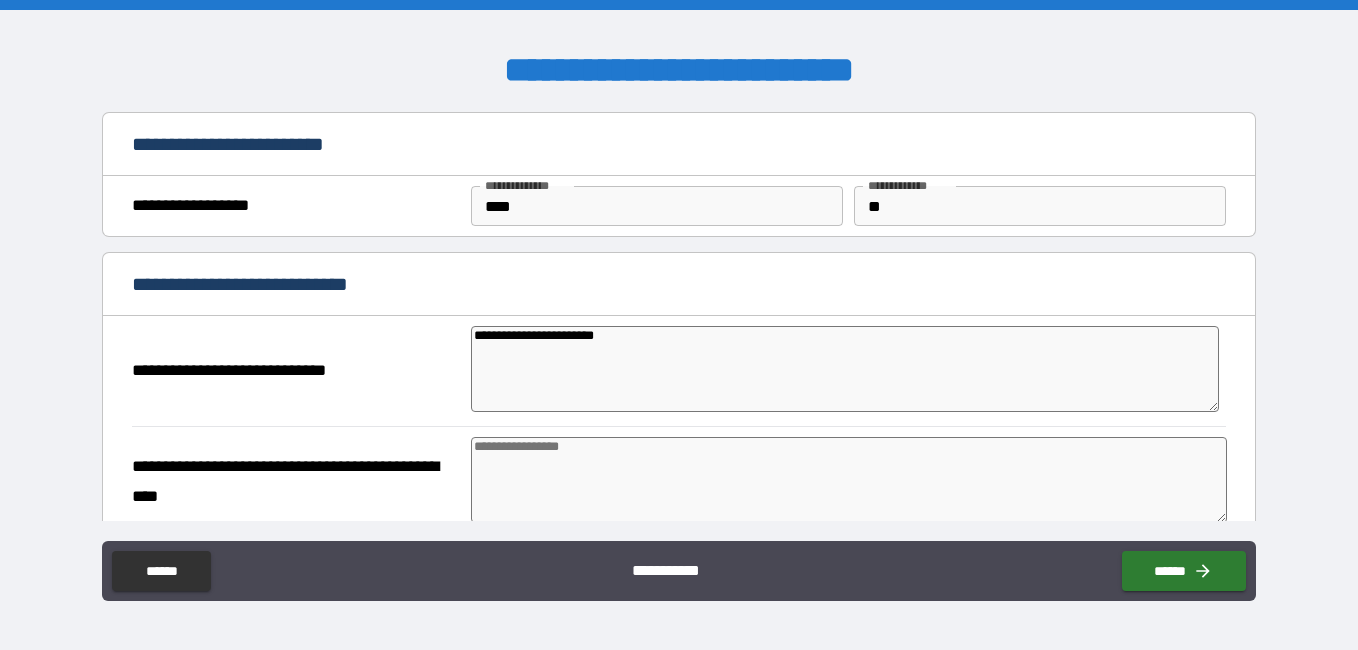 type on "**********" 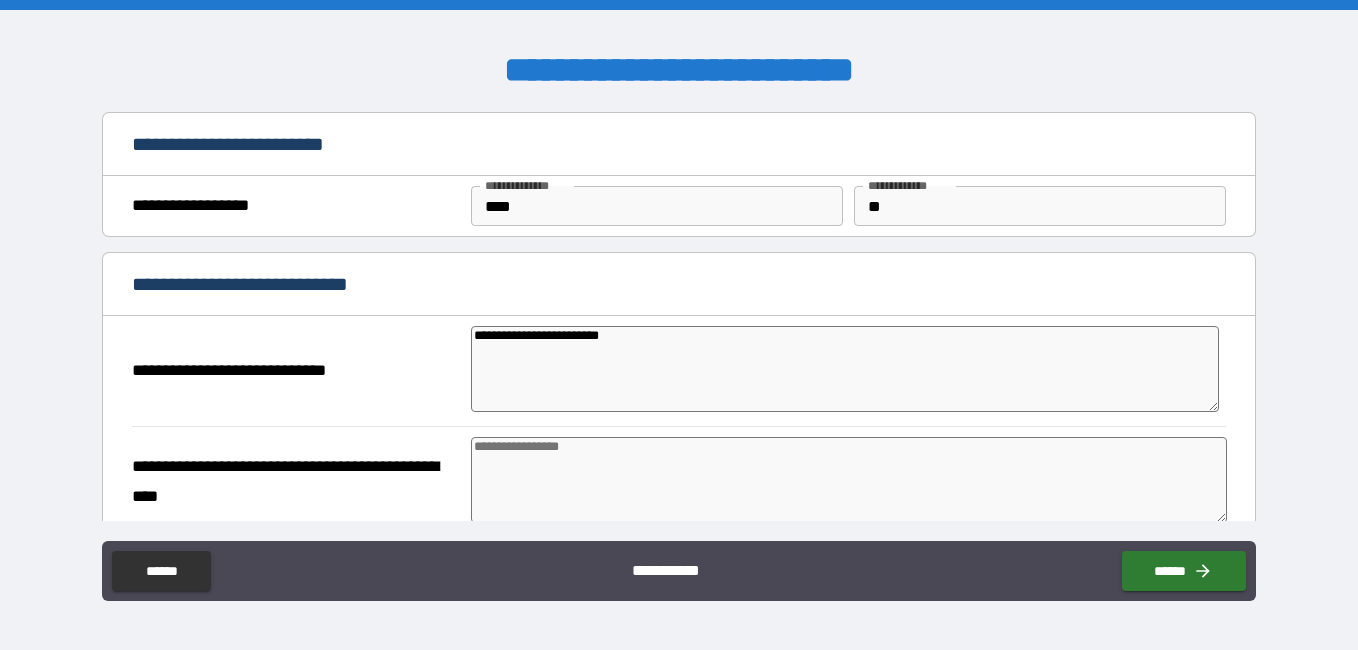 type on "*" 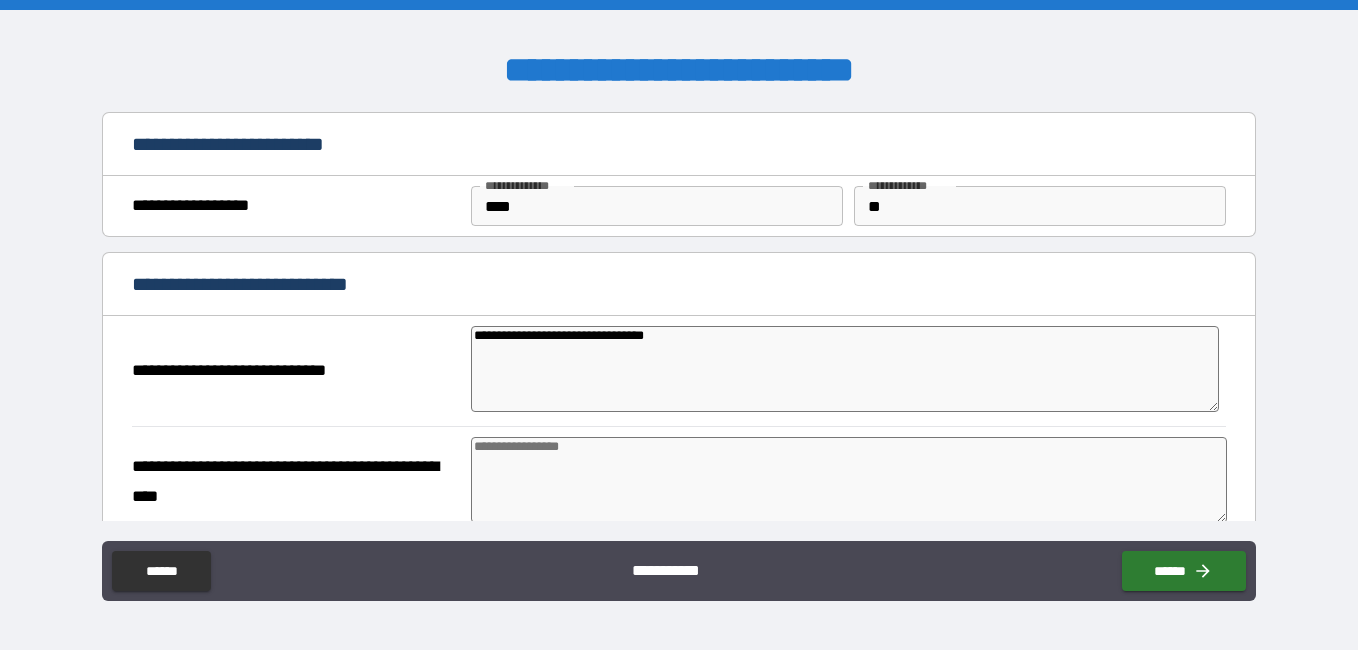 type on "**********" 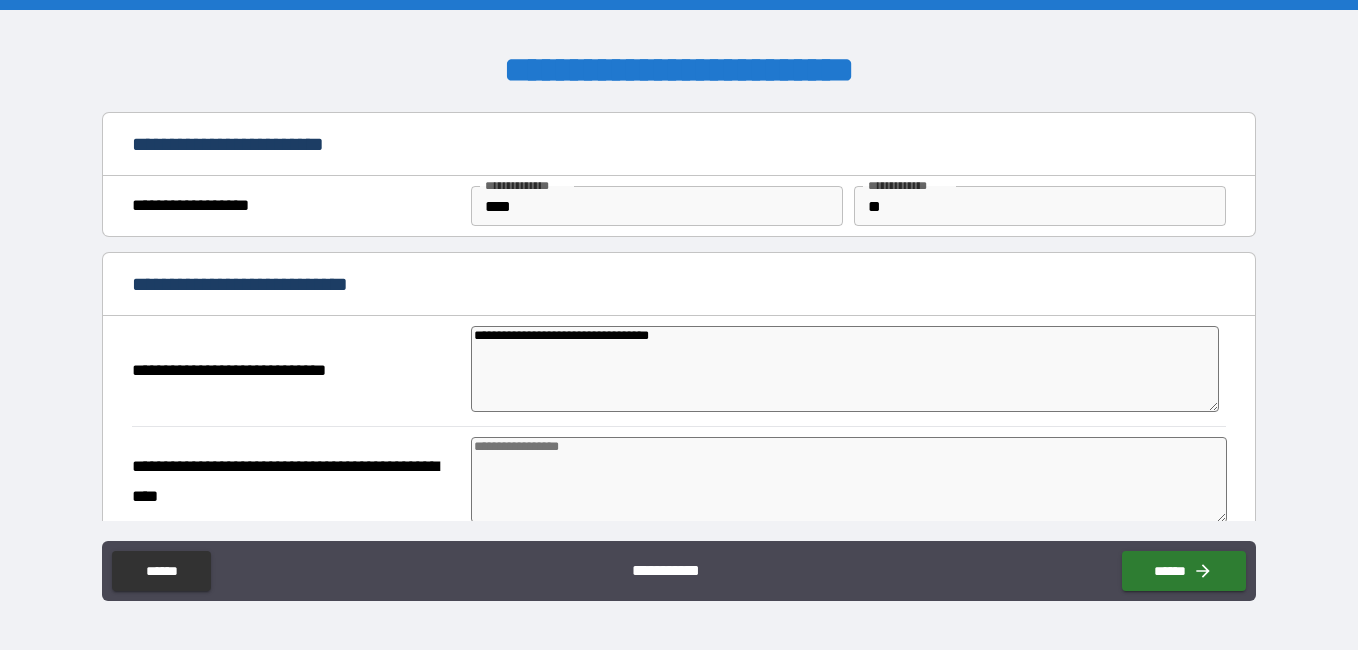 type on "*" 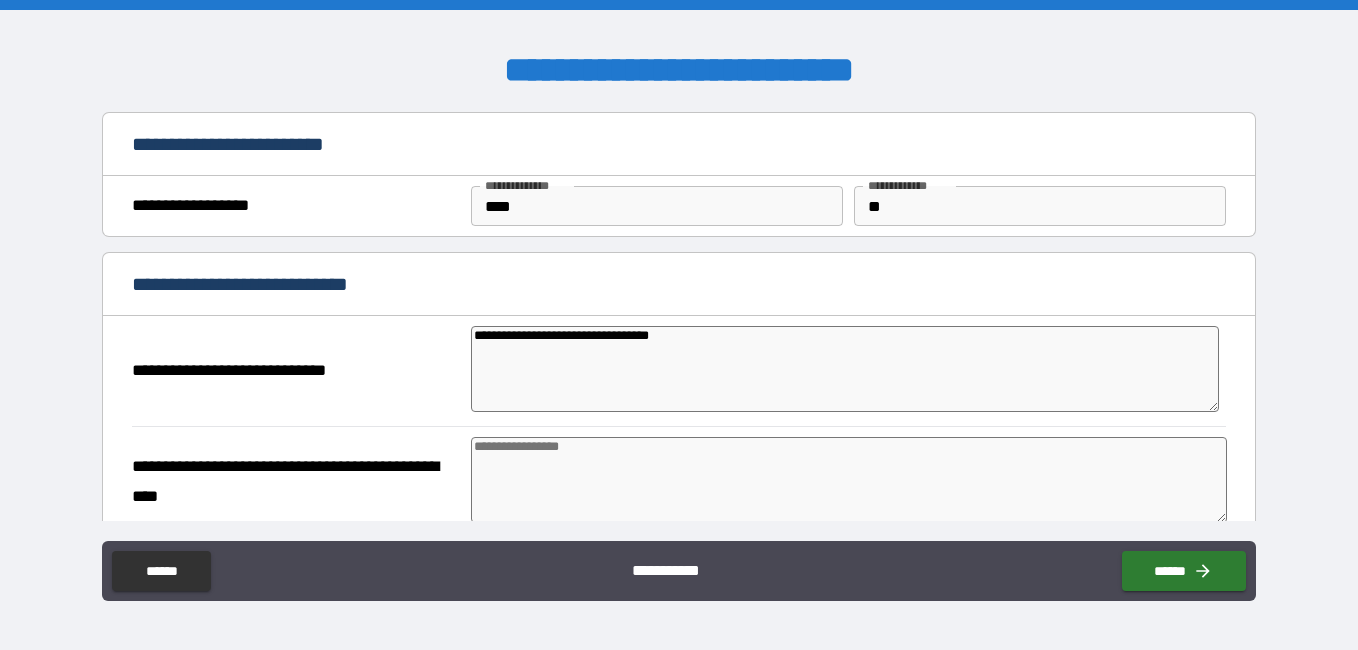 type on "**********" 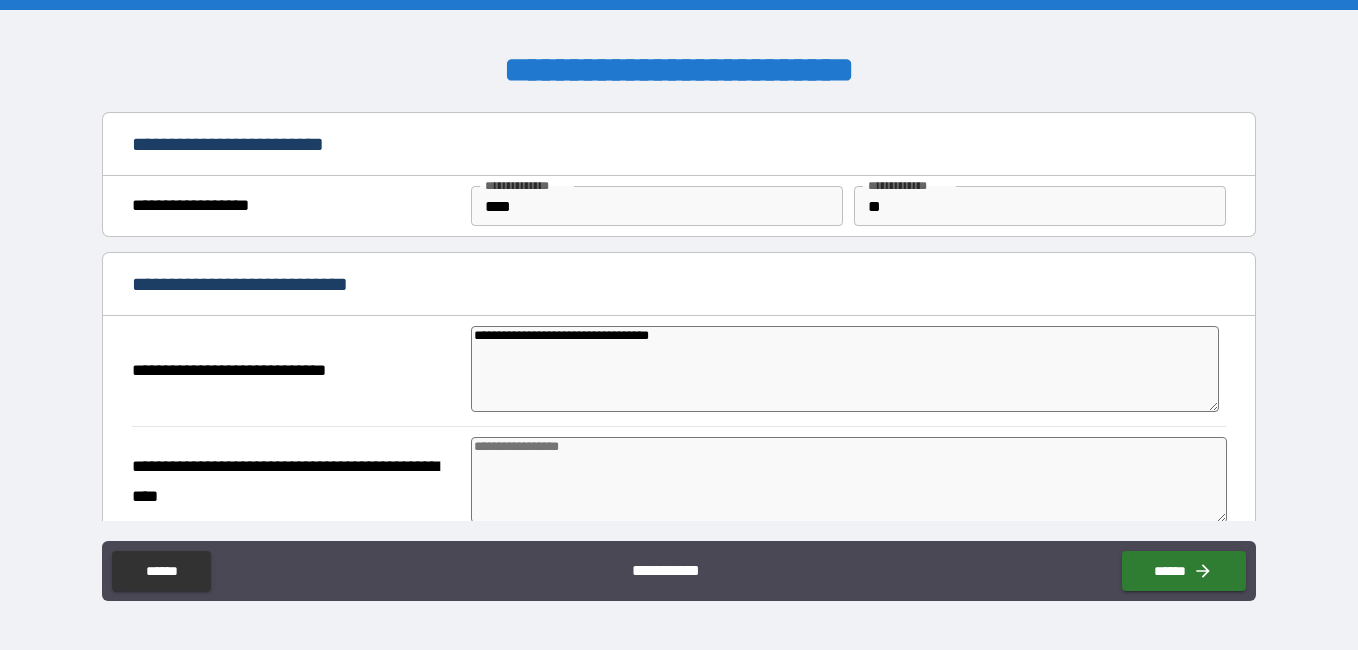 type on "*" 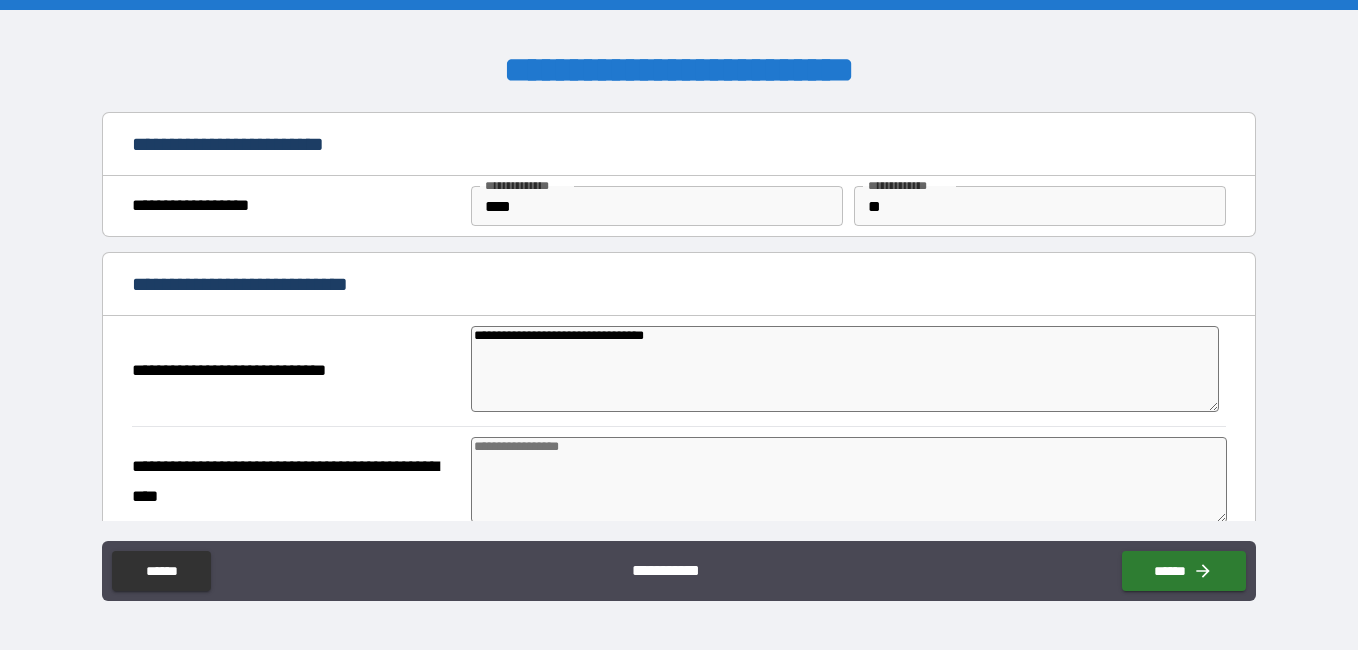 type on "*" 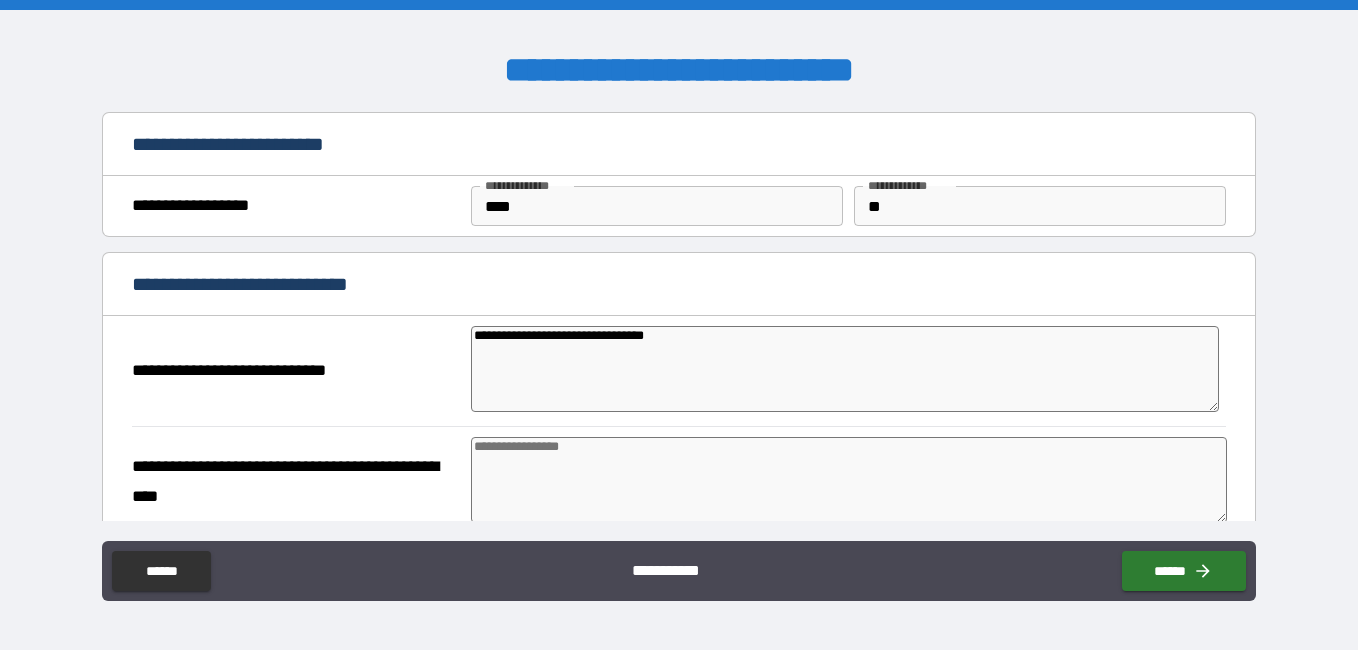 type on "**********" 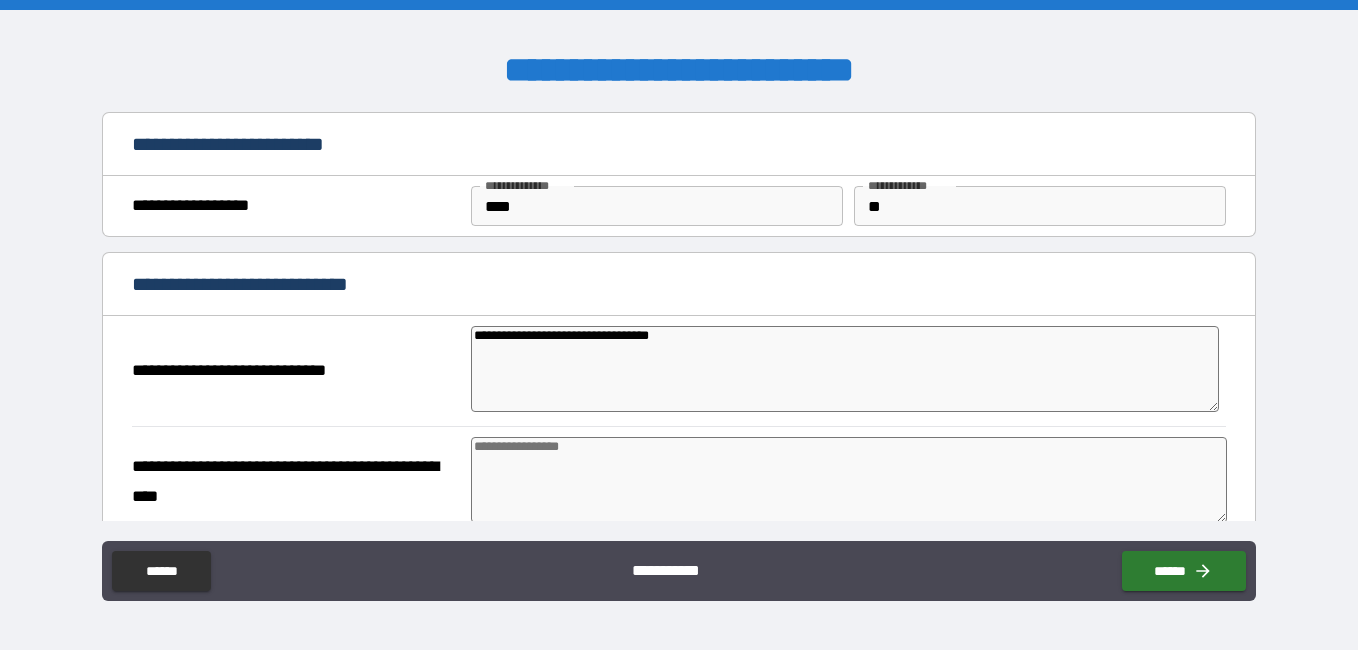 type on "*" 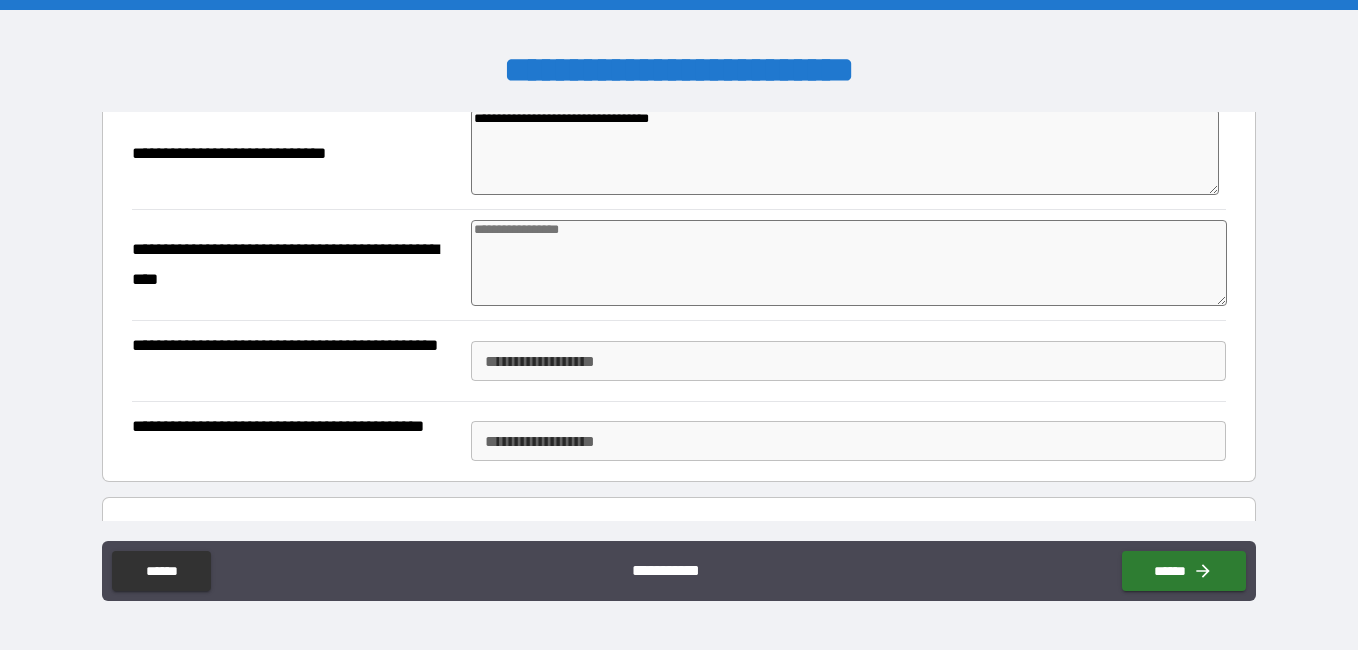 scroll, scrollTop: 144, scrollLeft: 0, axis: vertical 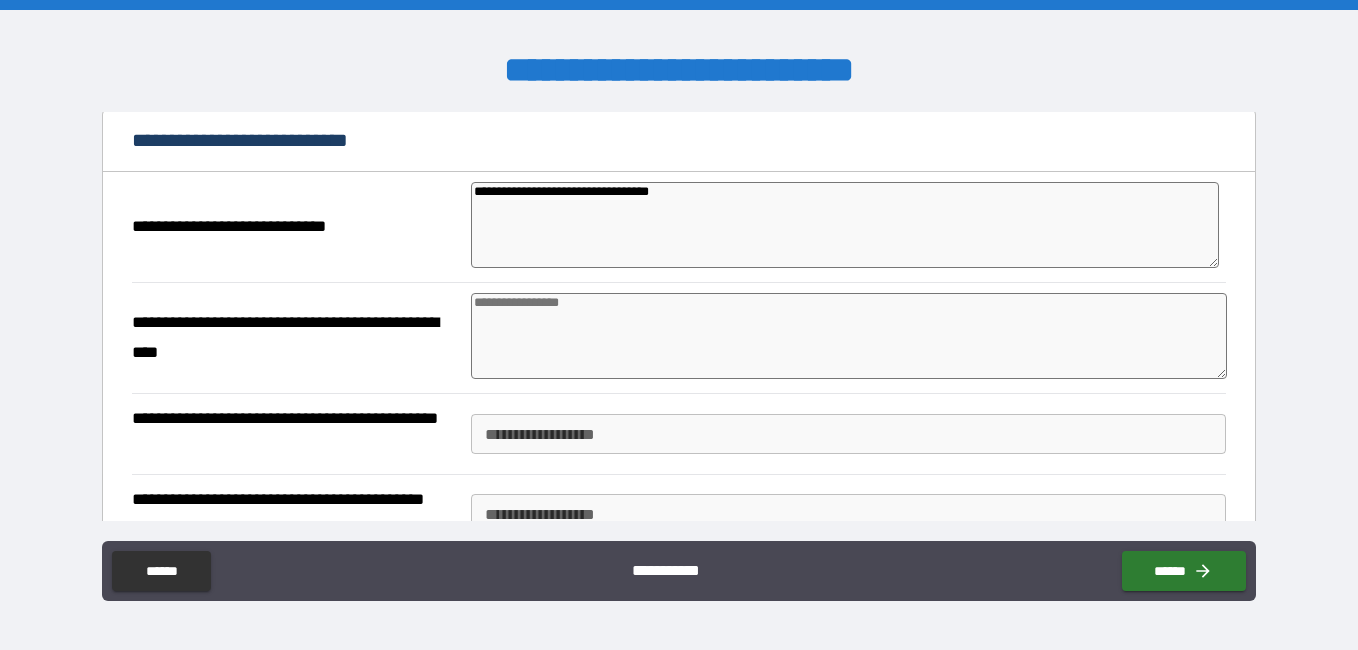 type on "**********" 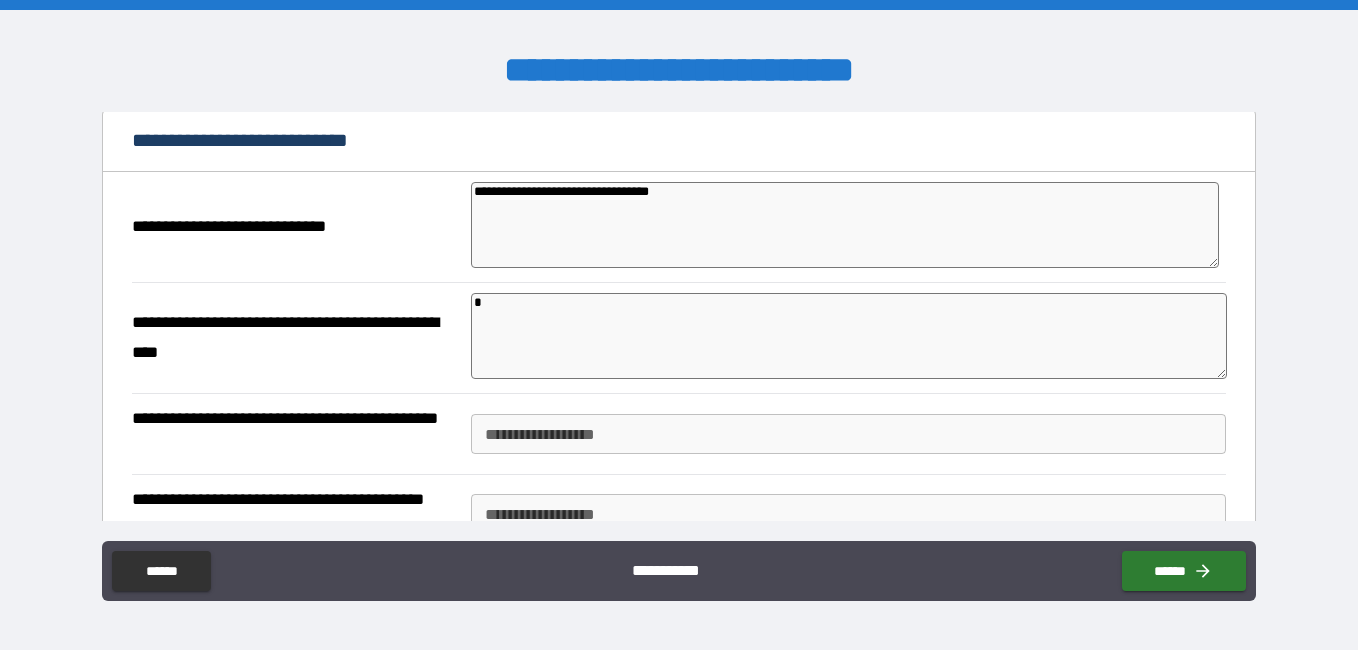 type on "*" 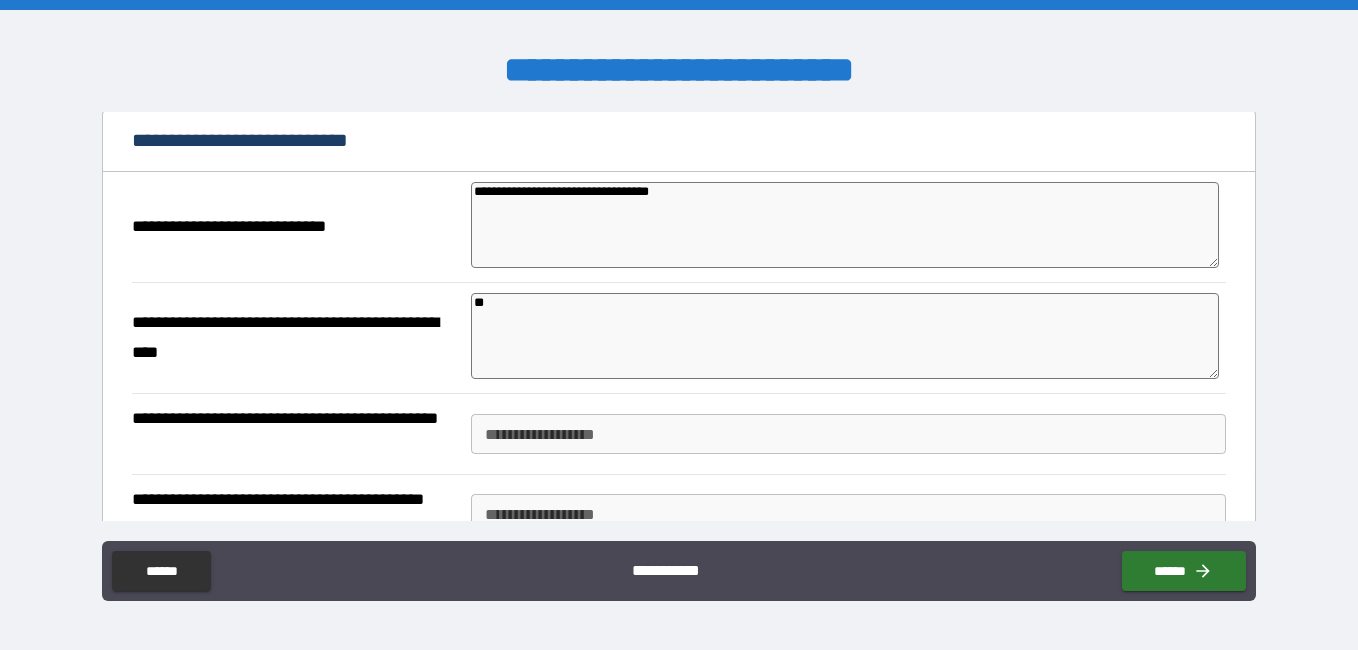 type on "*" 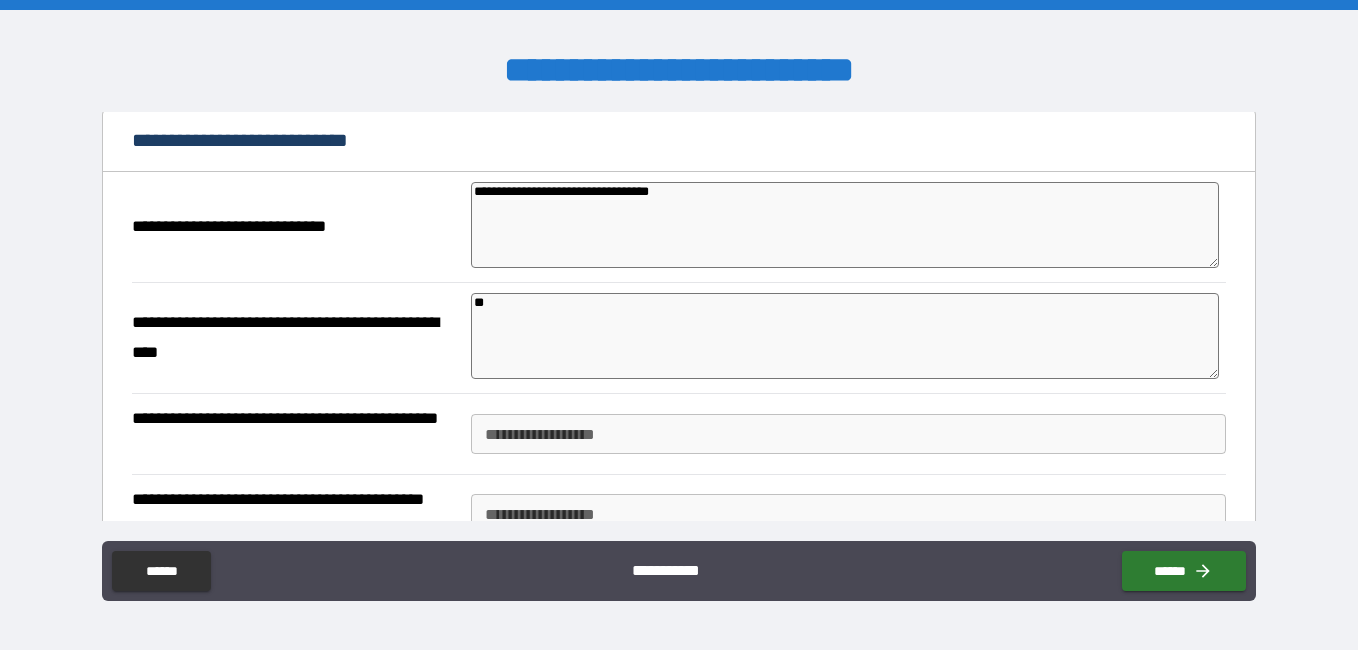type on "***" 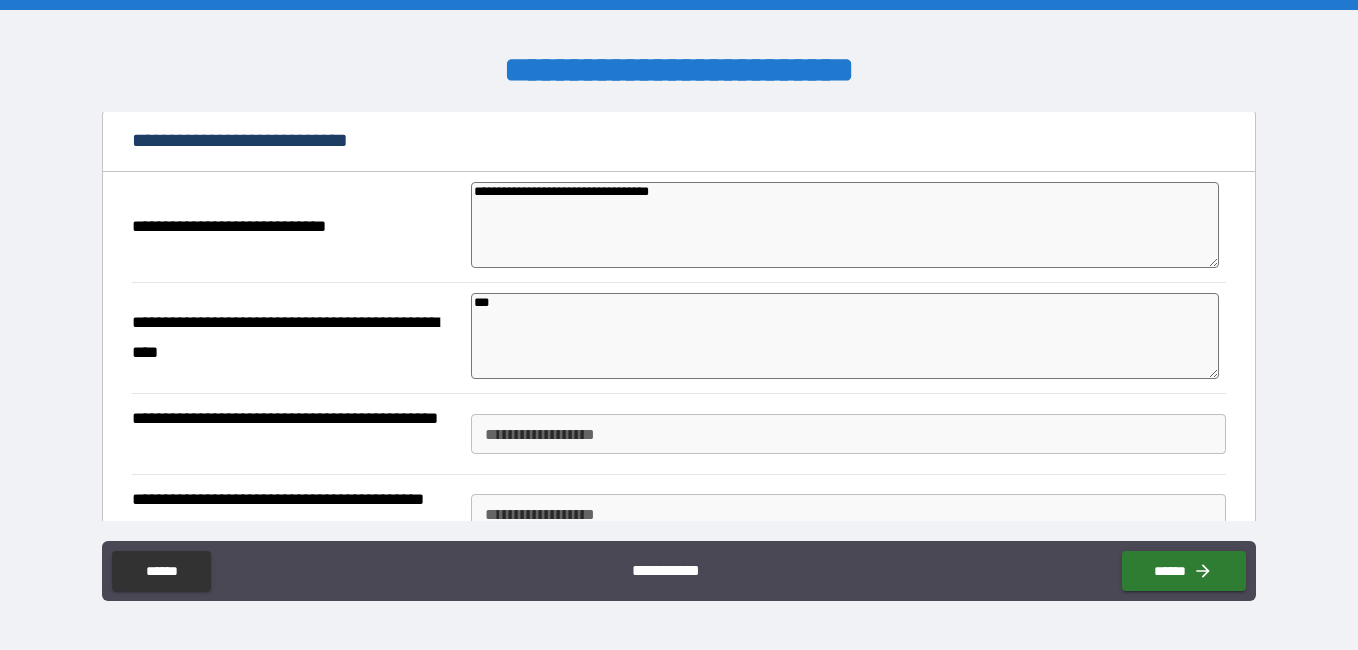 type on "*" 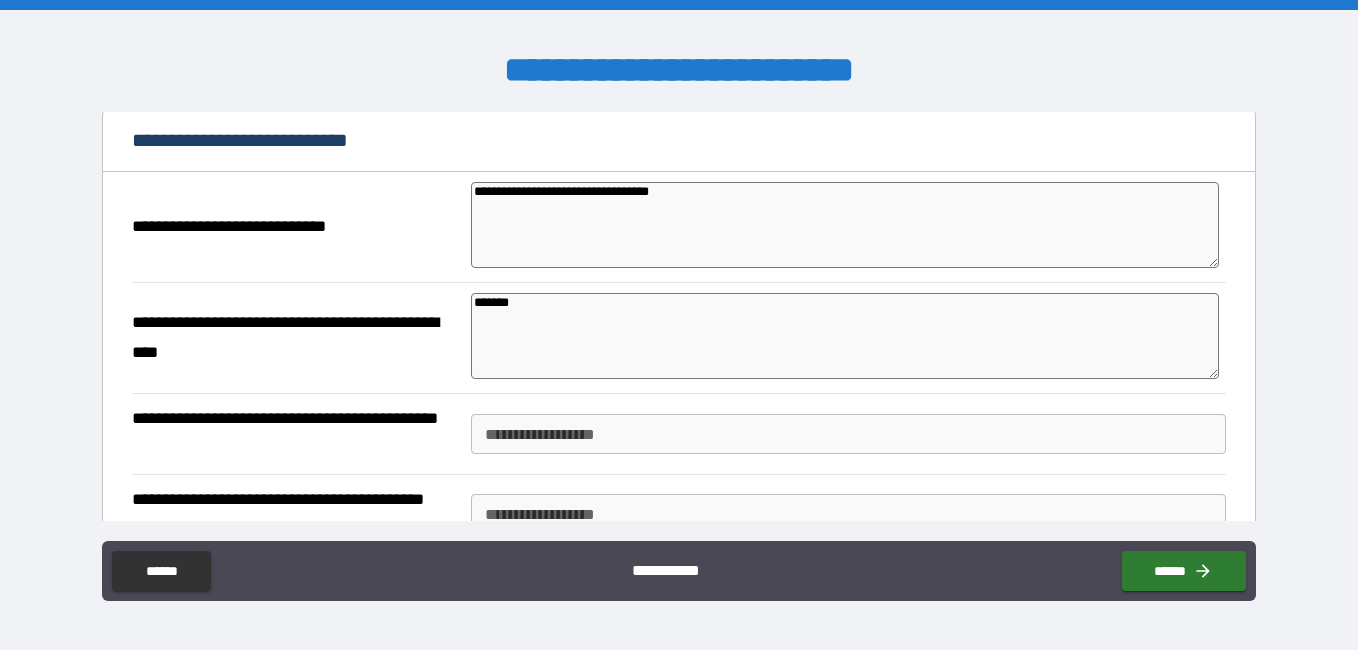 type on "********" 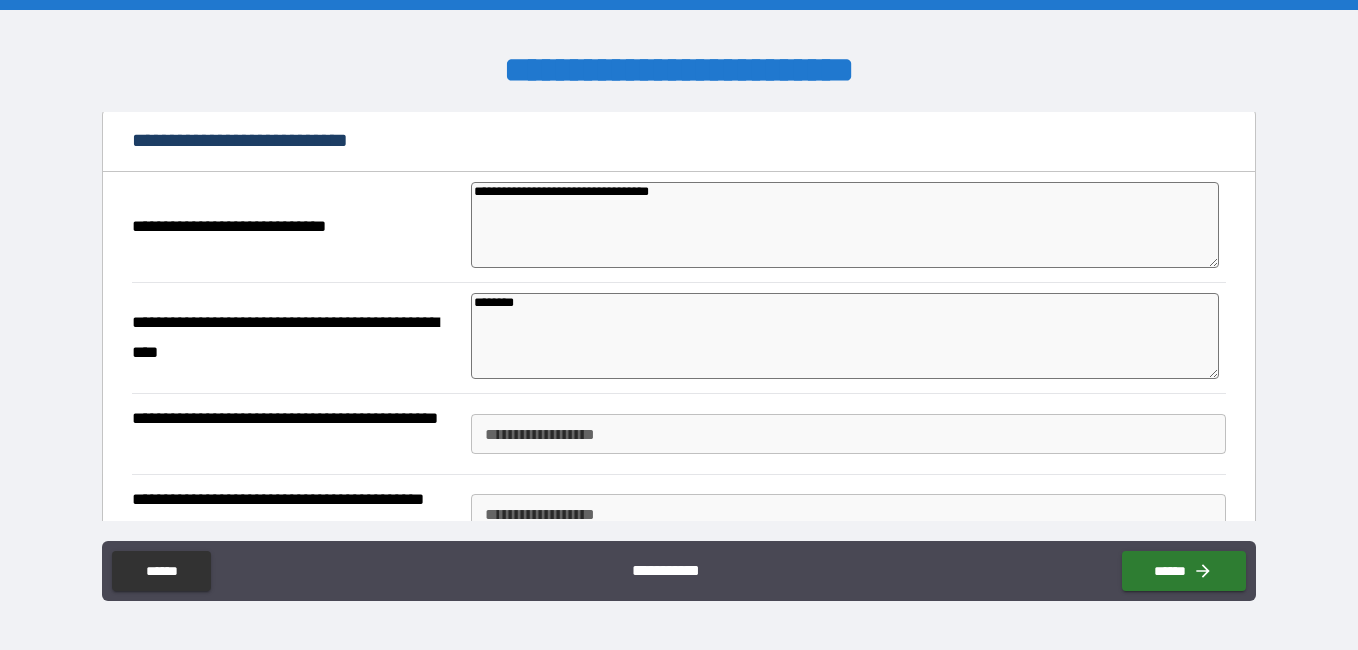 type on "*" 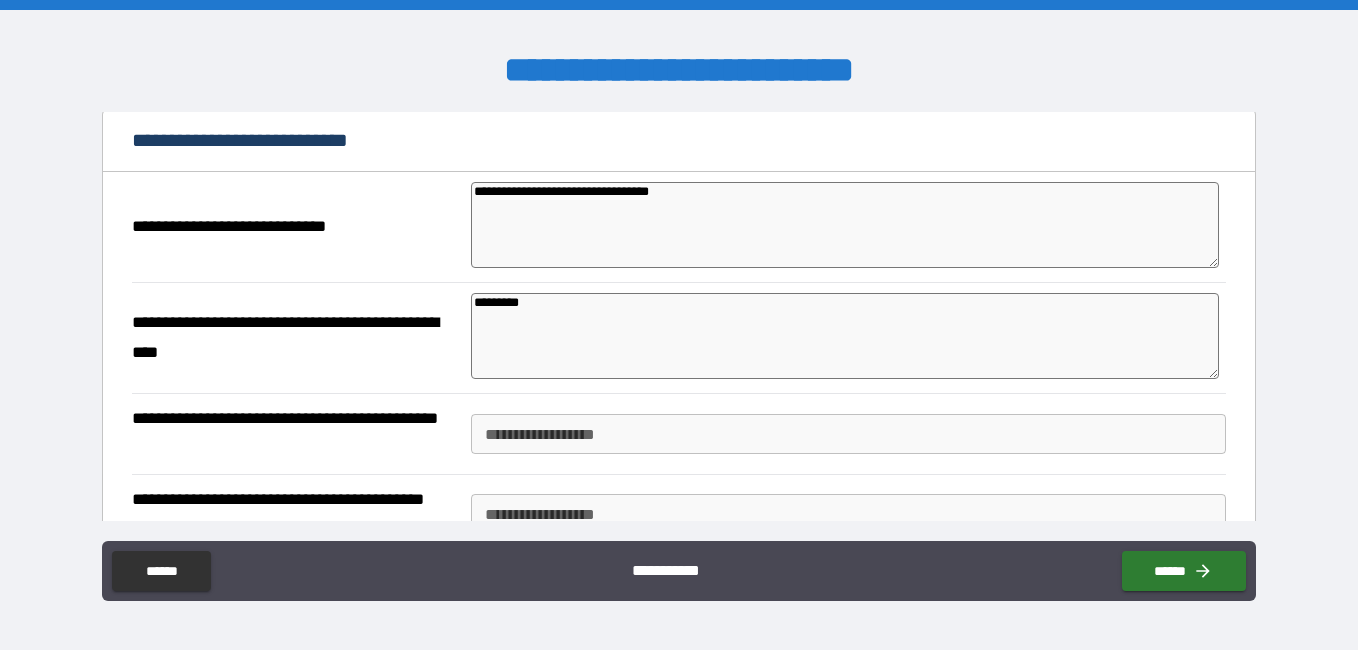 type on "**********" 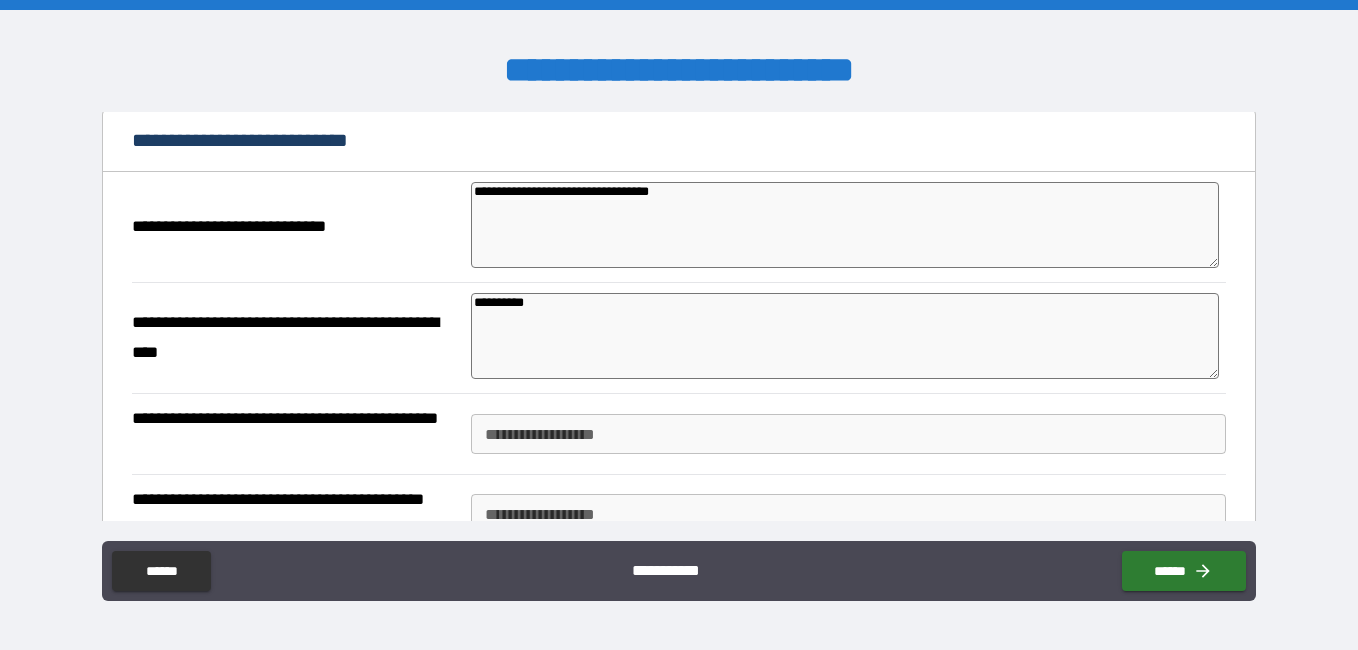 type on "*" 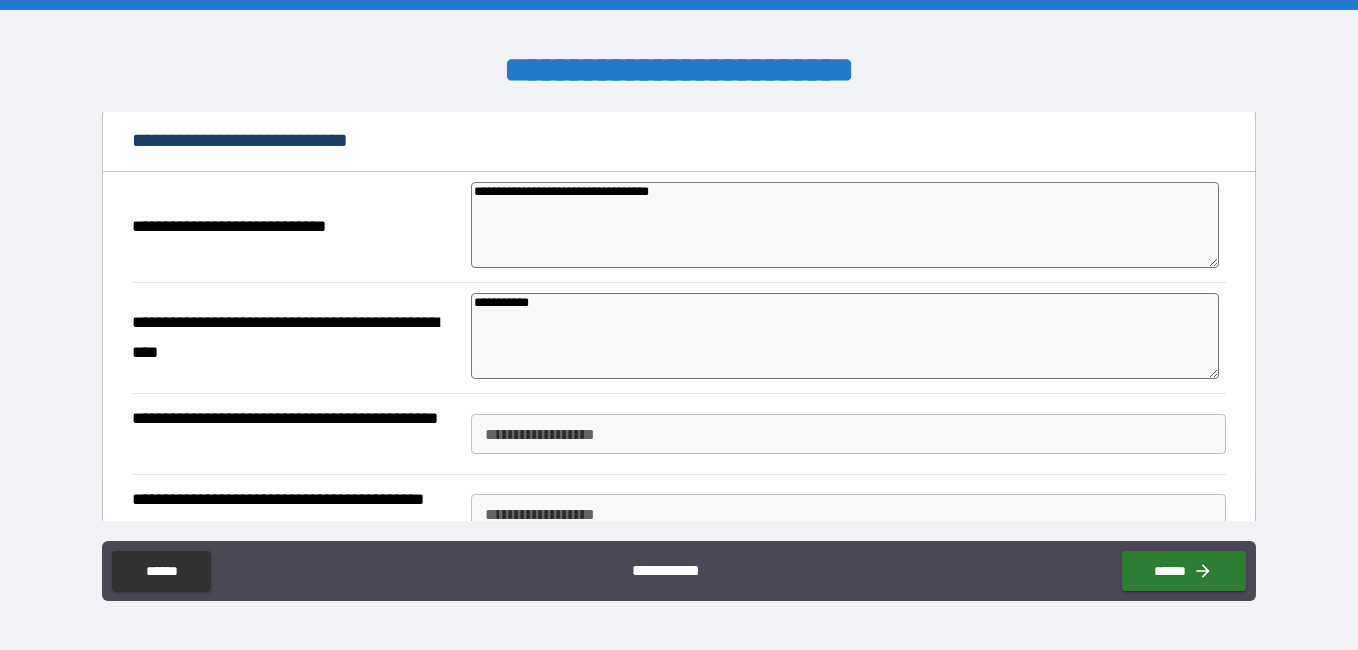 type on "*" 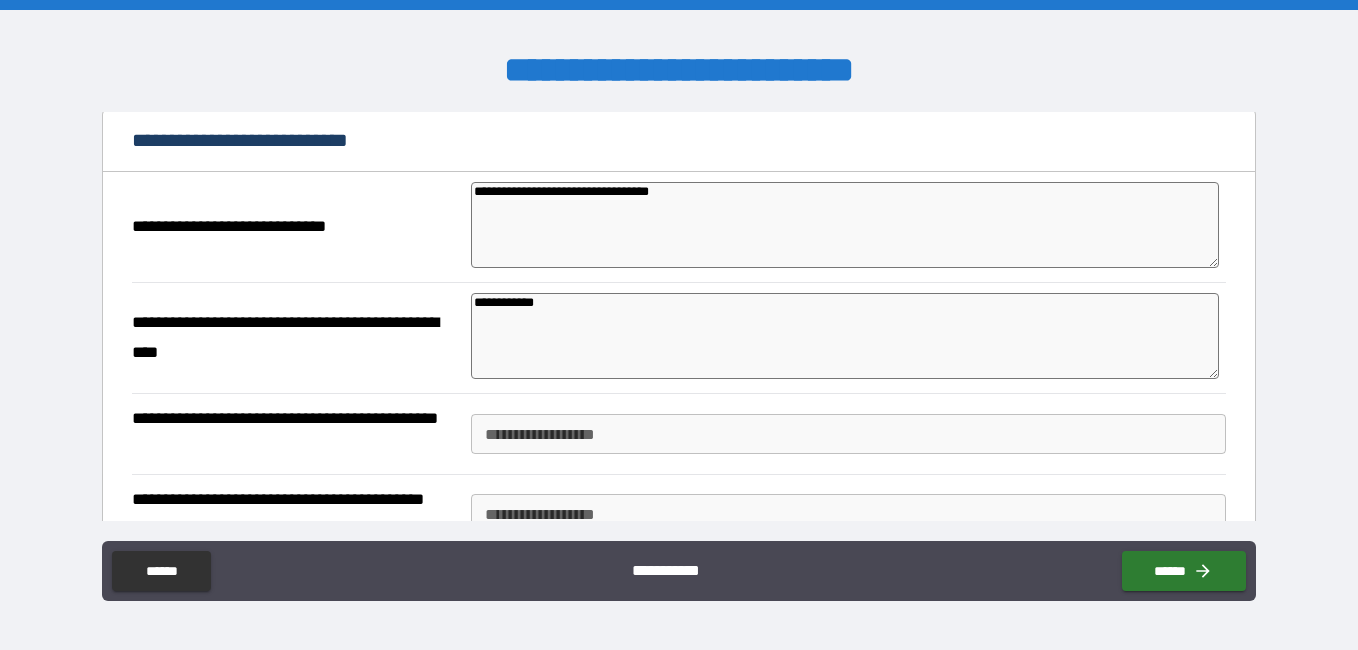 type on "*" 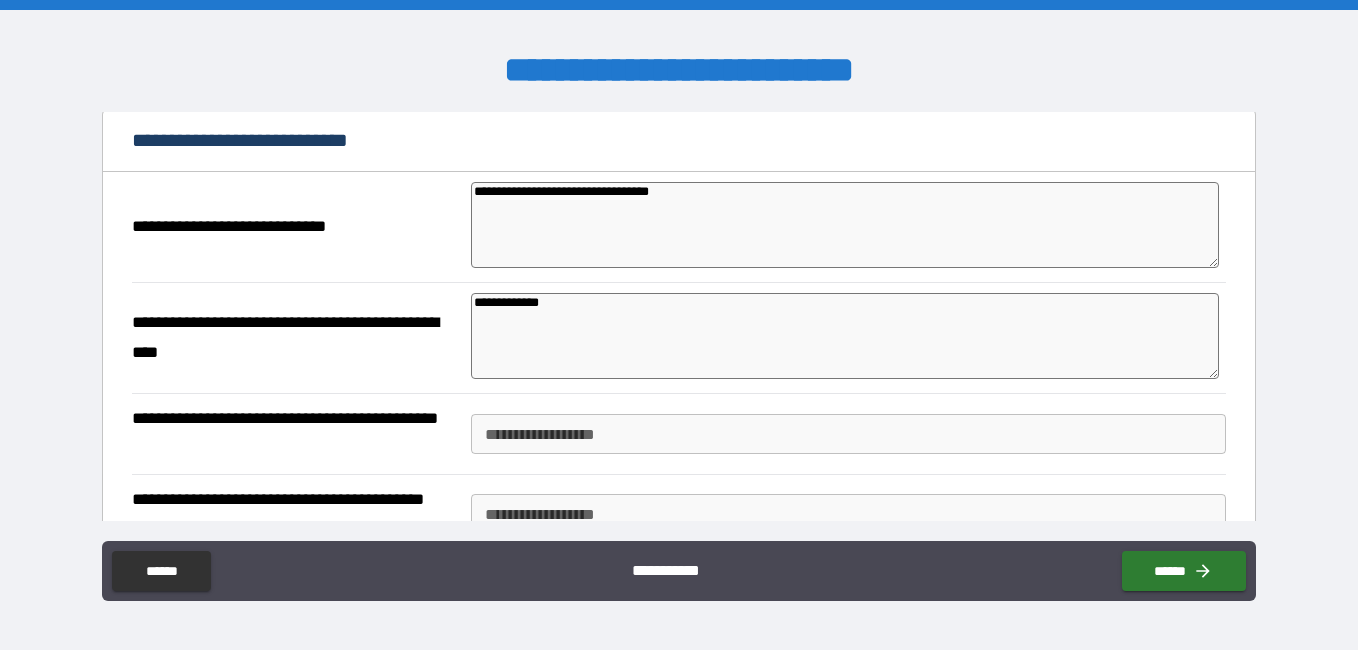type on "**********" 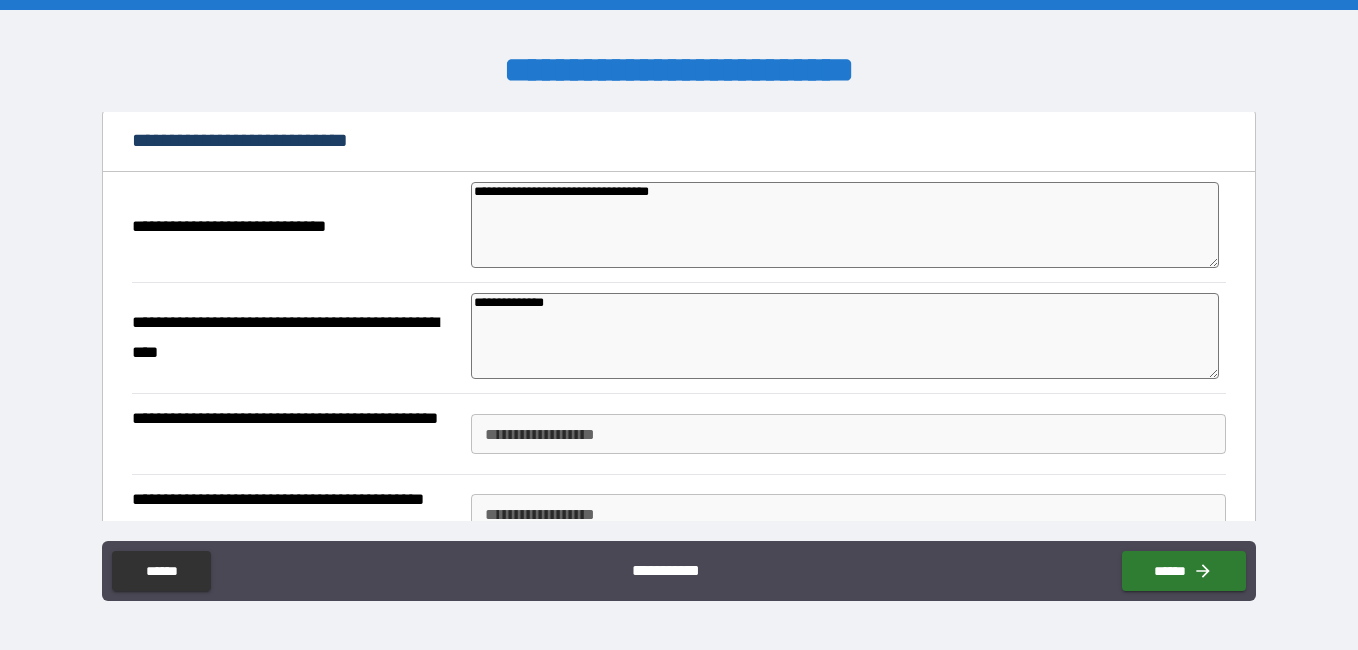 type on "*" 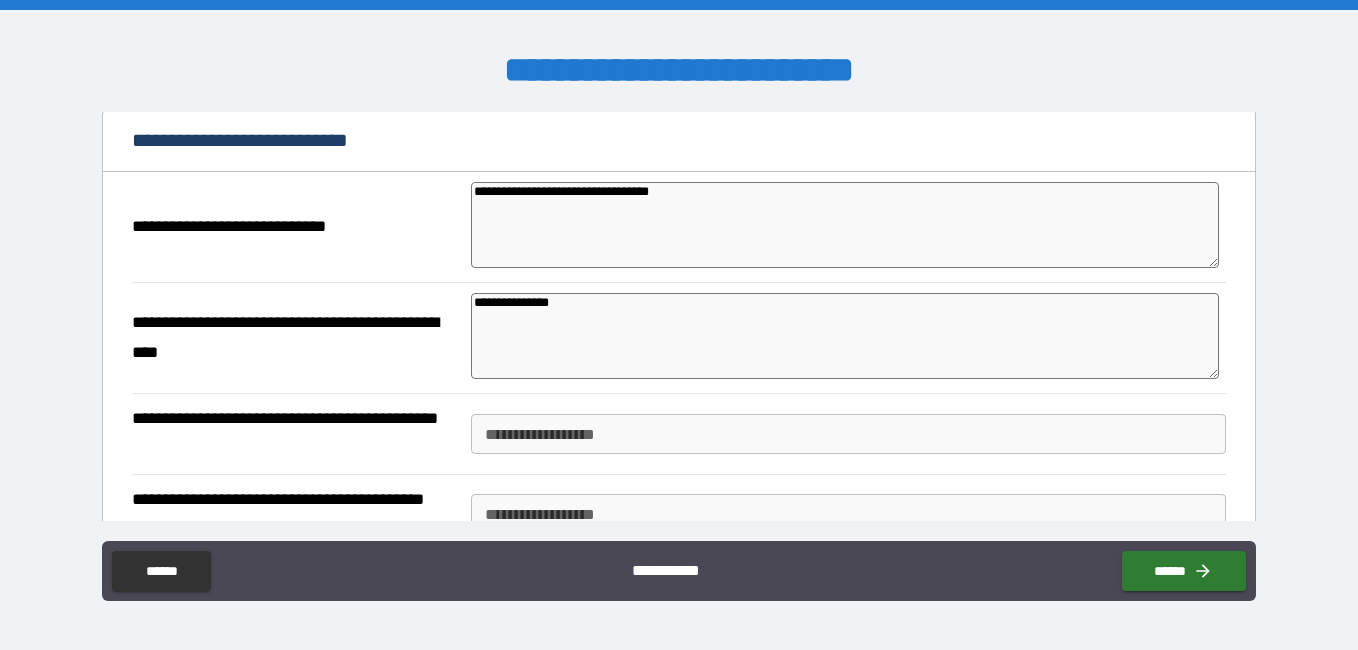 type on "**********" 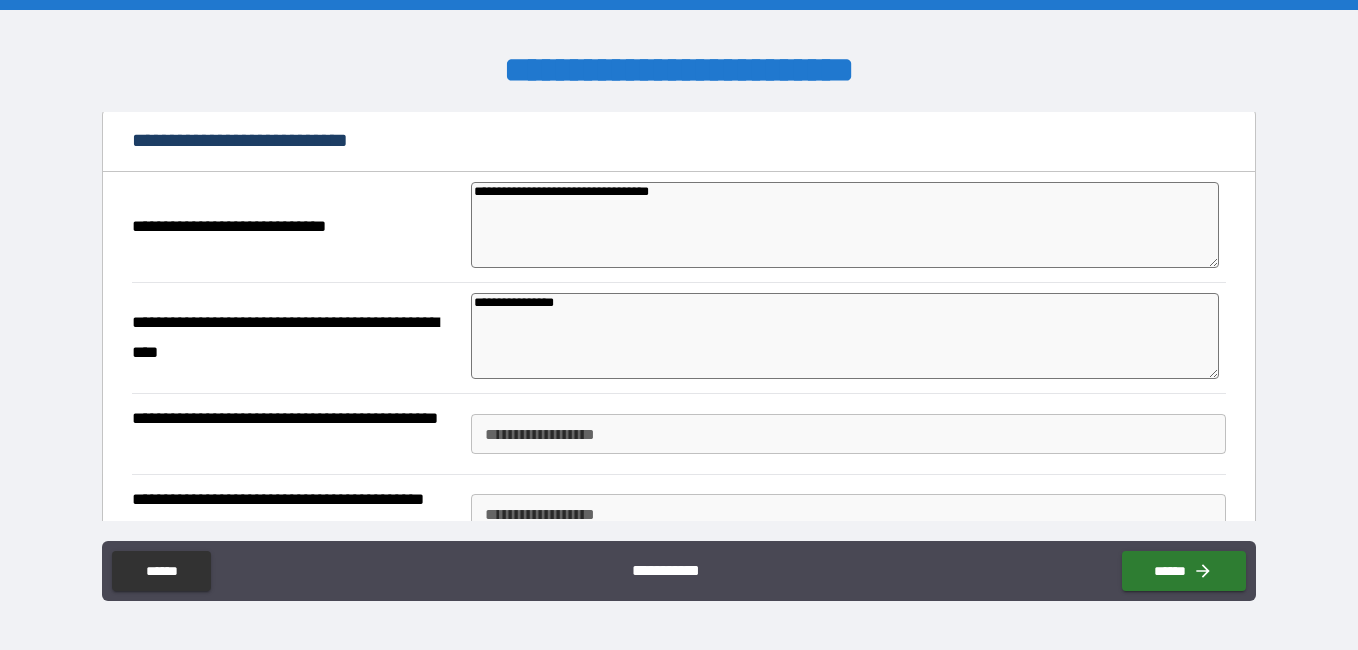type on "*" 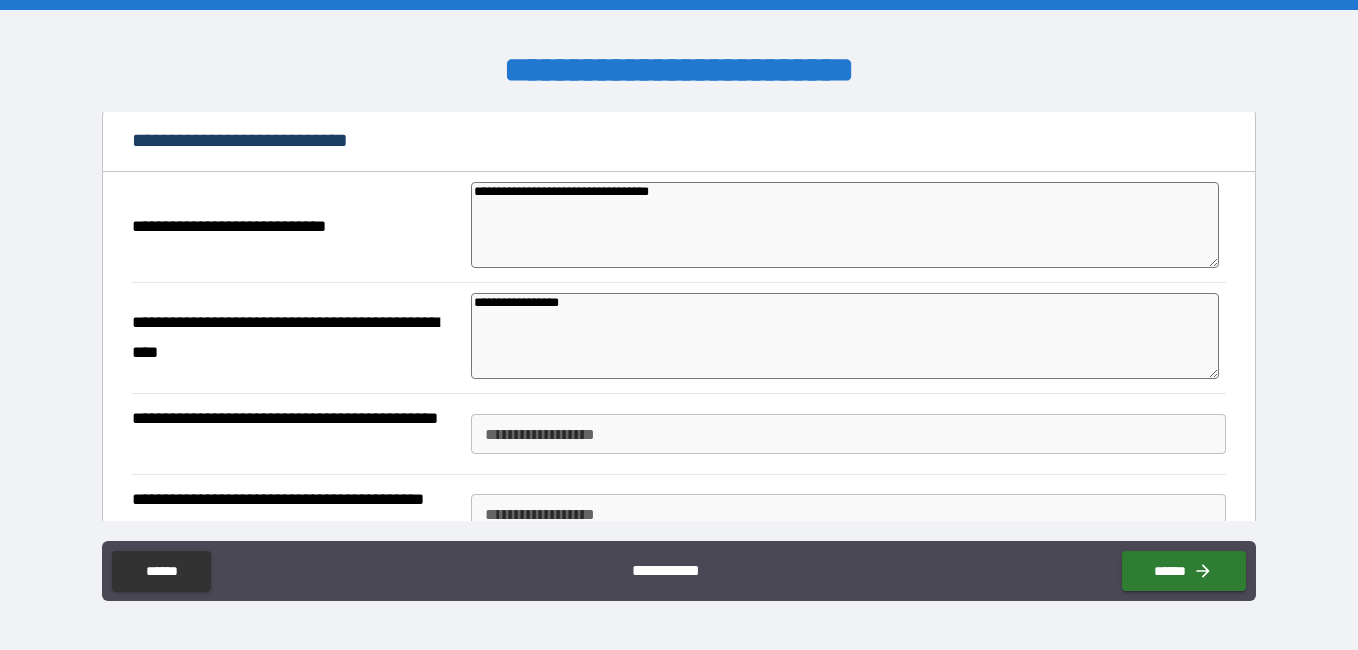 type on "*" 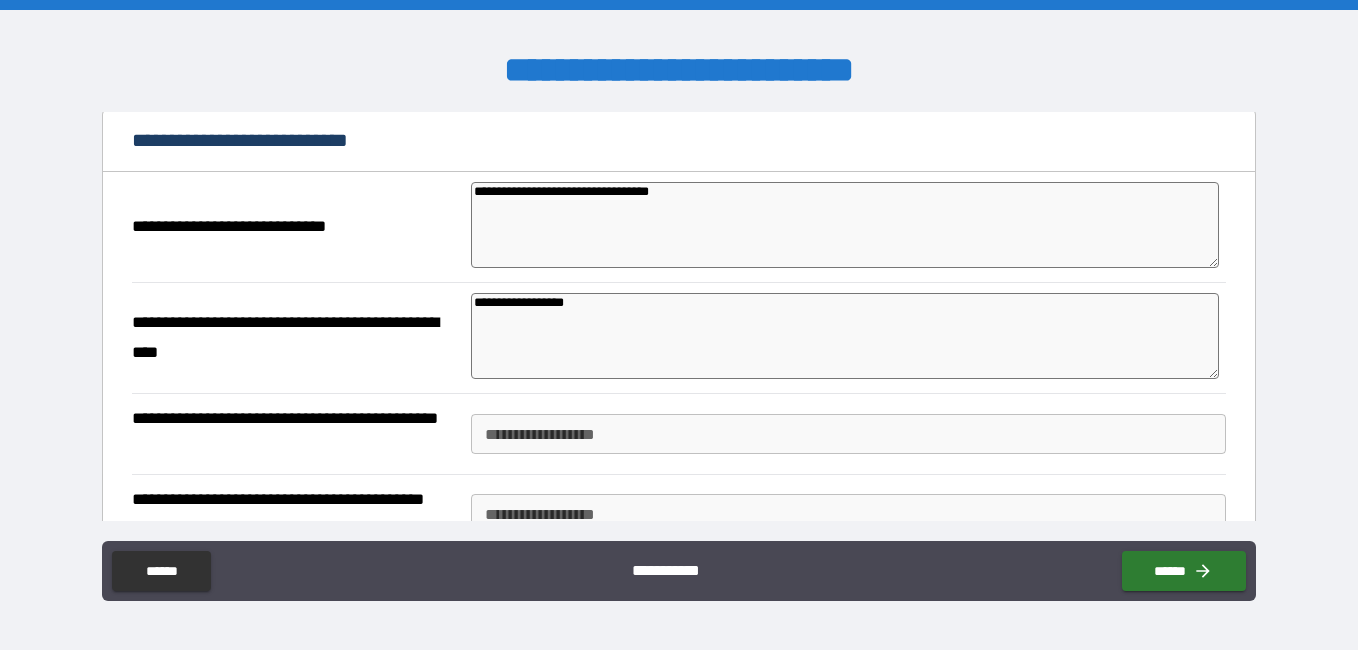 type on "**********" 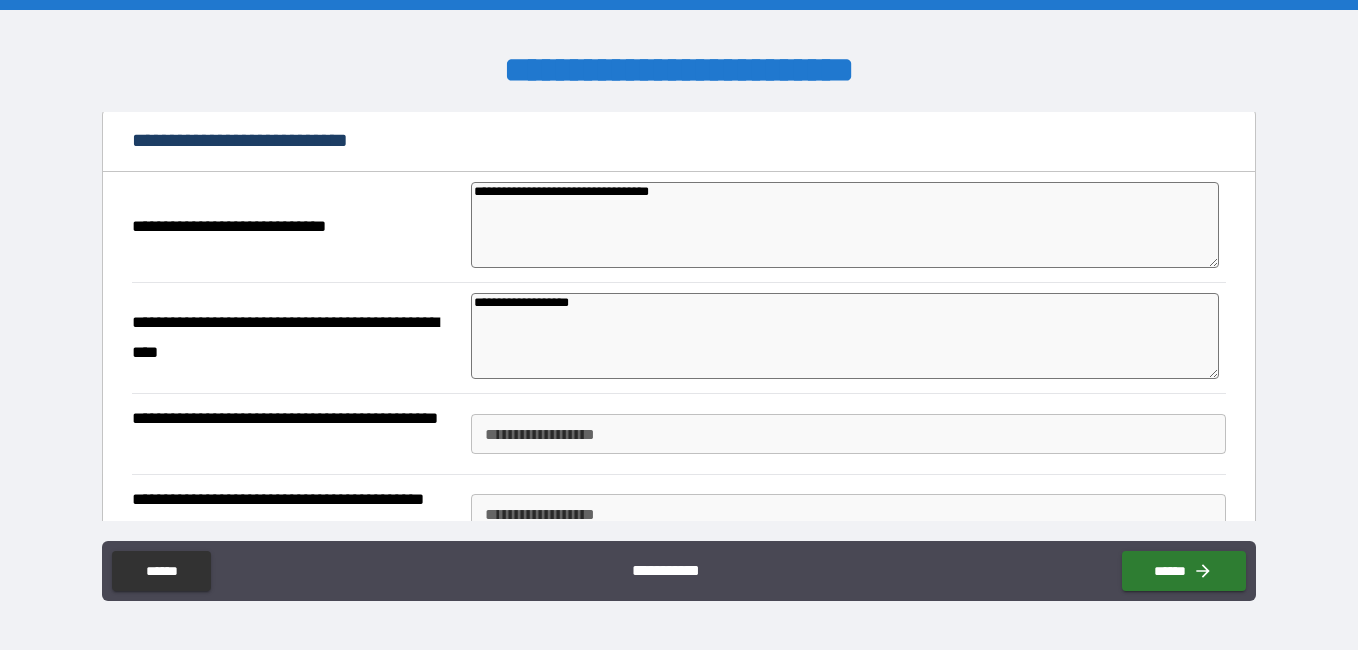 type on "*" 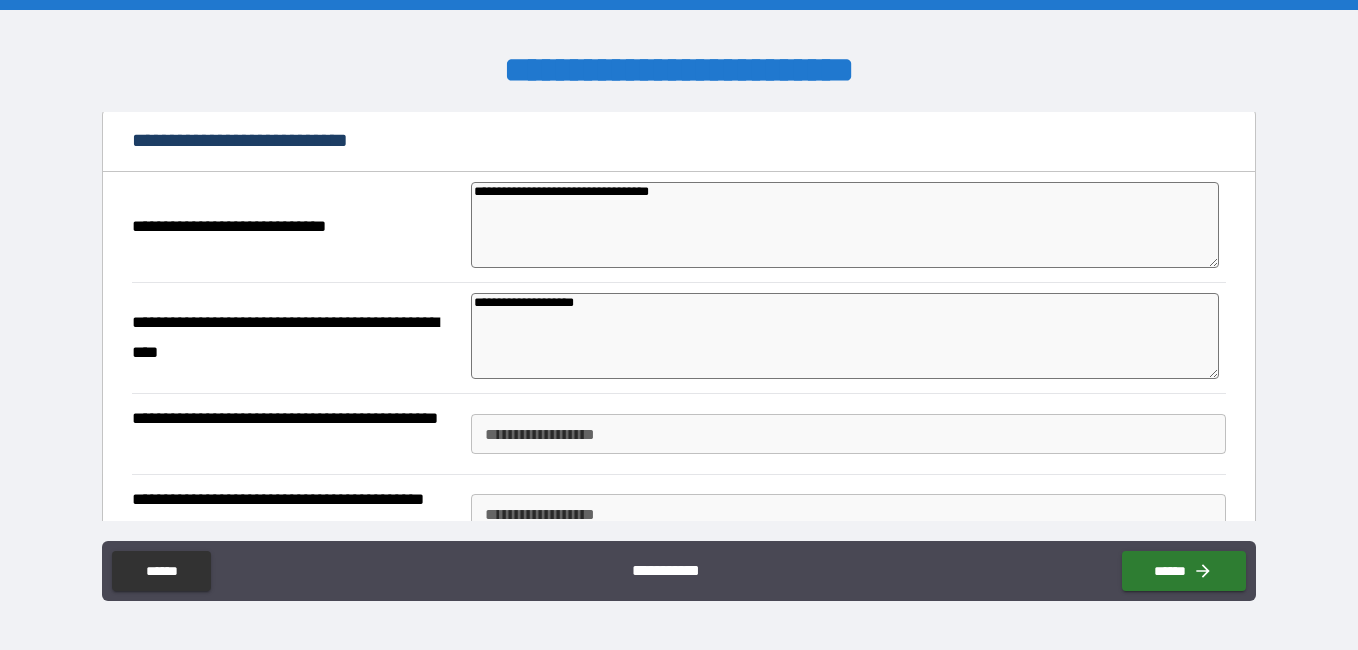 type on "*" 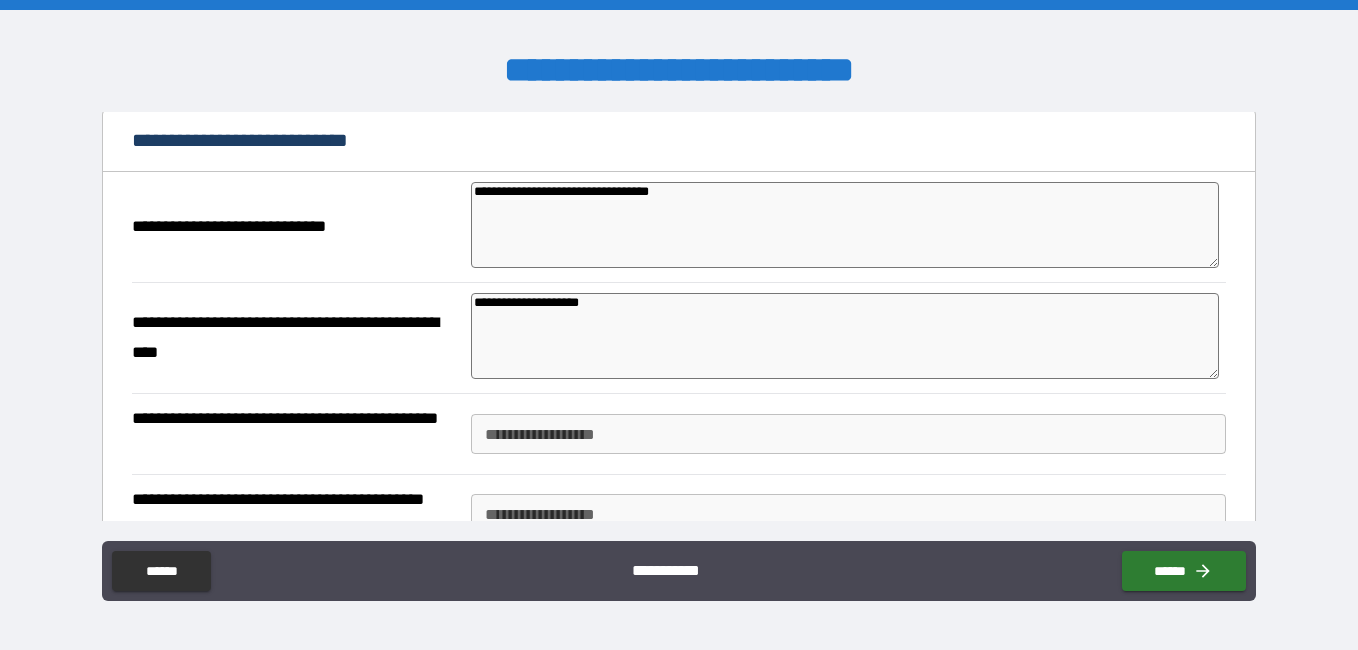 type on "**********" 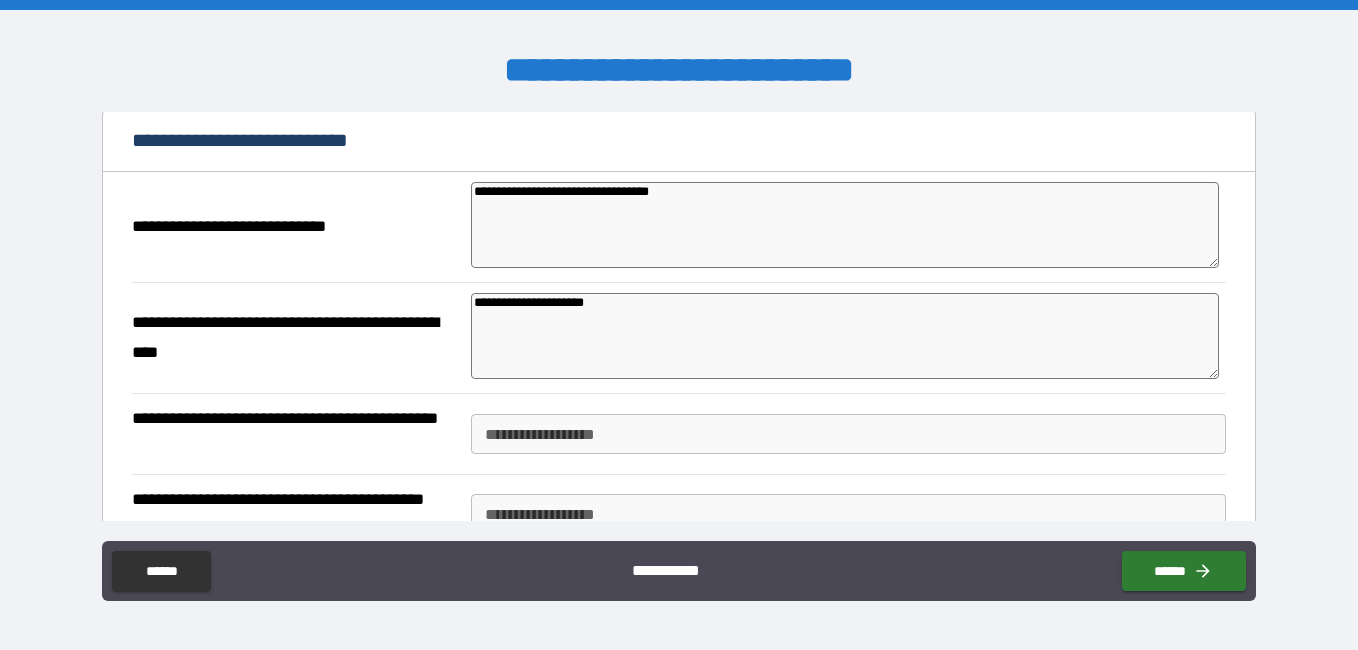 type on "*" 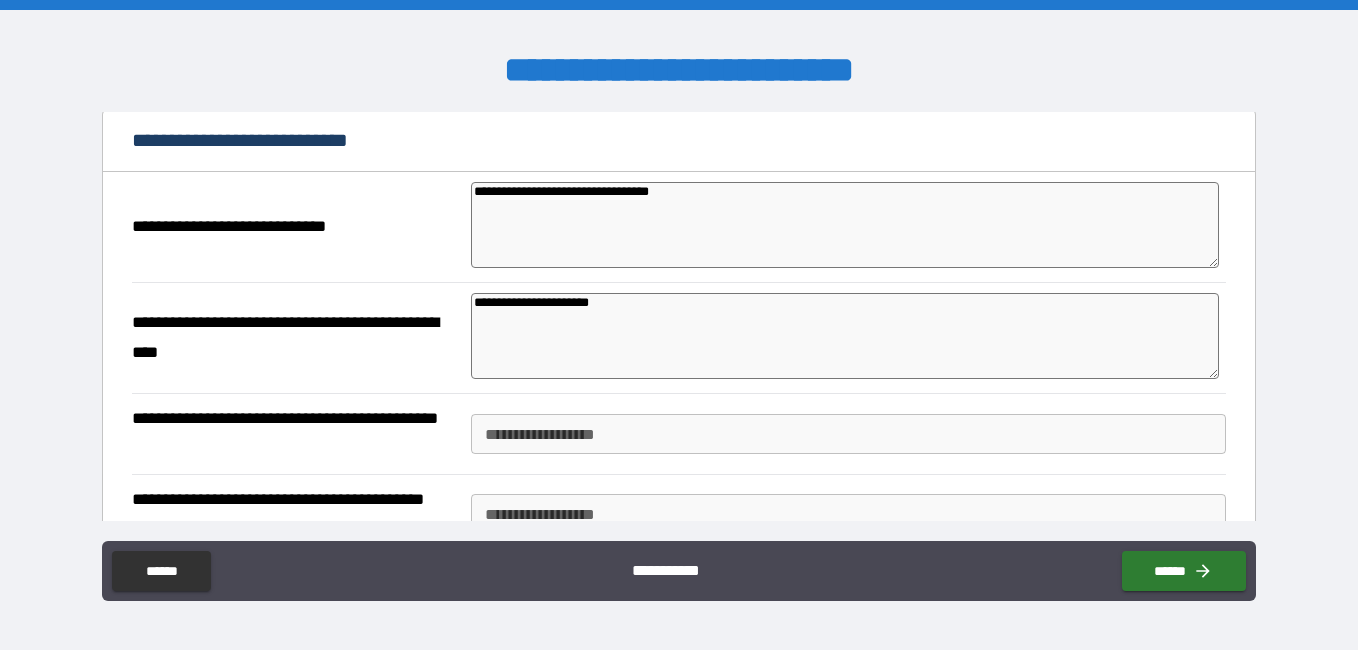 type on "**********" 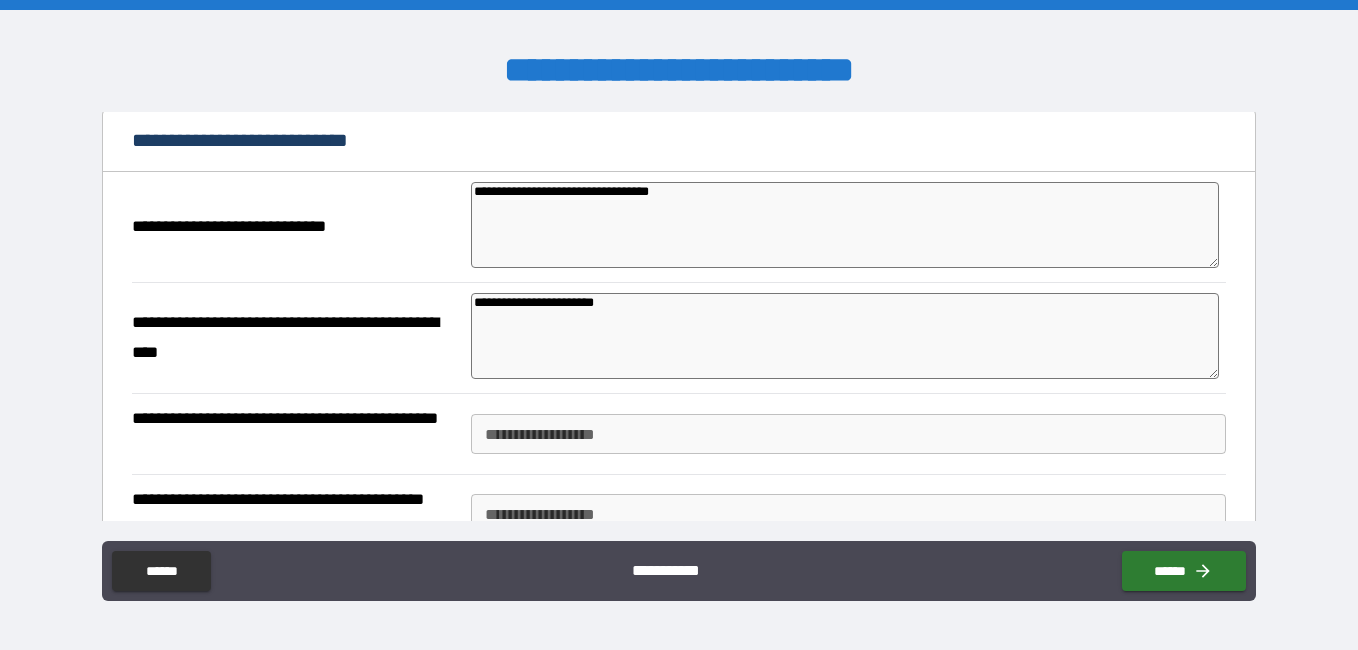 type on "*" 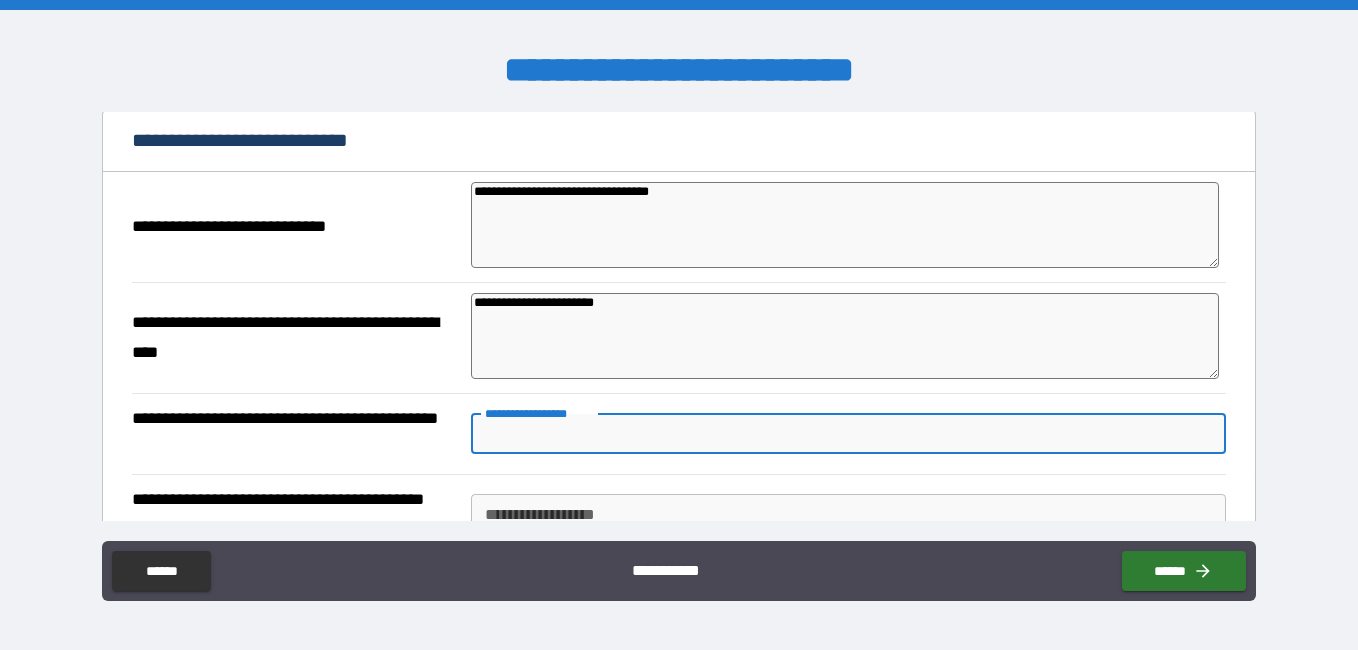 type on "*" 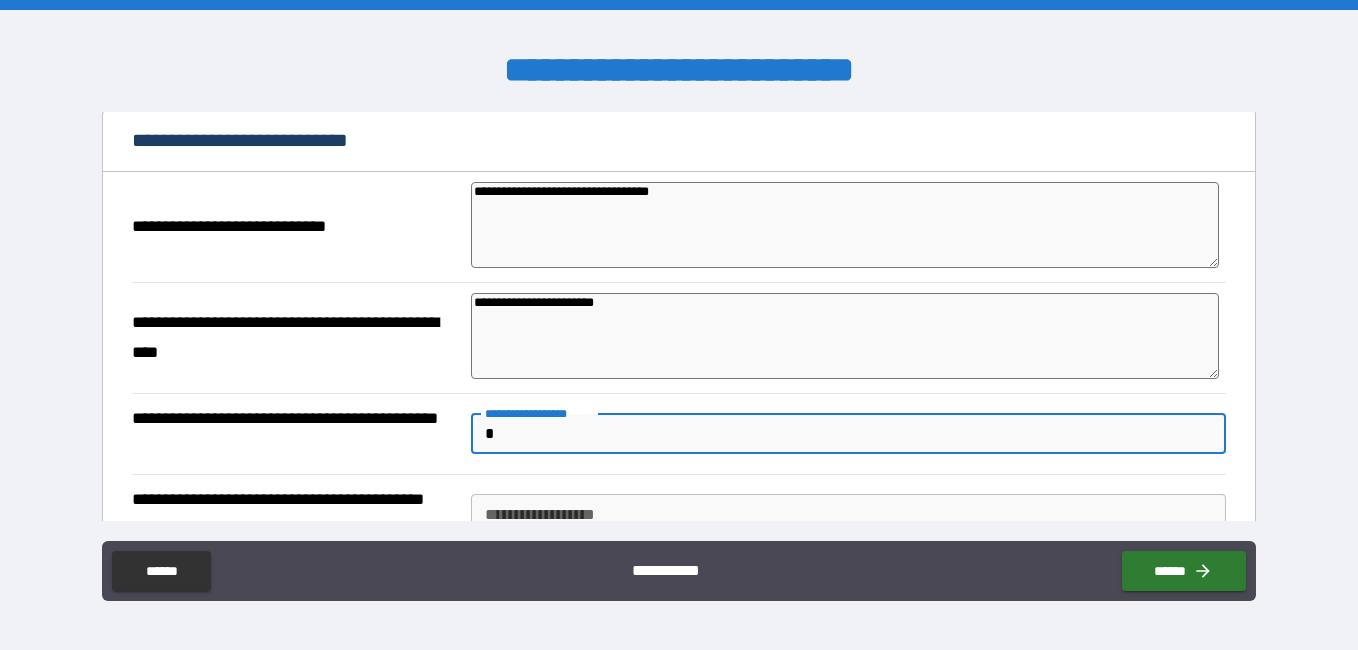type on "*" 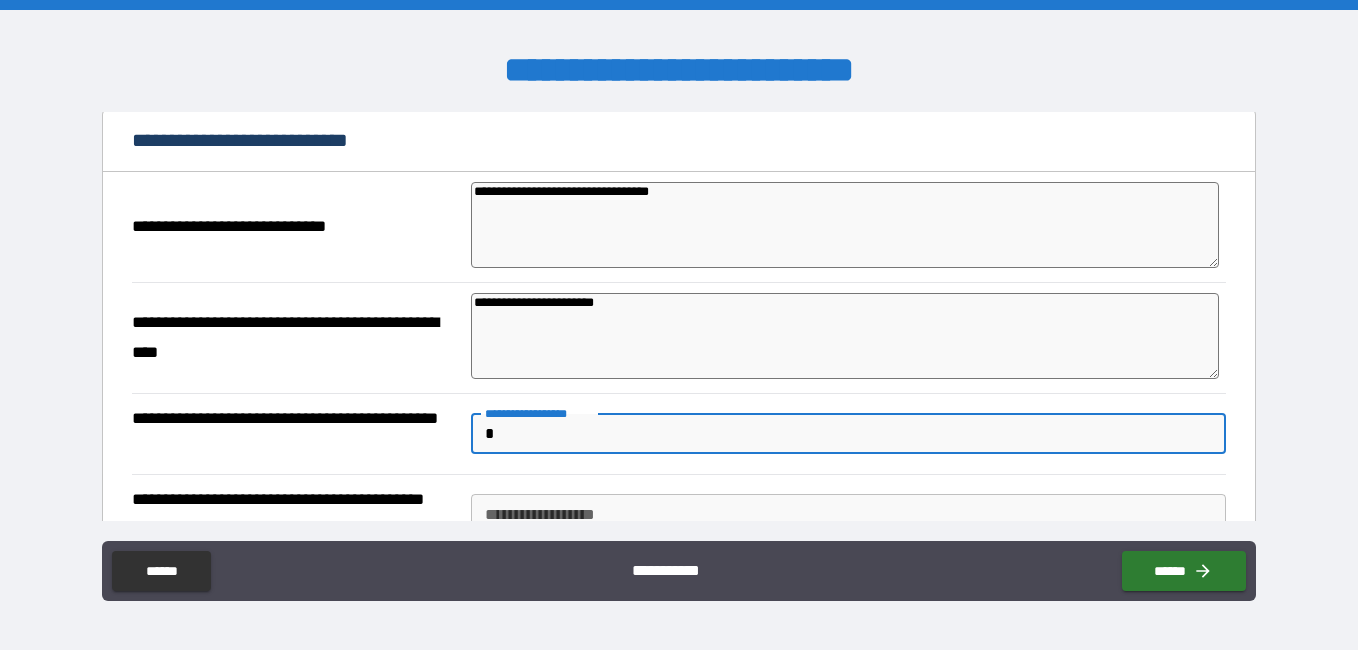 type on "*" 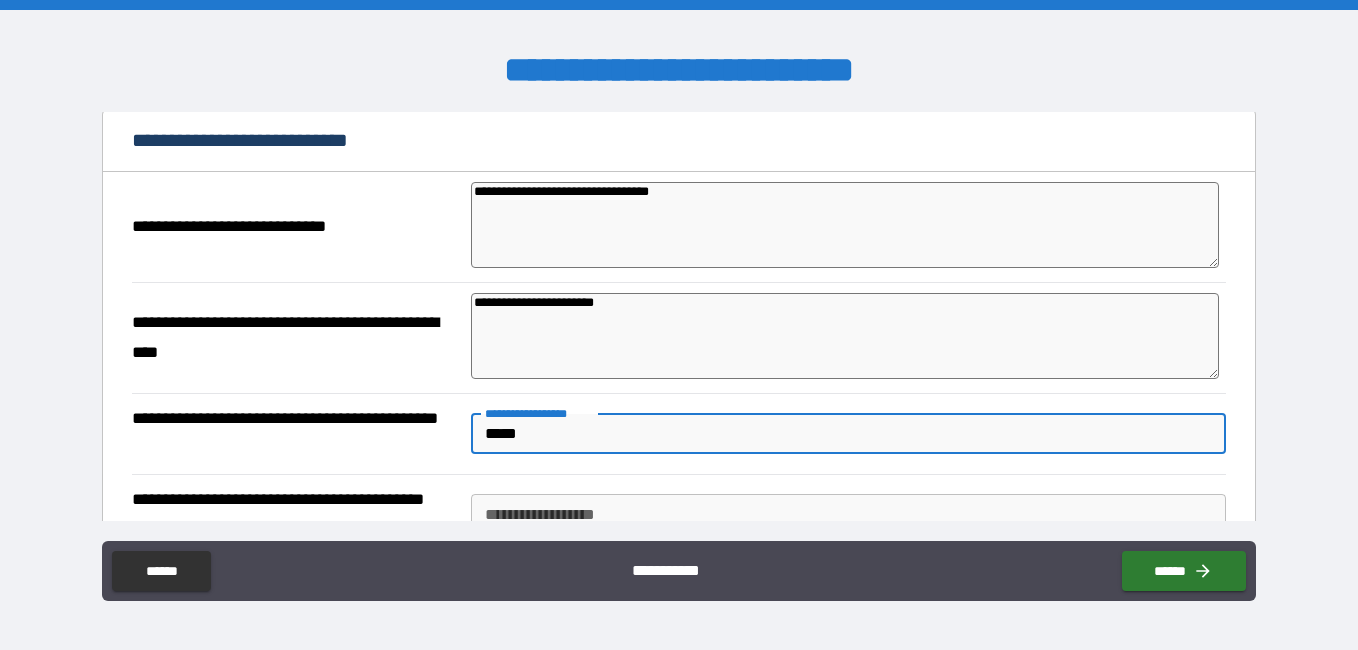 type on "******" 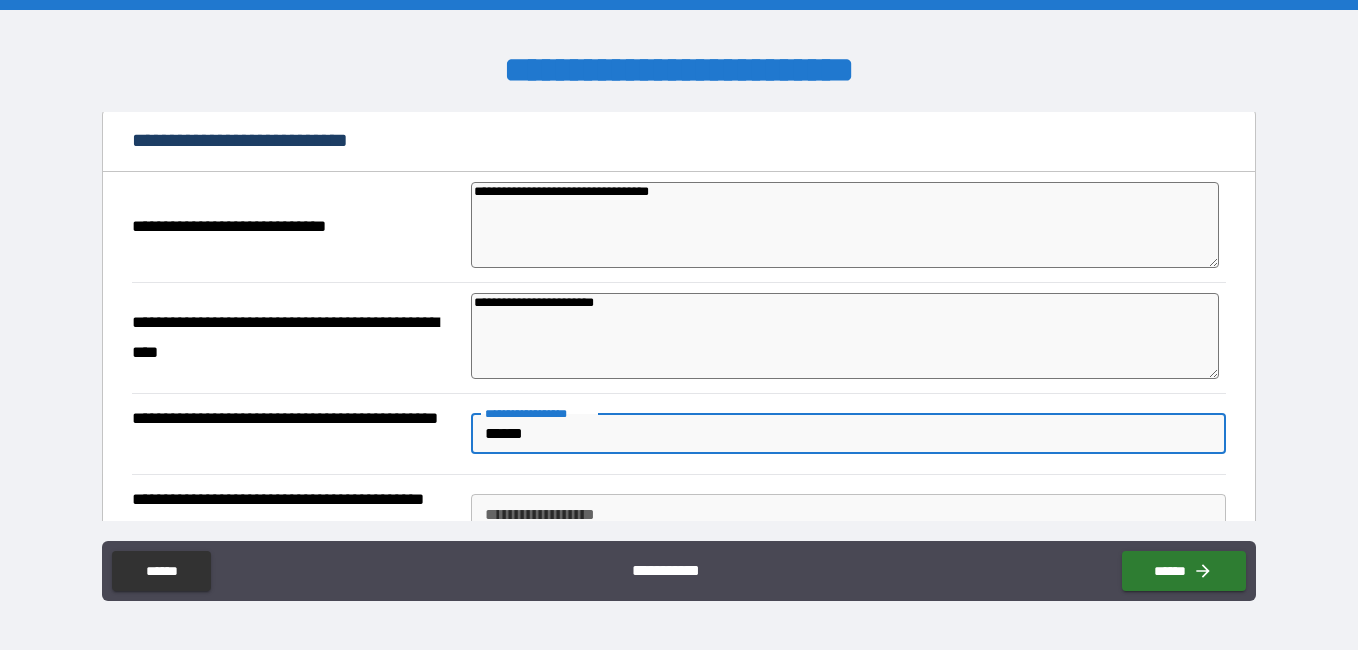 type on "*" 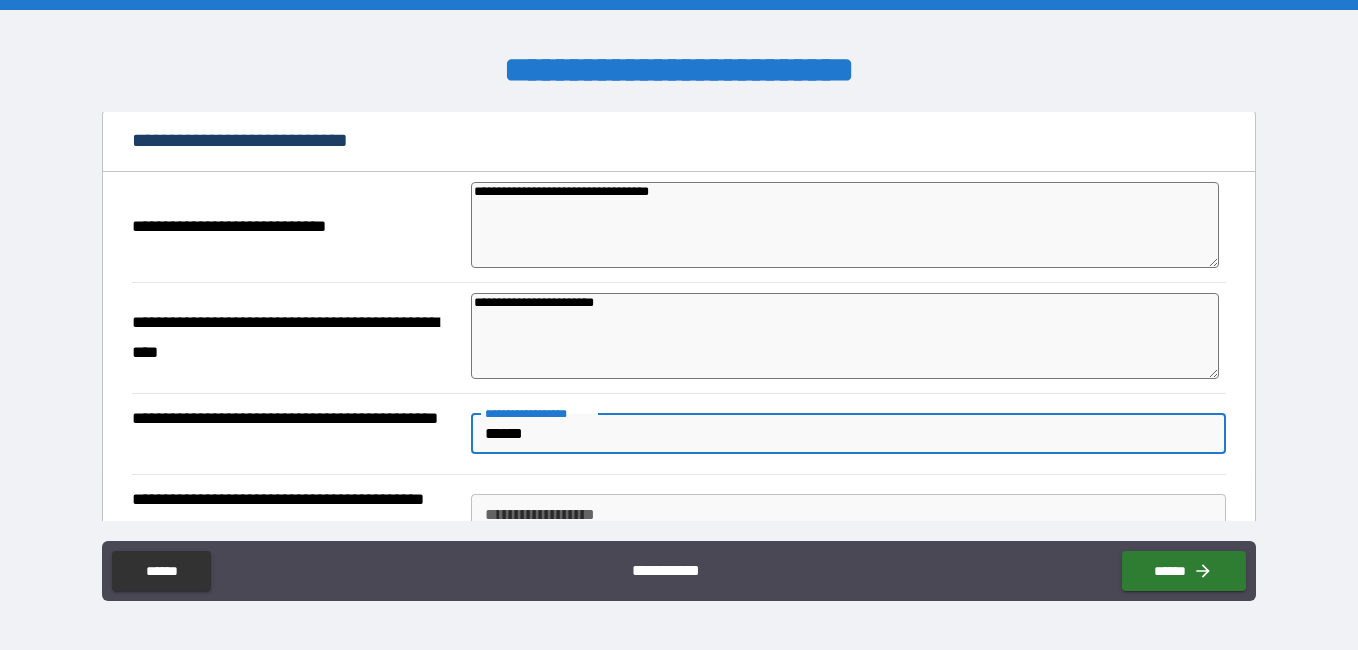 type on "*" 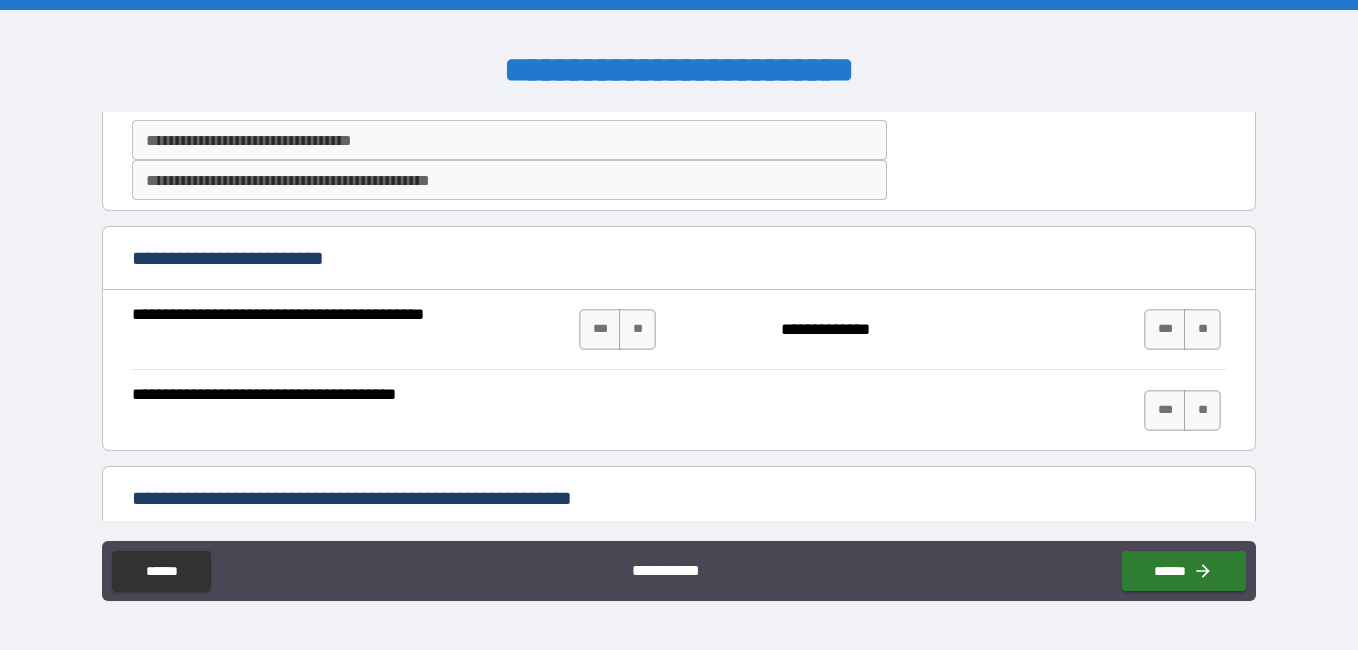 scroll, scrollTop: 1933, scrollLeft: 0, axis: vertical 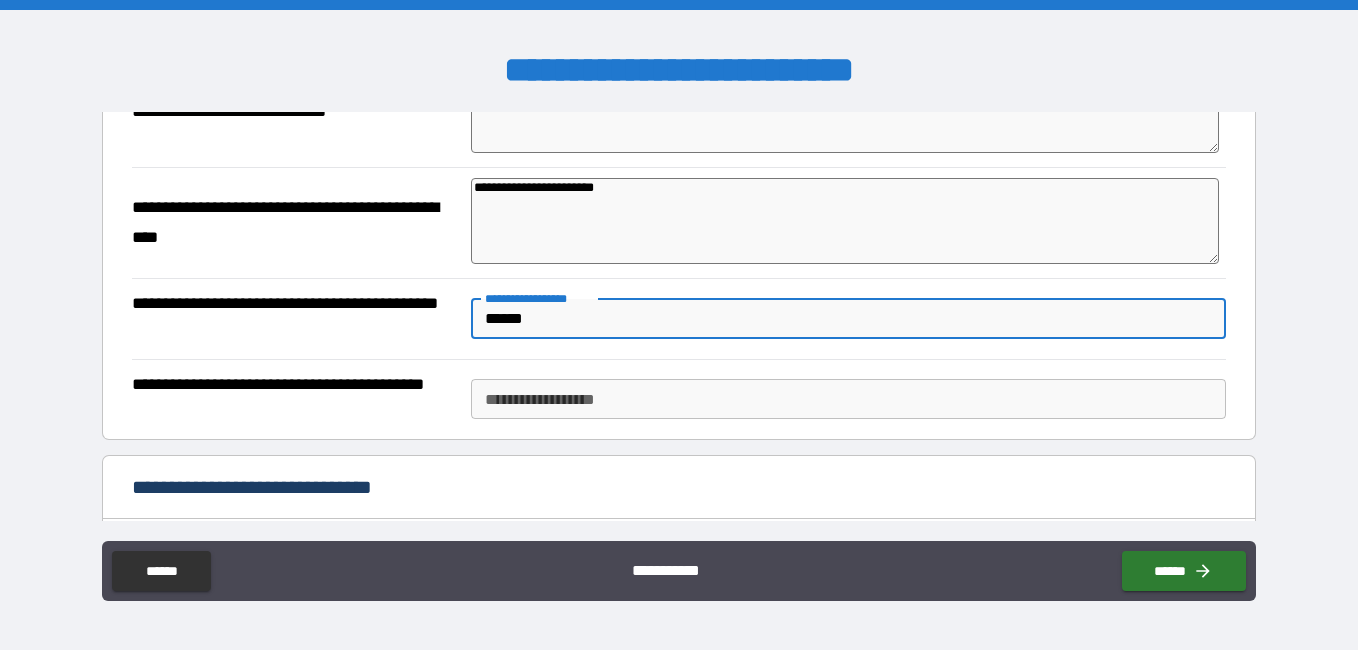 type on "******" 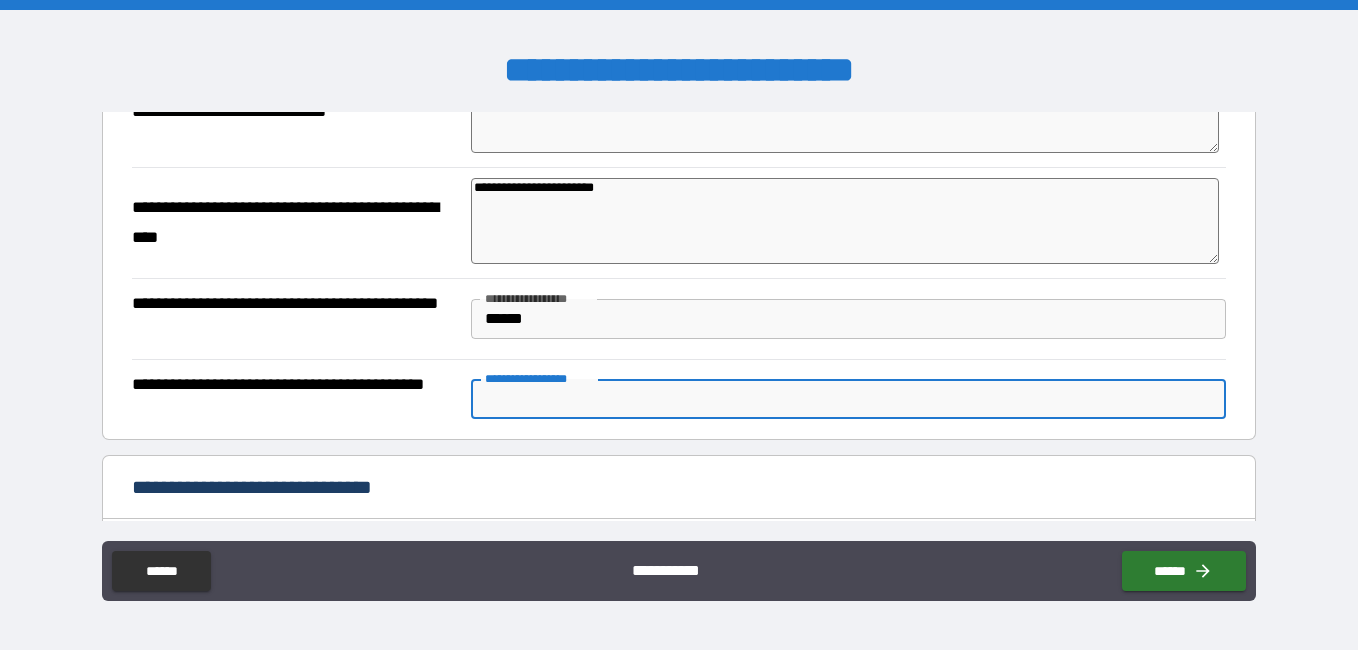 click on "**********" at bounding box center (848, 399) 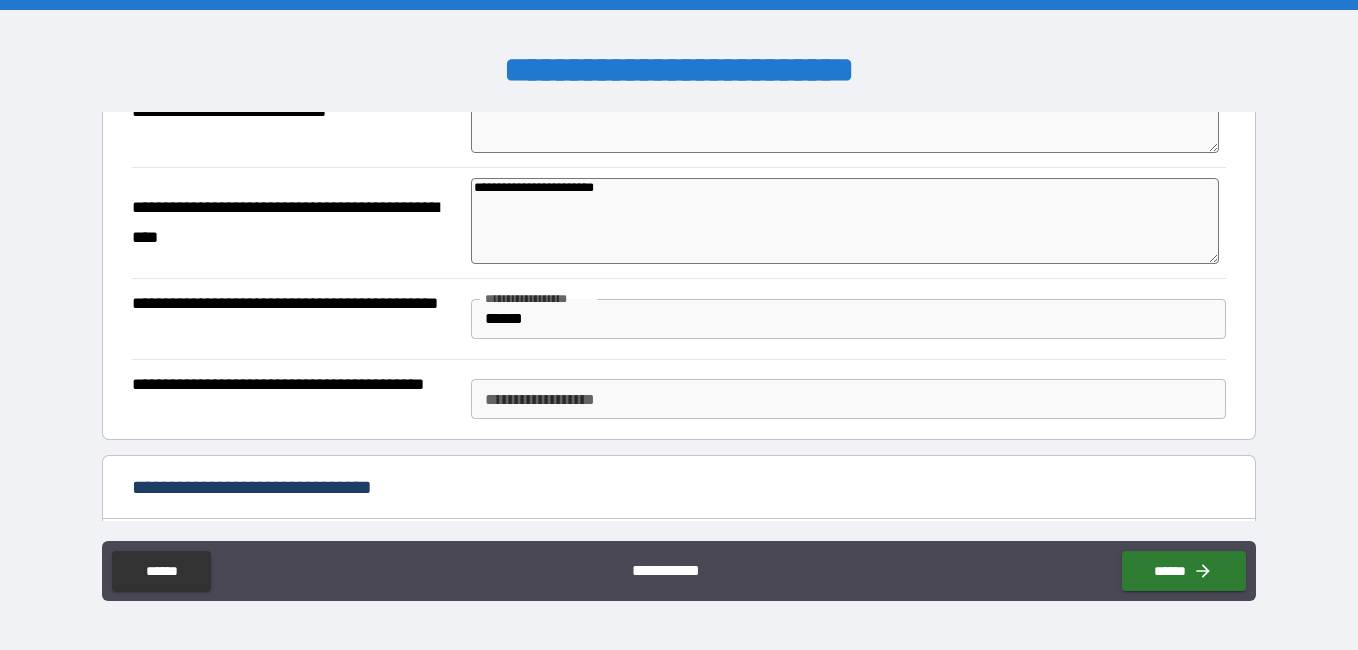 drag, startPoint x: 645, startPoint y: 185, endPoint x: 225, endPoint y: 128, distance: 423.85022 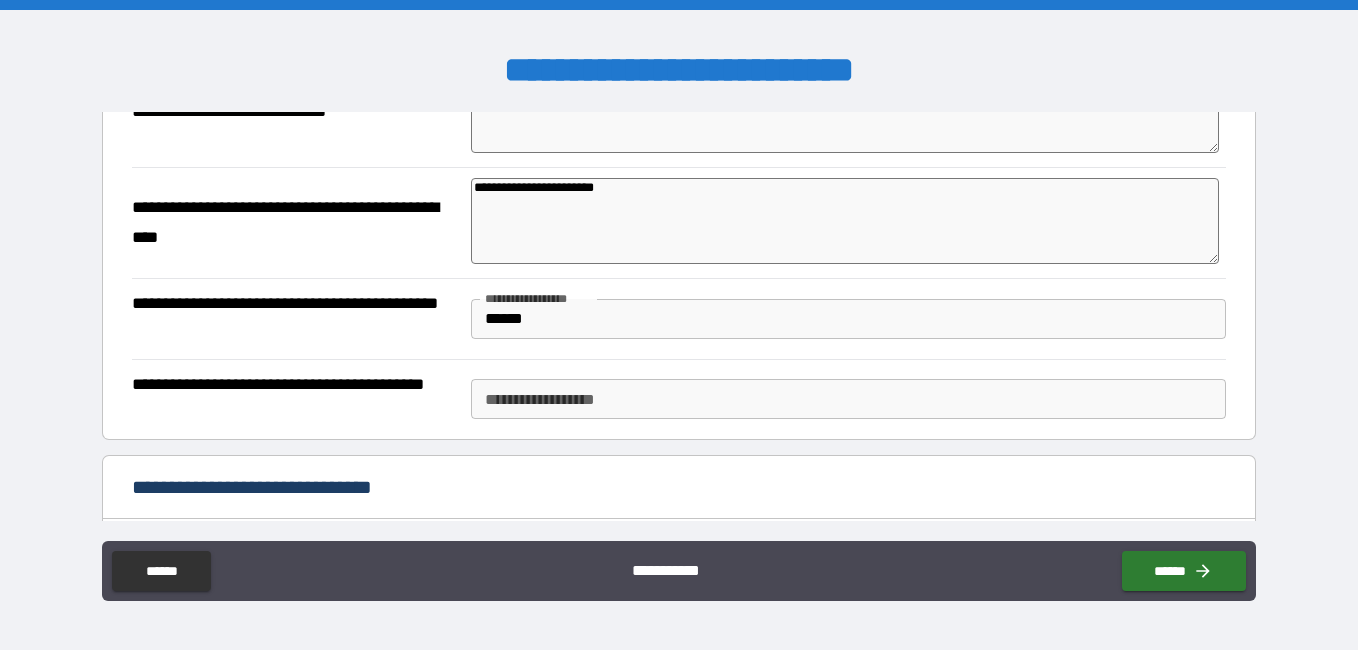 type 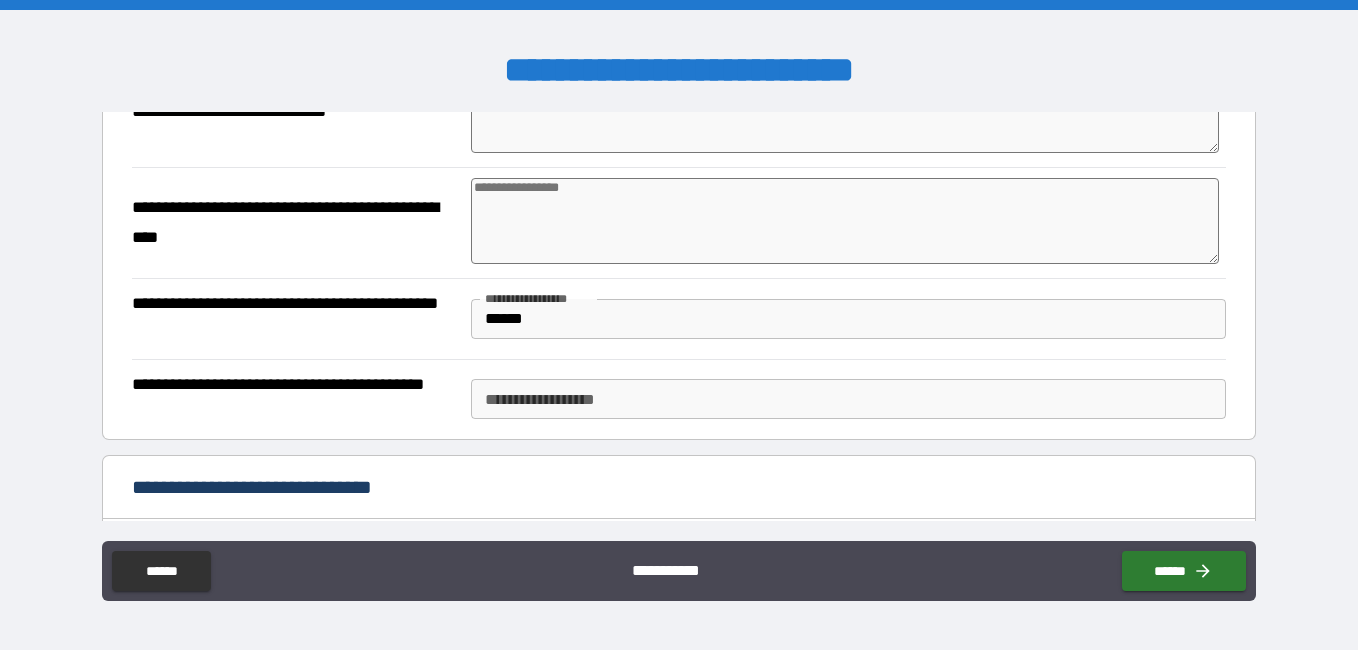 type on "*" 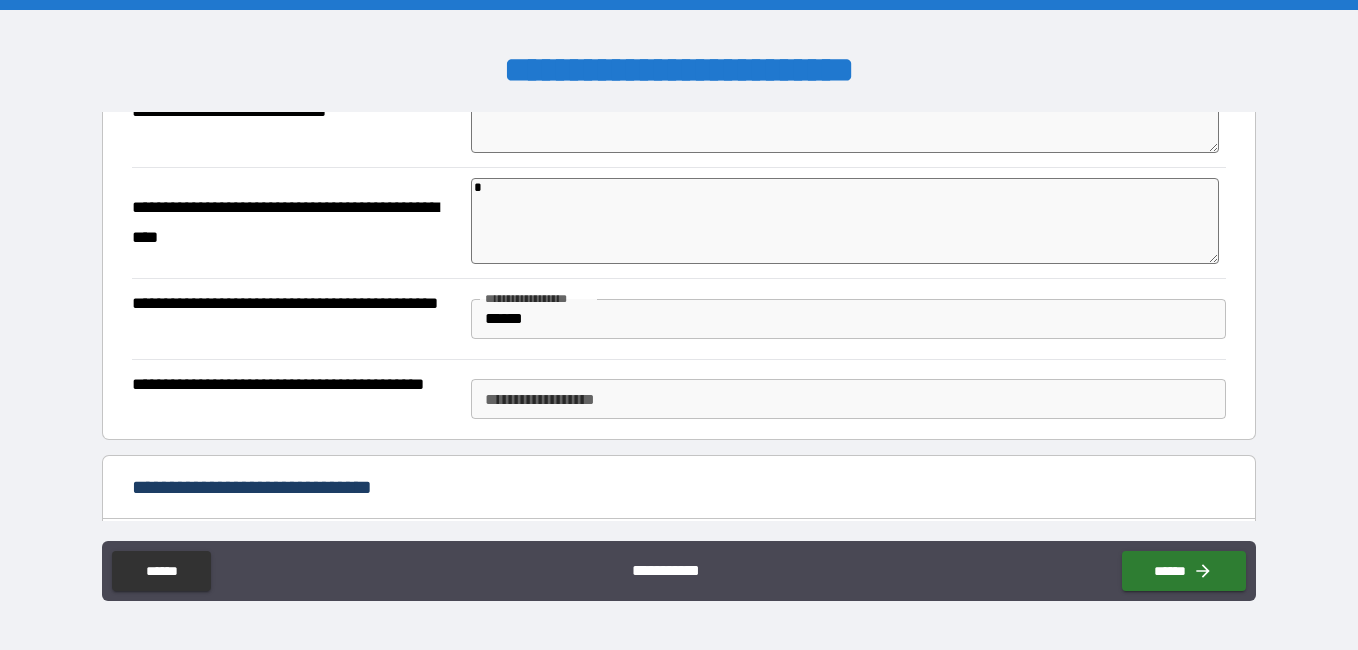 type on "**" 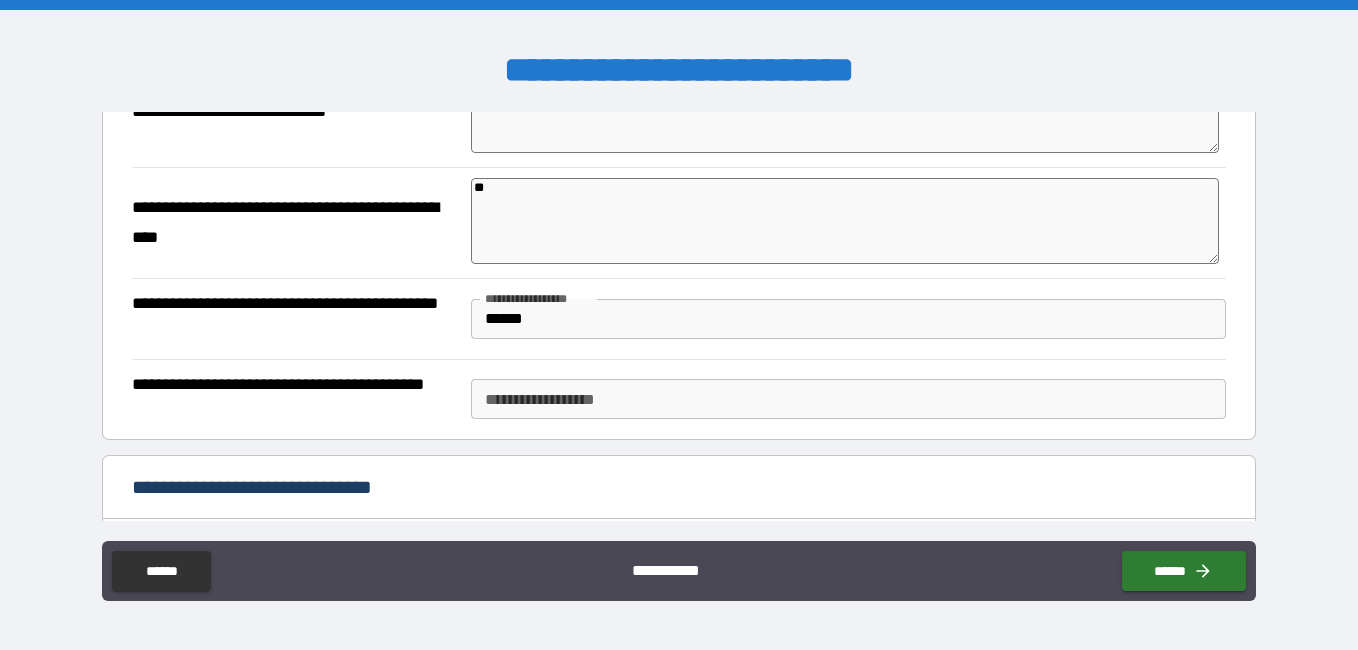 type on "*" 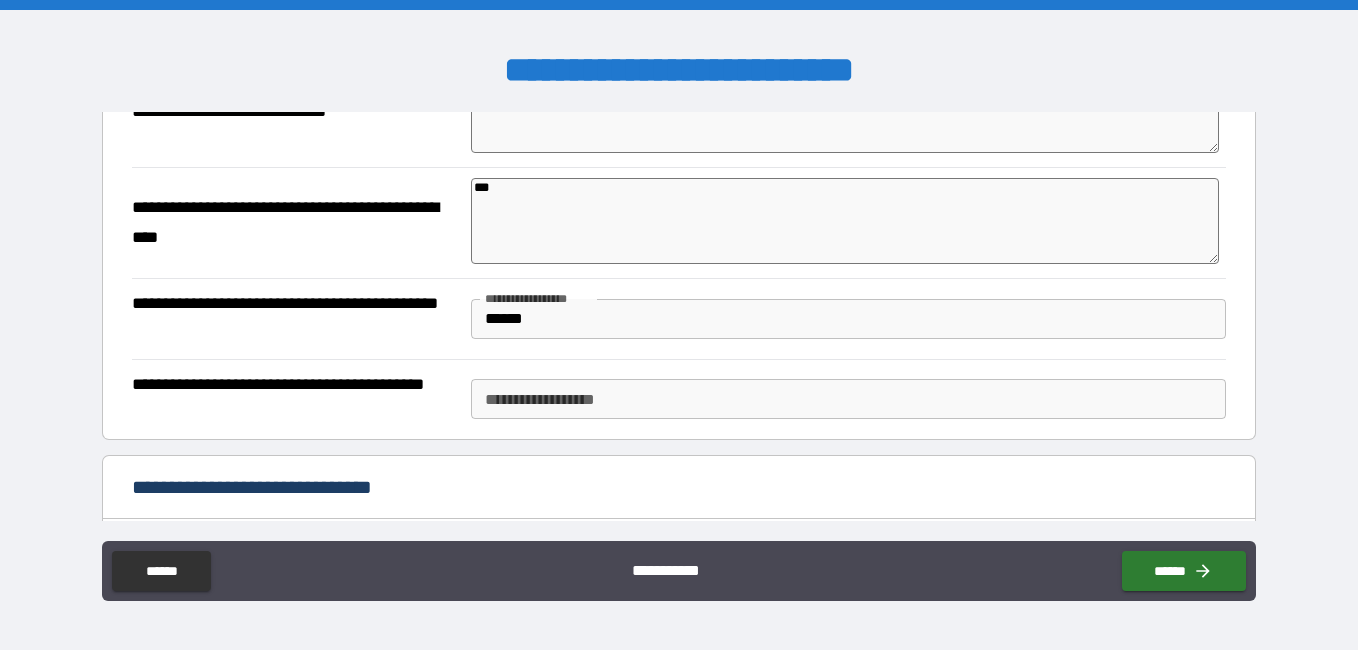 type on "****" 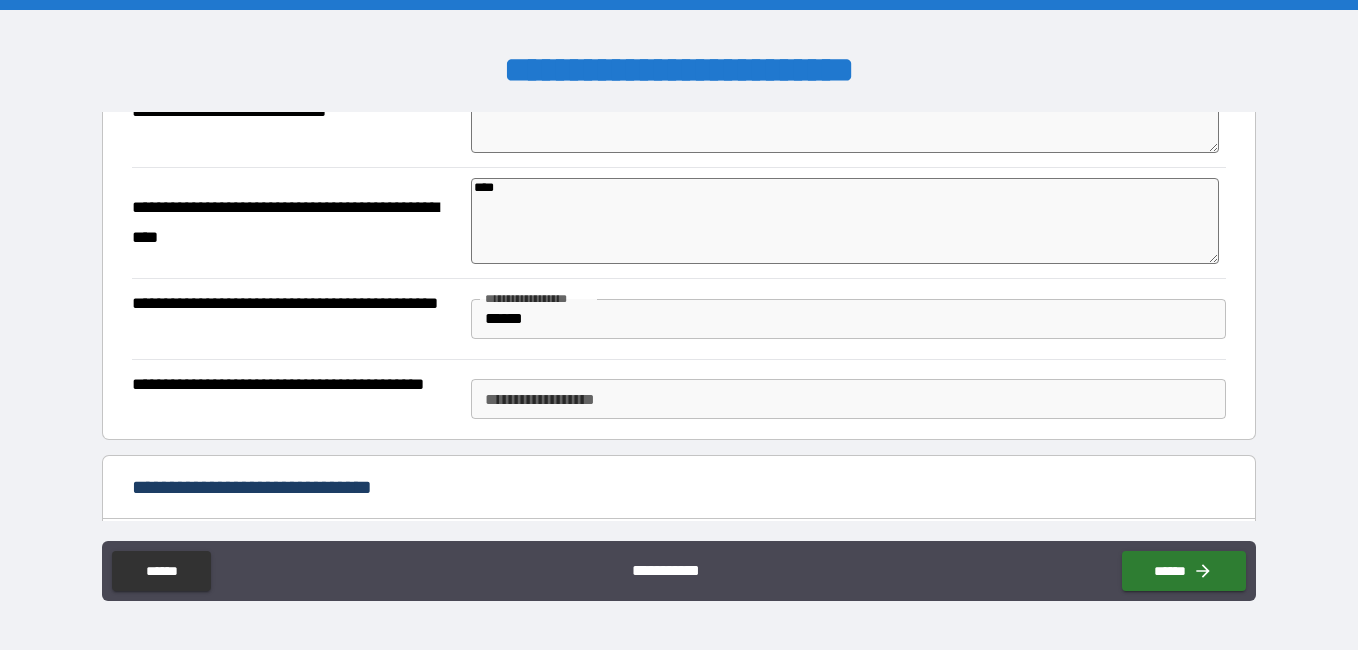 type on "*" 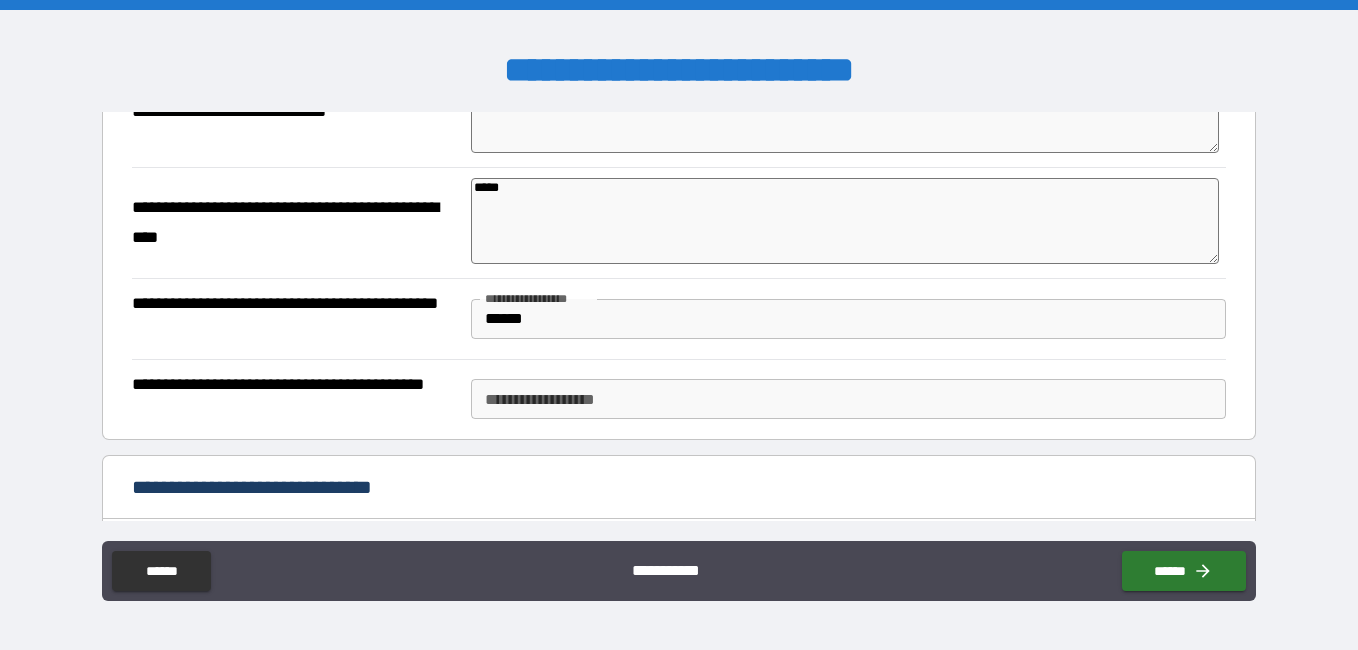 type on "*" 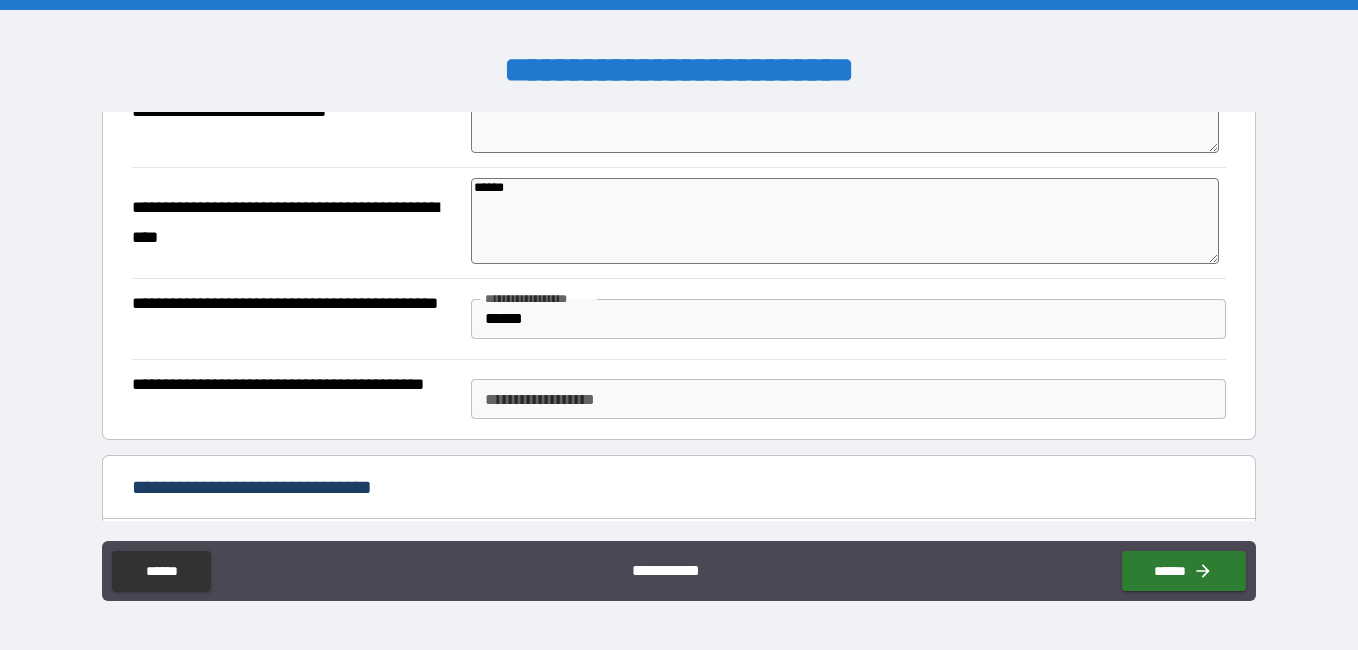 type on "*******" 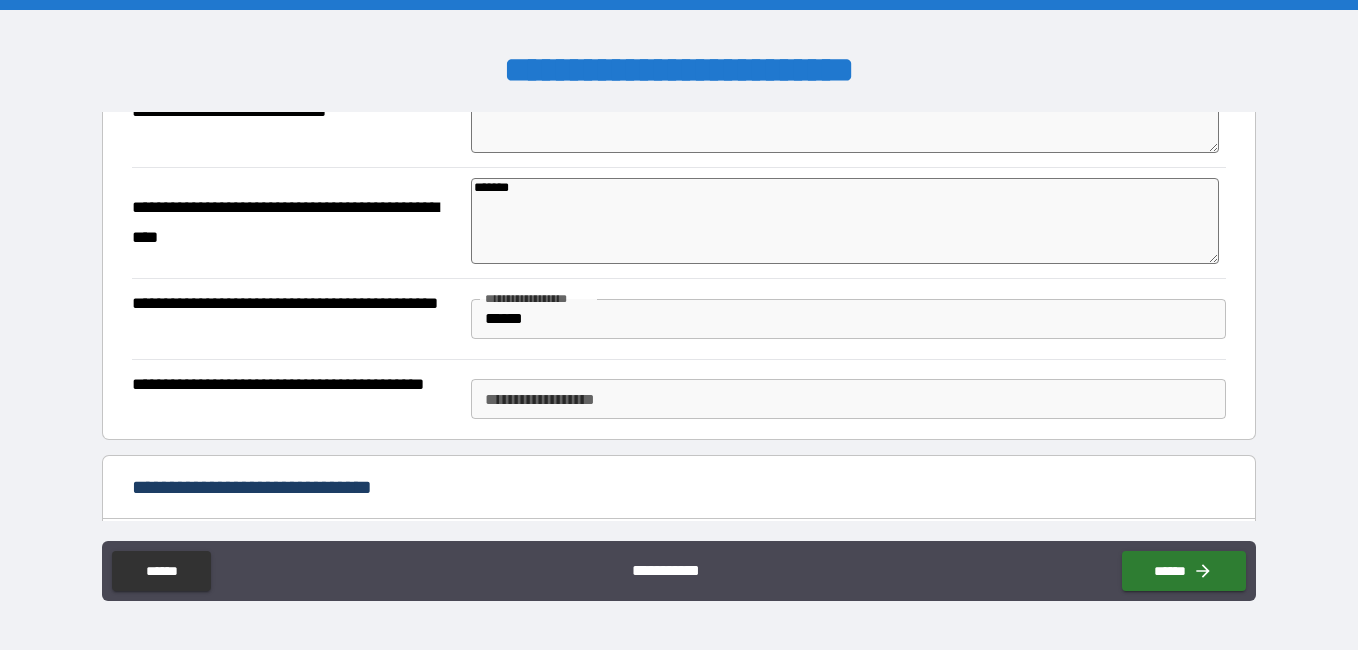 type on "*" 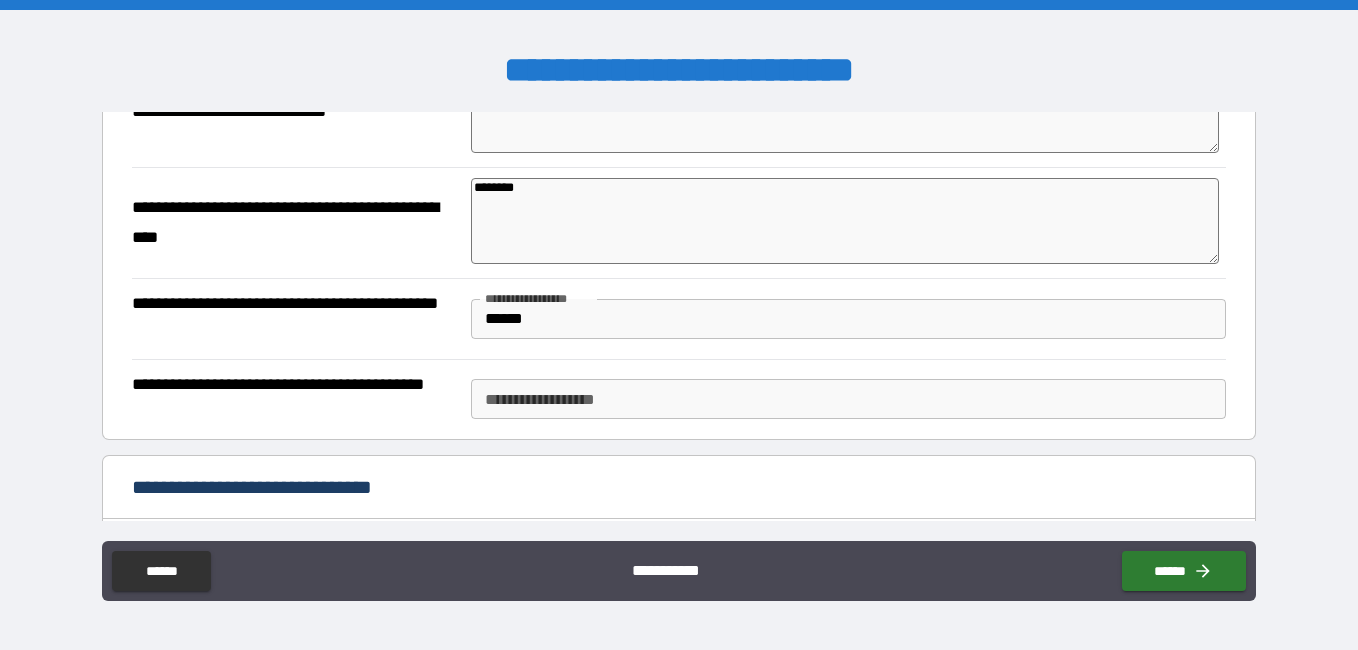 type on "*" 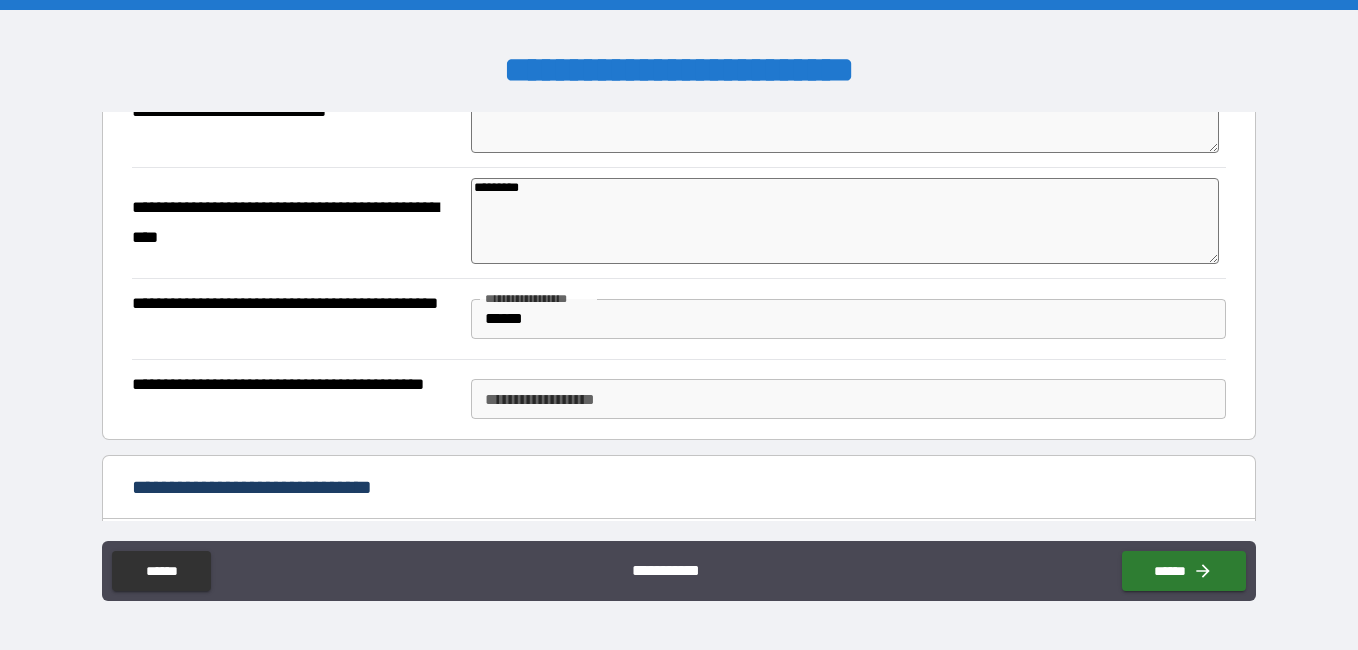type on "*" 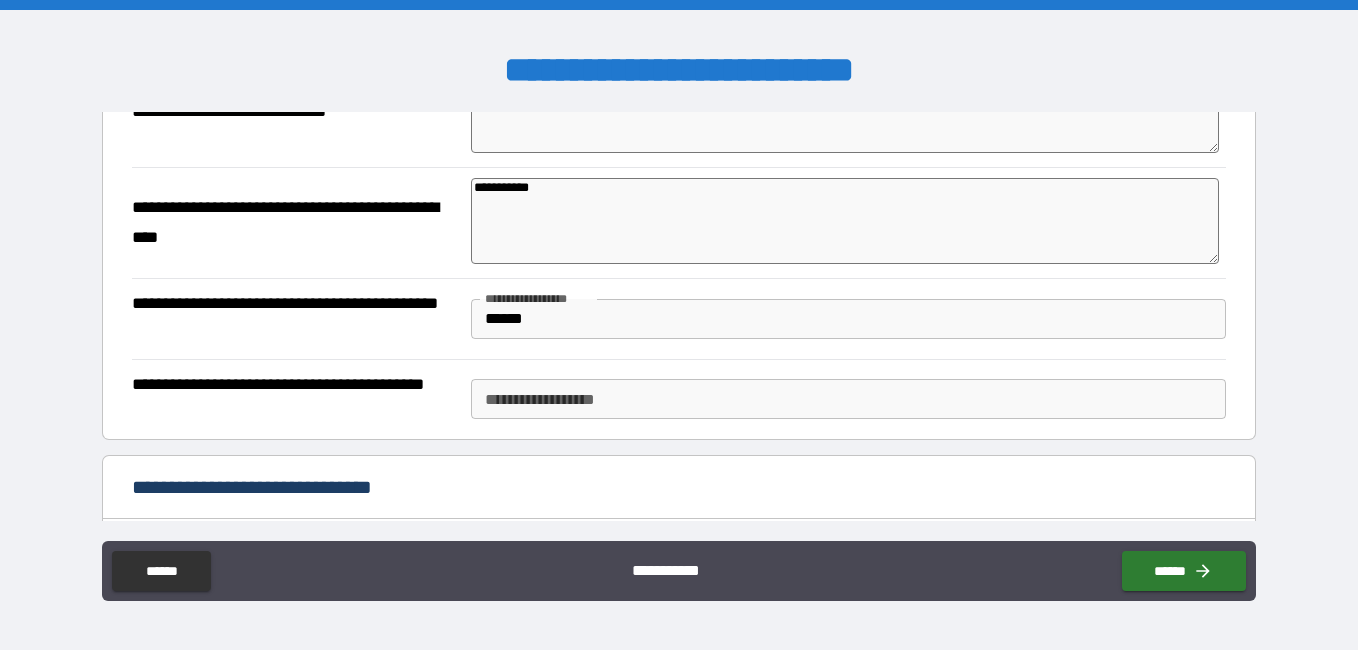 type on "**********" 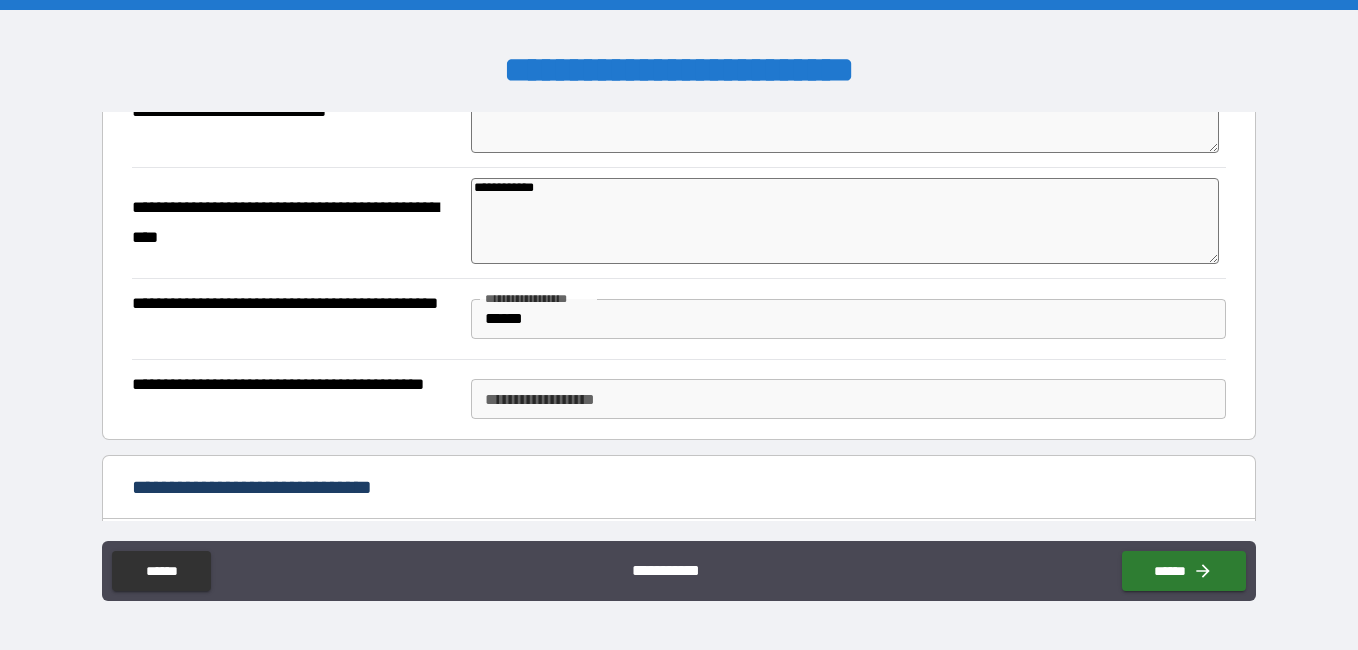 type on "*" 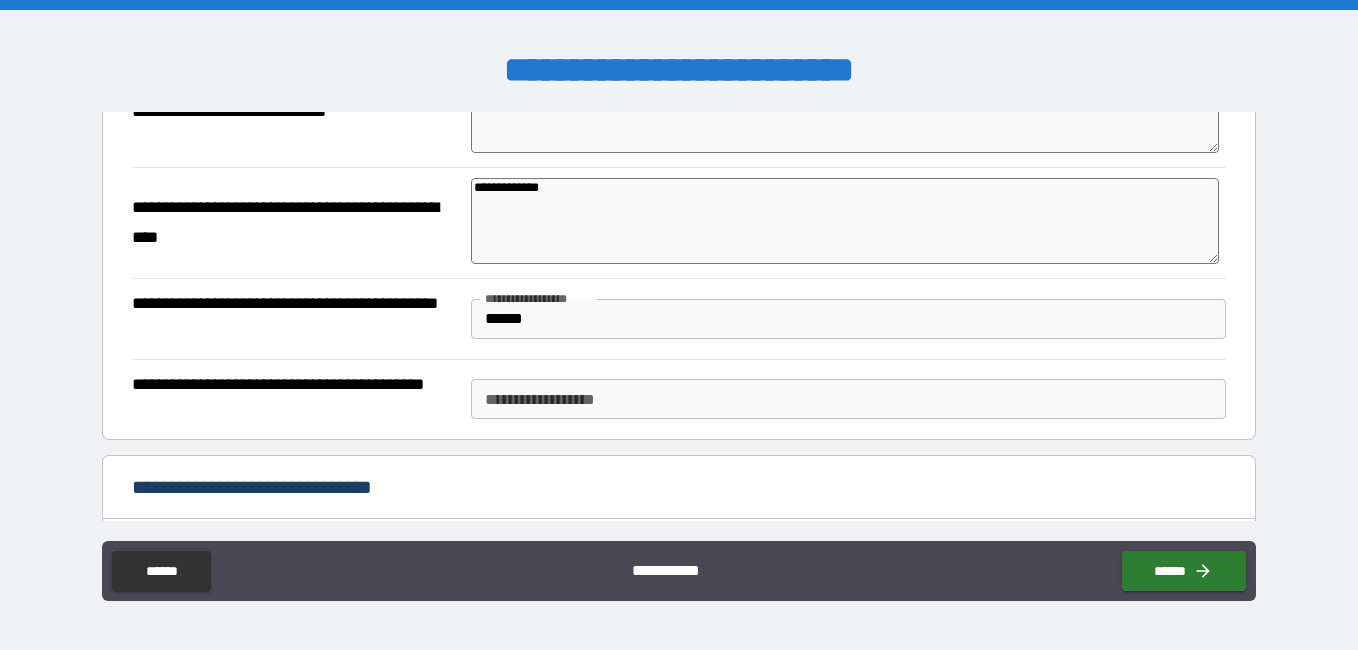 type on "*" 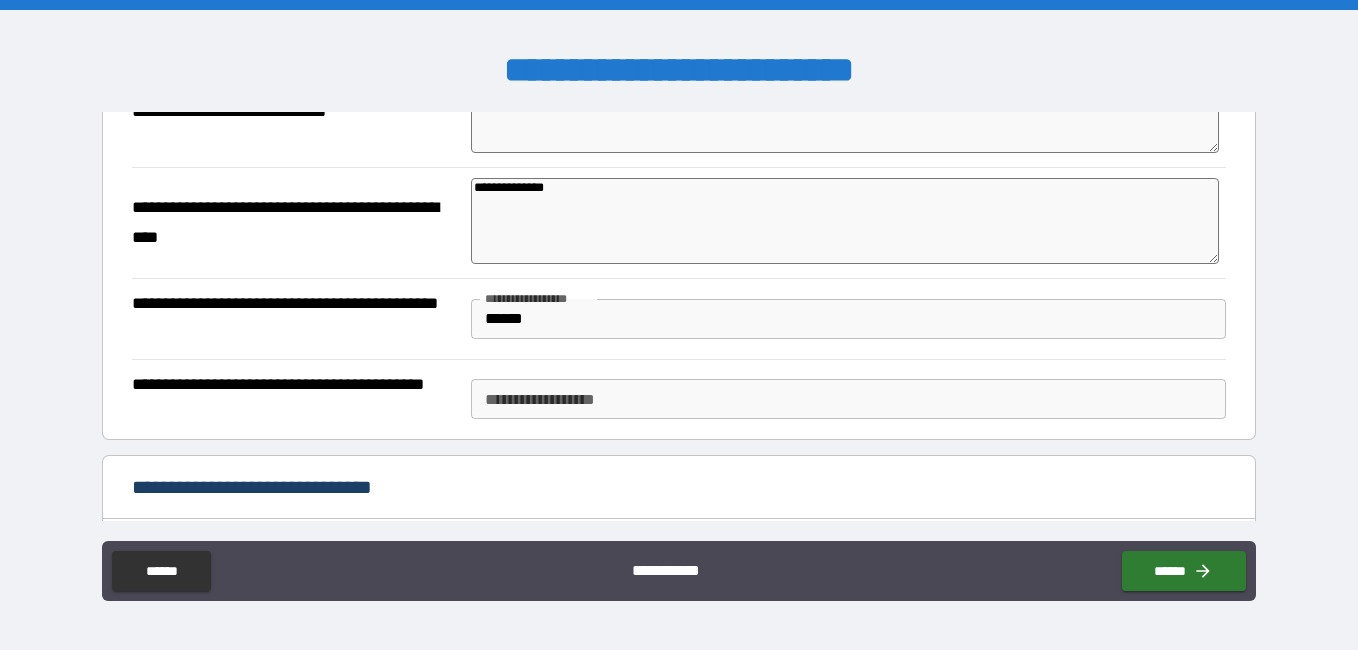 type on "**********" 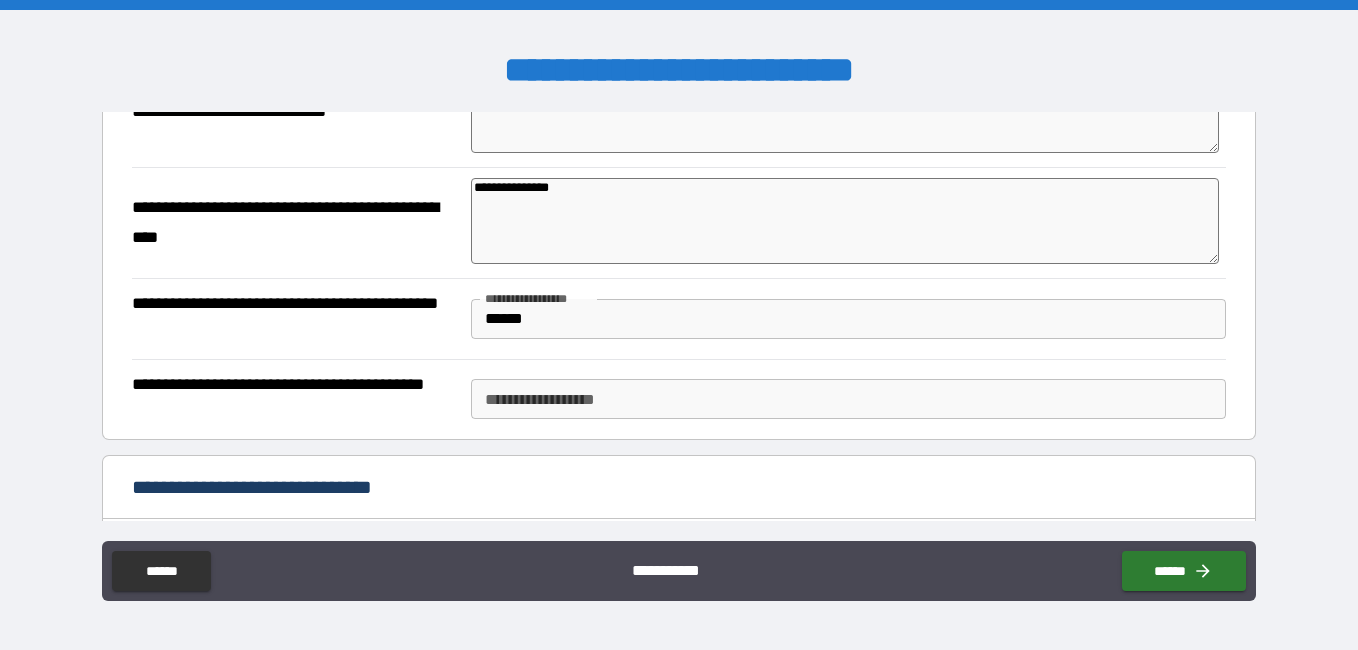 type on "*" 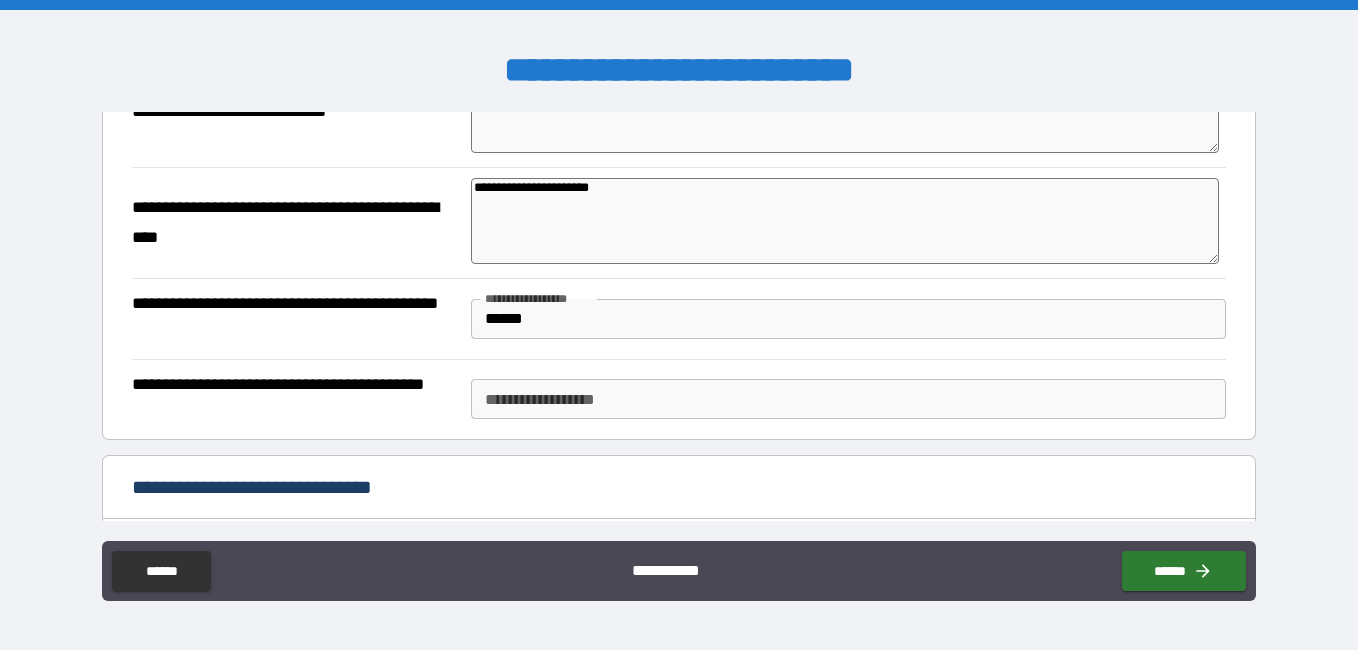 type on "**********" 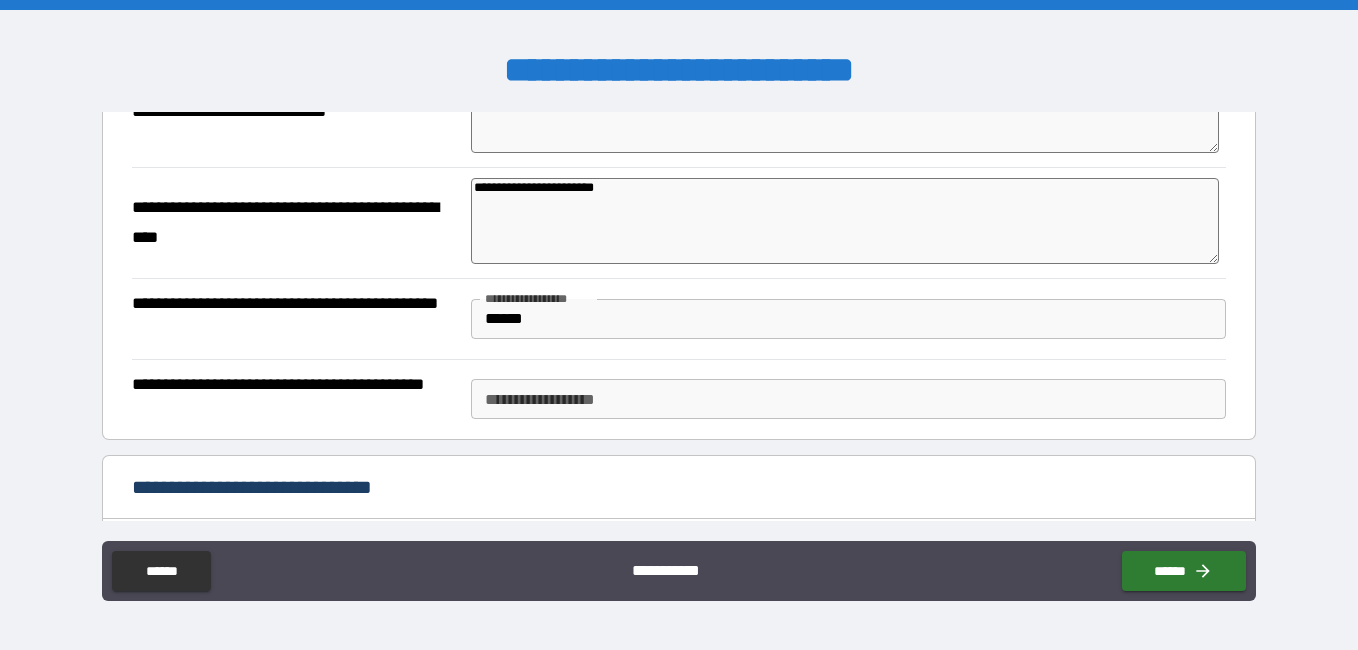 type on "*" 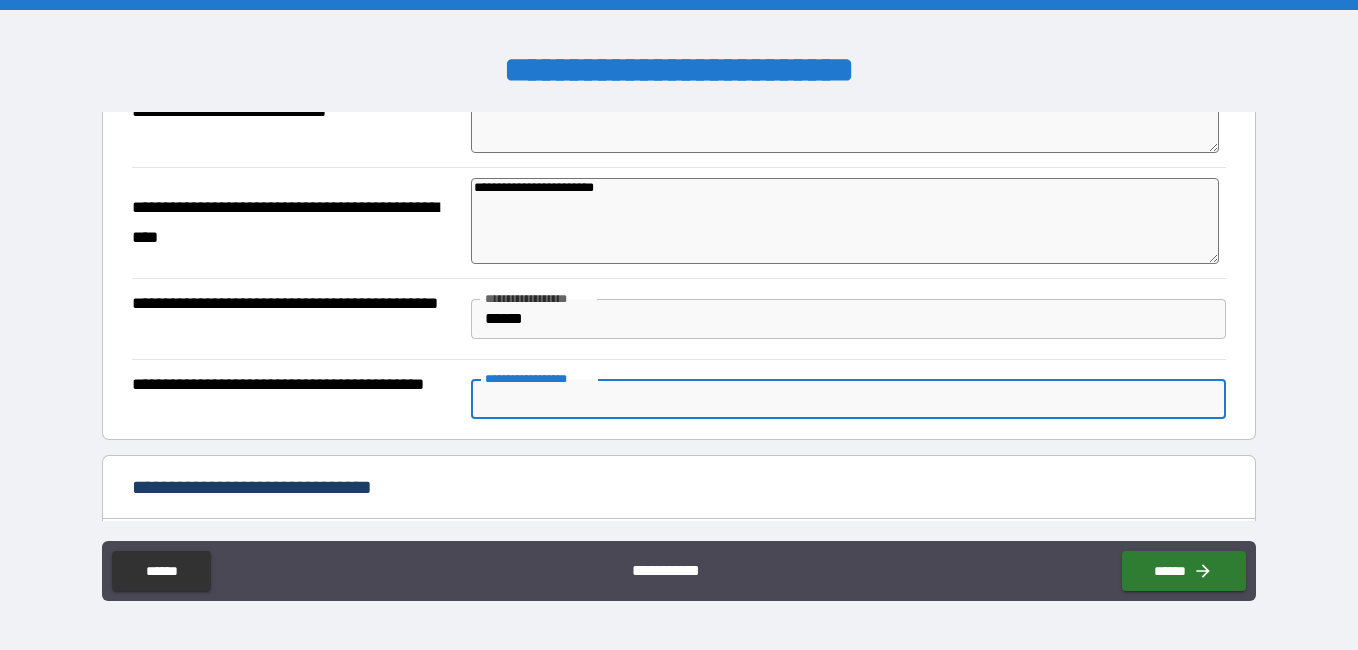 type on "*" 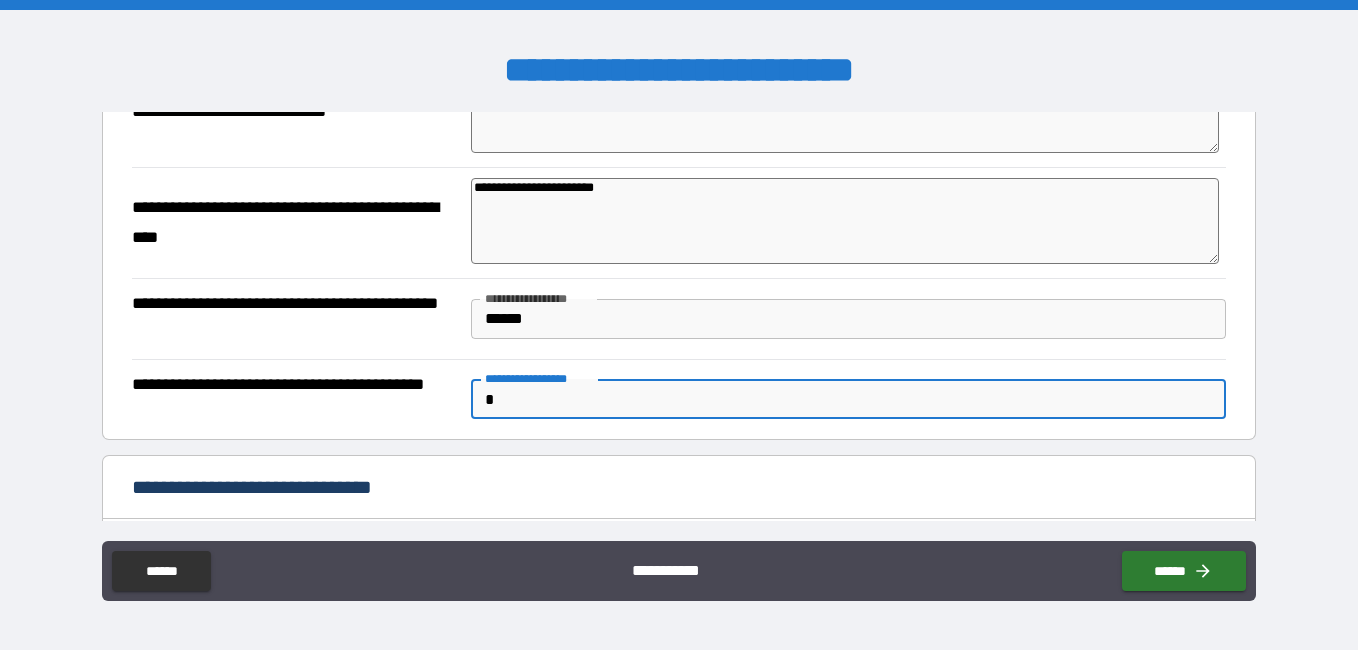 type on "*" 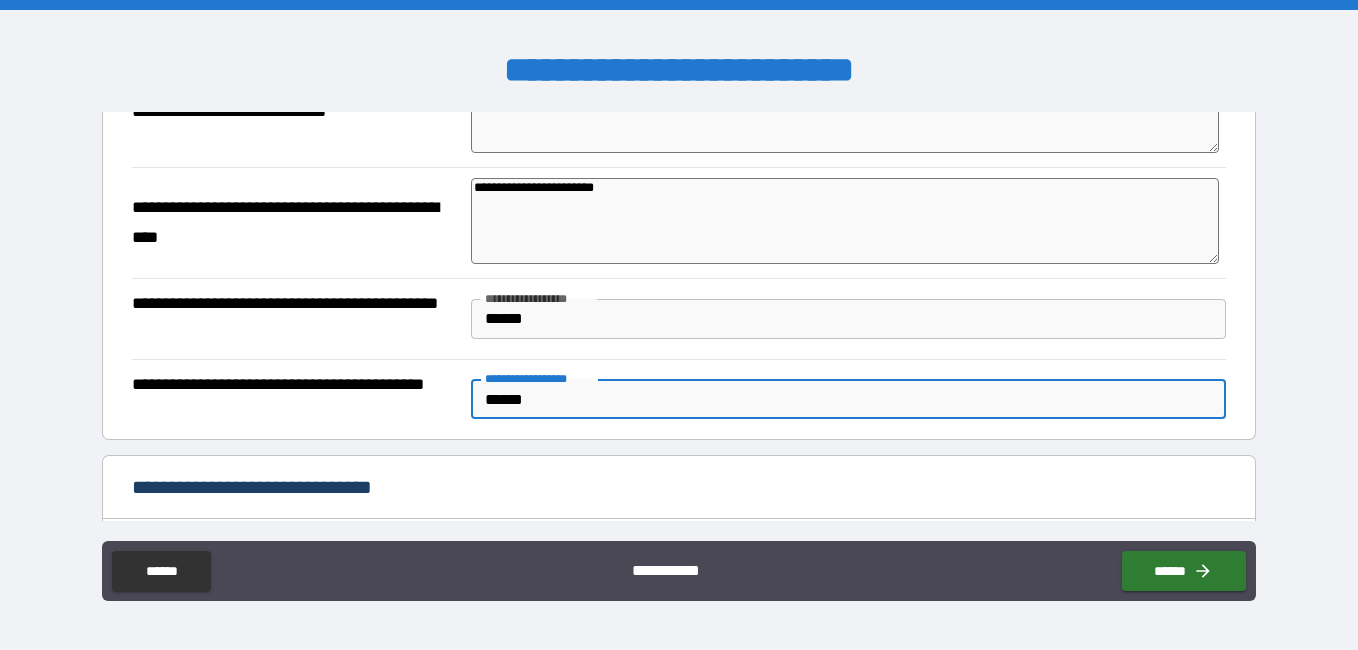 type on "*******" 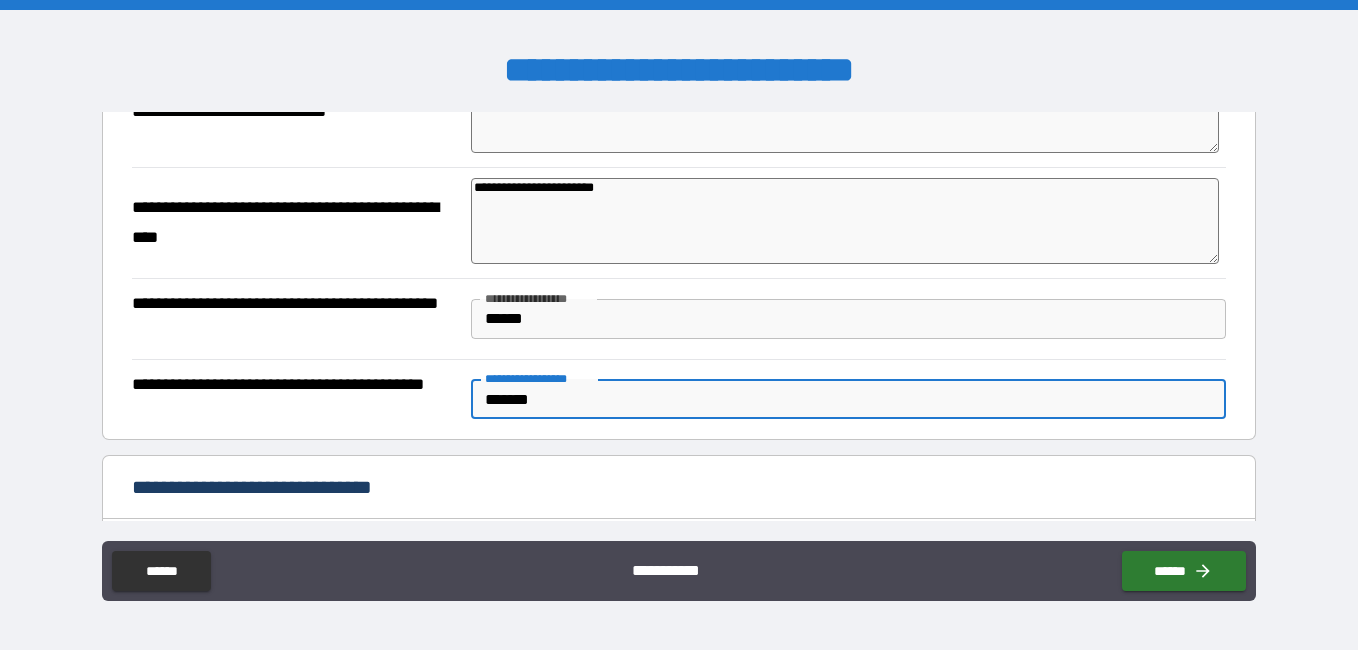 type on "*" 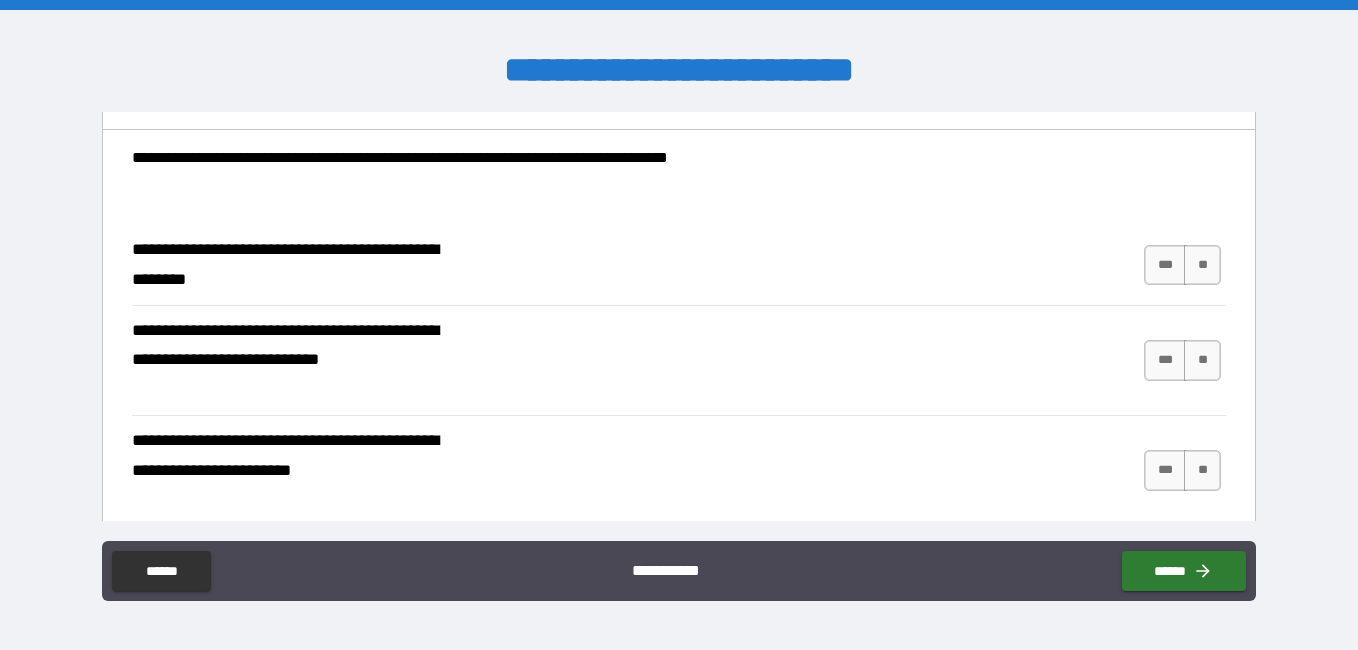 scroll, scrollTop: 706, scrollLeft: 0, axis: vertical 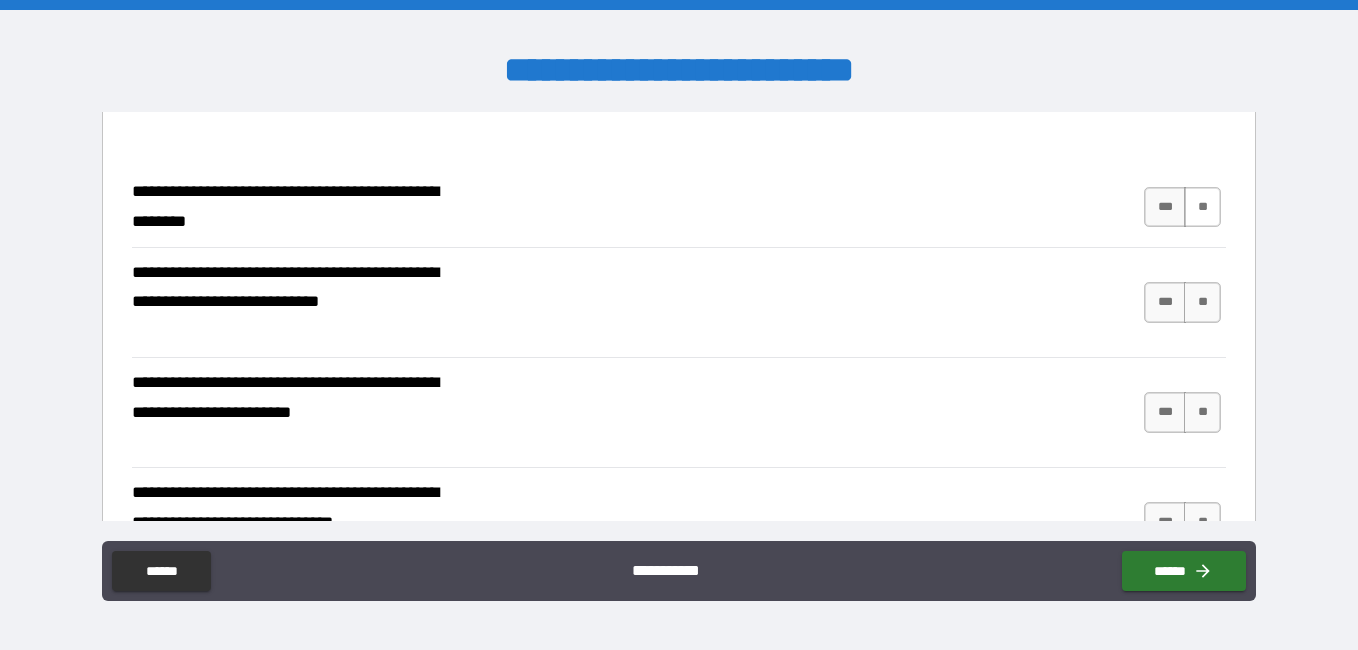 type on "*******" 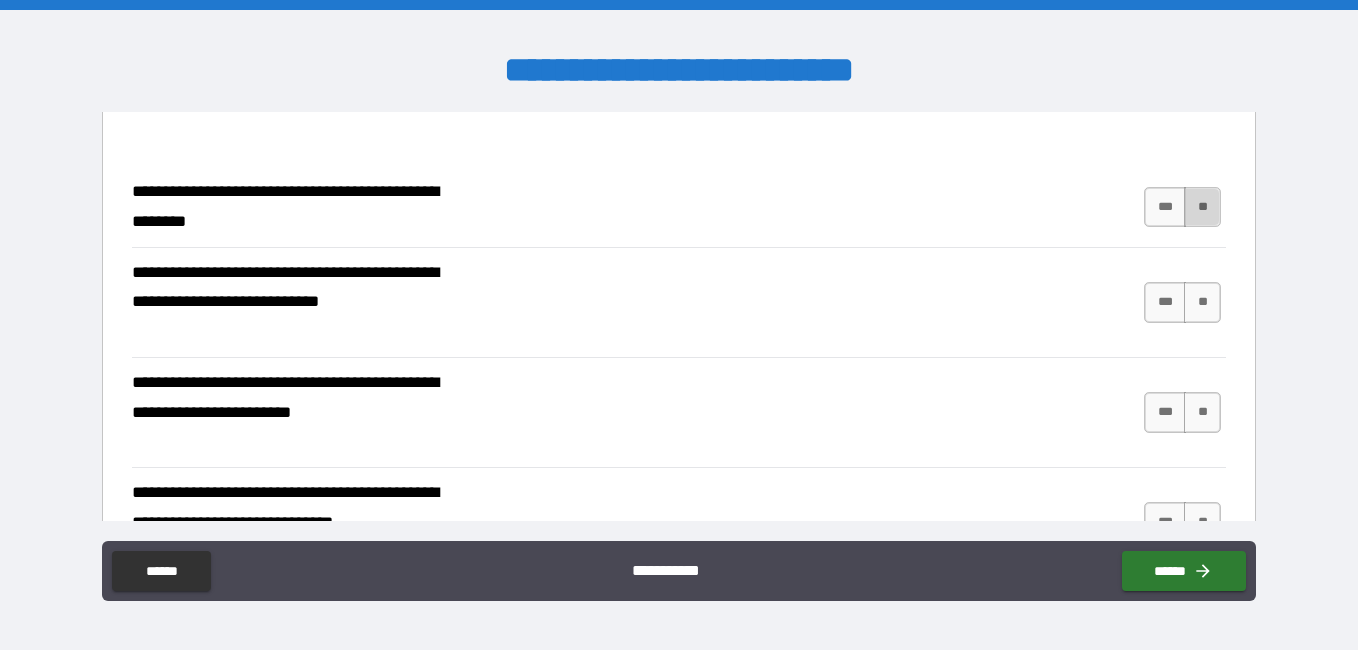 click on "**" at bounding box center [1202, 207] 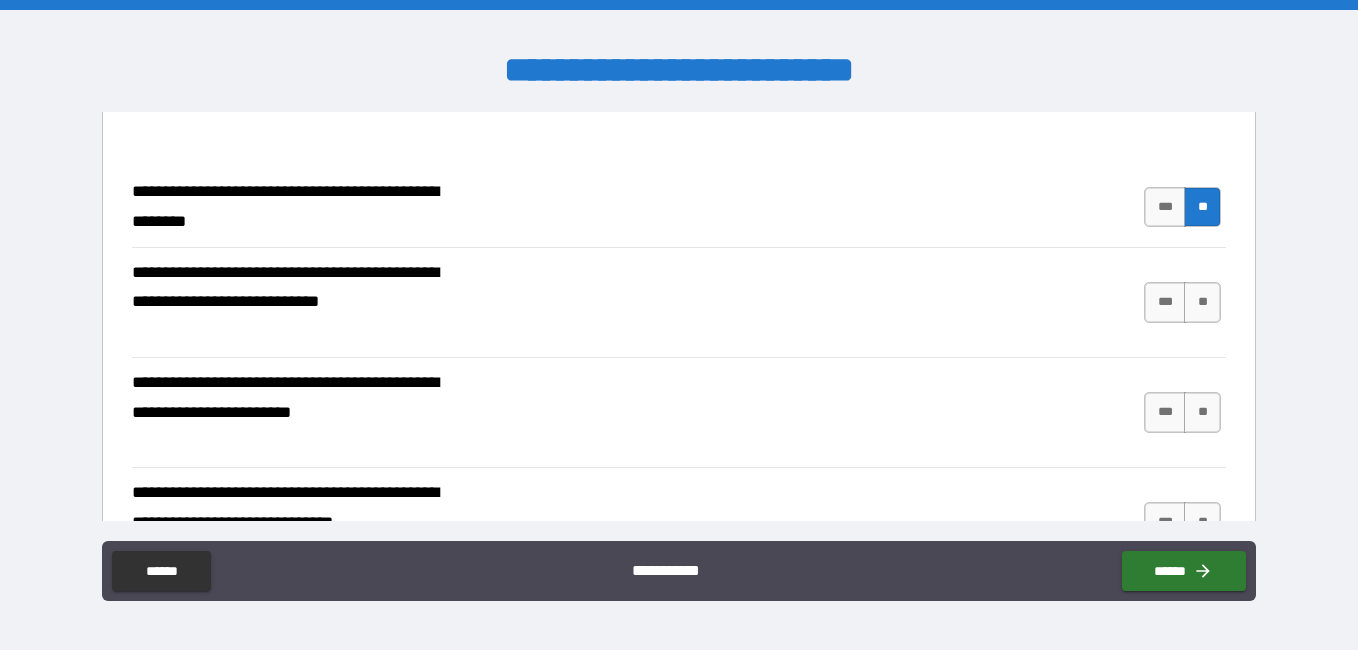 type on "*" 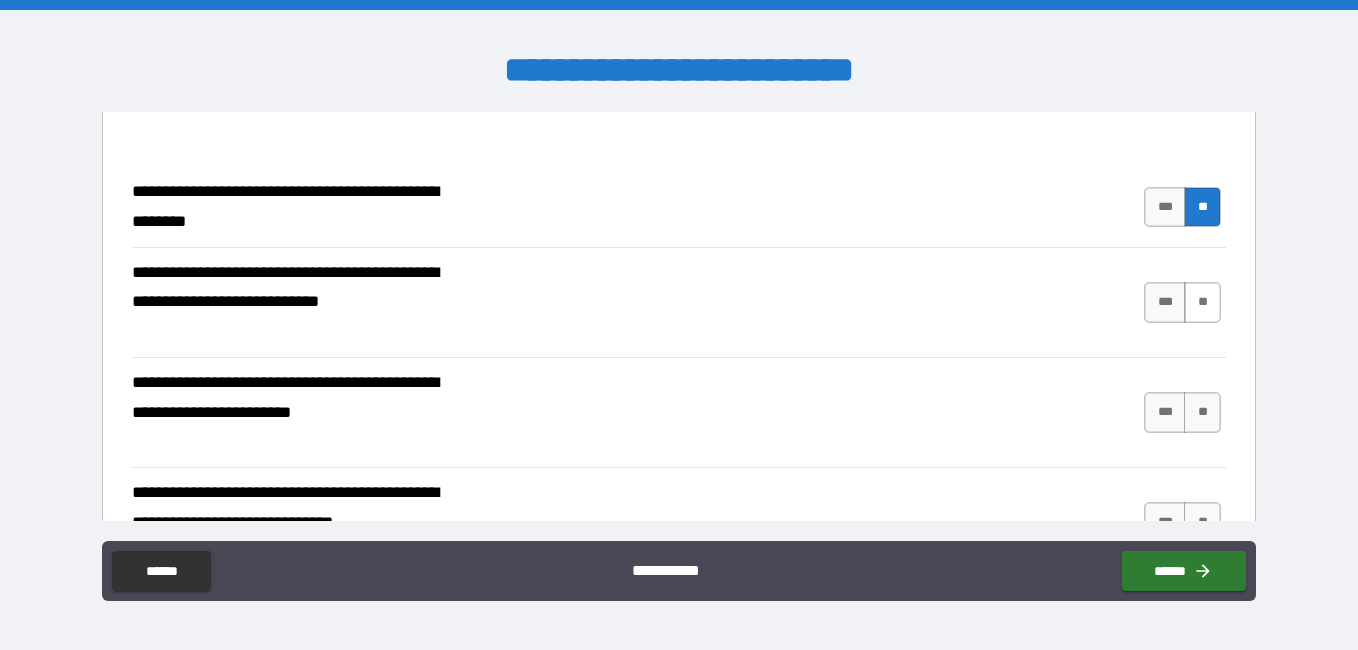 click on "**" at bounding box center [1202, 302] 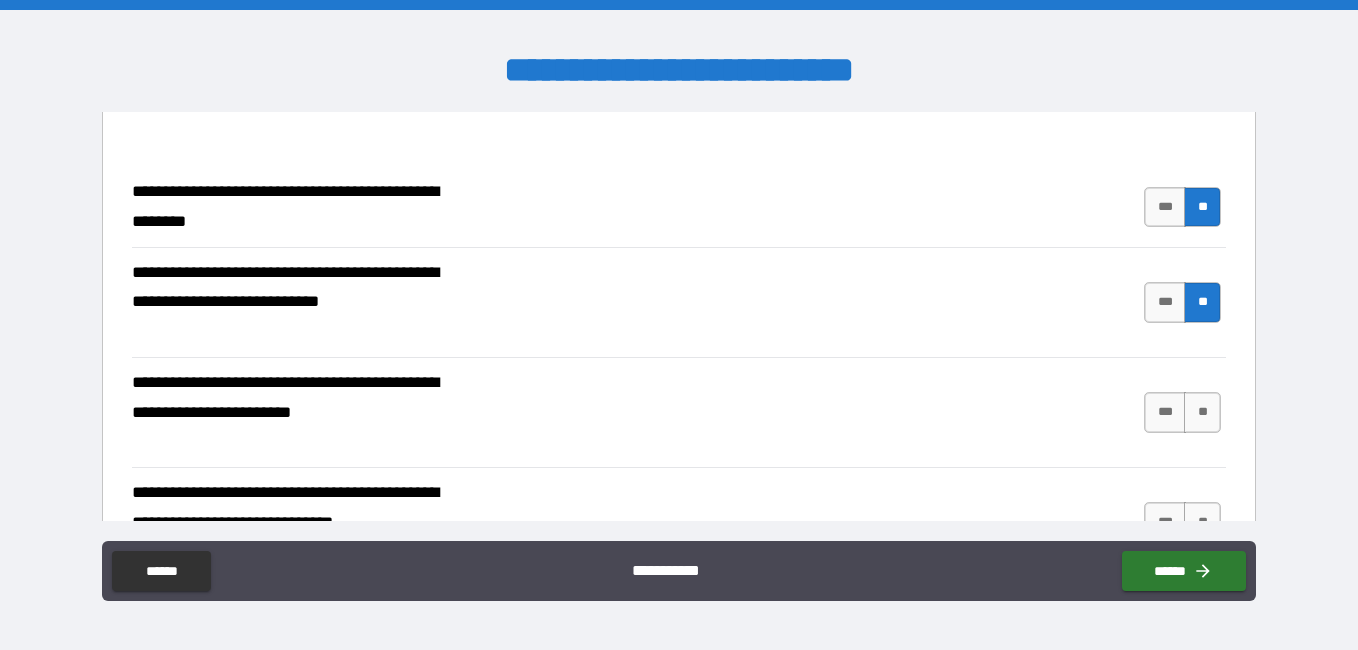 type on "*" 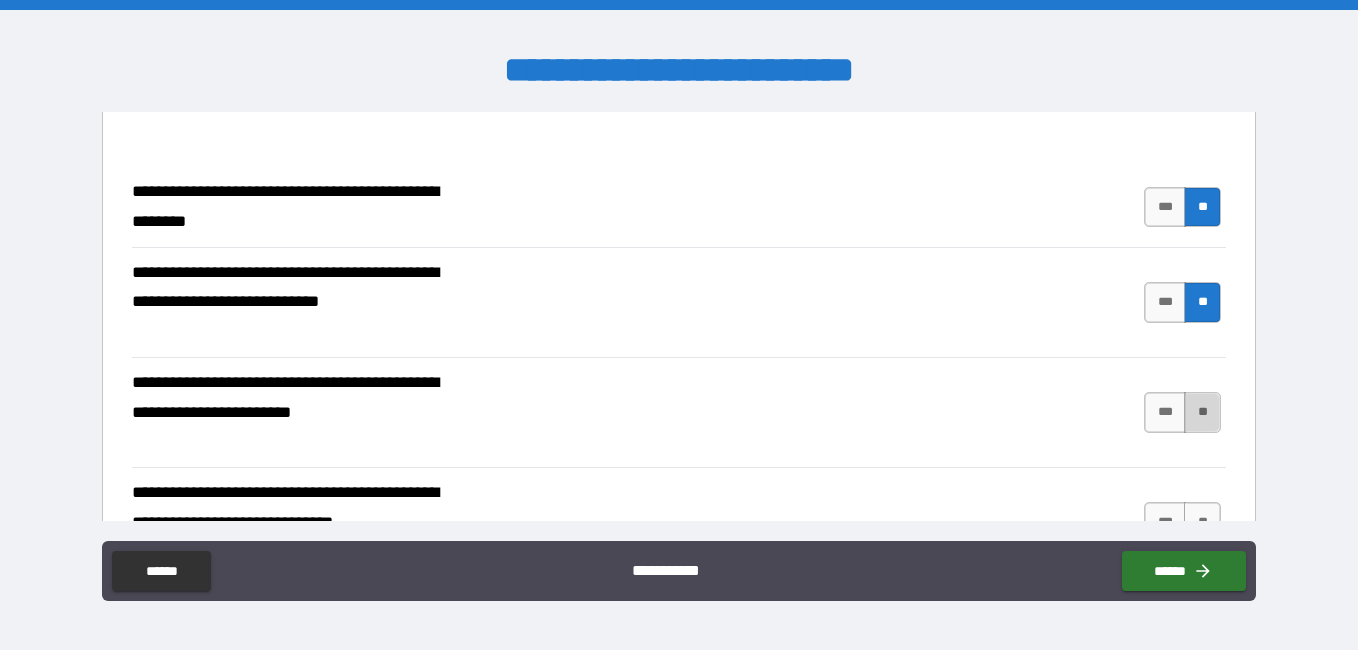 click on "**" at bounding box center (1202, 412) 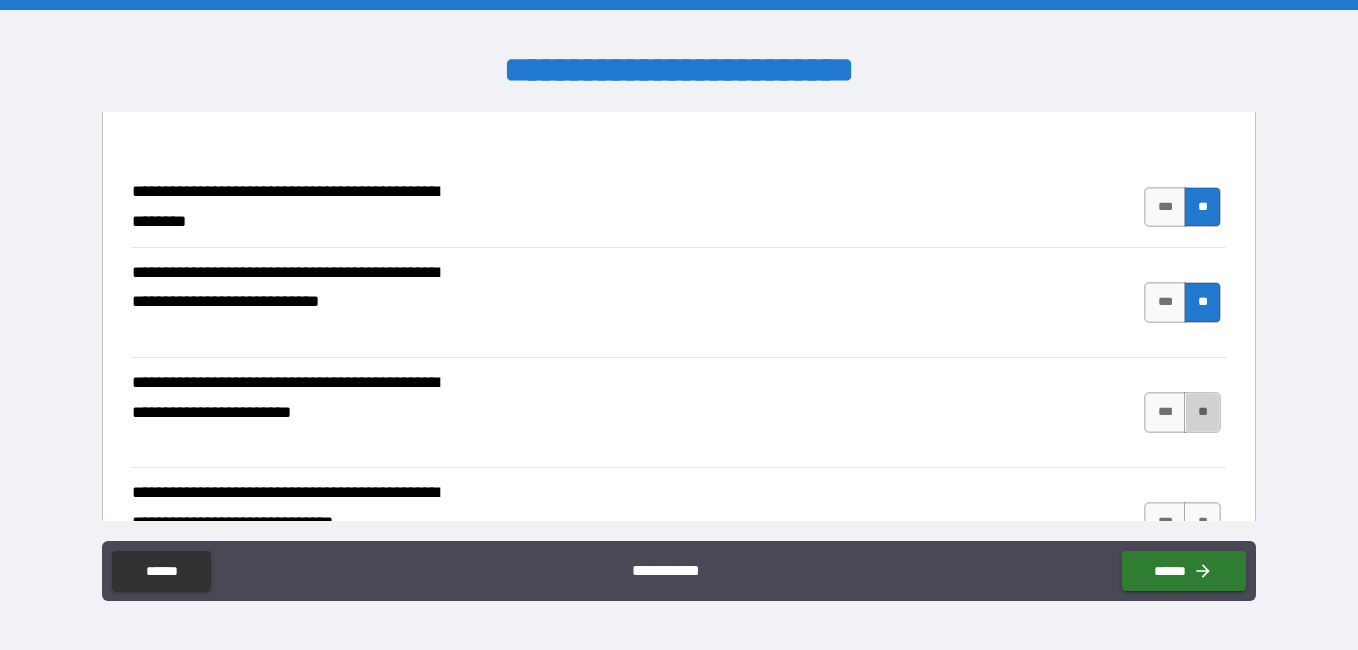 type on "*" 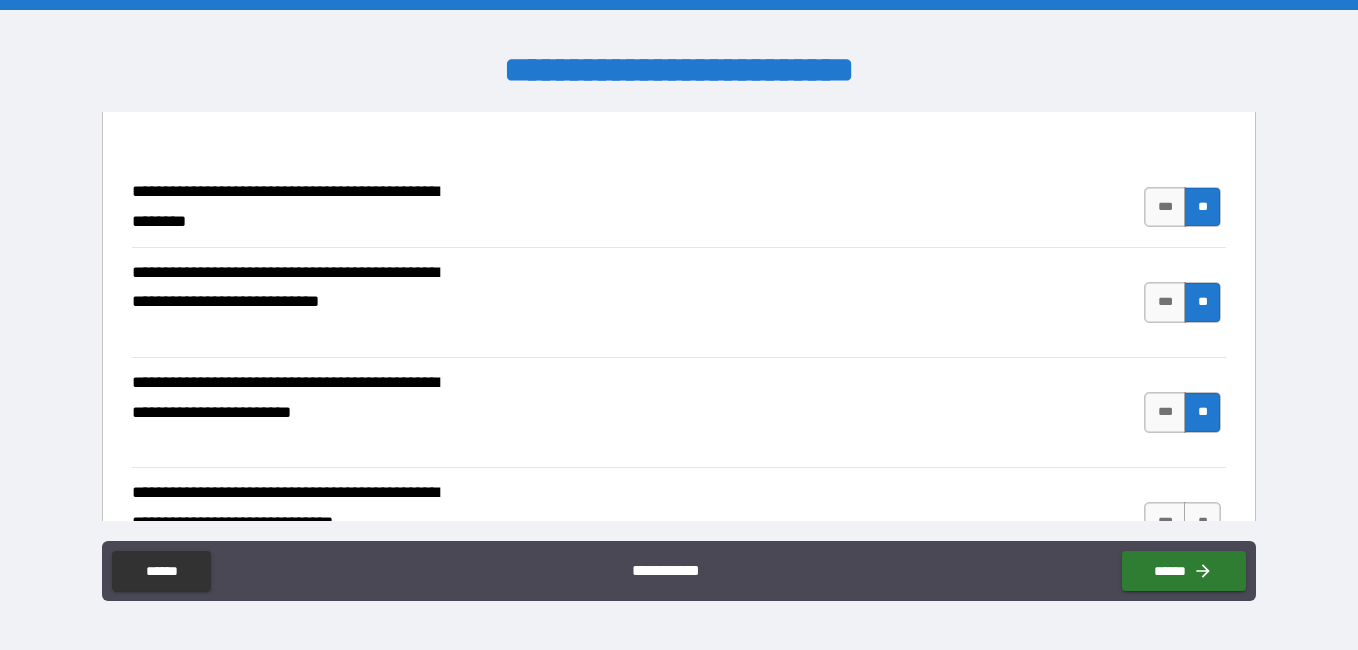 type on "*" 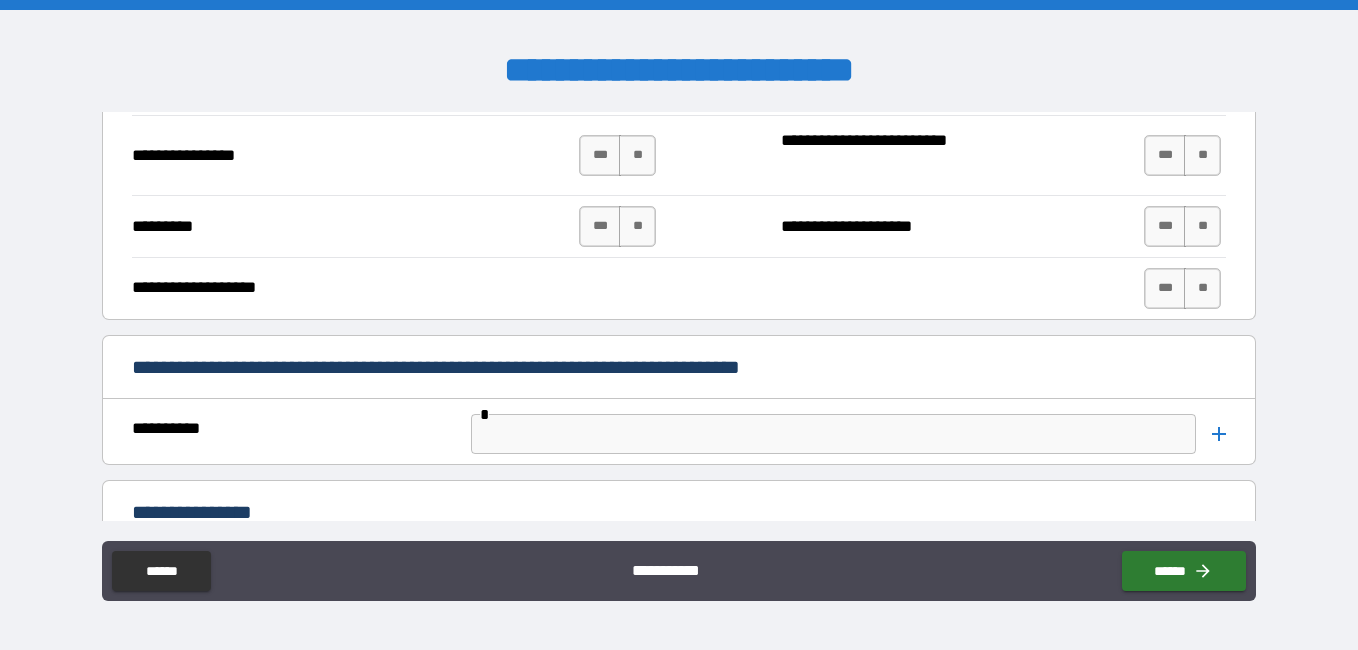 scroll, scrollTop: 5001, scrollLeft: 0, axis: vertical 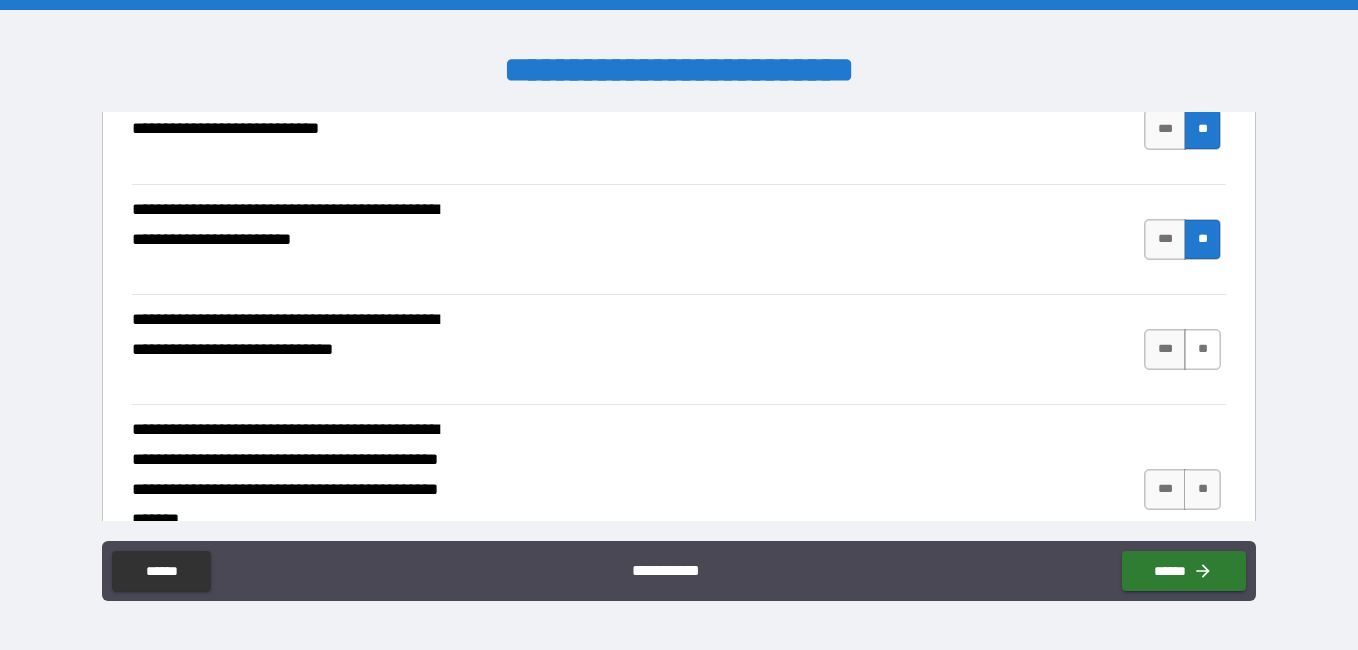 click on "**" at bounding box center (1202, 349) 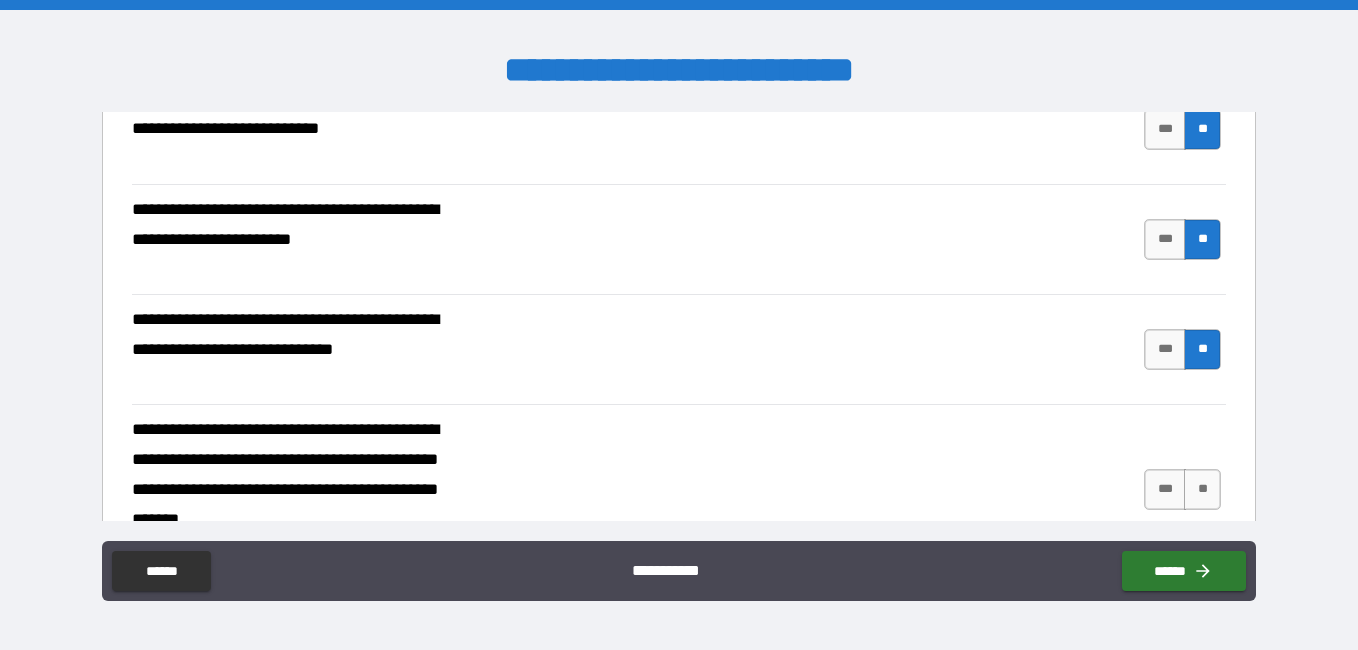 type on "*" 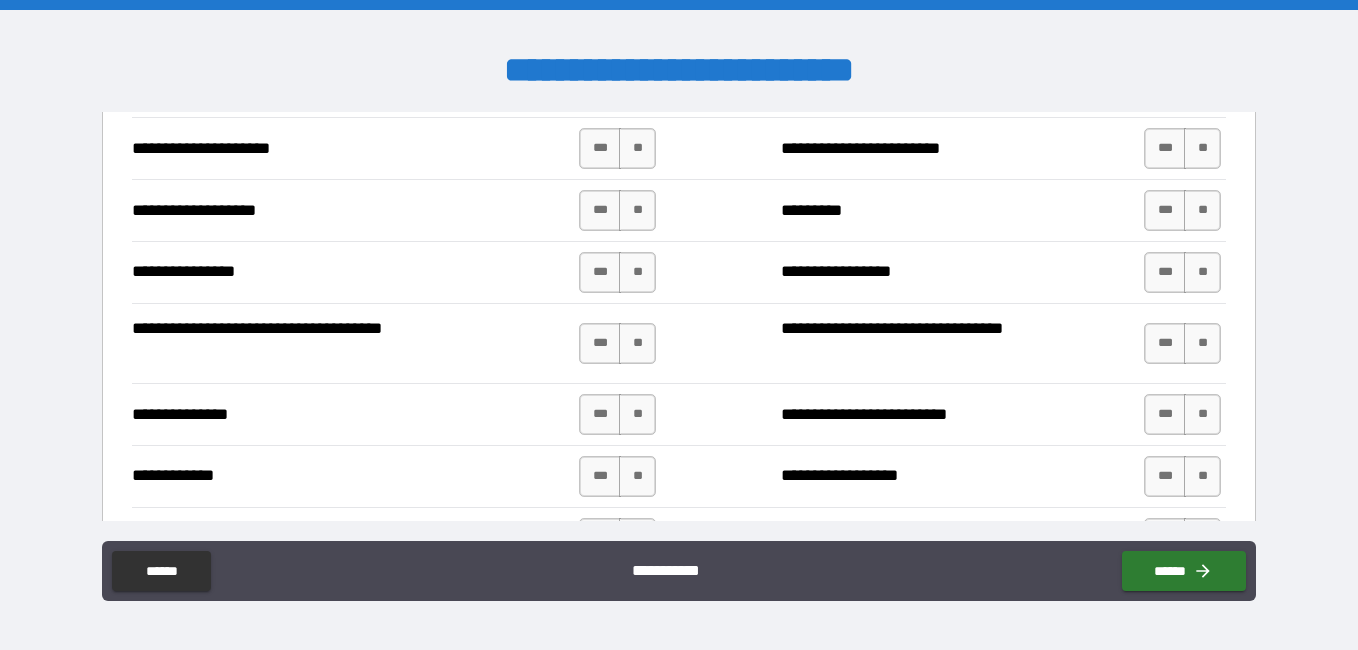 scroll, scrollTop: 3026, scrollLeft: 0, axis: vertical 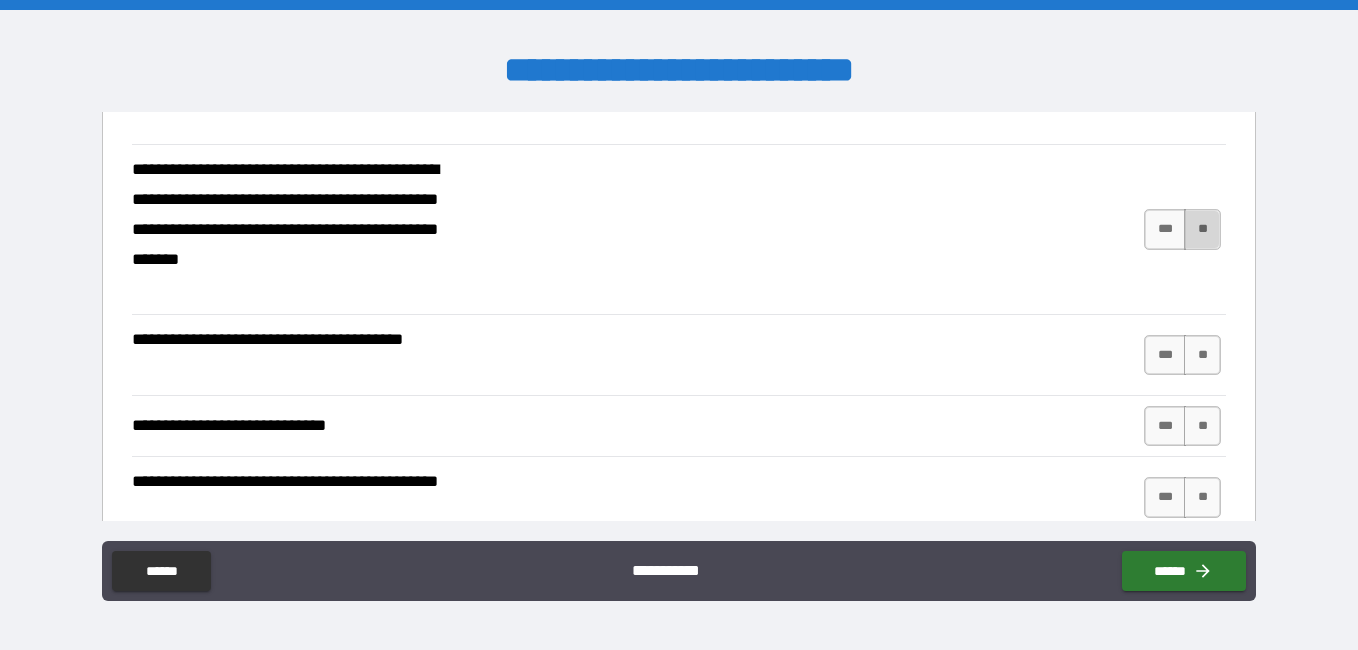 click on "**" at bounding box center (1202, 229) 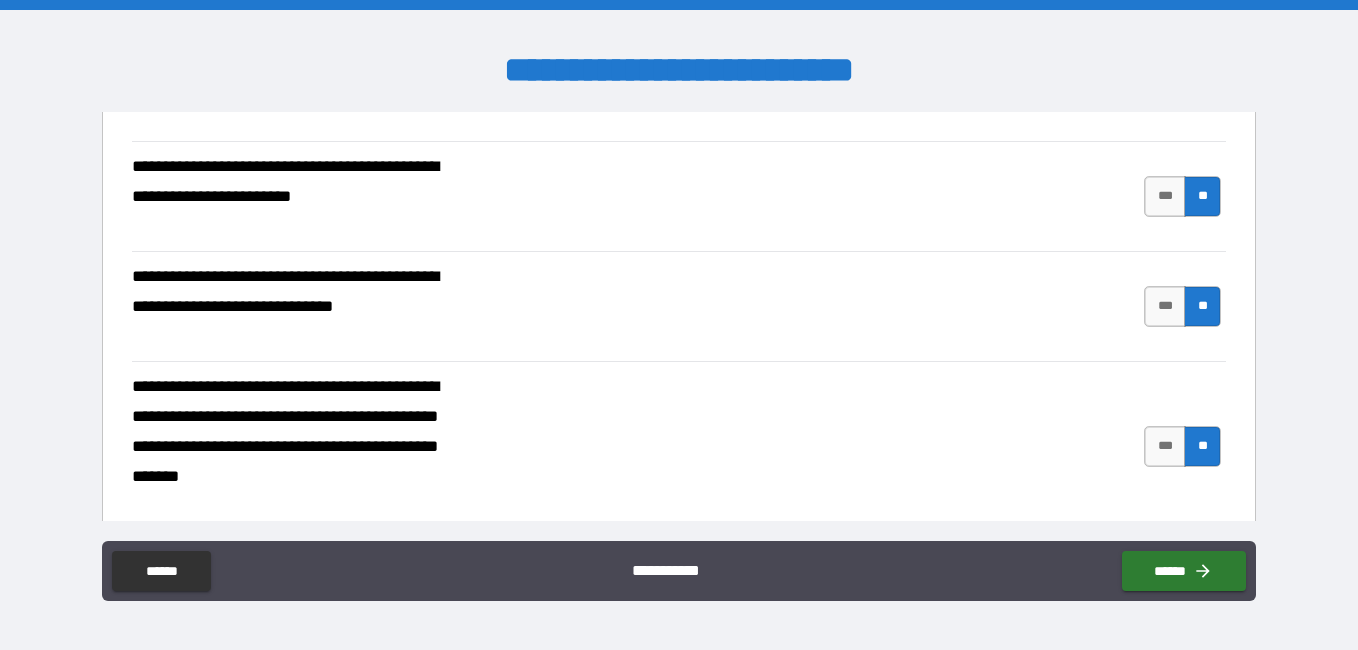 scroll, scrollTop: 1211, scrollLeft: 0, axis: vertical 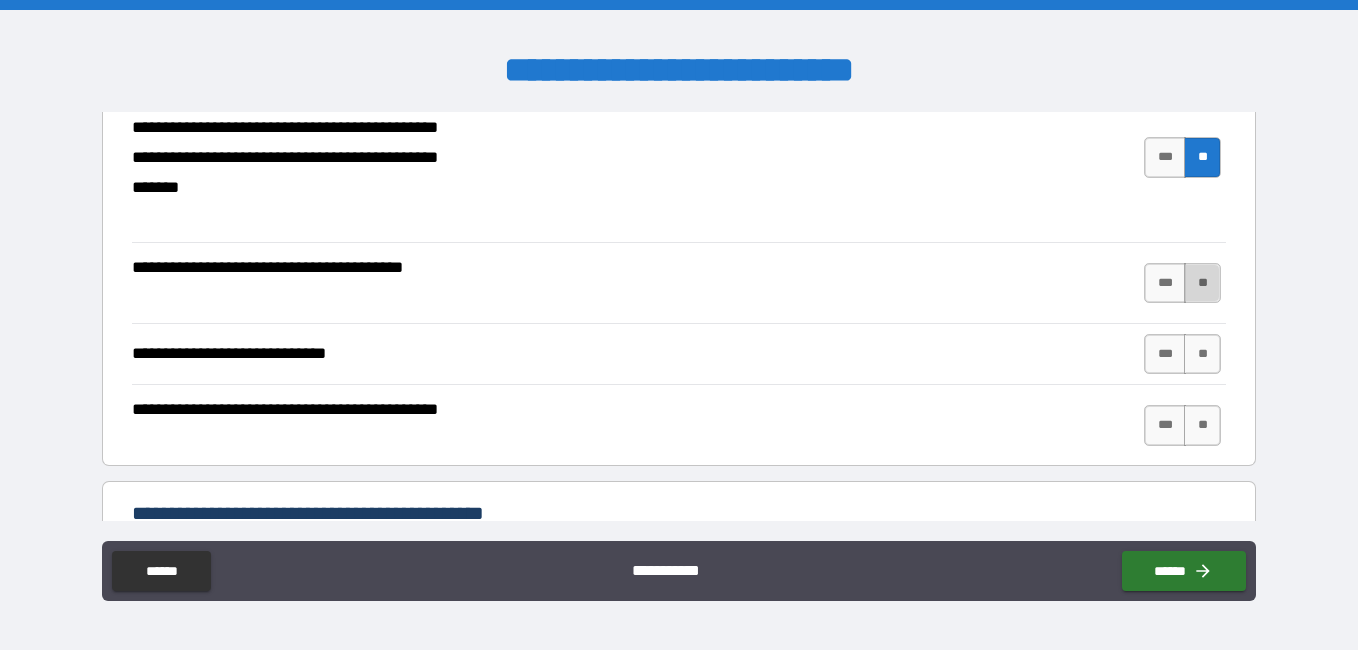 click on "**" at bounding box center [1202, 283] 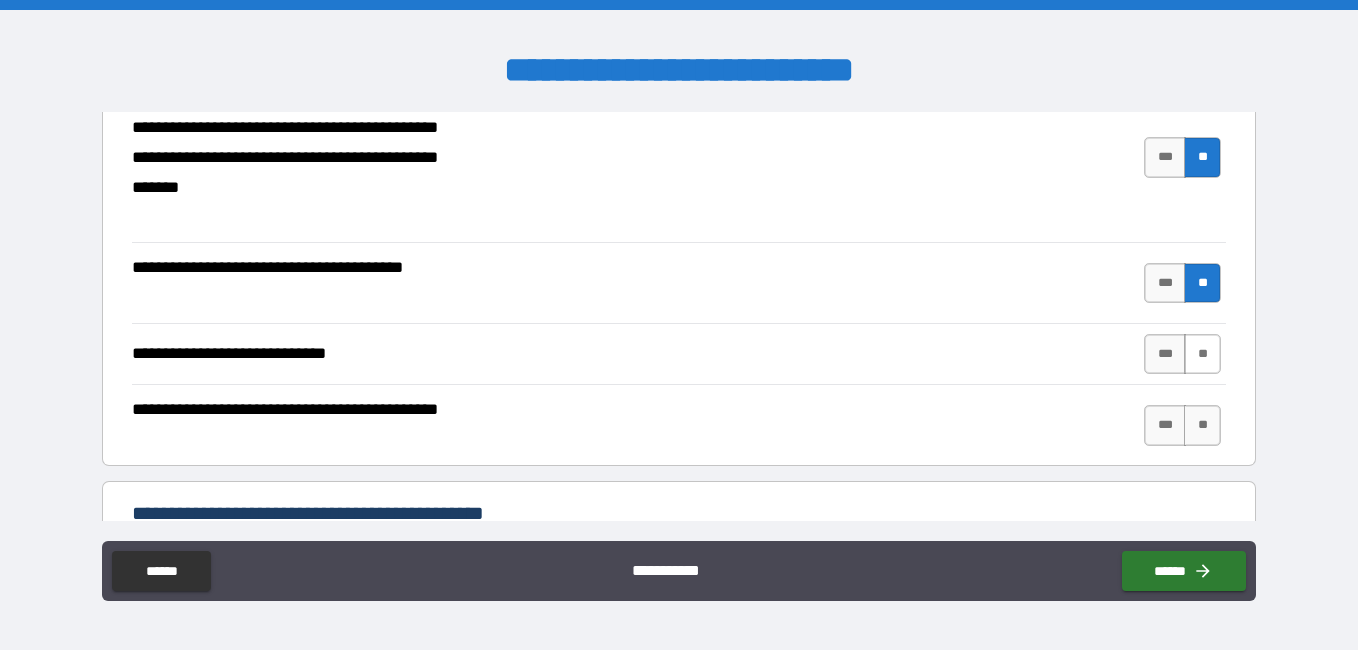 click on "**" at bounding box center [1202, 354] 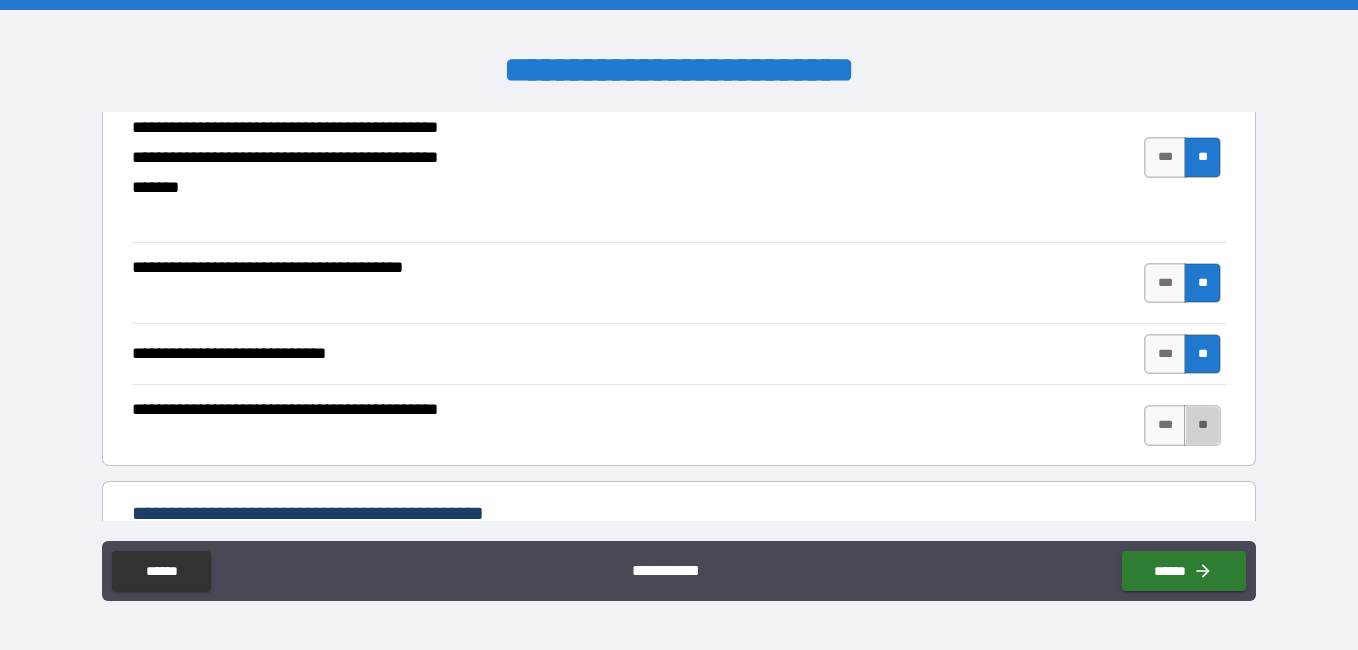 drag, startPoint x: 1193, startPoint y: 416, endPoint x: 1209, endPoint y: 450, distance: 37.576588 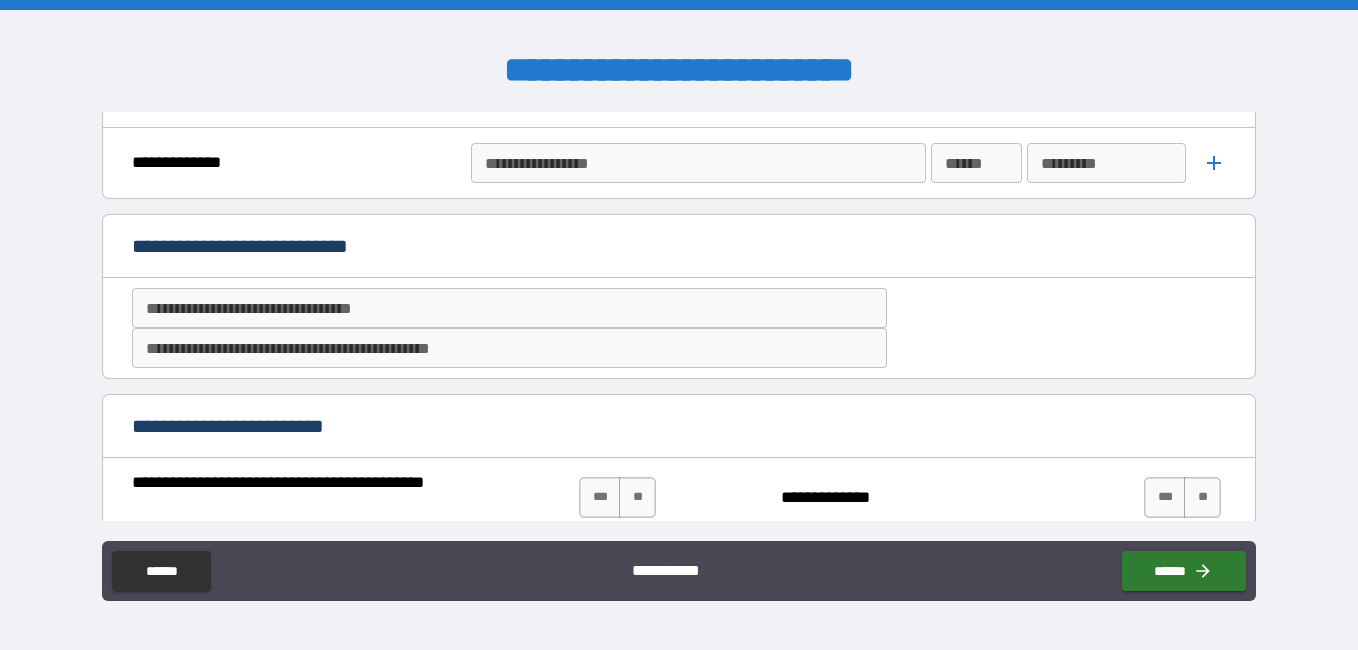 scroll, scrollTop: 1643, scrollLeft: 0, axis: vertical 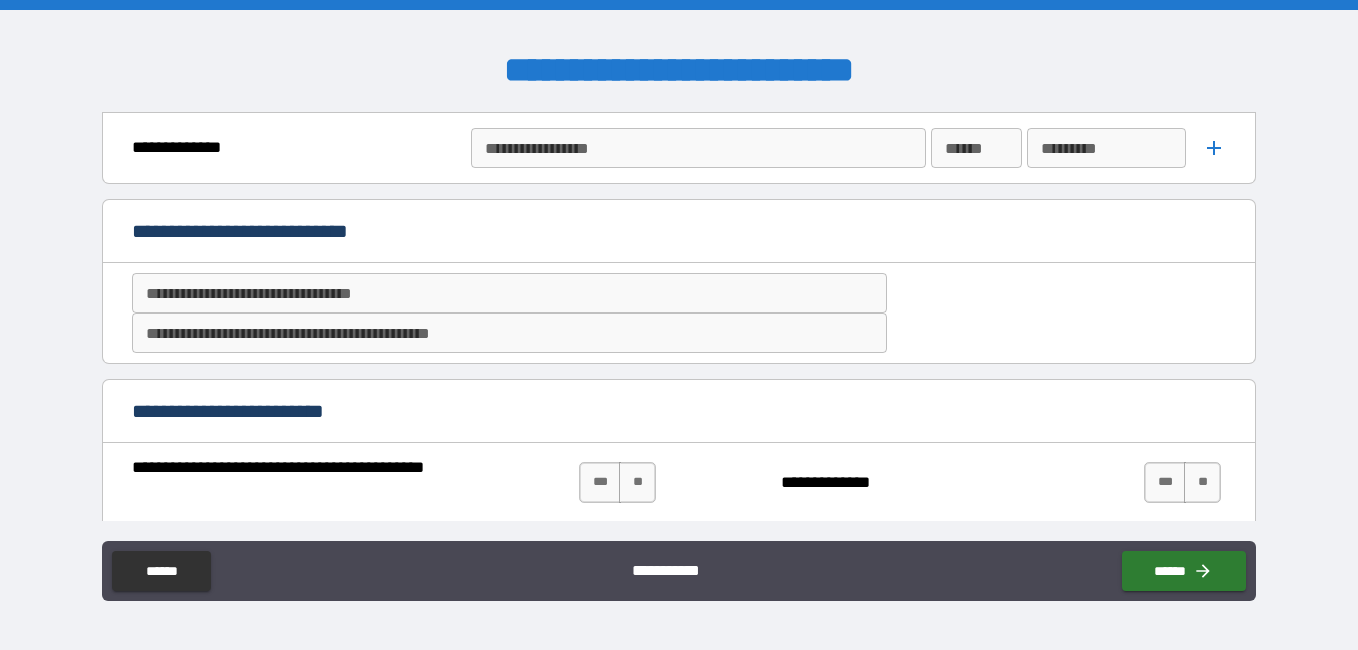 click on "**********" at bounding box center (509, 293) 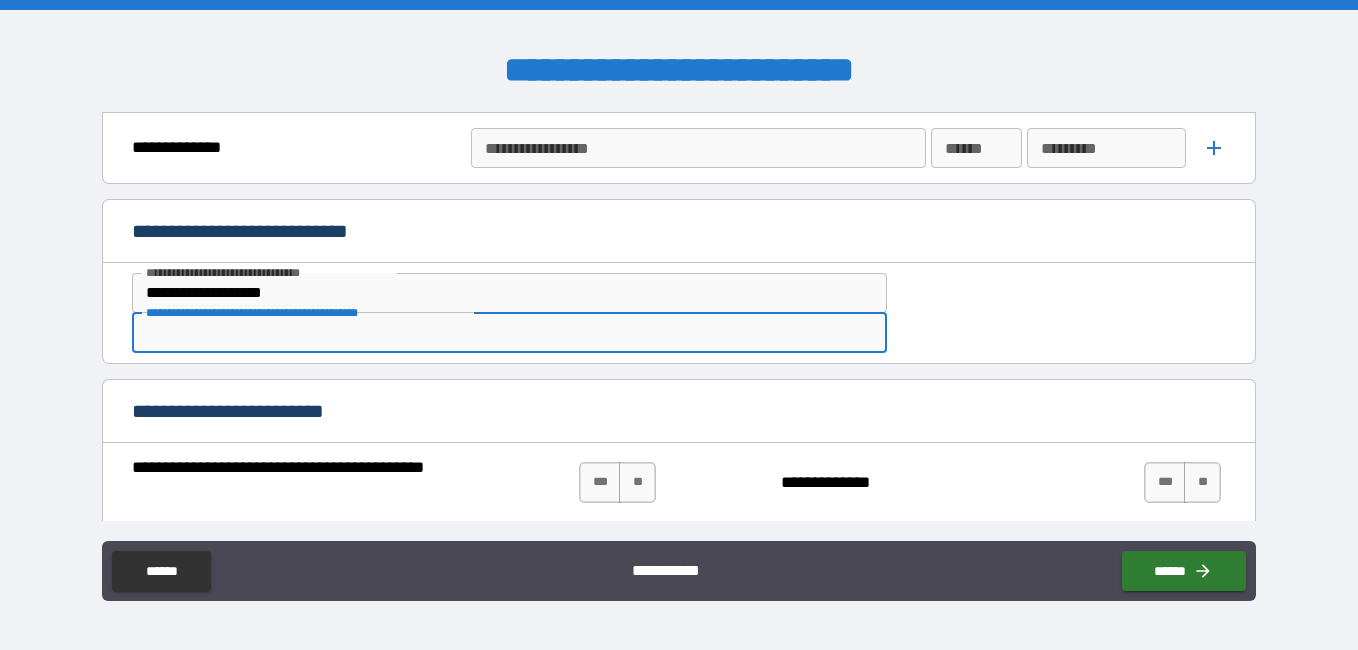 click on "**********" at bounding box center (509, 333) 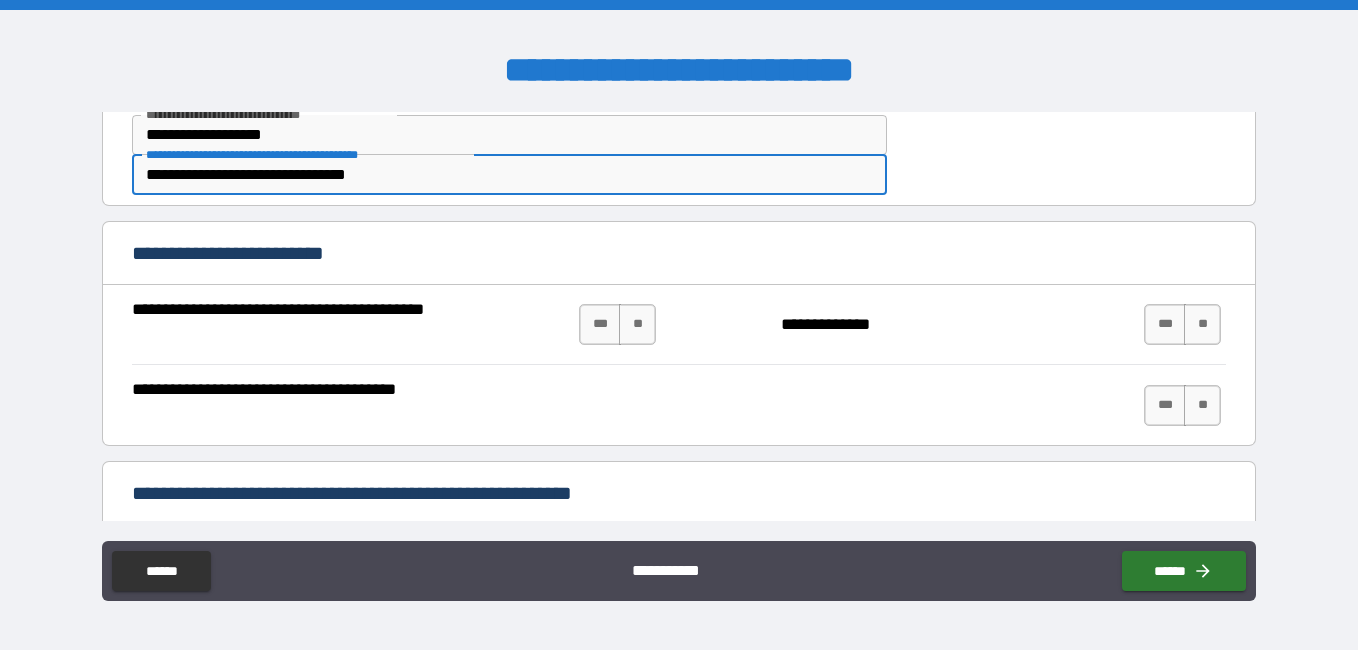 scroll, scrollTop: 1815, scrollLeft: 0, axis: vertical 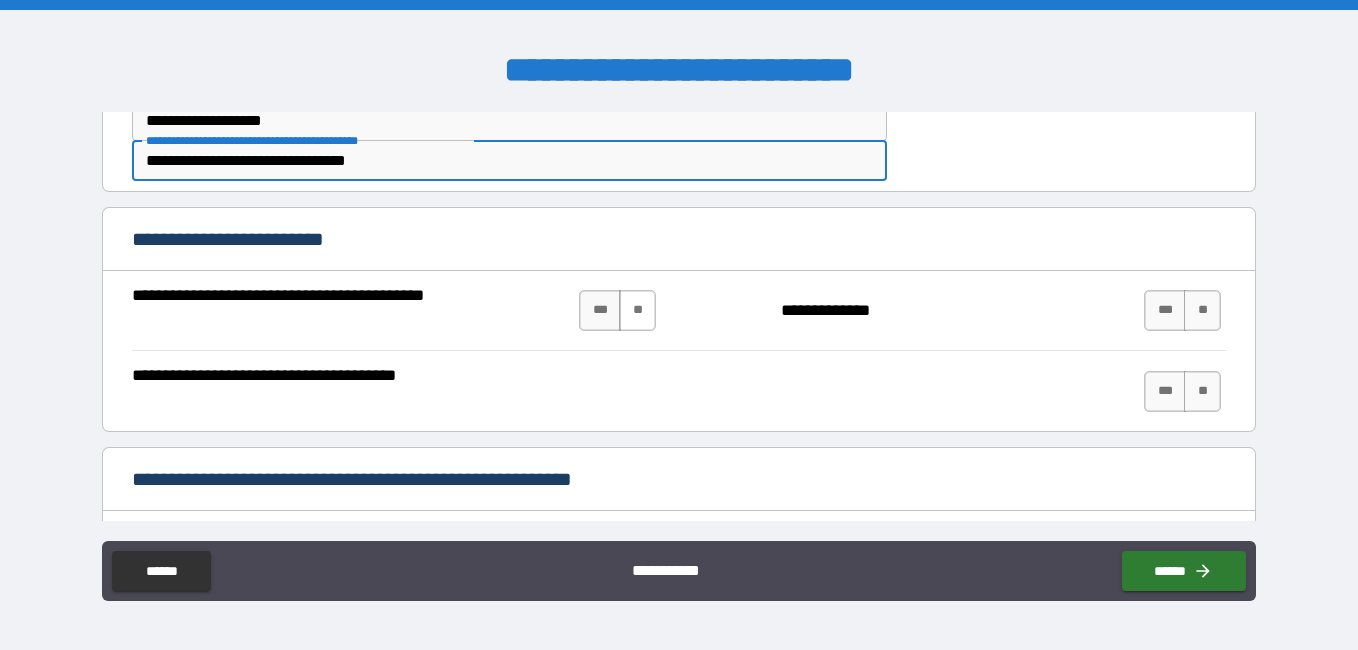 click on "**" at bounding box center (637, 310) 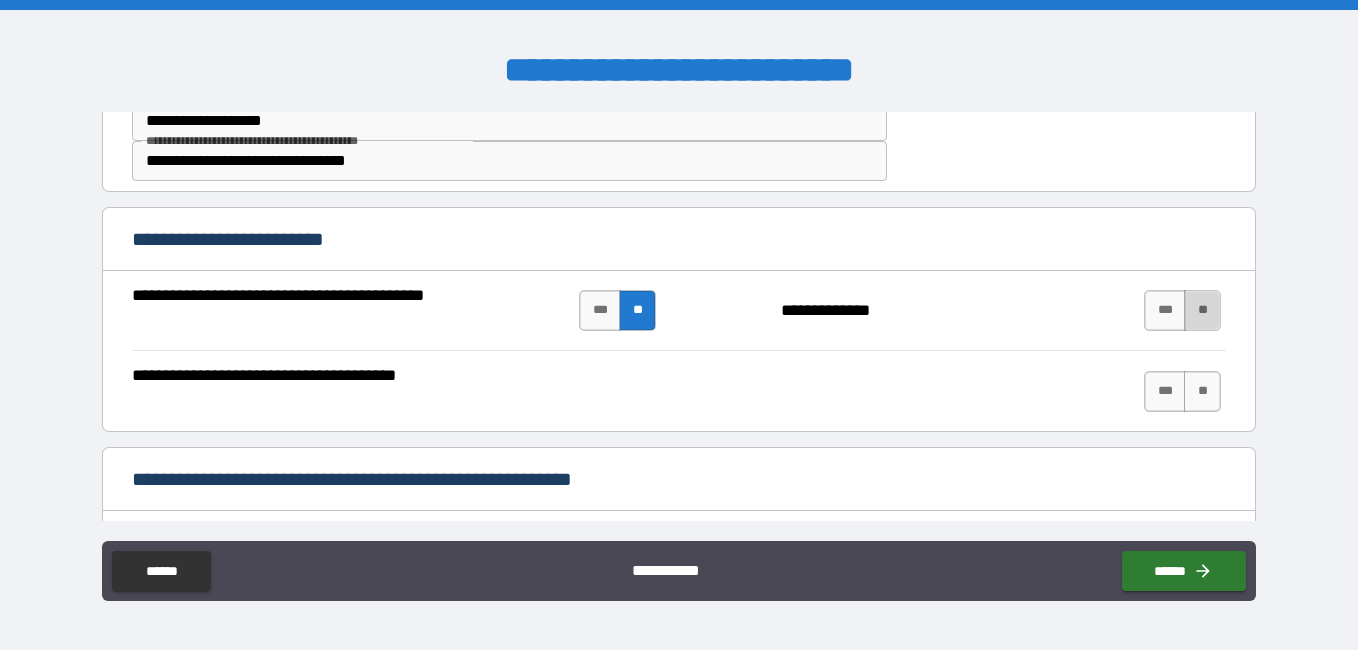 click on "**" at bounding box center [1202, 310] 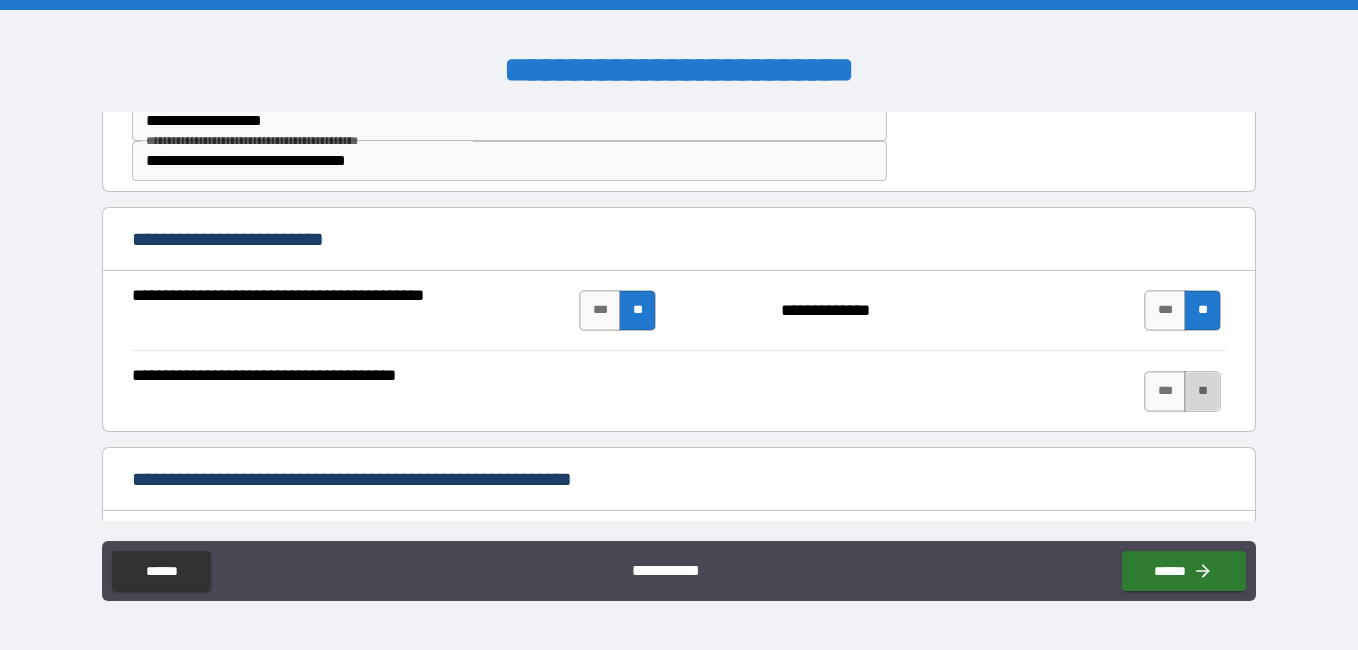 click on "**" at bounding box center [1202, 391] 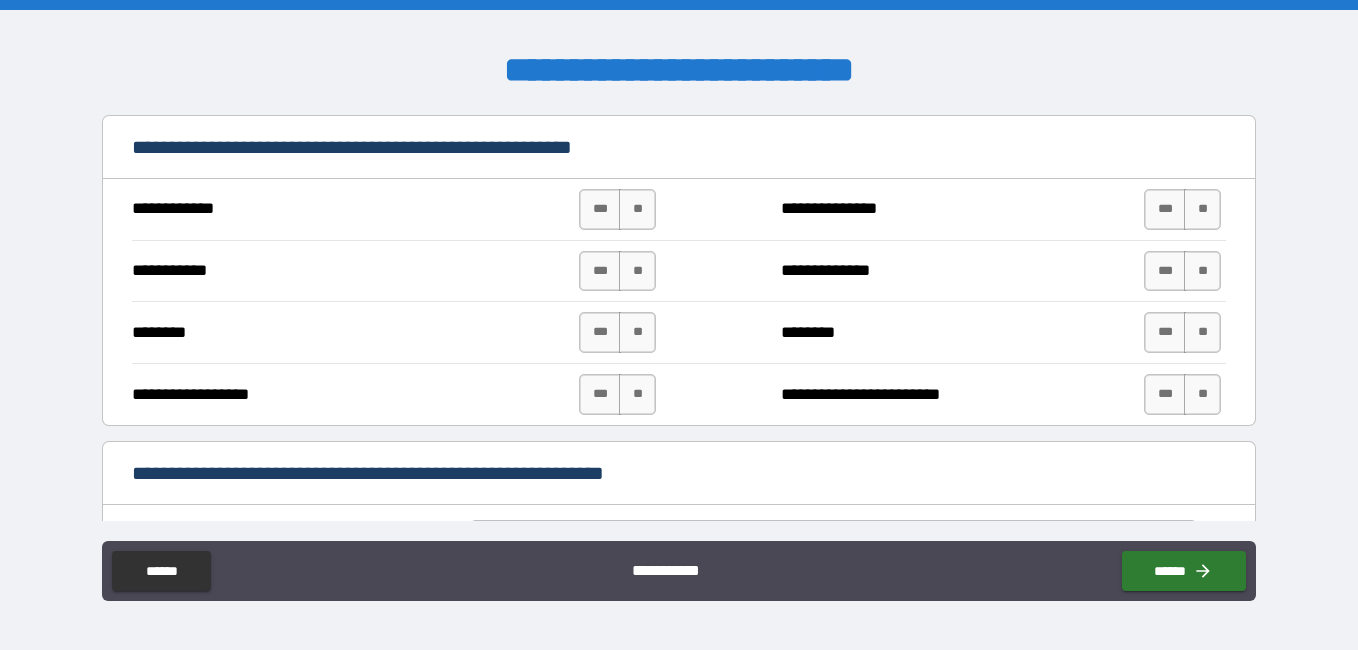 scroll, scrollTop: 2161, scrollLeft: 0, axis: vertical 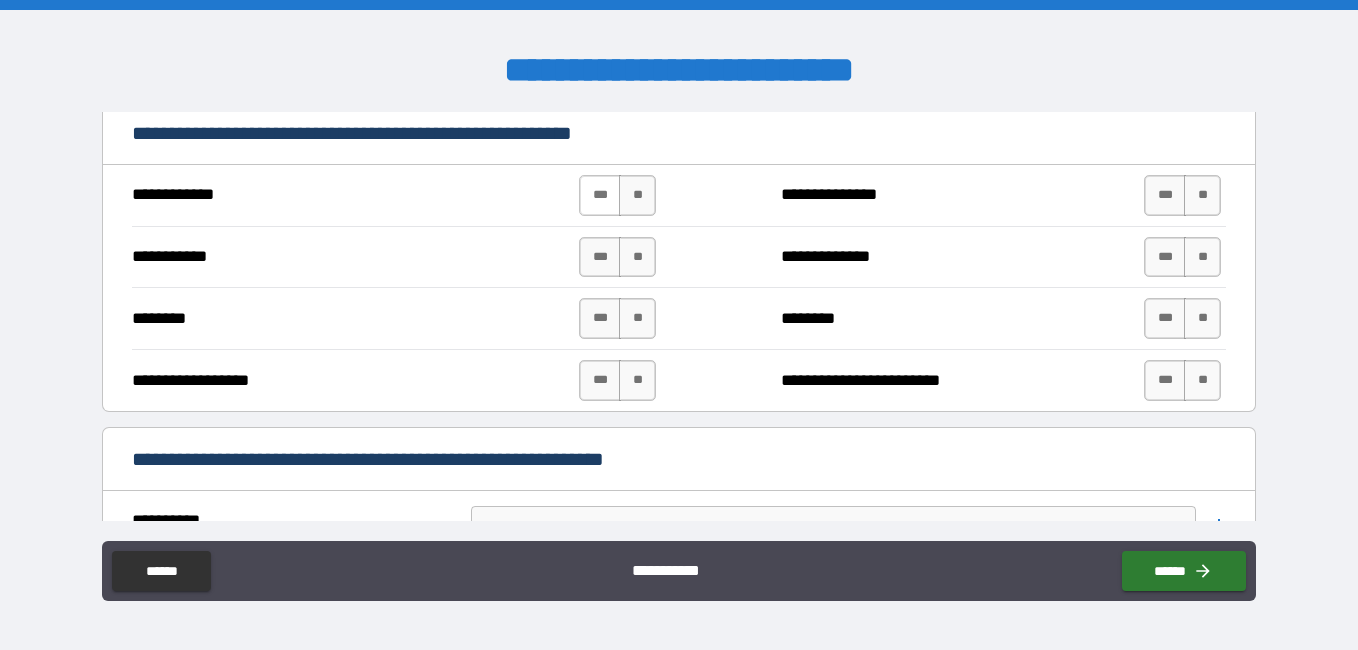 click on "***" at bounding box center (600, 195) 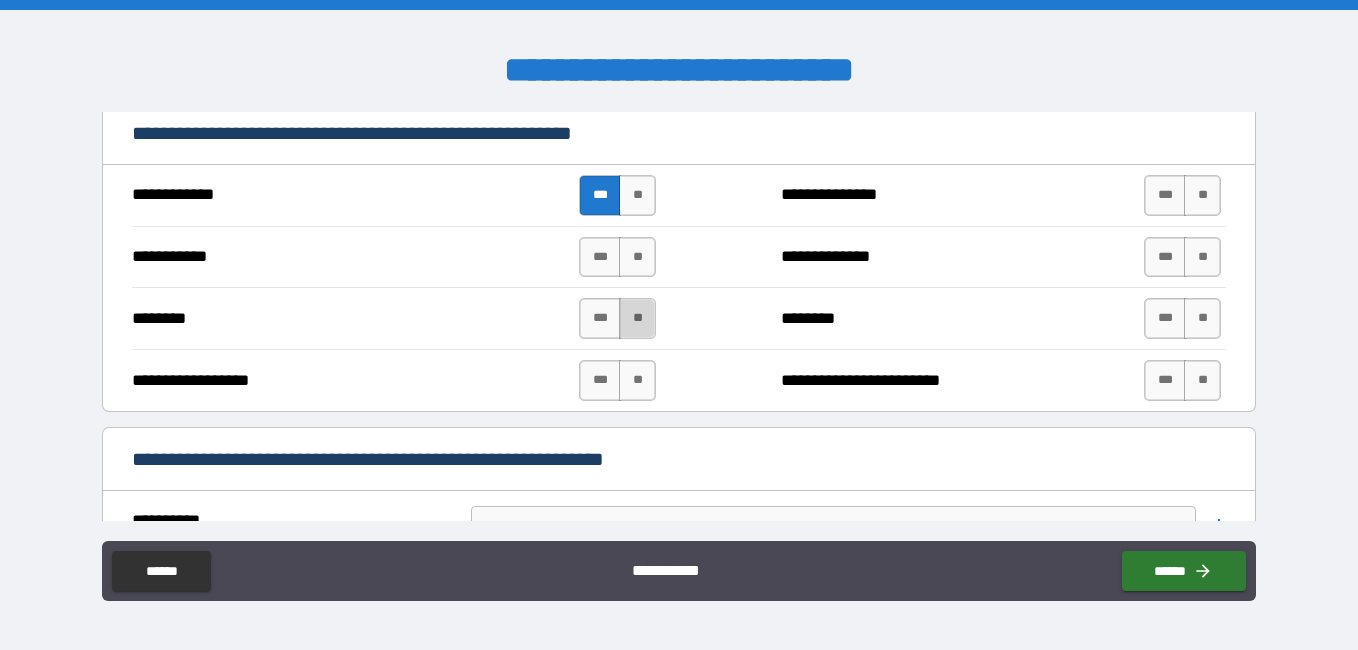 click on "**" at bounding box center [637, 318] 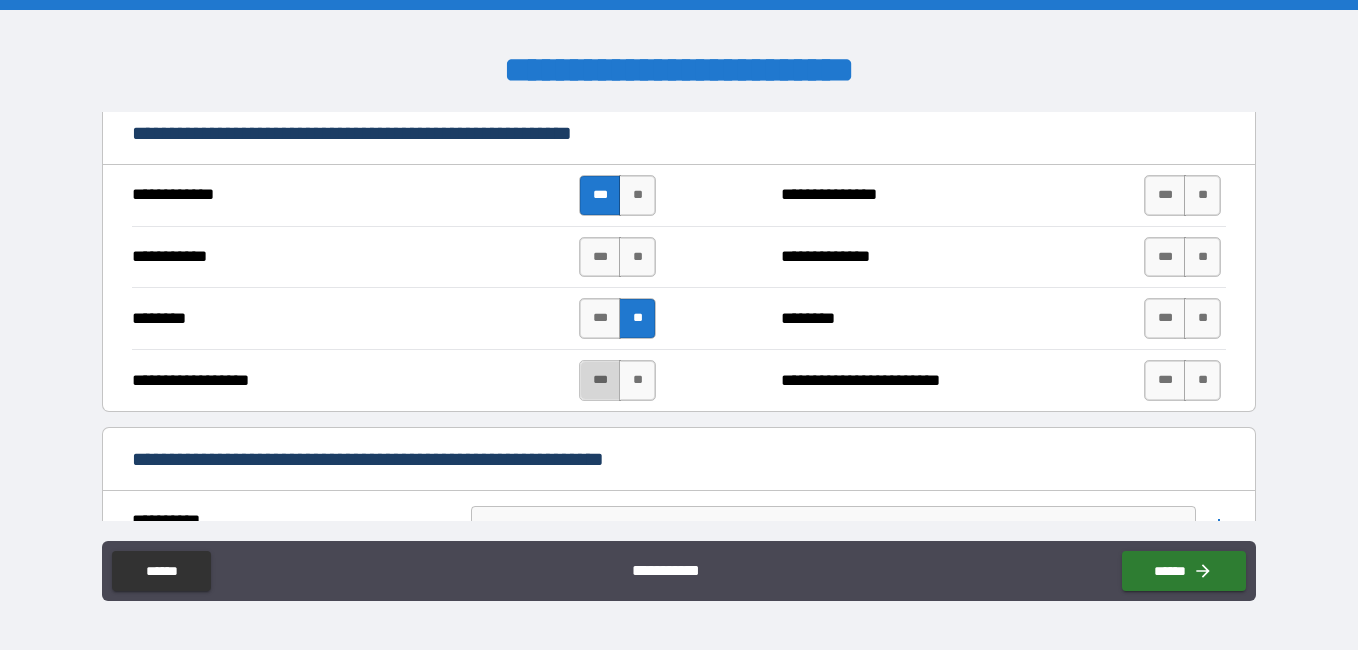 click on "***" at bounding box center (600, 380) 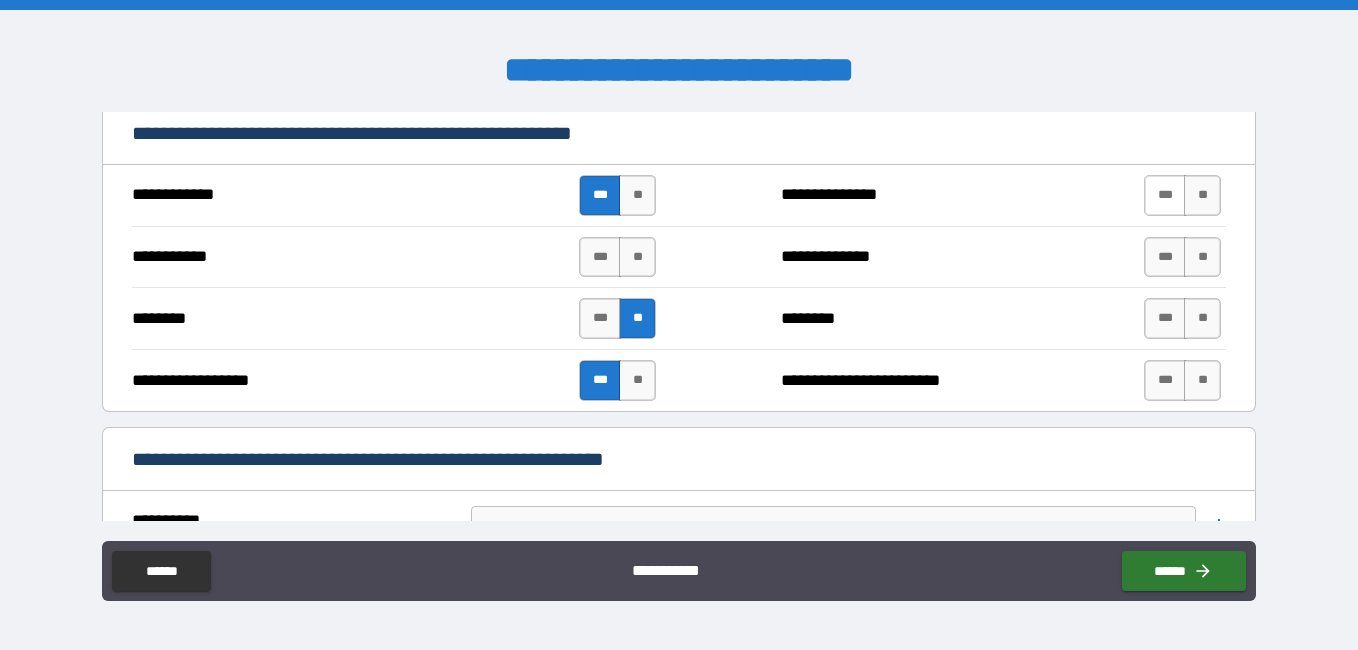 click on "***" at bounding box center (1165, 195) 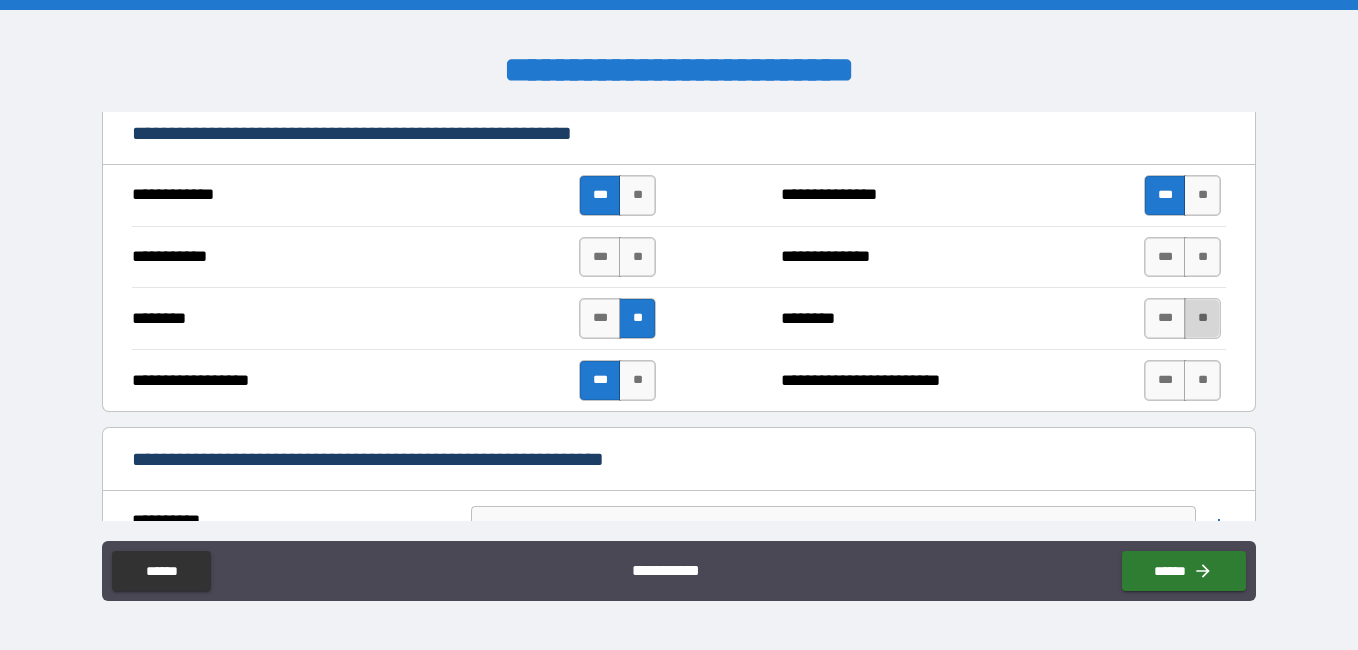 click on "**" at bounding box center (1202, 318) 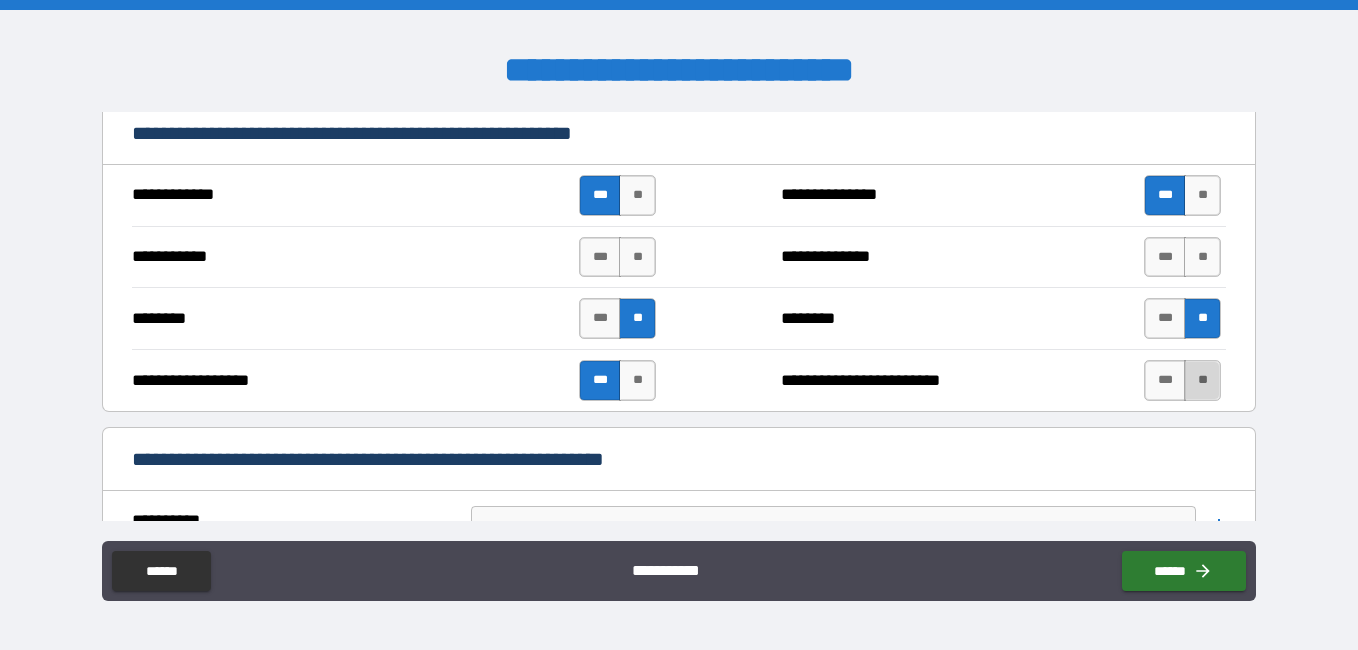 click on "**" at bounding box center (1202, 380) 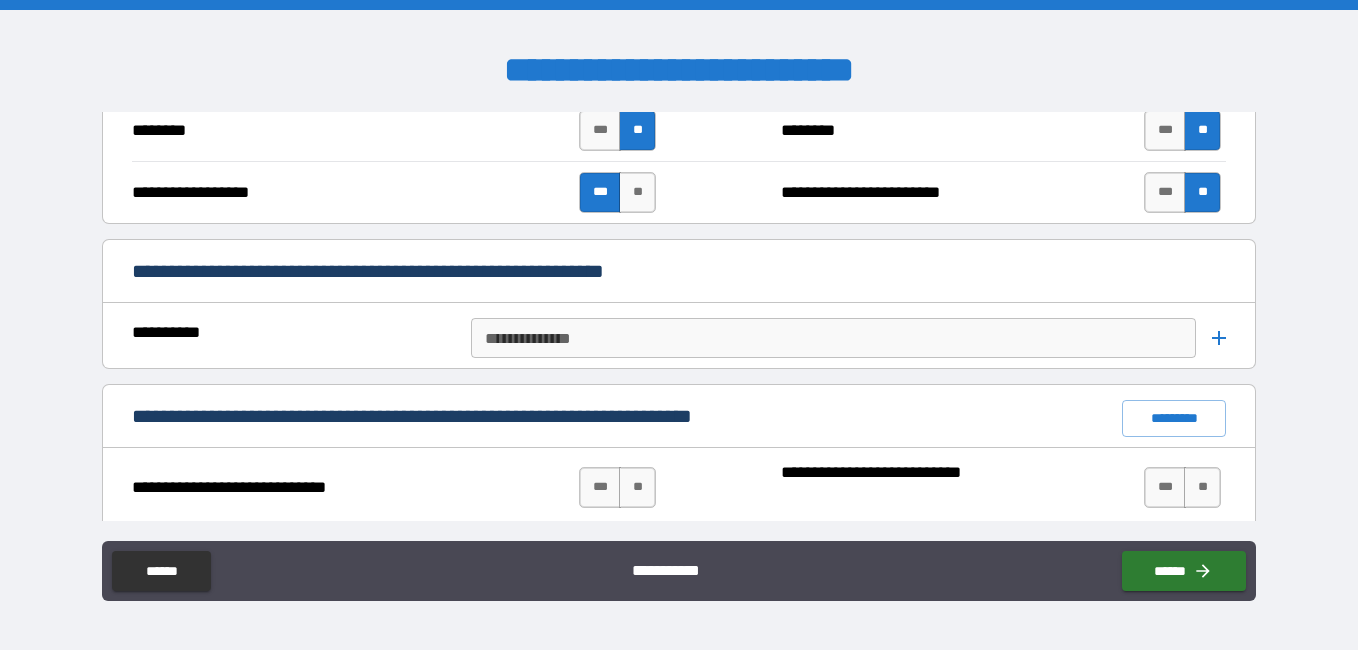 scroll, scrollTop: 2363, scrollLeft: 0, axis: vertical 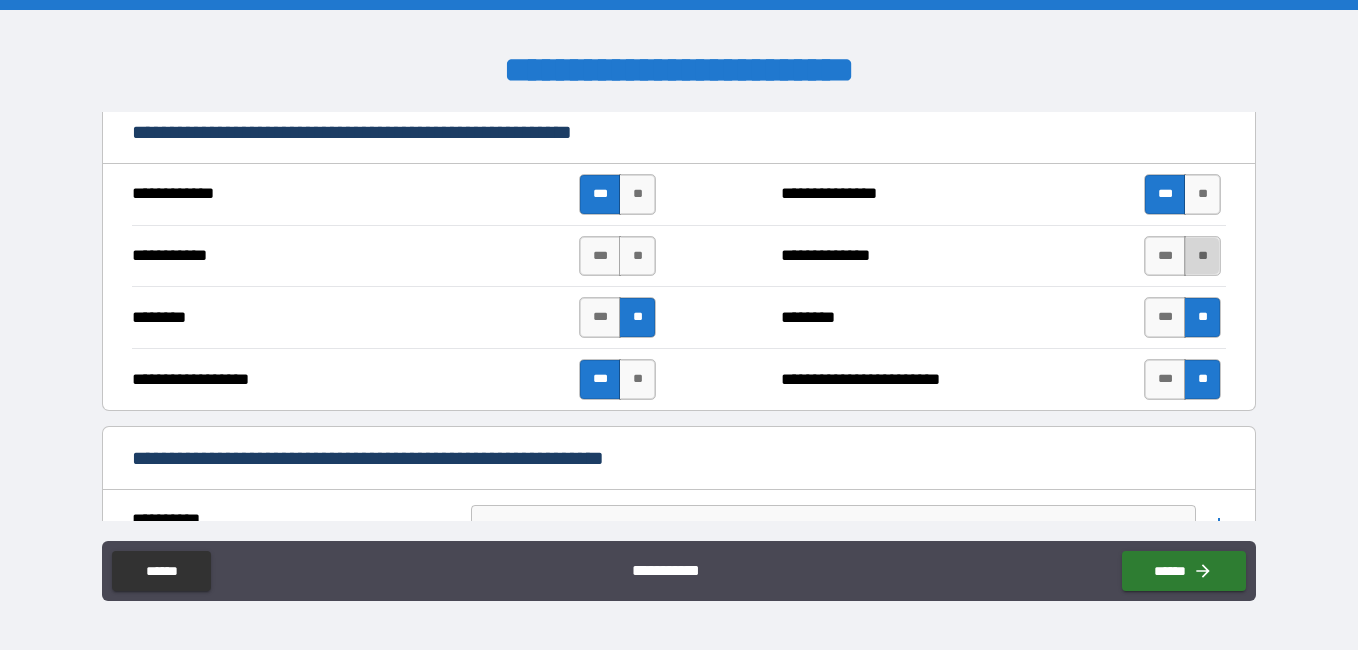 click on "**" at bounding box center (1202, 256) 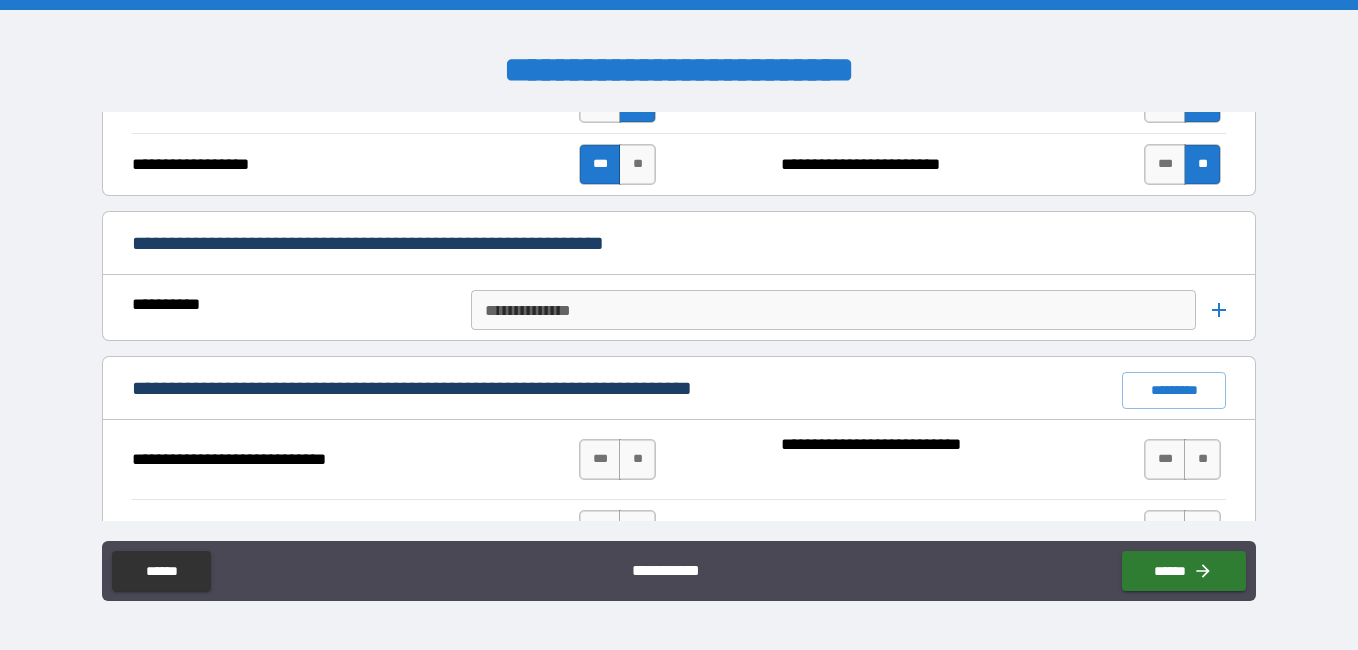 scroll, scrollTop: 2407, scrollLeft: 0, axis: vertical 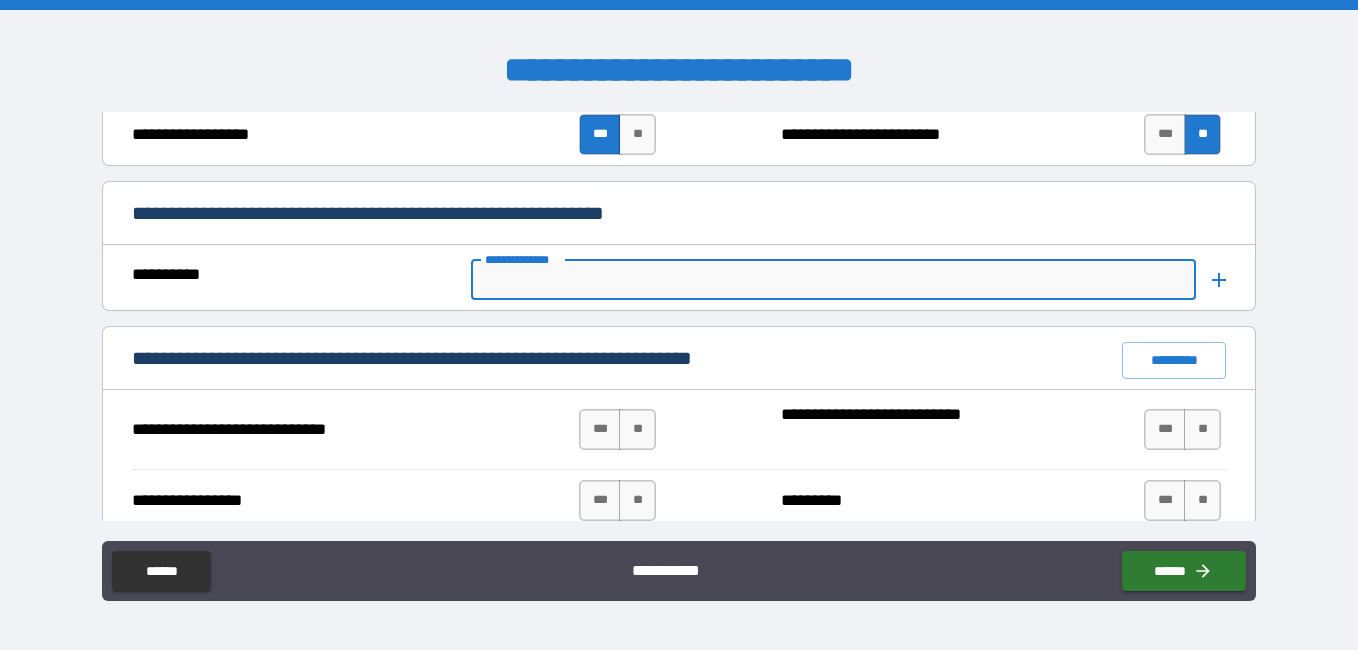 click on "**********" at bounding box center (832, 280) 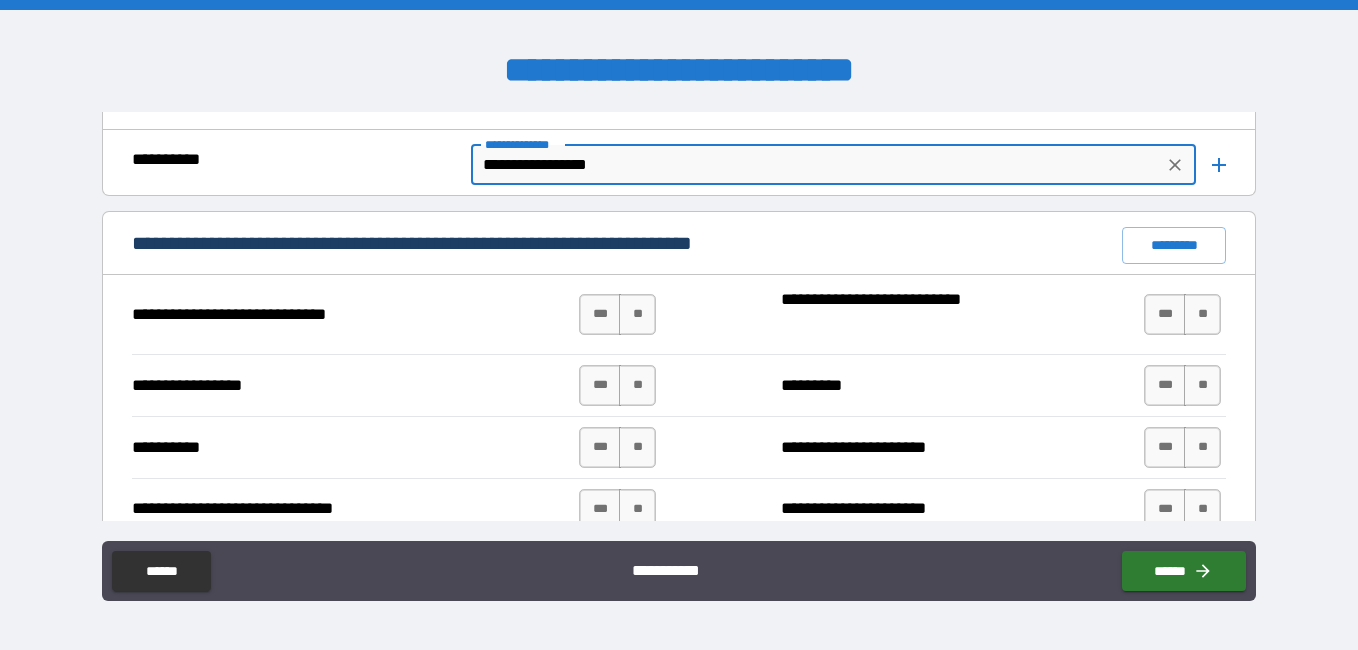 scroll, scrollTop: 2551, scrollLeft: 0, axis: vertical 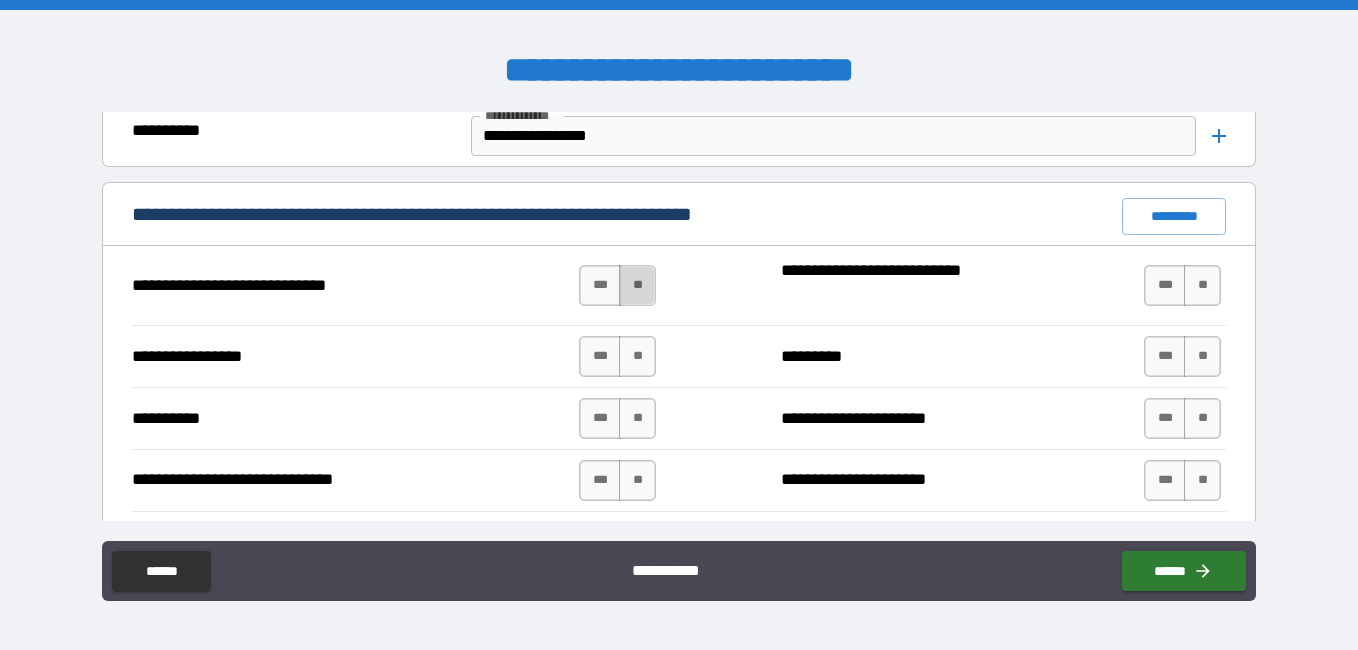 click on "**" at bounding box center (637, 285) 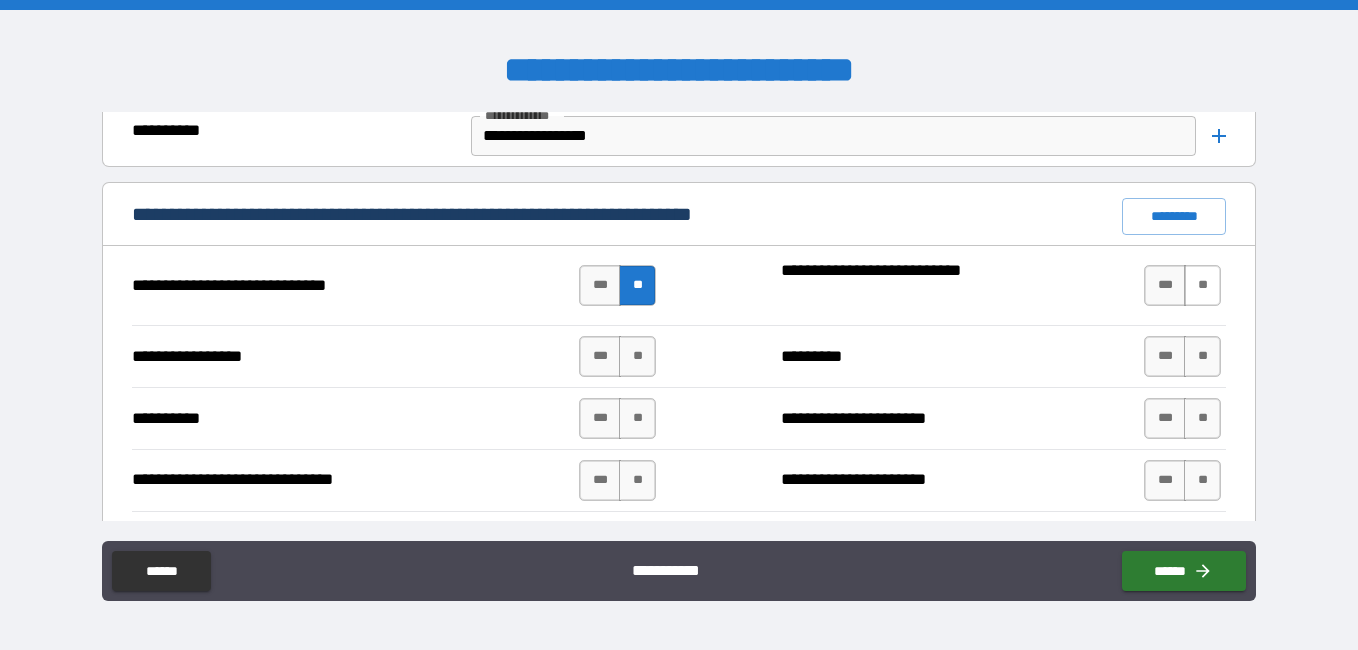 click on "**" at bounding box center (1202, 285) 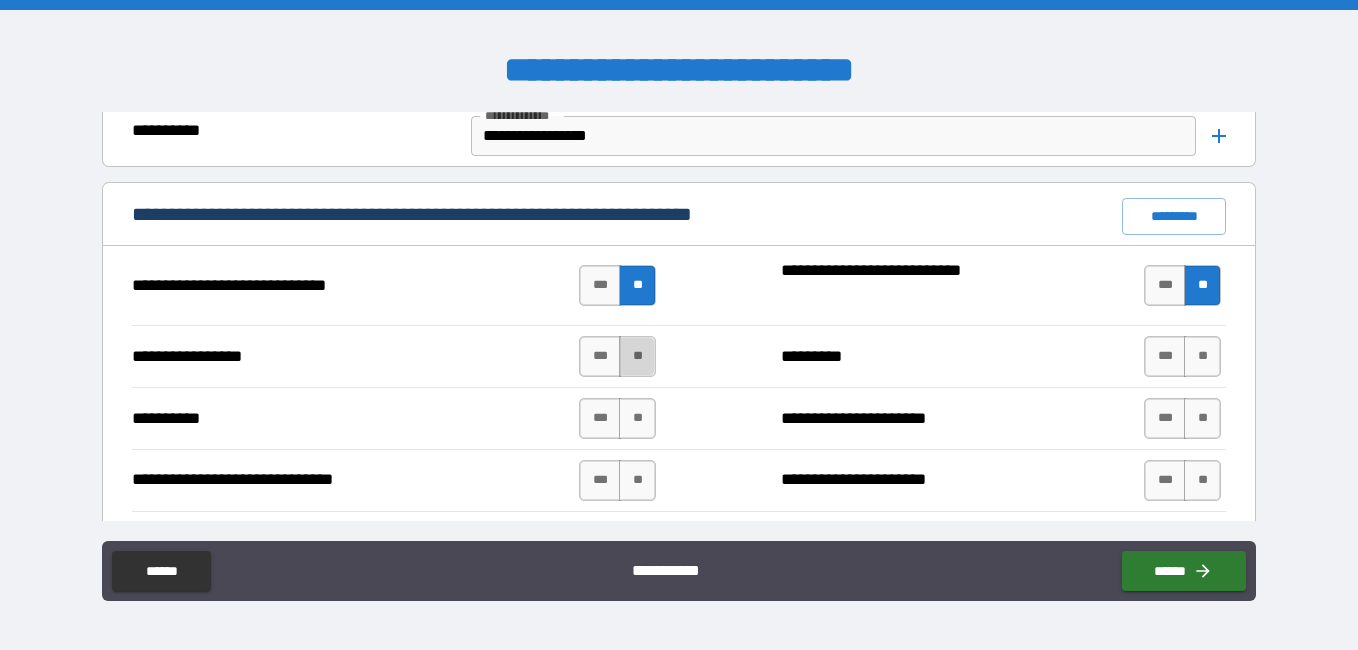 click on "**" at bounding box center (637, 356) 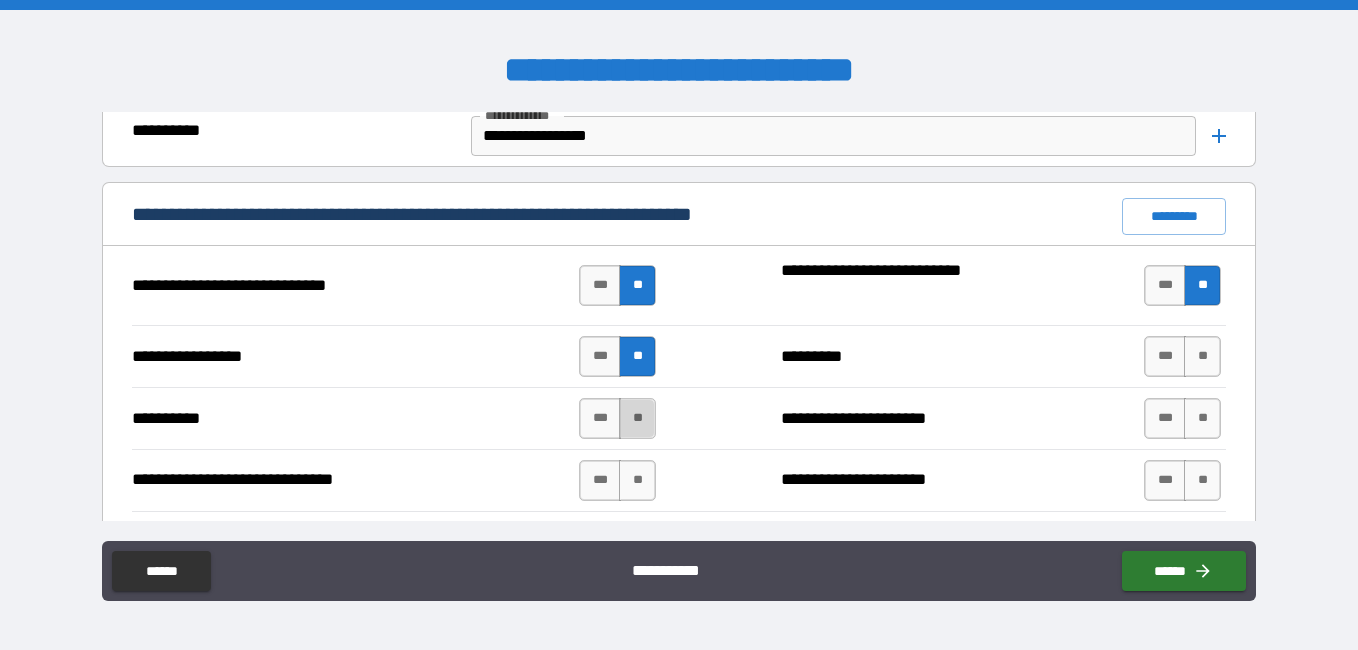 click on "**" at bounding box center (637, 418) 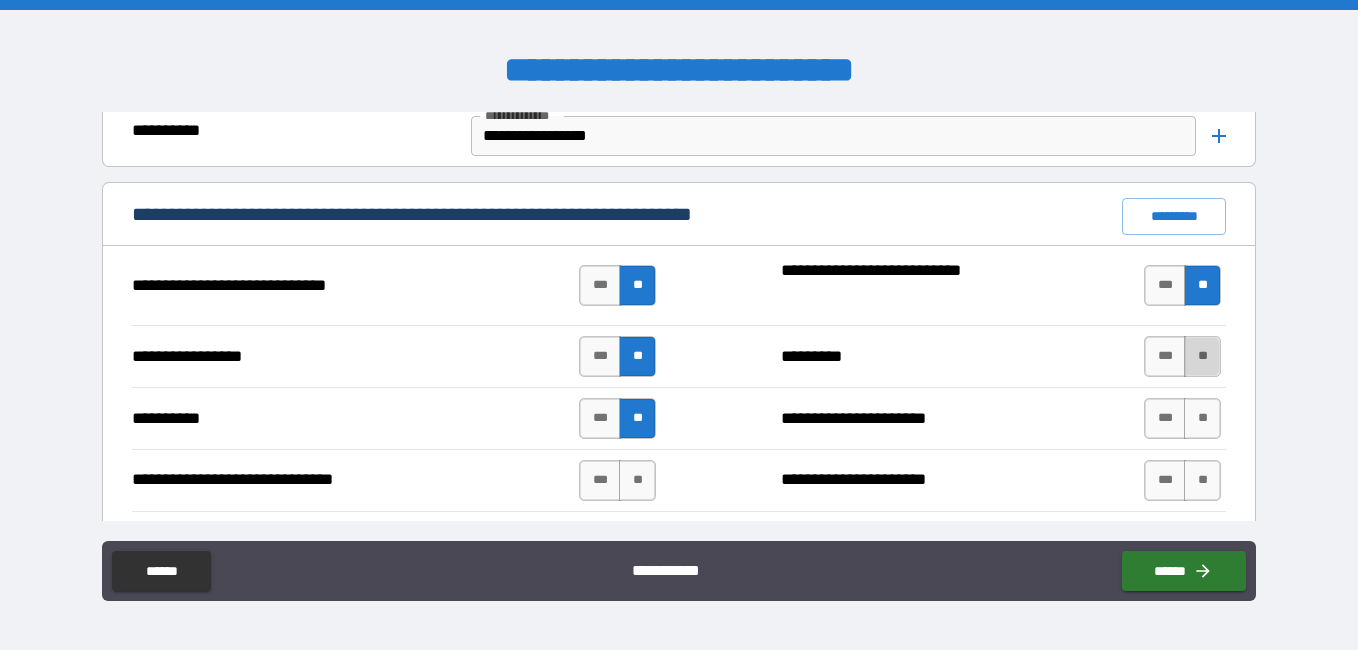 click on "**" at bounding box center [1202, 356] 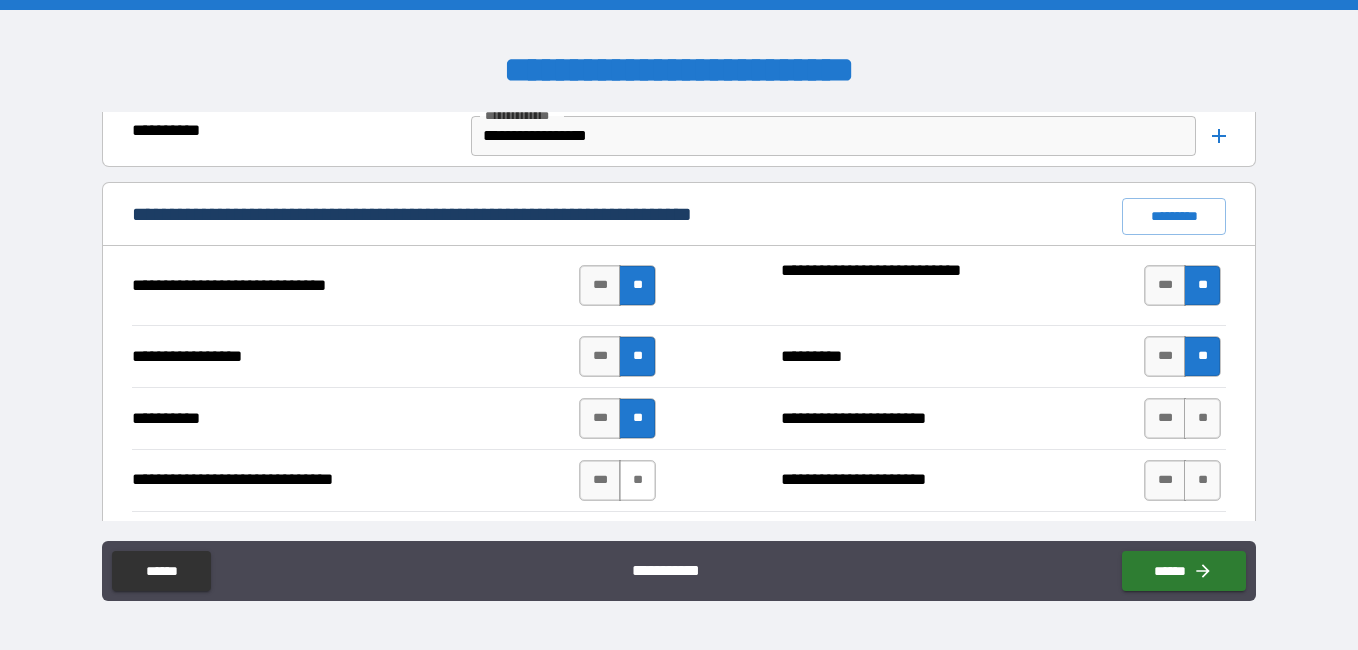 drag, startPoint x: 621, startPoint y: 481, endPoint x: 994, endPoint y: 454, distance: 373.97592 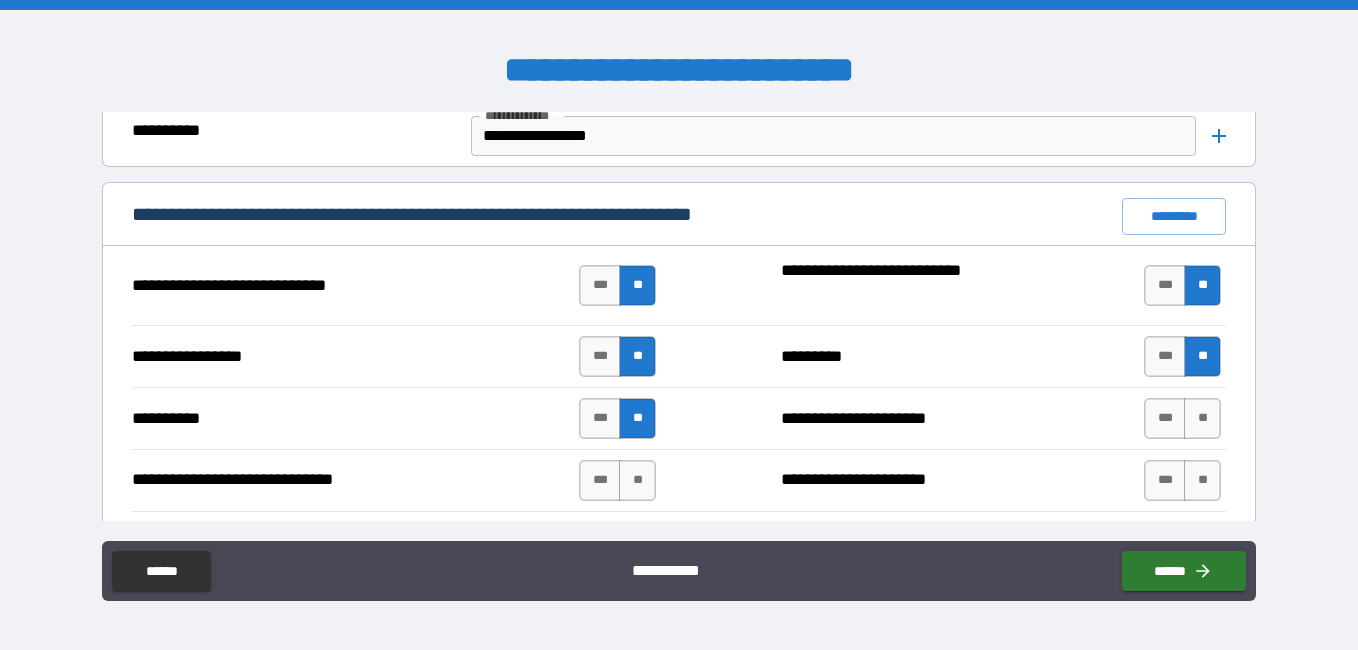 click on "**" at bounding box center [637, 480] 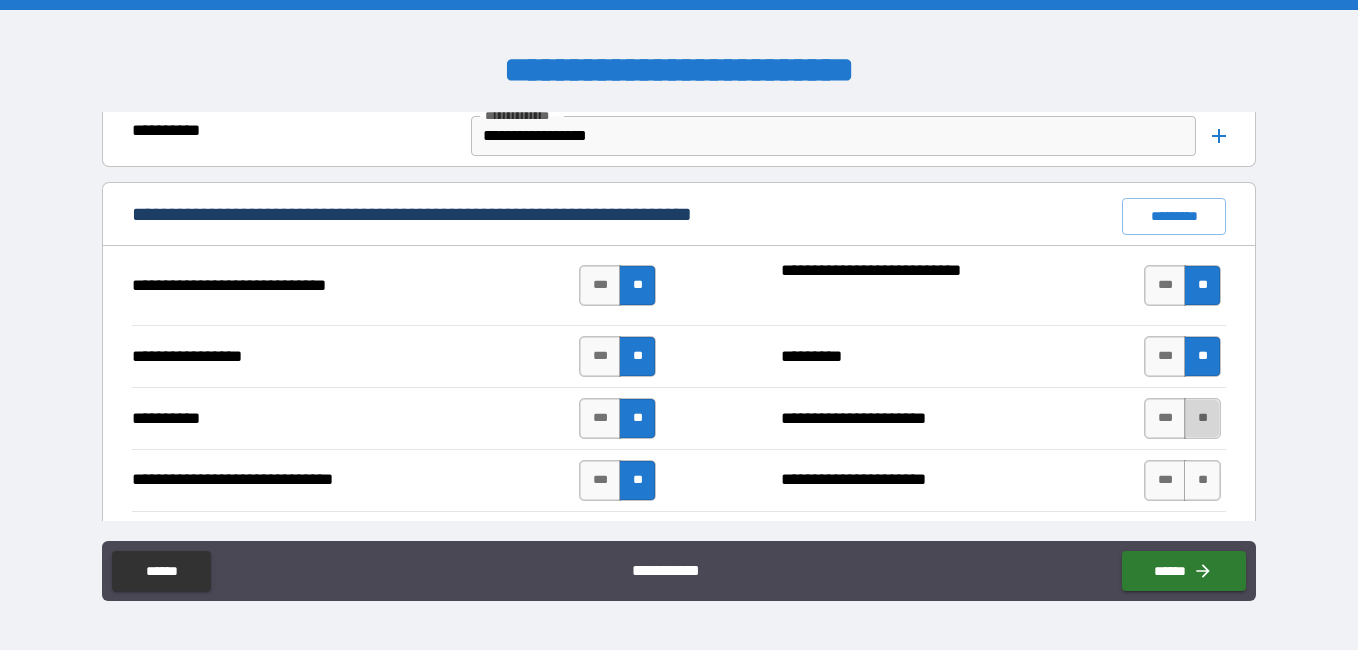 click on "**" at bounding box center (1202, 418) 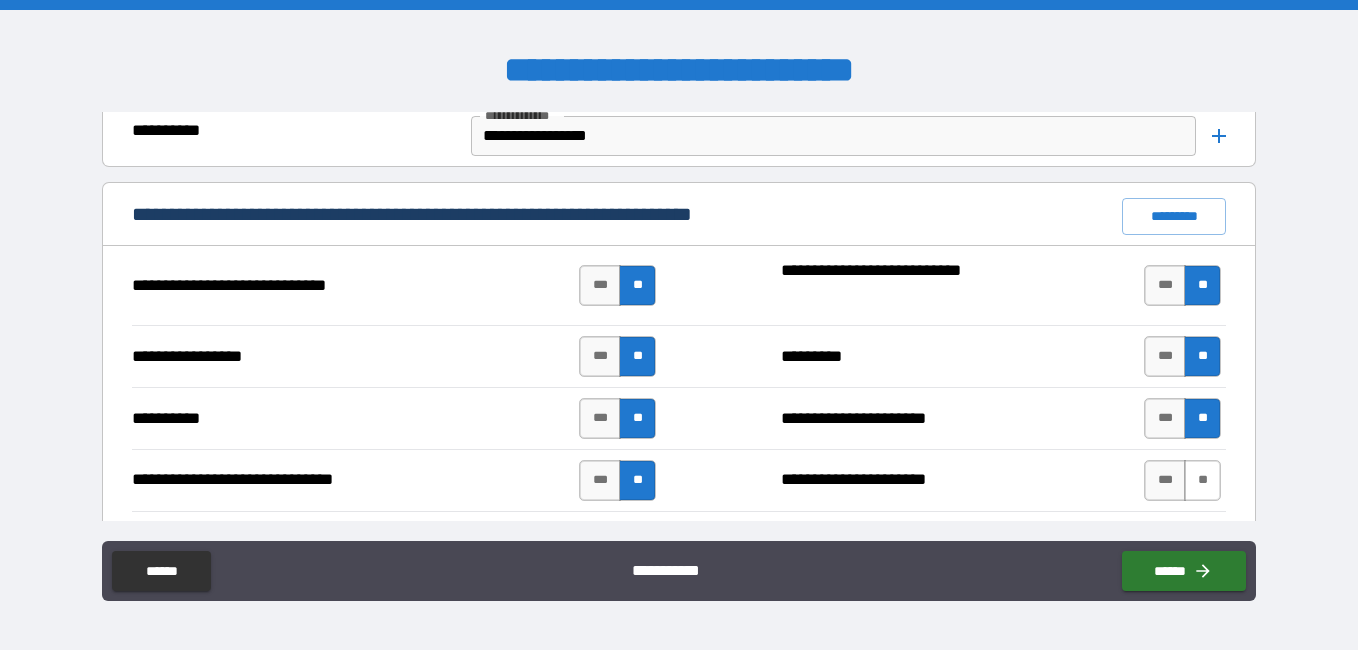 click on "**" at bounding box center (1202, 480) 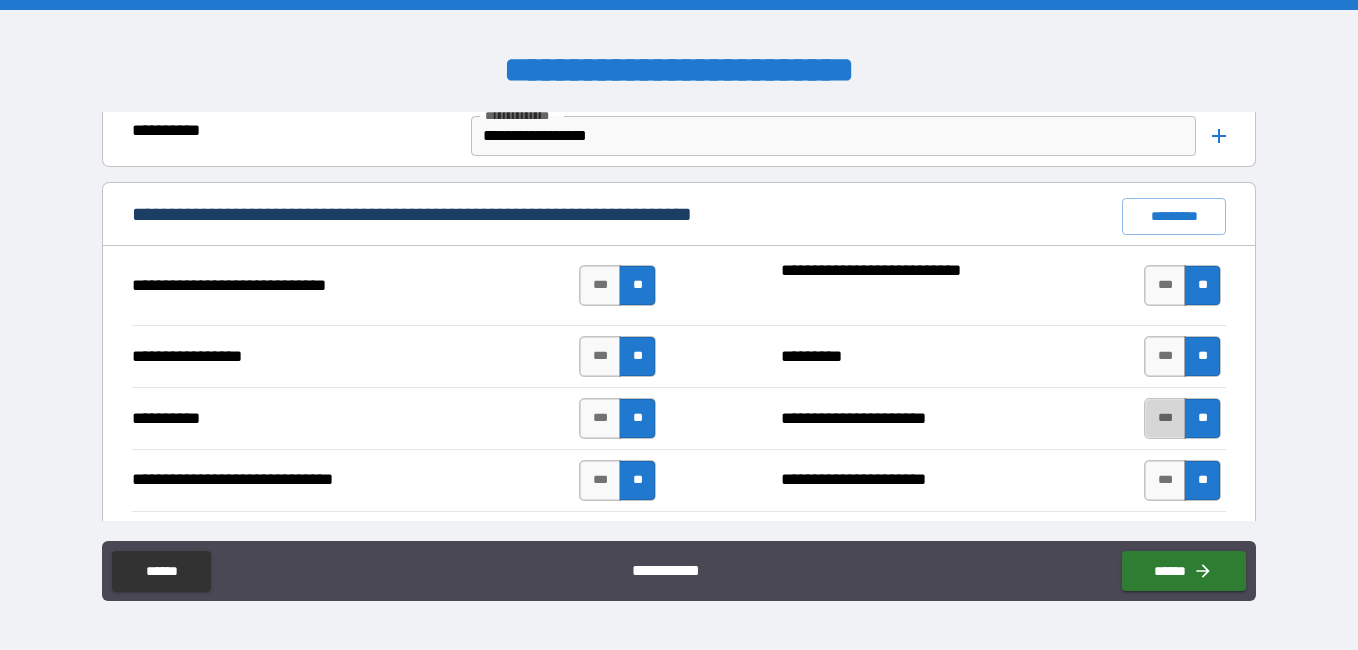 click on "***" at bounding box center (1165, 418) 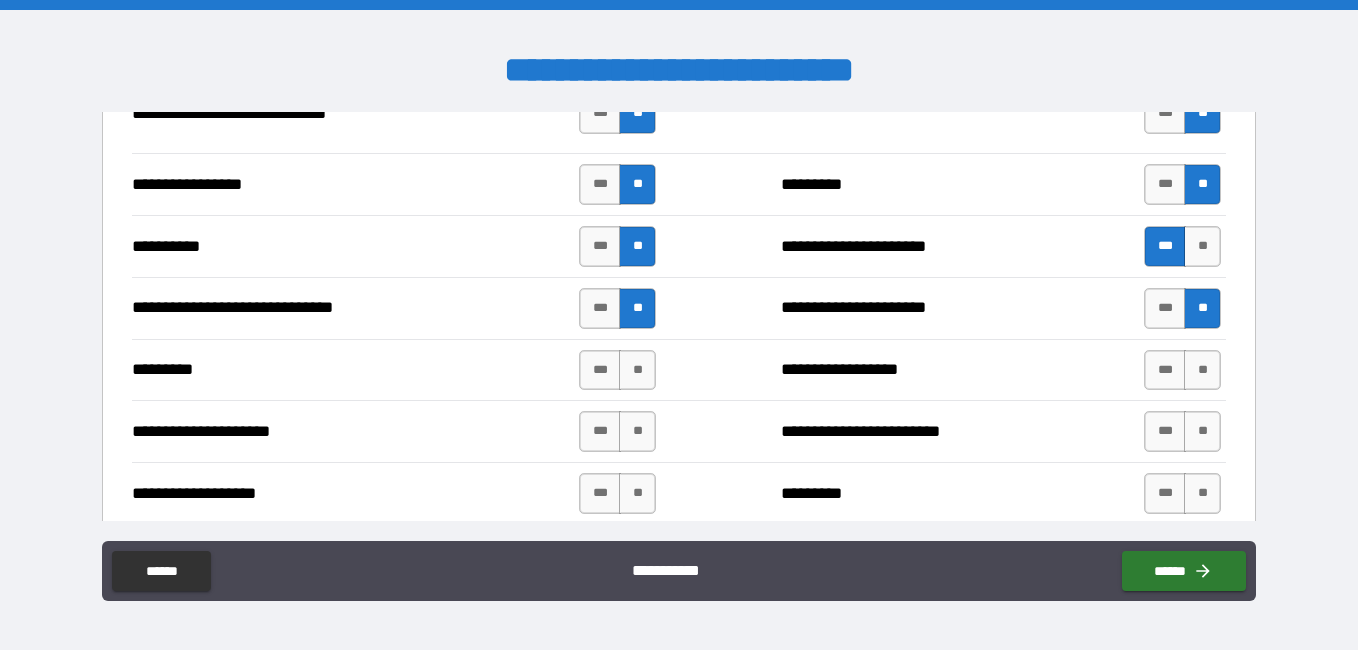 scroll, scrollTop: 2782, scrollLeft: 0, axis: vertical 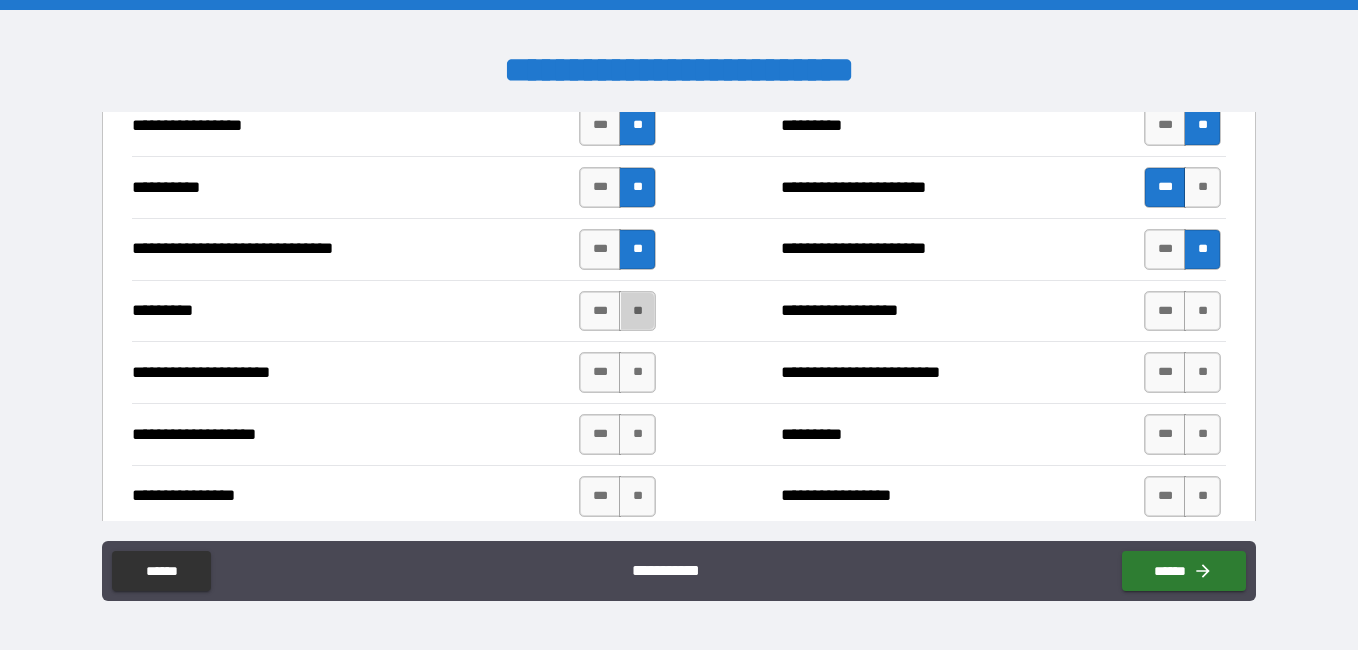 drag, startPoint x: 630, startPoint y: 317, endPoint x: 976, endPoint y: 342, distance: 346.902 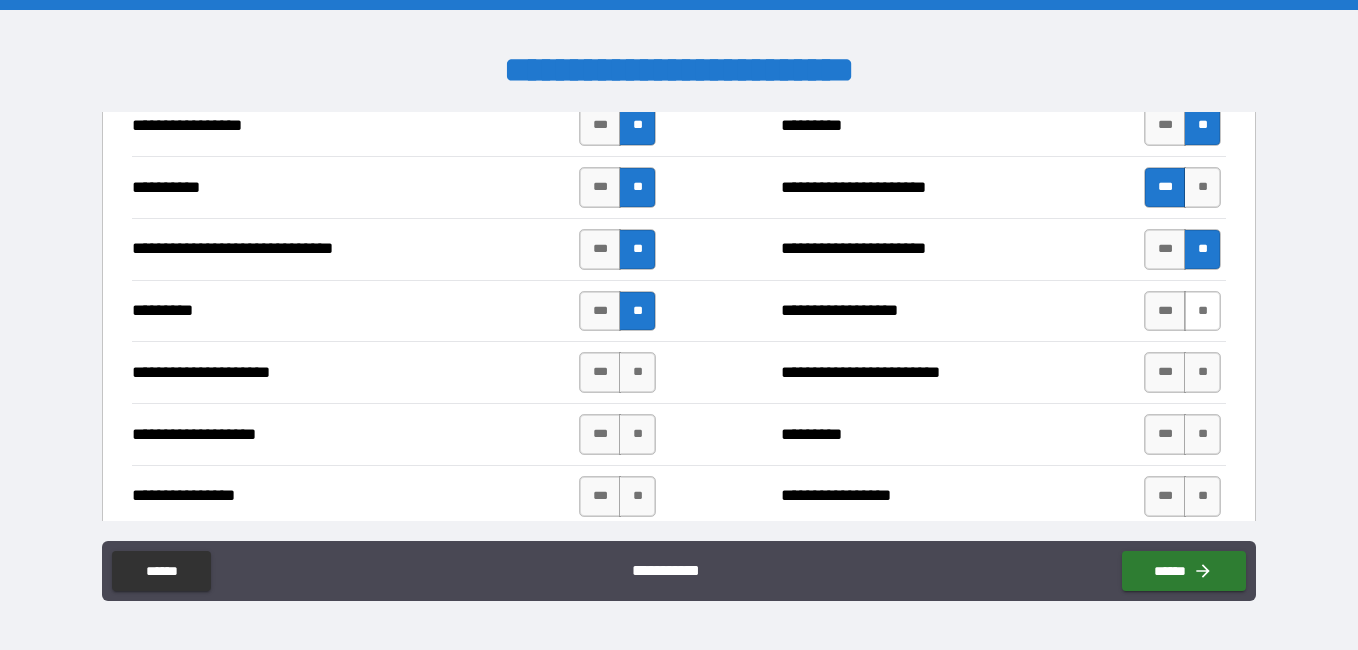 click on "**" at bounding box center [1202, 311] 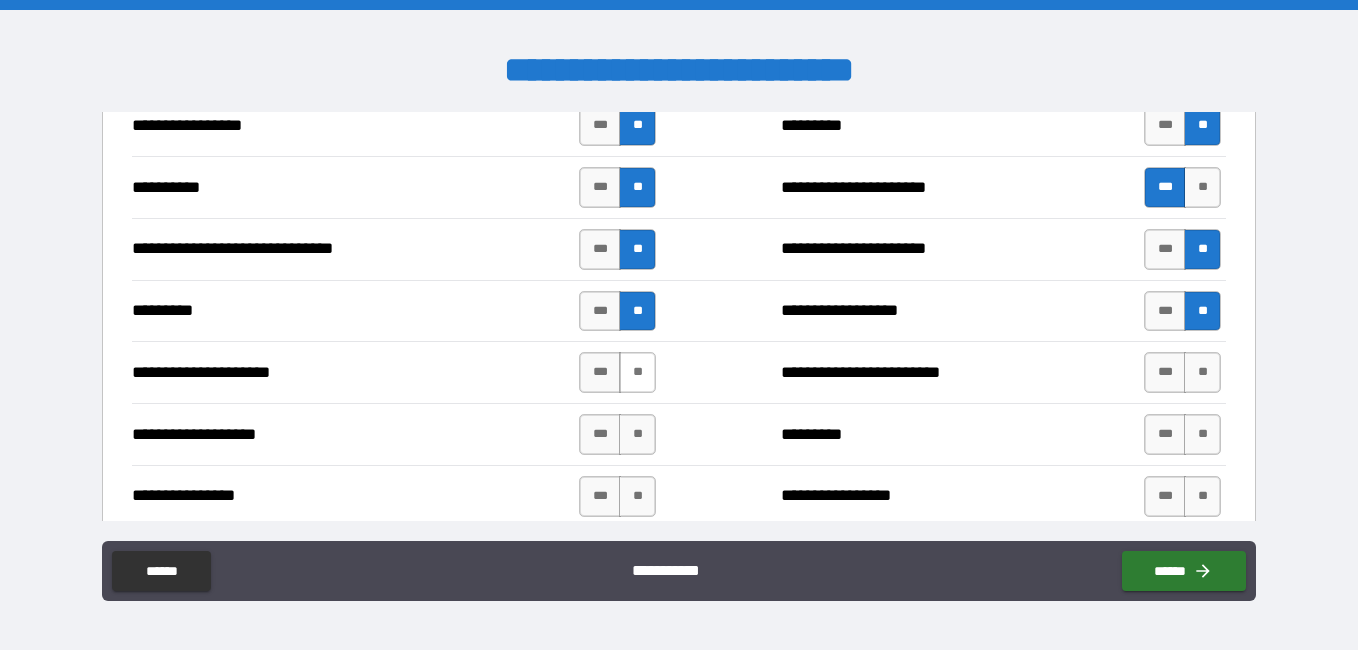 click on "**" at bounding box center (637, 372) 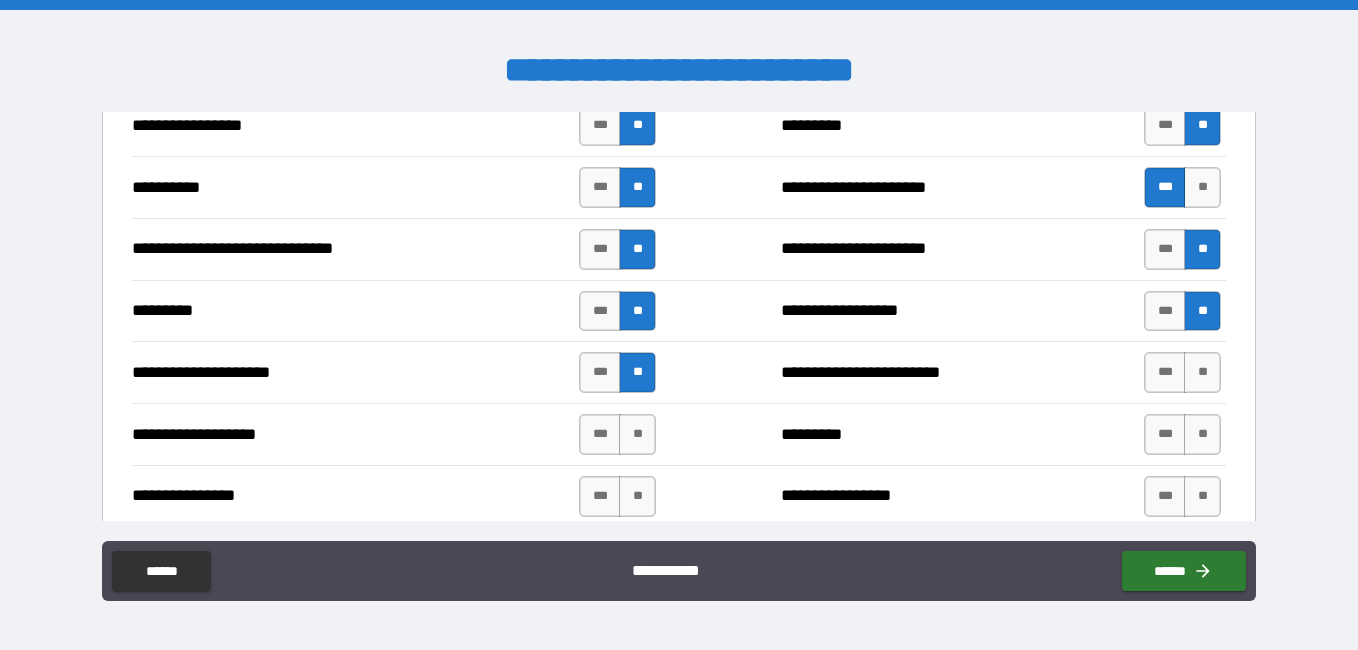 drag, startPoint x: 1191, startPoint y: 364, endPoint x: 790, endPoint y: 454, distance: 410.97568 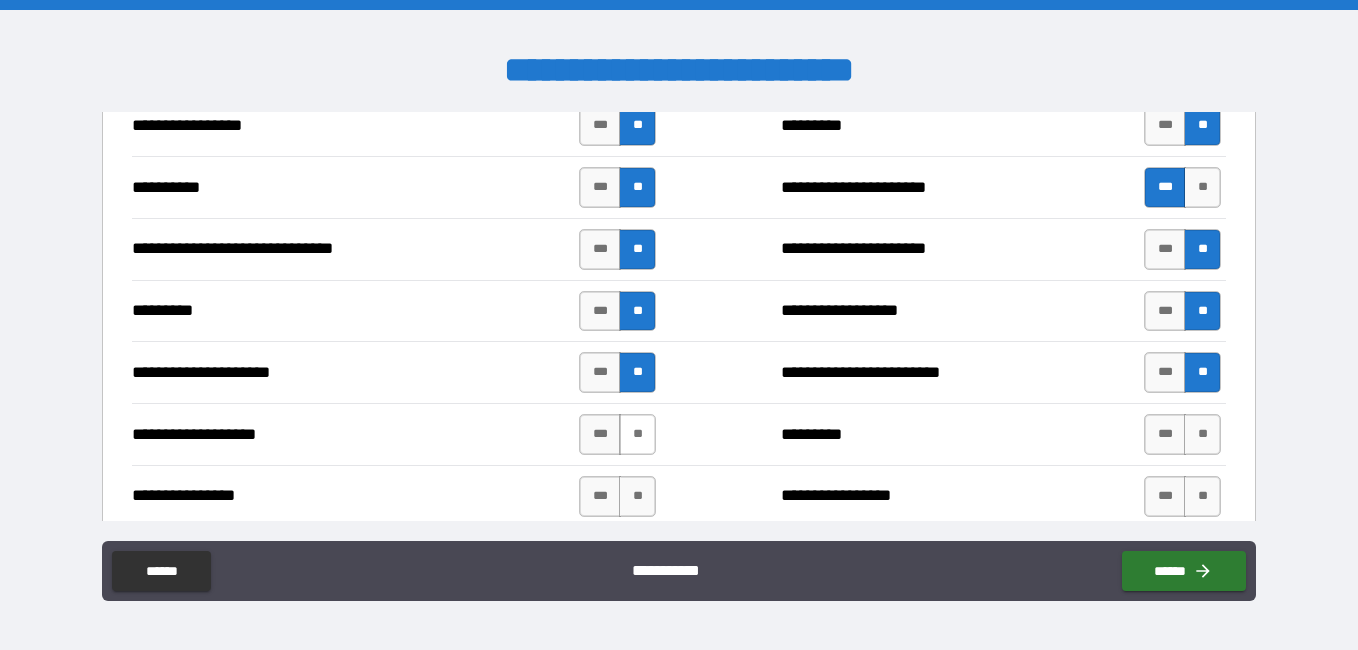 click on "**" at bounding box center (637, 434) 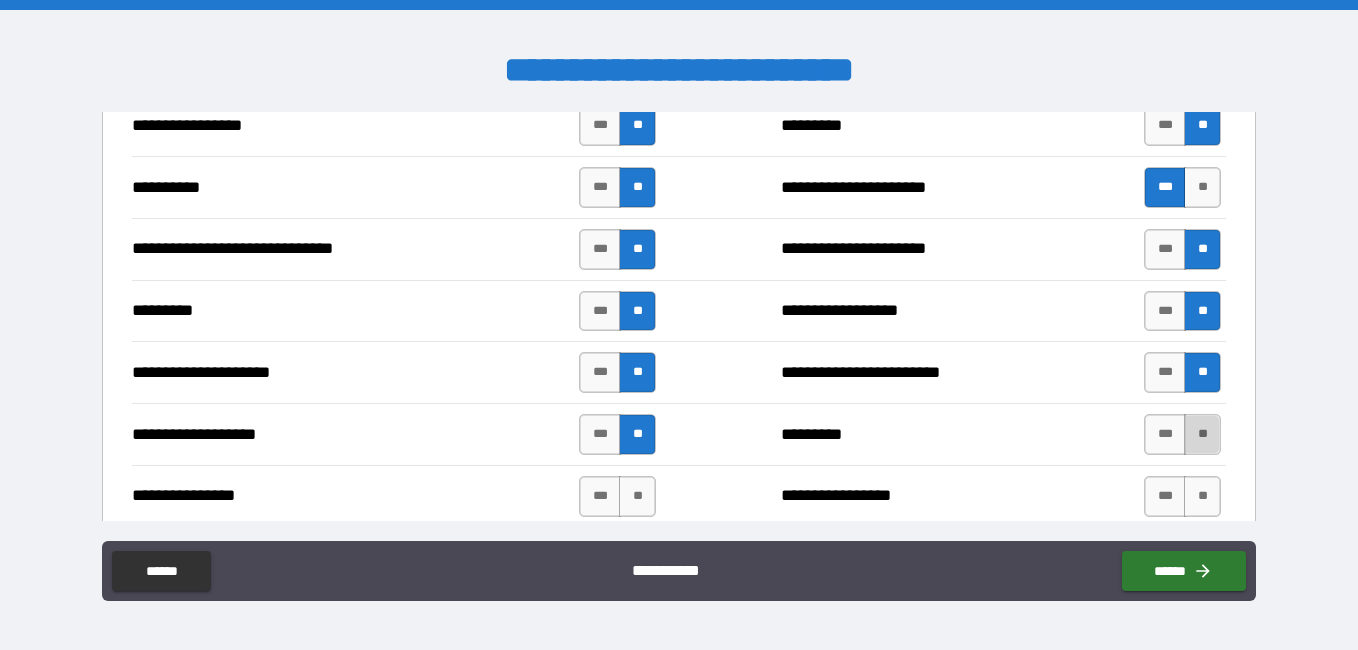 click on "**" at bounding box center (1202, 434) 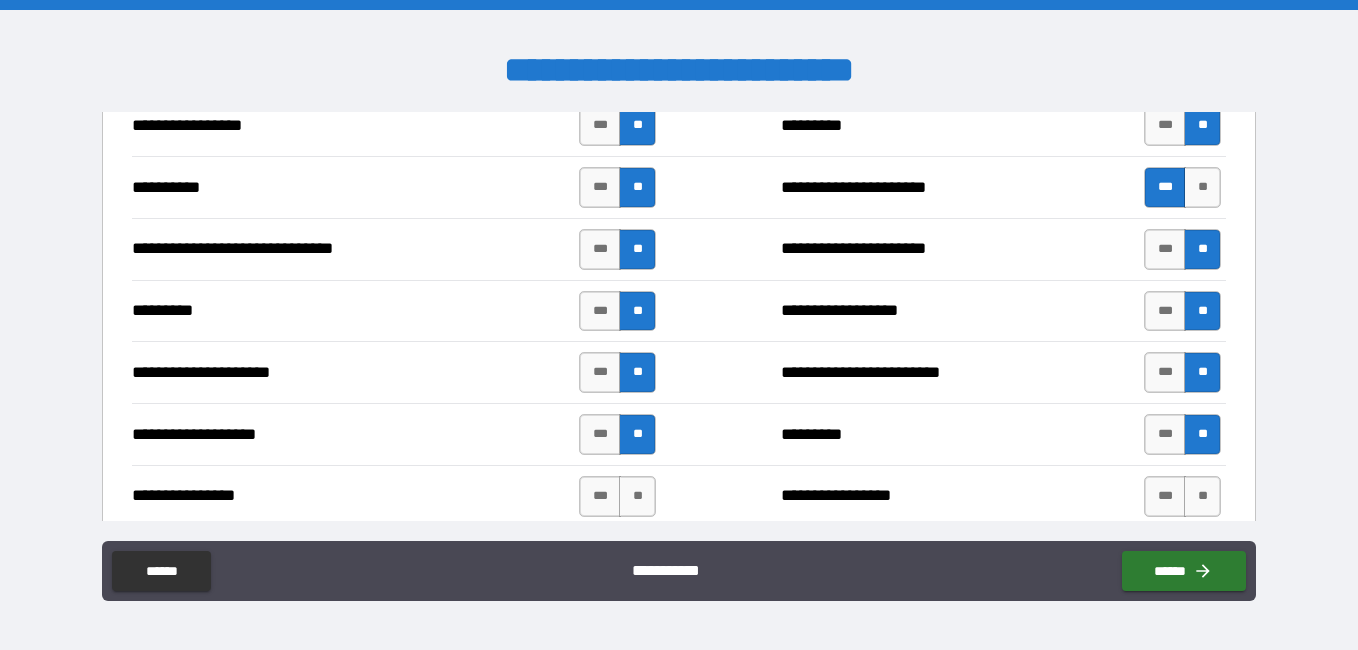 drag, startPoint x: 621, startPoint y: 484, endPoint x: 1057, endPoint y: 450, distance: 437.32367 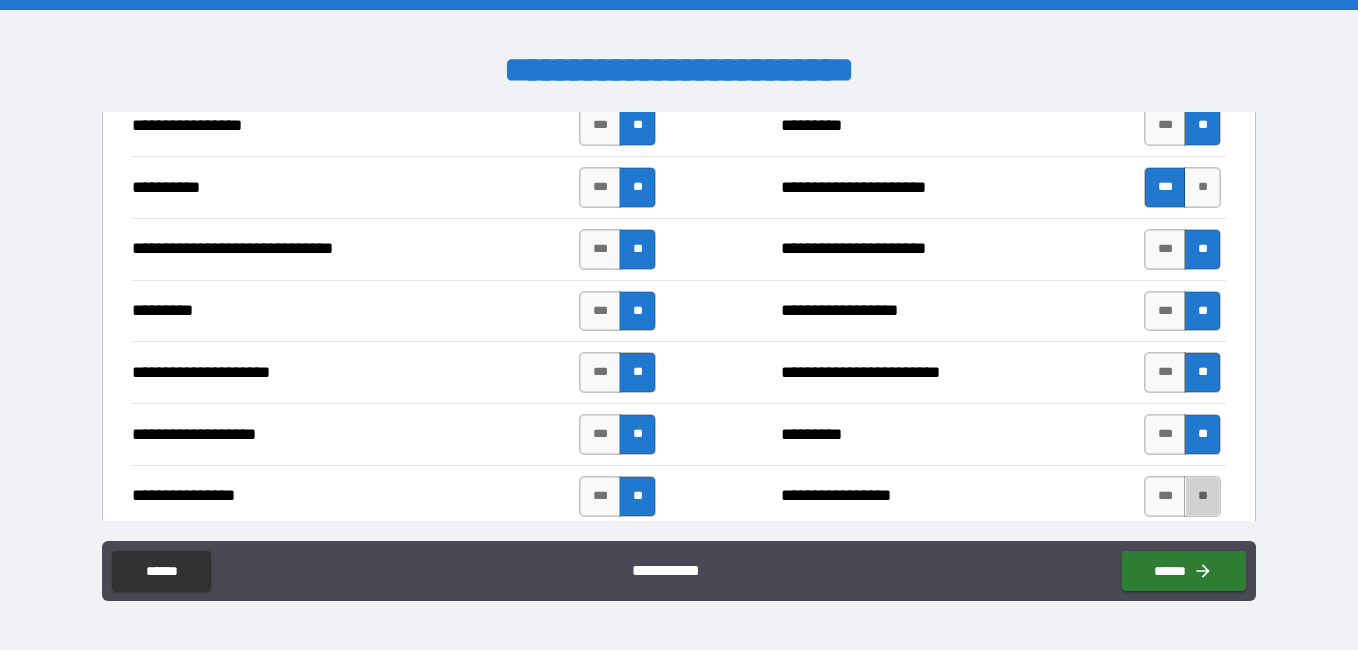 drag, startPoint x: 1193, startPoint y: 492, endPoint x: 1227, endPoint y: 459, distance: 47.38143 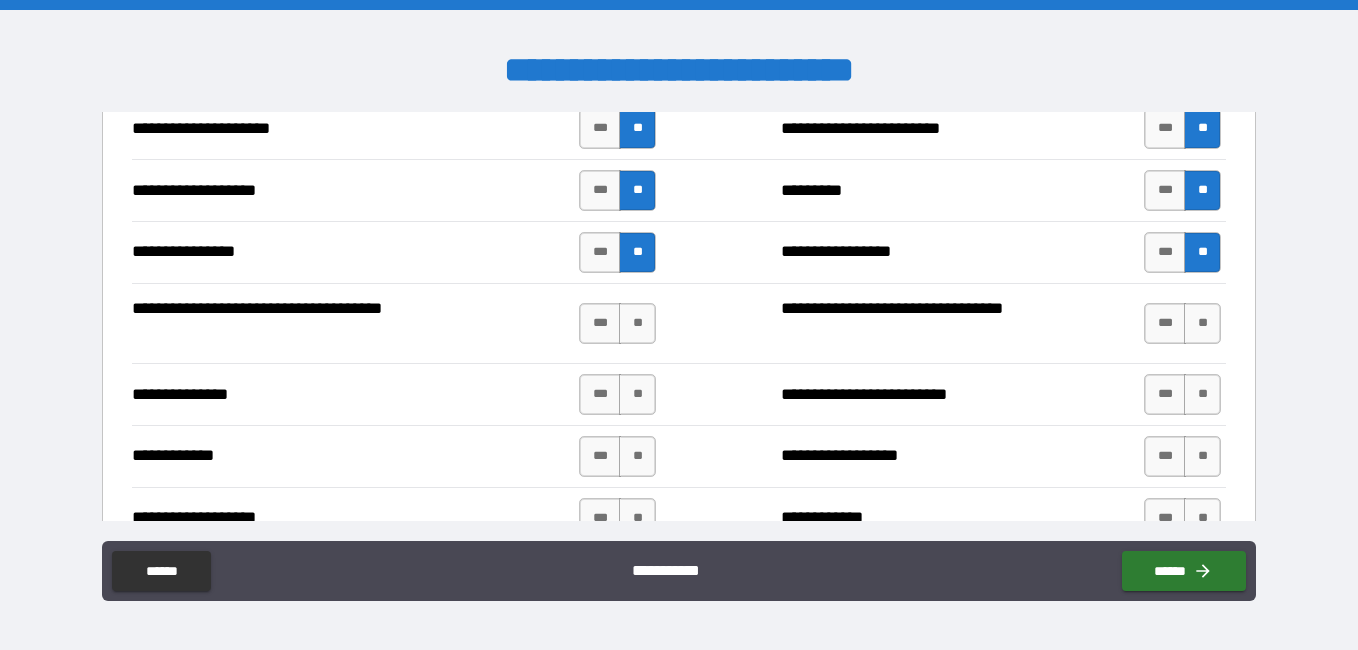 scroll, scrollTop: 3040, scrollLeft: 0, axis: vertical 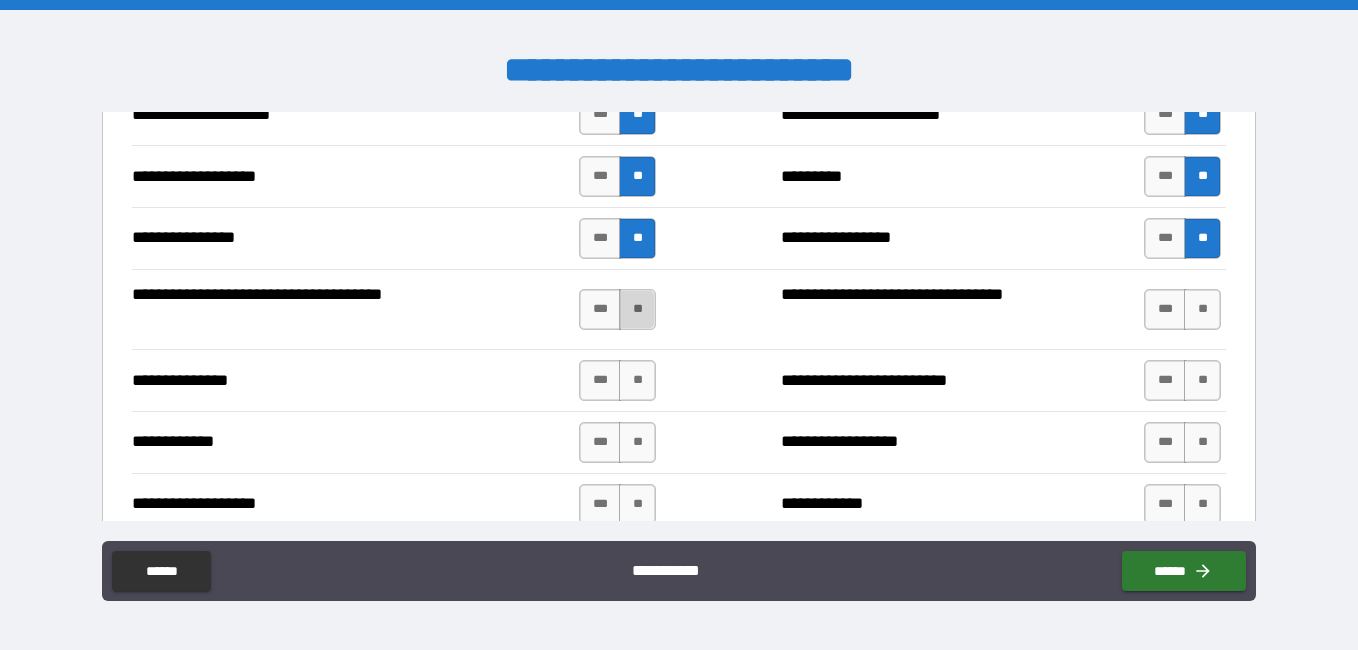 click on "**" at bounding box center [637, 309] 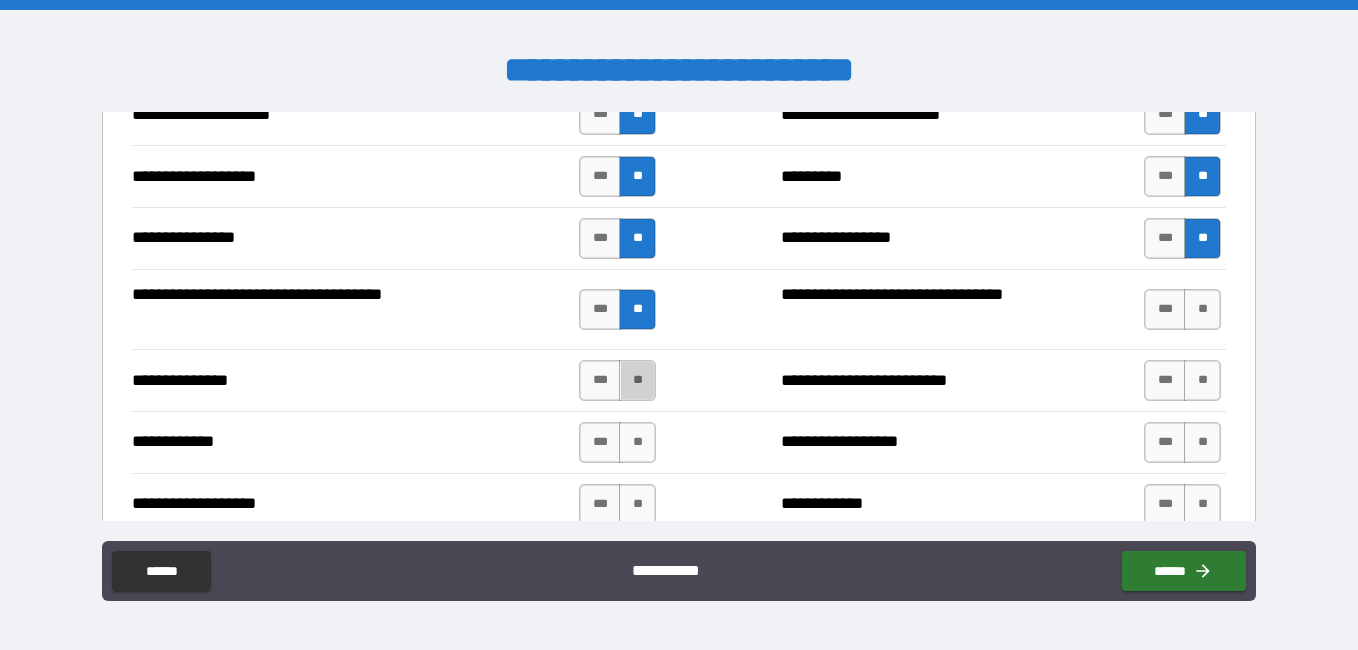 drag, startPoint x: 640, startPoint y: 378, endPoint x: 647, endPoint y: 403, distance: 25.96151 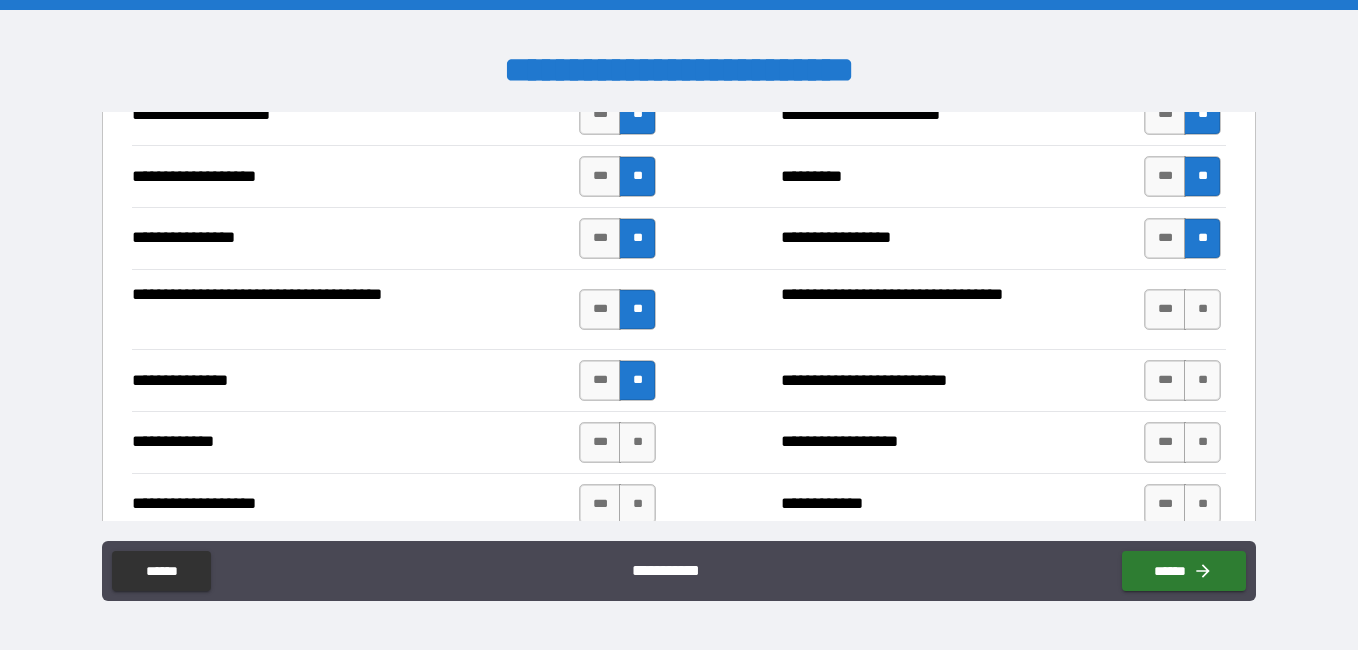 drag, startPoint x: 625, startPoint y: 457, endPoint x: 944, endPoint y: 355, distance: 334.91043 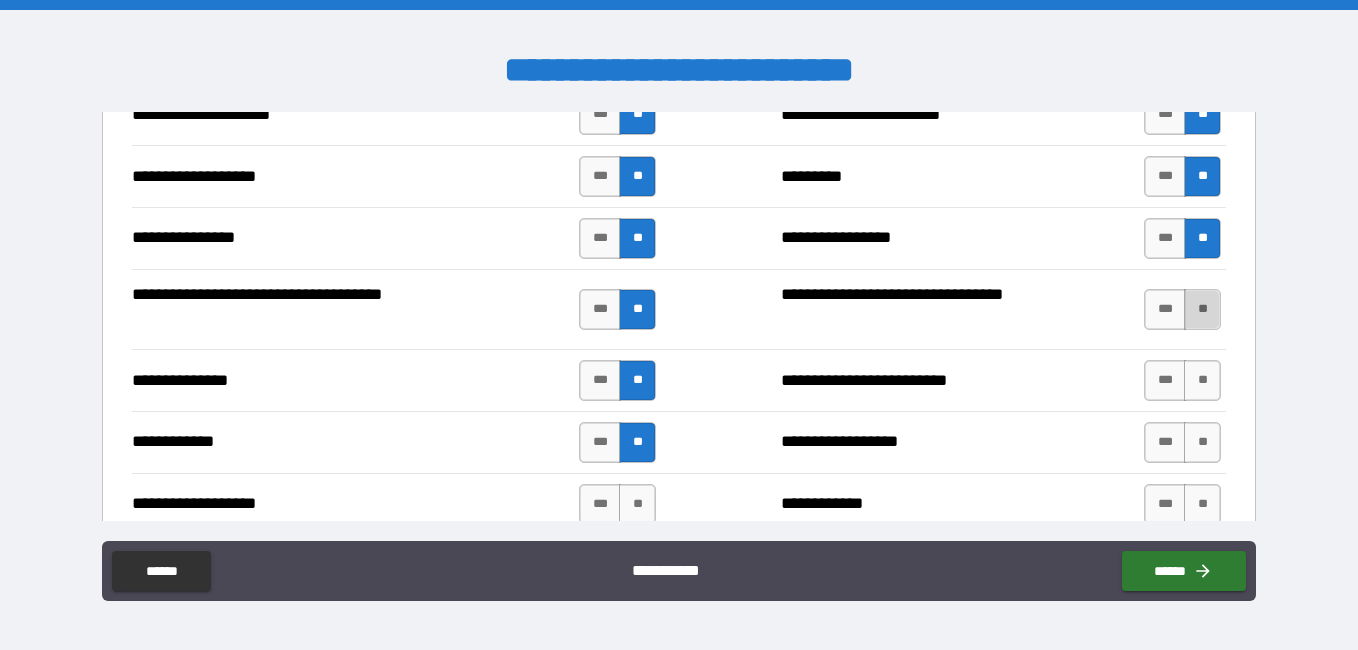 click on "**" at bounding box center [1202, 309] 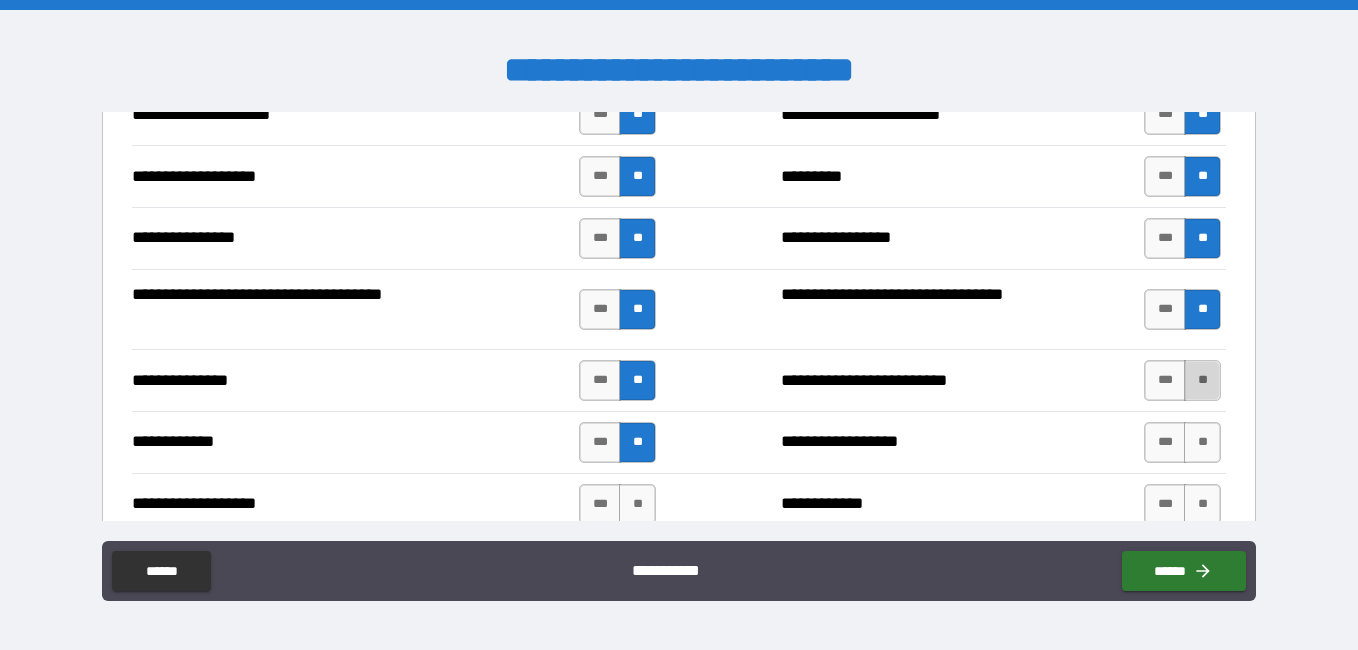 click on "**" at bounding box center [1202, 380] 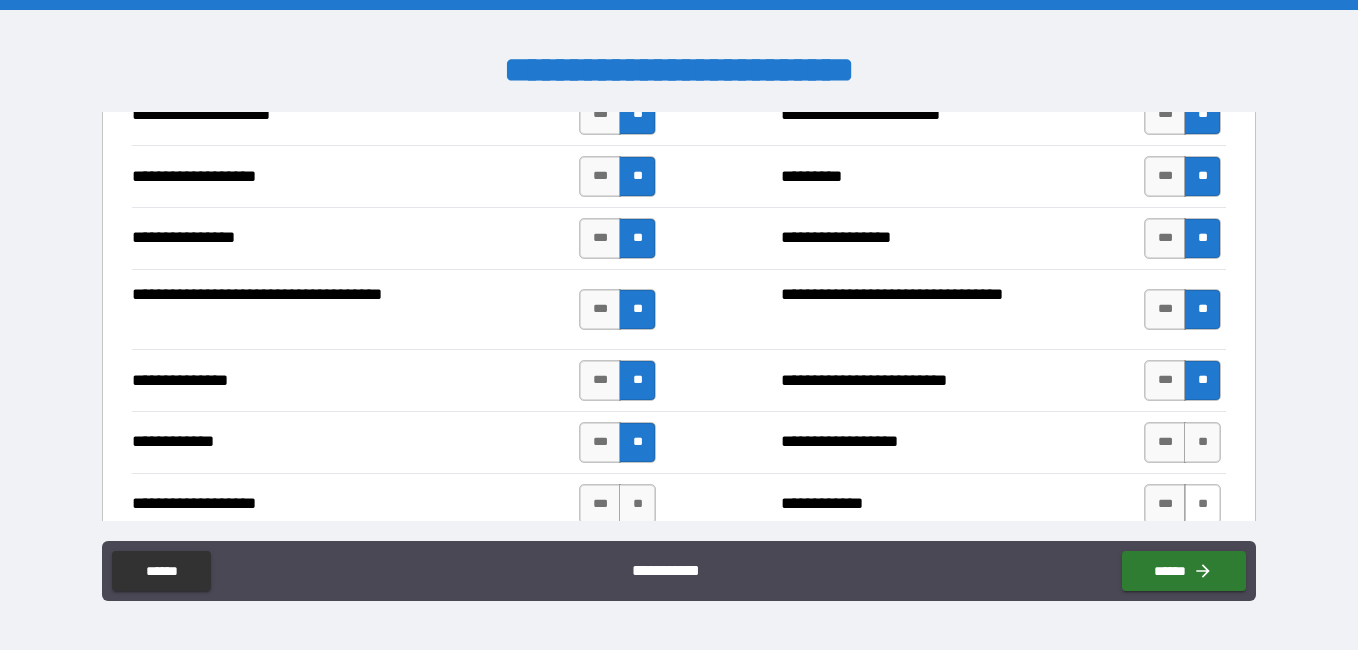 drag, startPoint x: 1192, startPoint y: 448, endPoint x: 1177, endPoint y: 503, distance: 57.00877 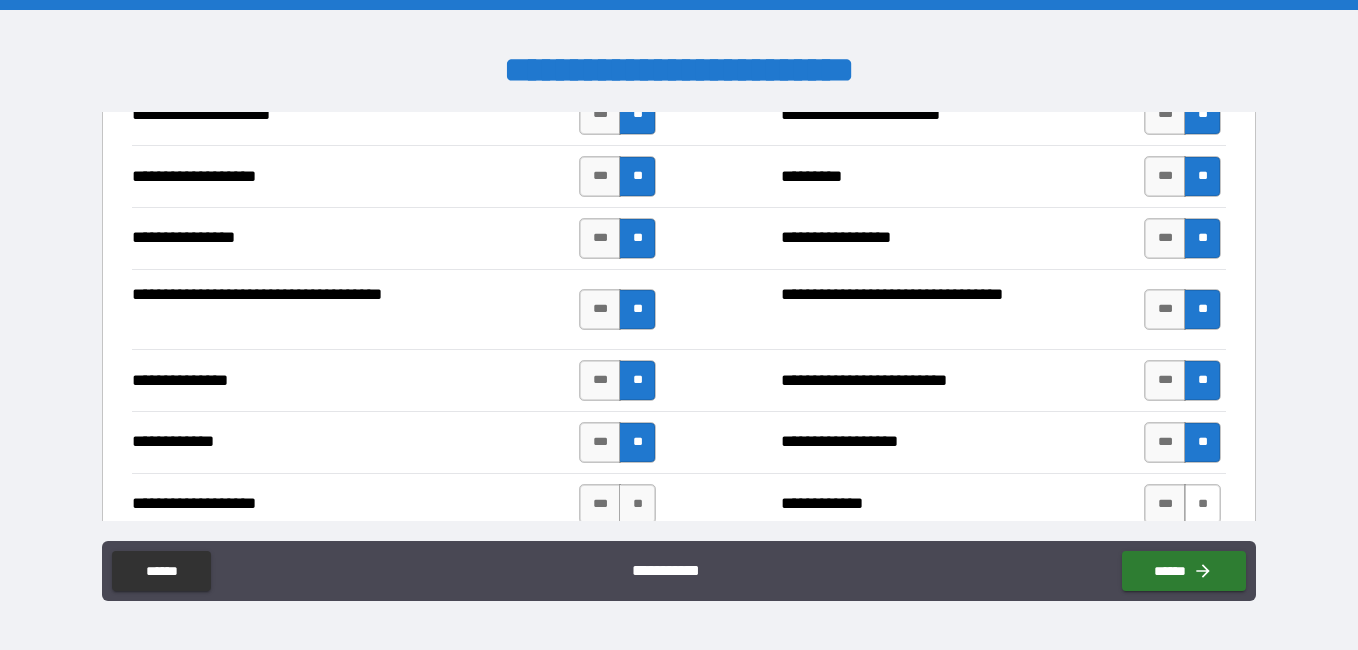 click on "**" at bounding box center [1202, 504] 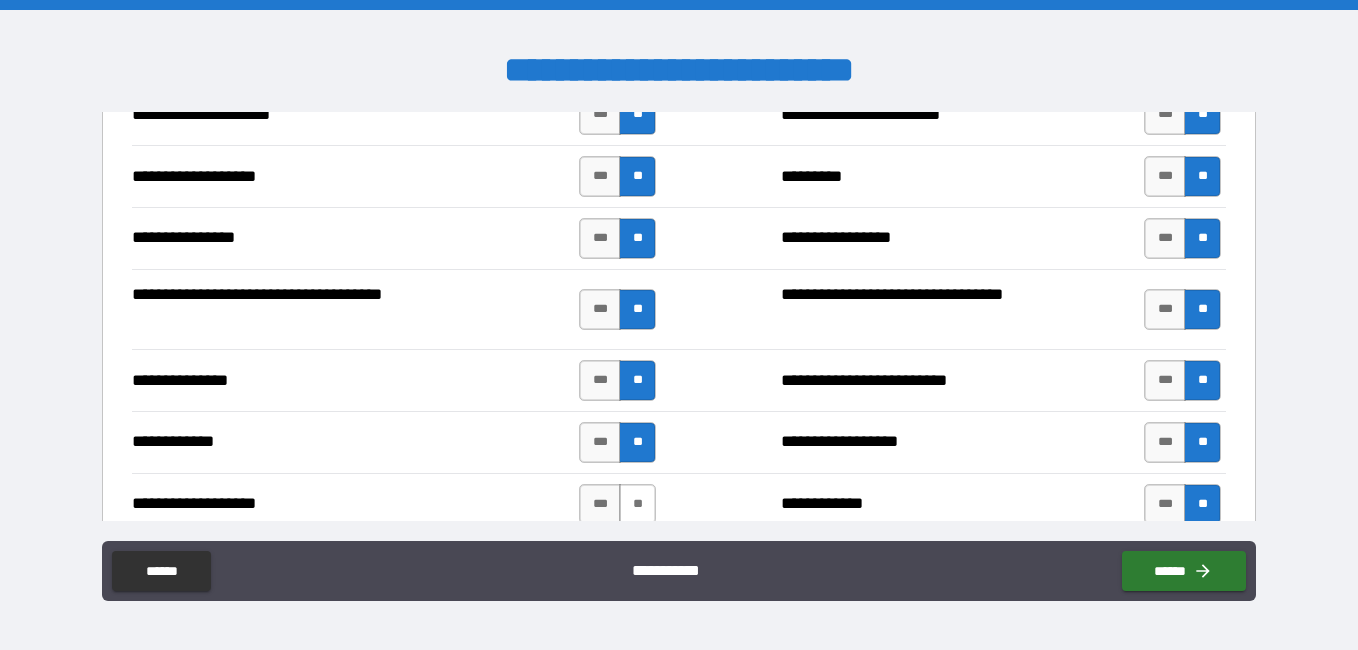 click on "**" at bounding box center [637, 504] 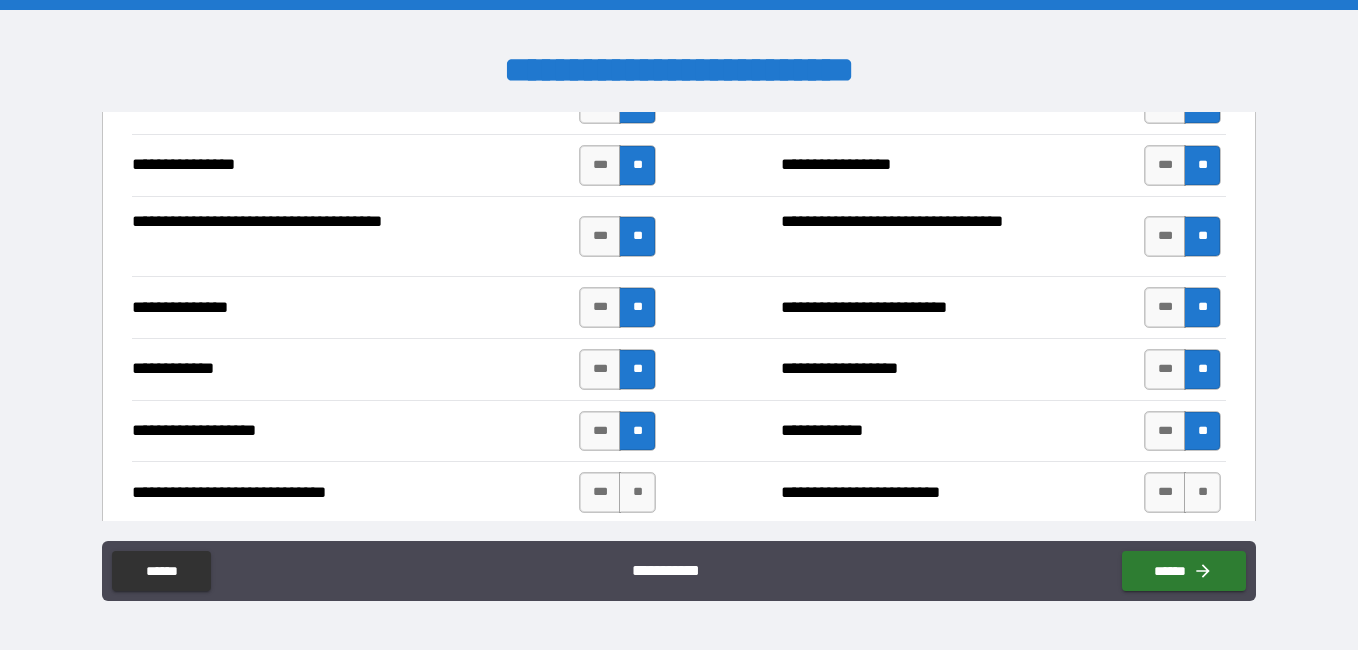 scroll, scrollTop: 3170, scrollLeft: 0, axis: vertical 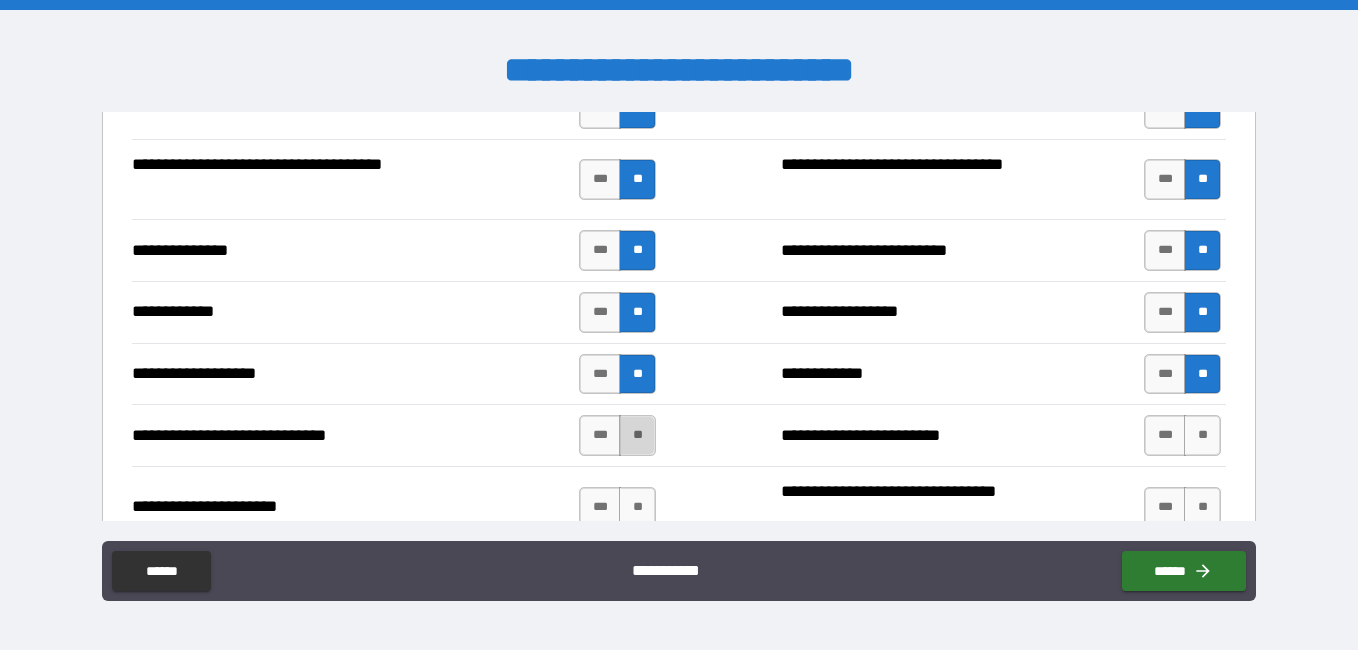 click on "**" at bounding box center (637, 435) 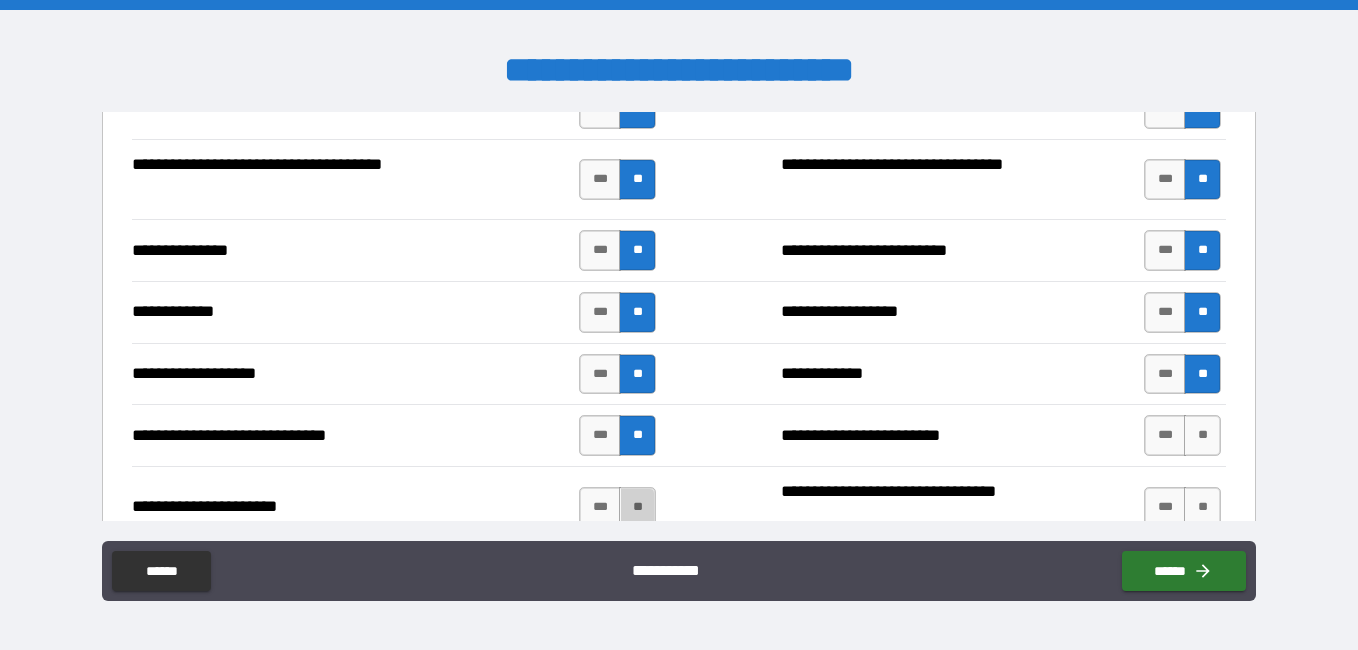 drag, startPoint x: 635, startPoint y: 509, endPoint x: 1194, endPoint y: 366, distance: 577.00085 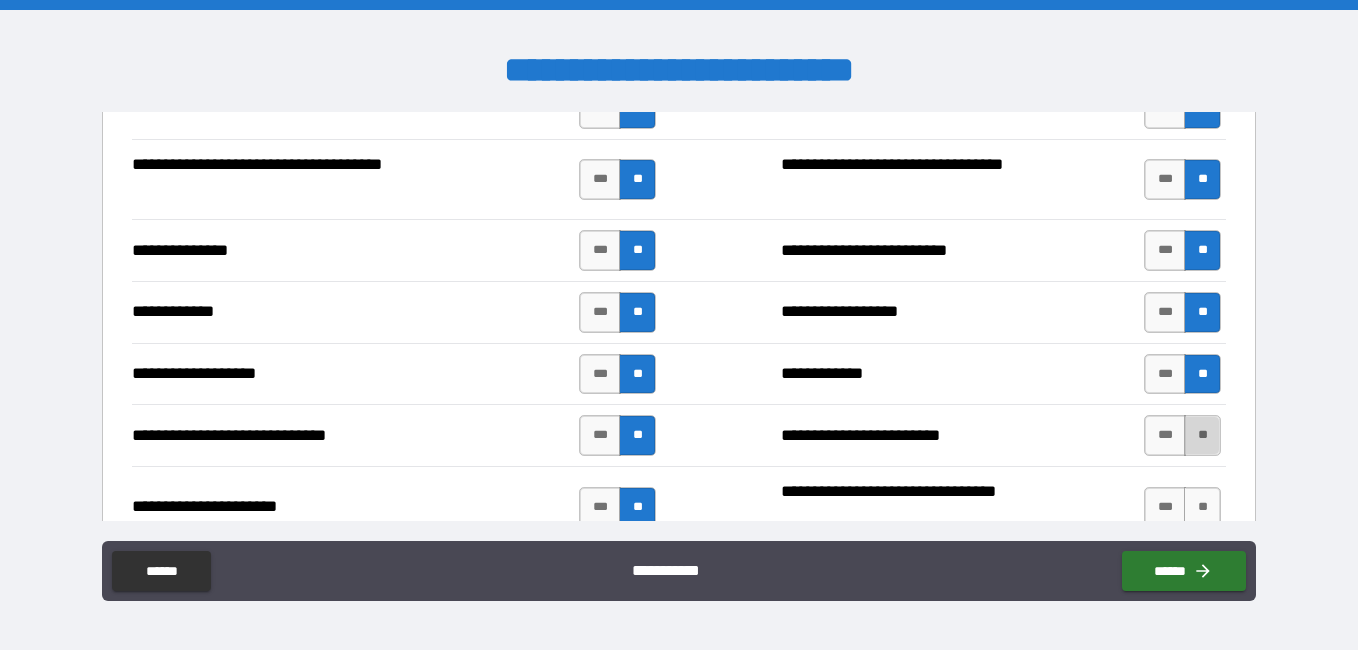 click on "**" at bounding box center (1202, 435) 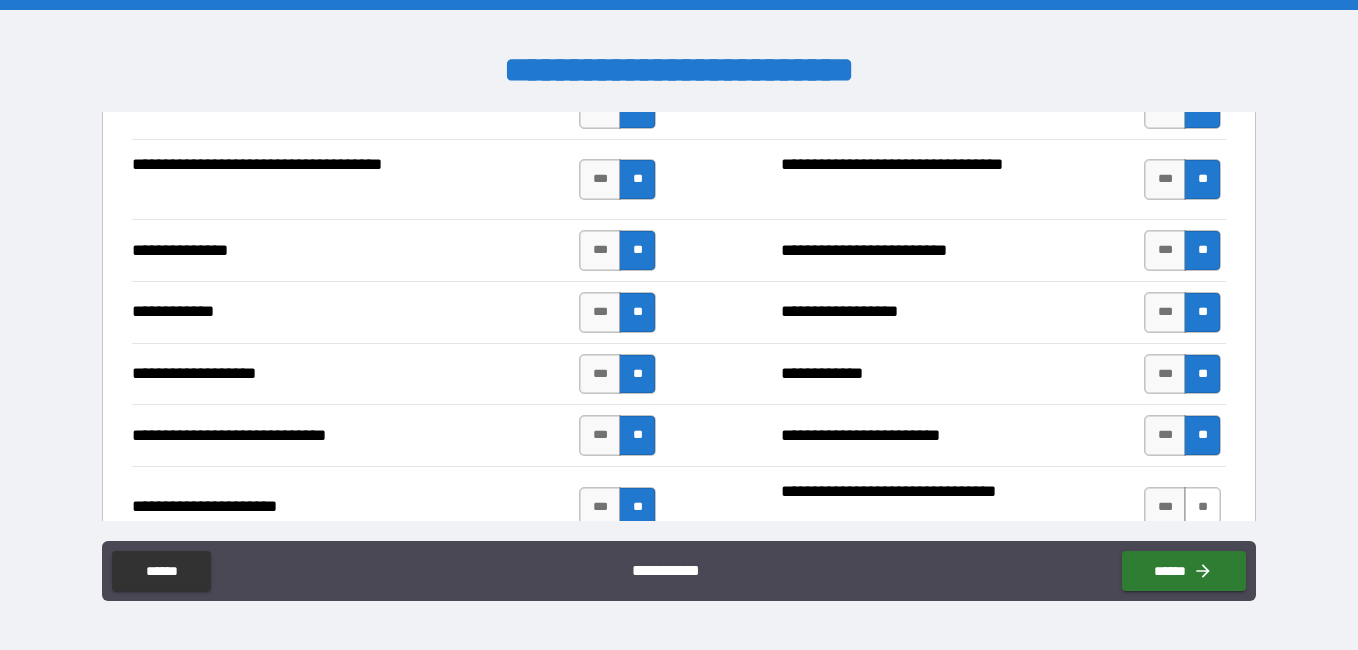 click on "**" at bounding box center (1202, 507) 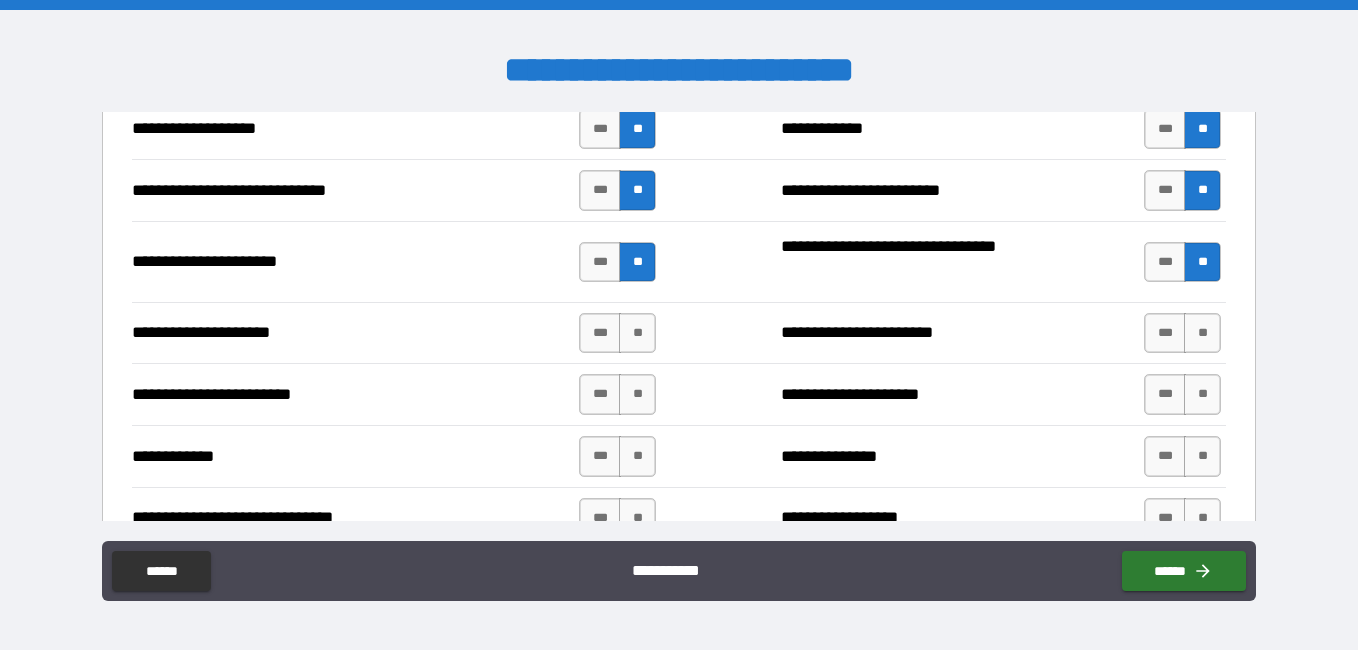 scroll, scrollTop: 3429, scrollLeft: 0, axis: vertical 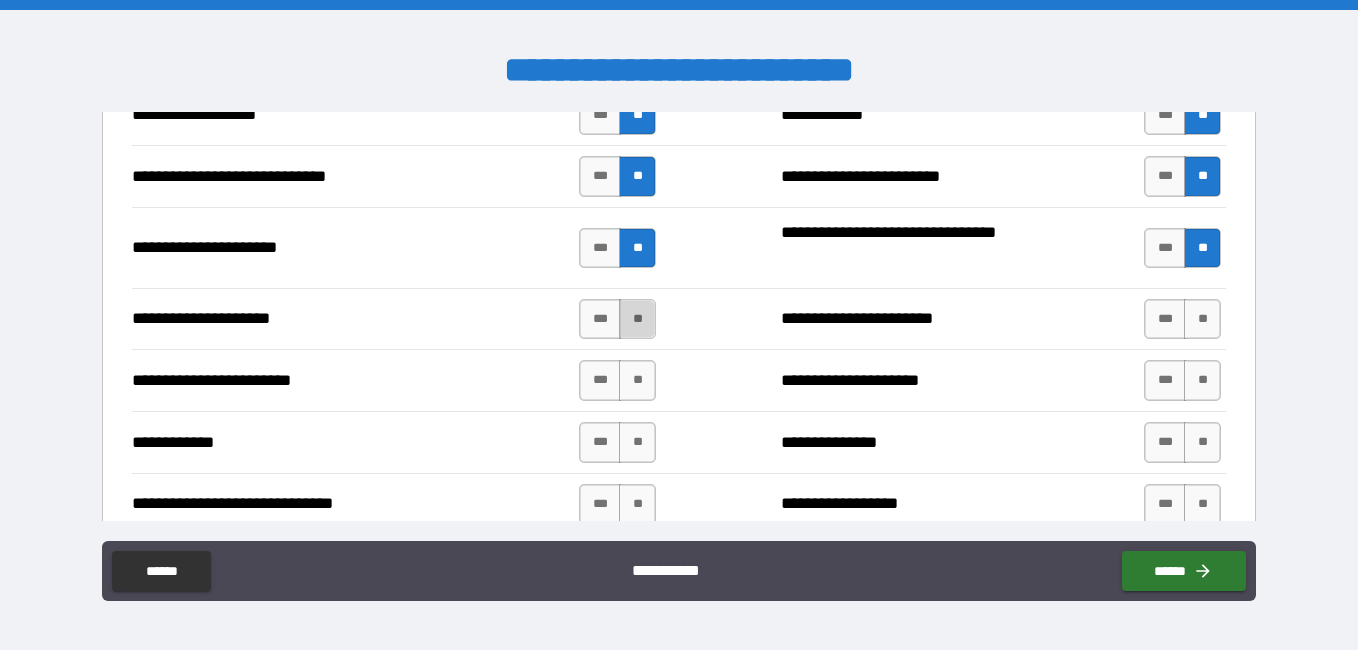 click on "**" at bounding box center (637, 319) 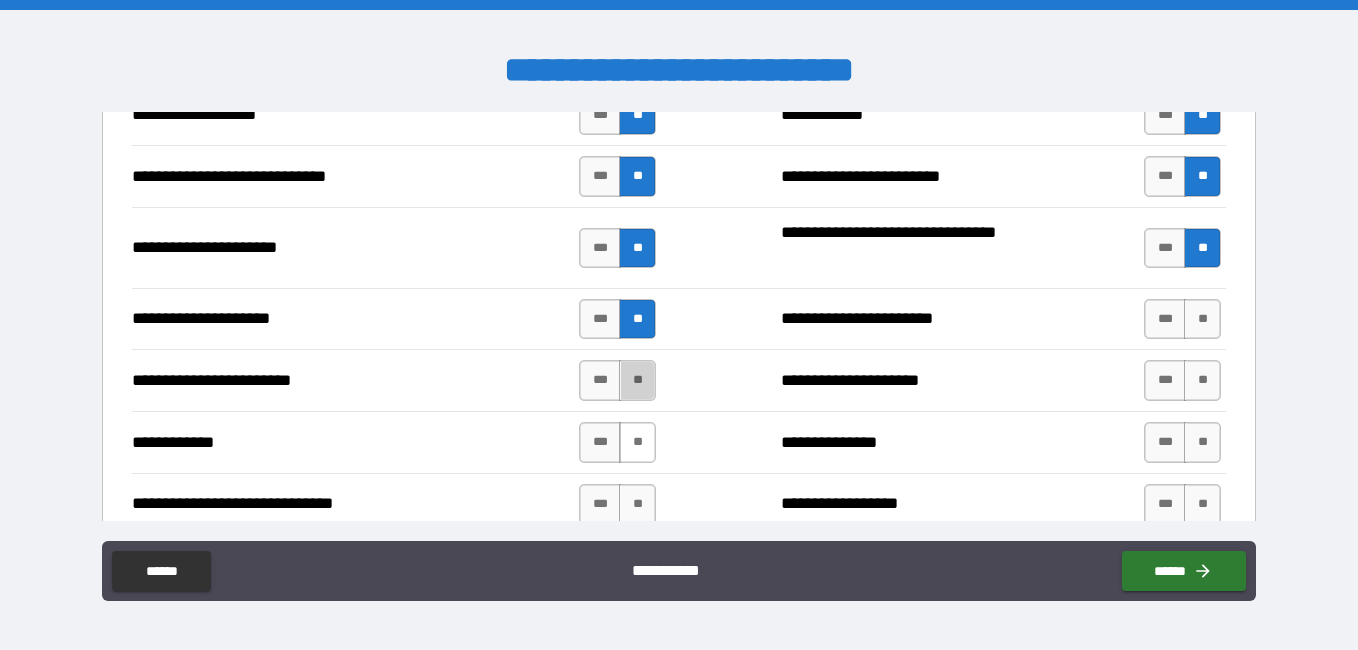 drag, startPoint x: 632, startPoint y: 381, endPoint x: 628, endPoint y: 441, distance: 60.133186 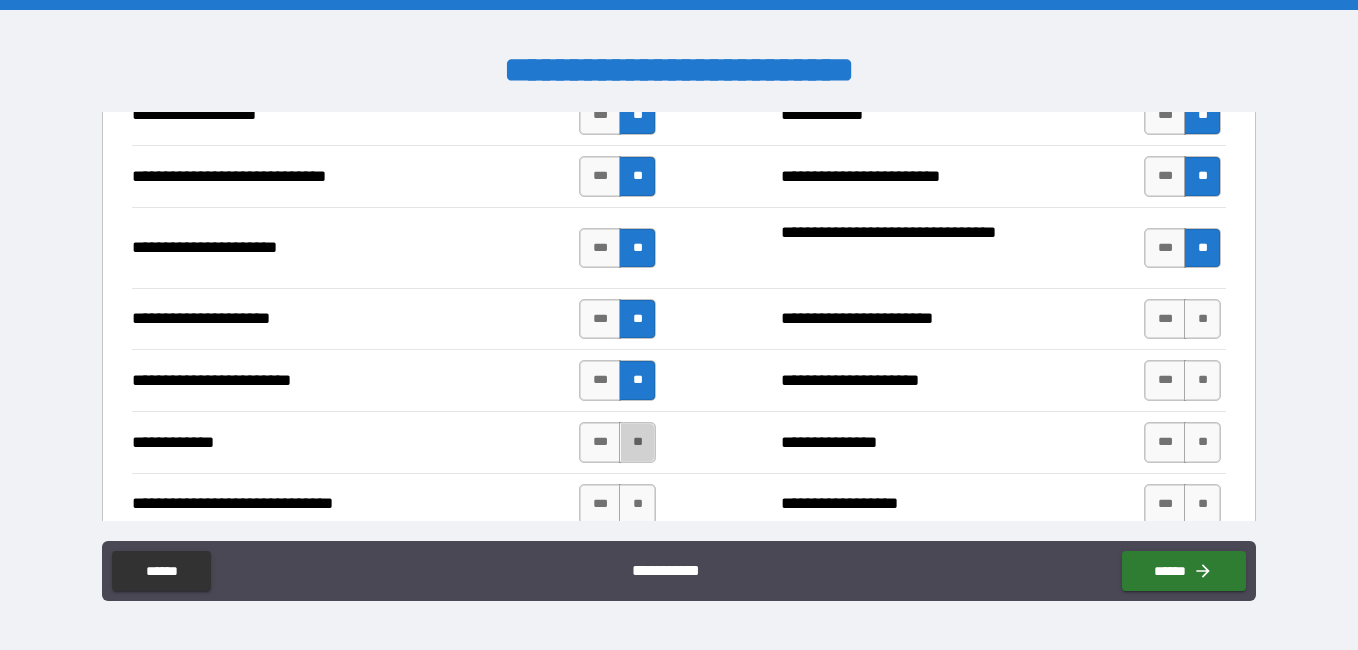 drag, startPoint x: 628, startPoint y: 442, endPoint x: 1208, endPoint y: 277, distance: 603.01324 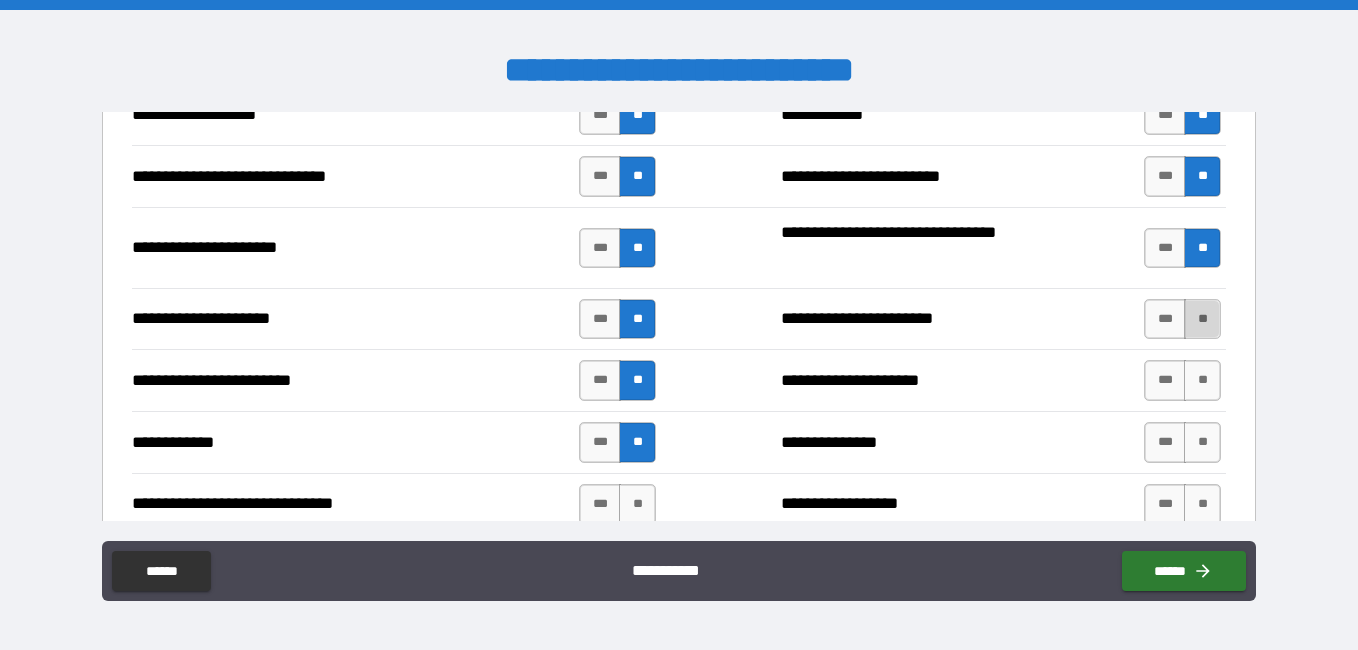 click on "**" at bounding box center (1202, 319) 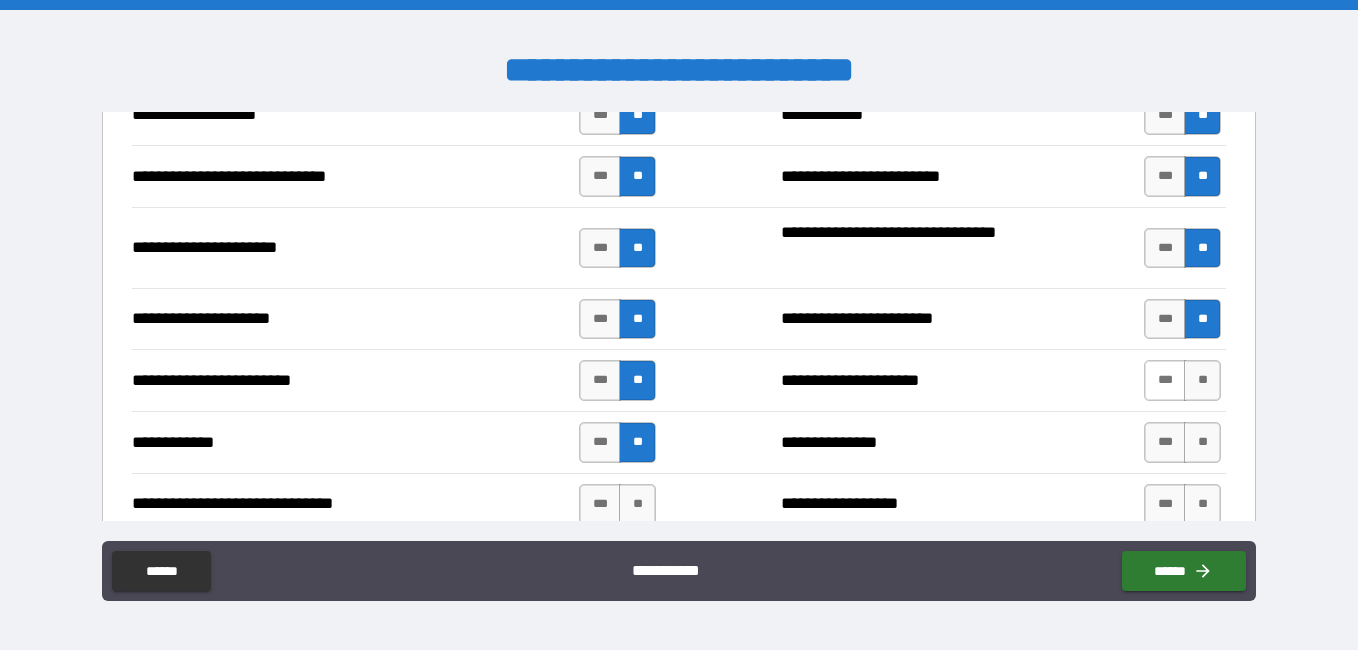 click on "***" at bounding box center [1165, 380] 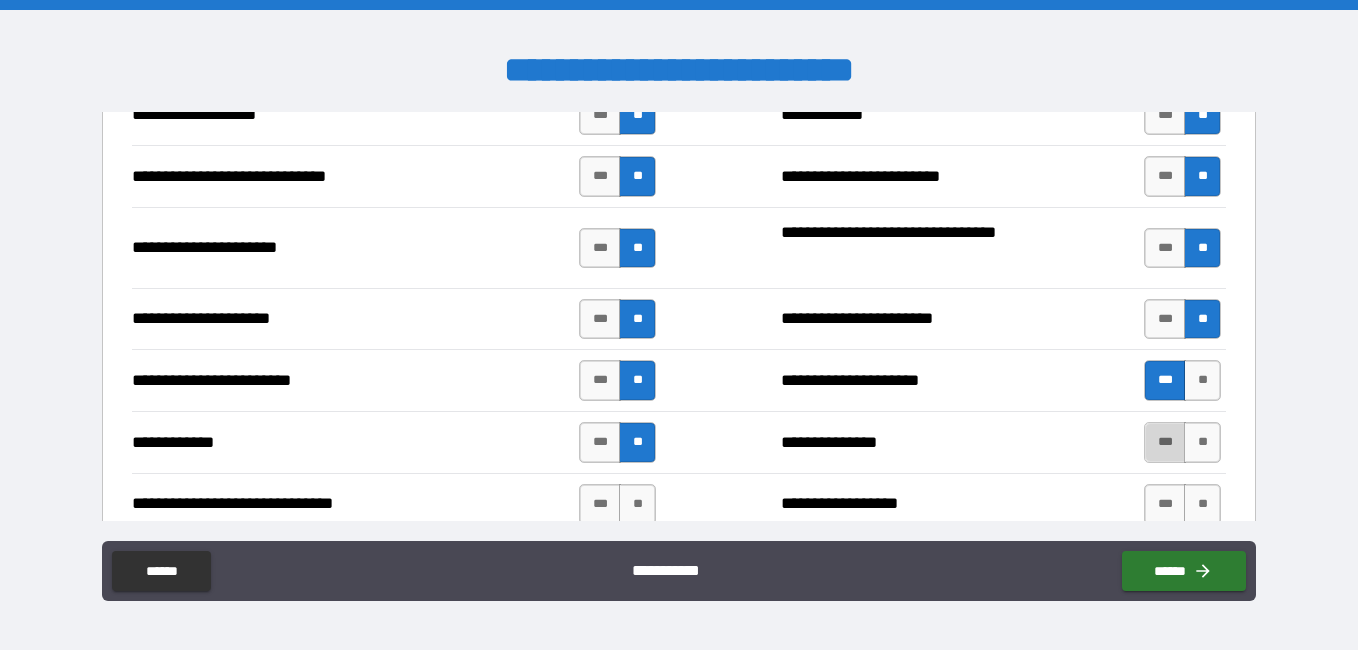 click on "***" at bounding box center (1165, 442) 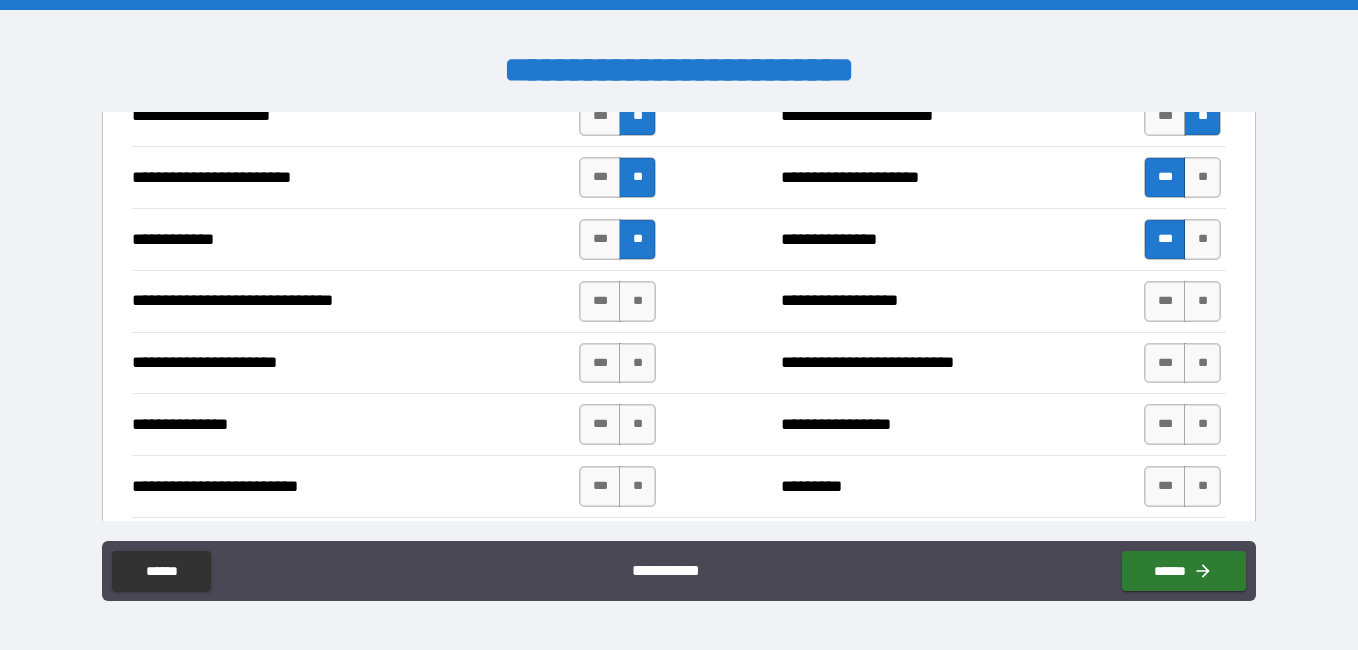 scroll, scrollTop: 3674, scrollLeft: 0, axis: vertical 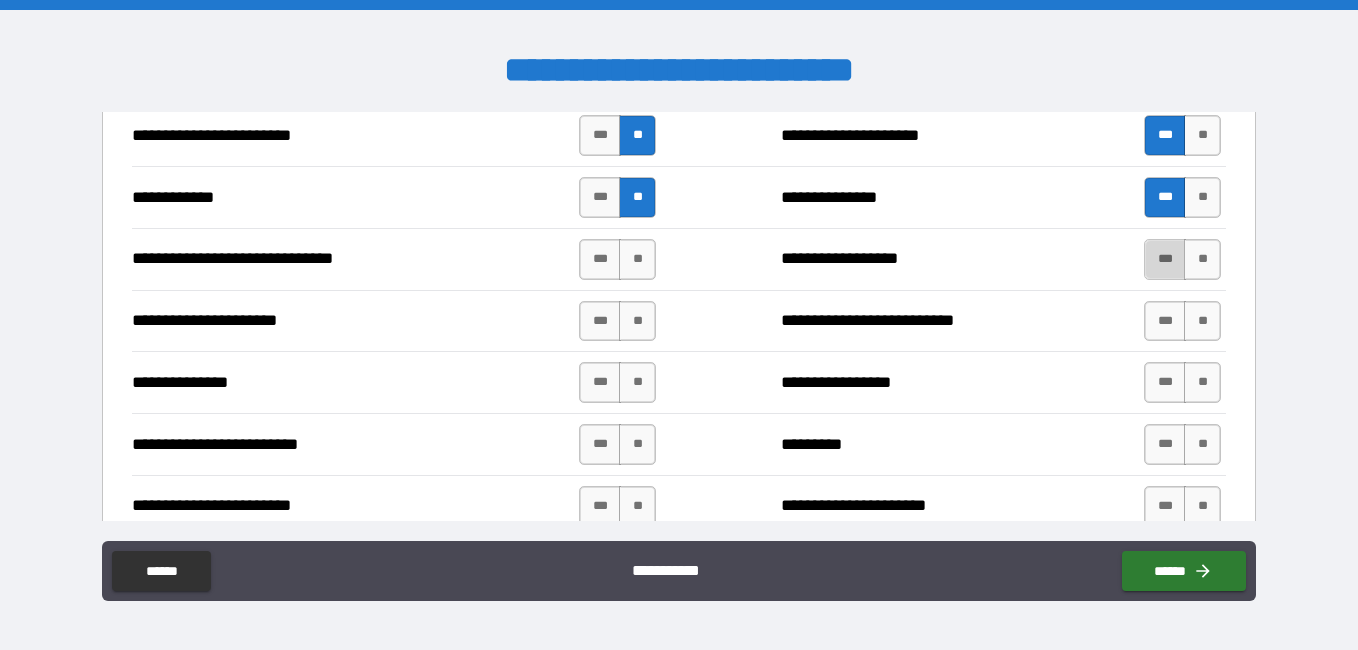 click on "***" at bounding box center (1165, 259) 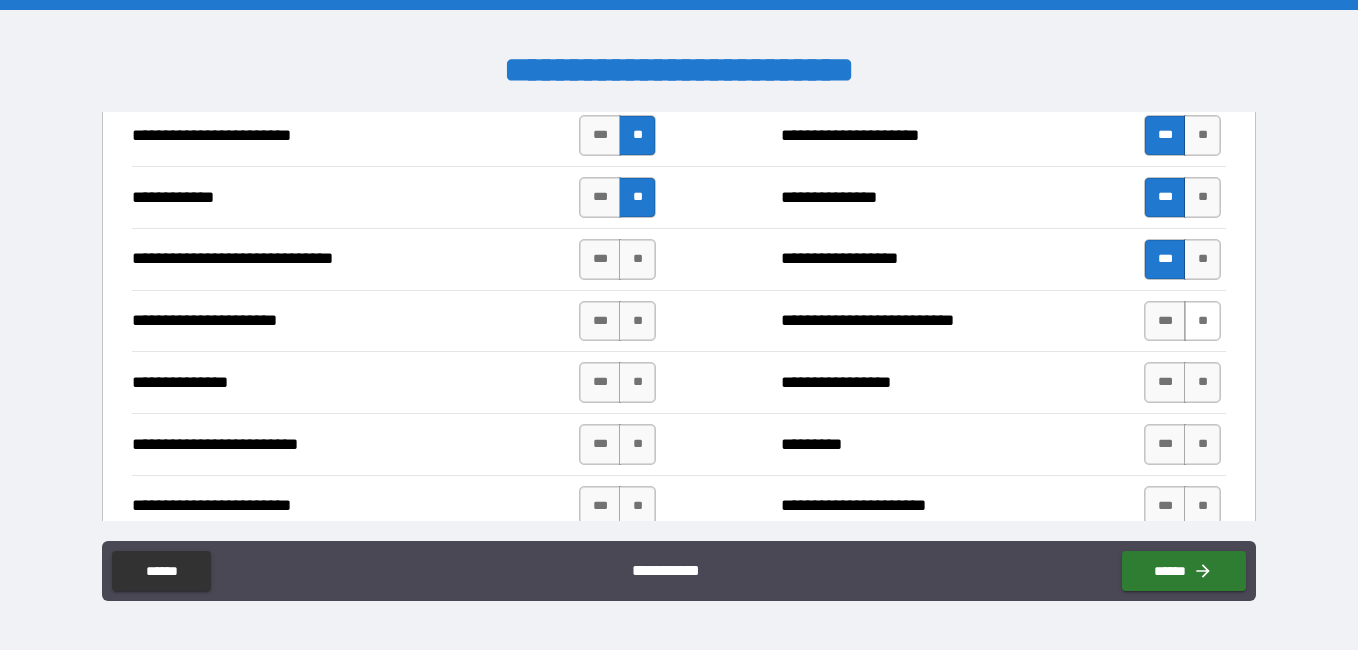 click on "**" at bounding box center (1202, 321) 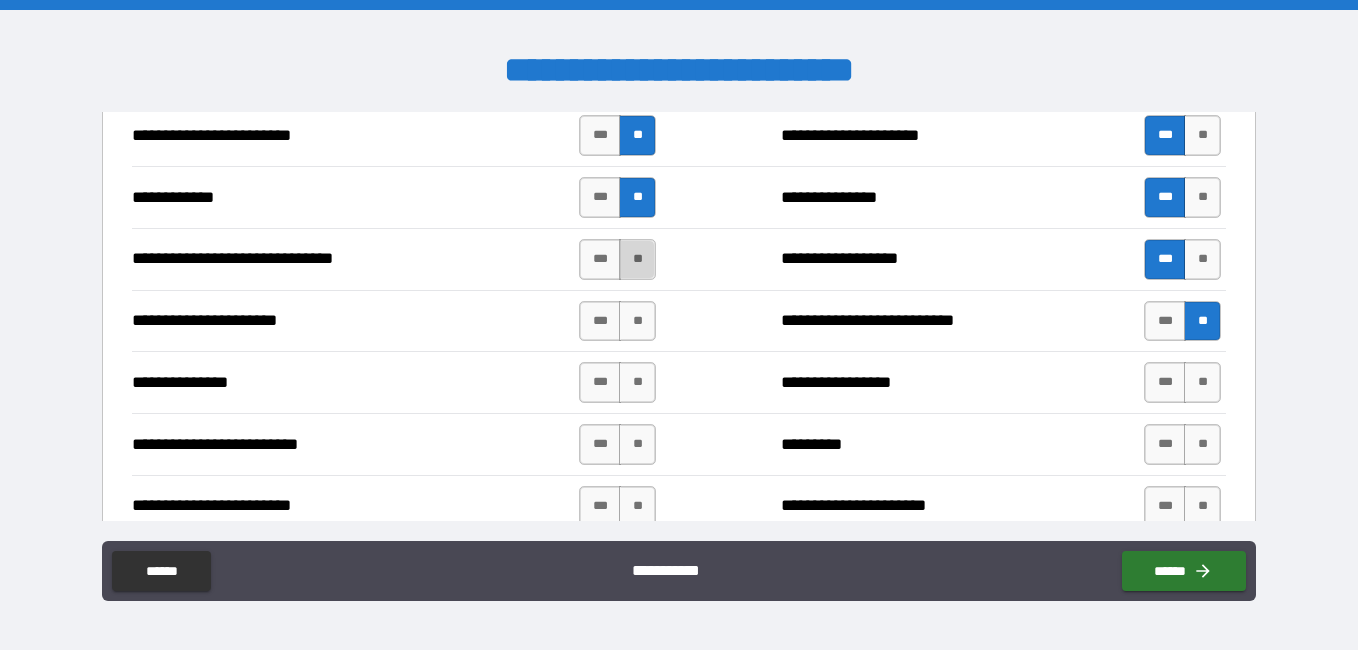 click on "**" at bounding box center [637, 259] 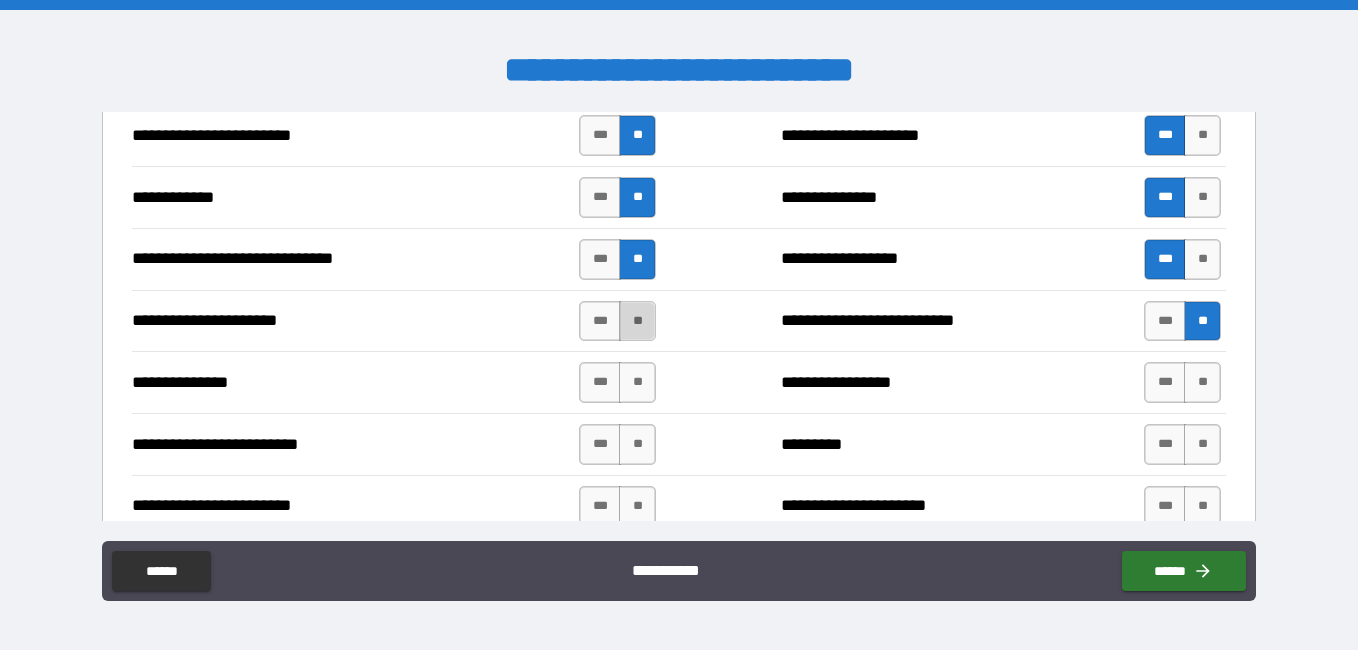 click on "**" at bounding box center [637, 321] 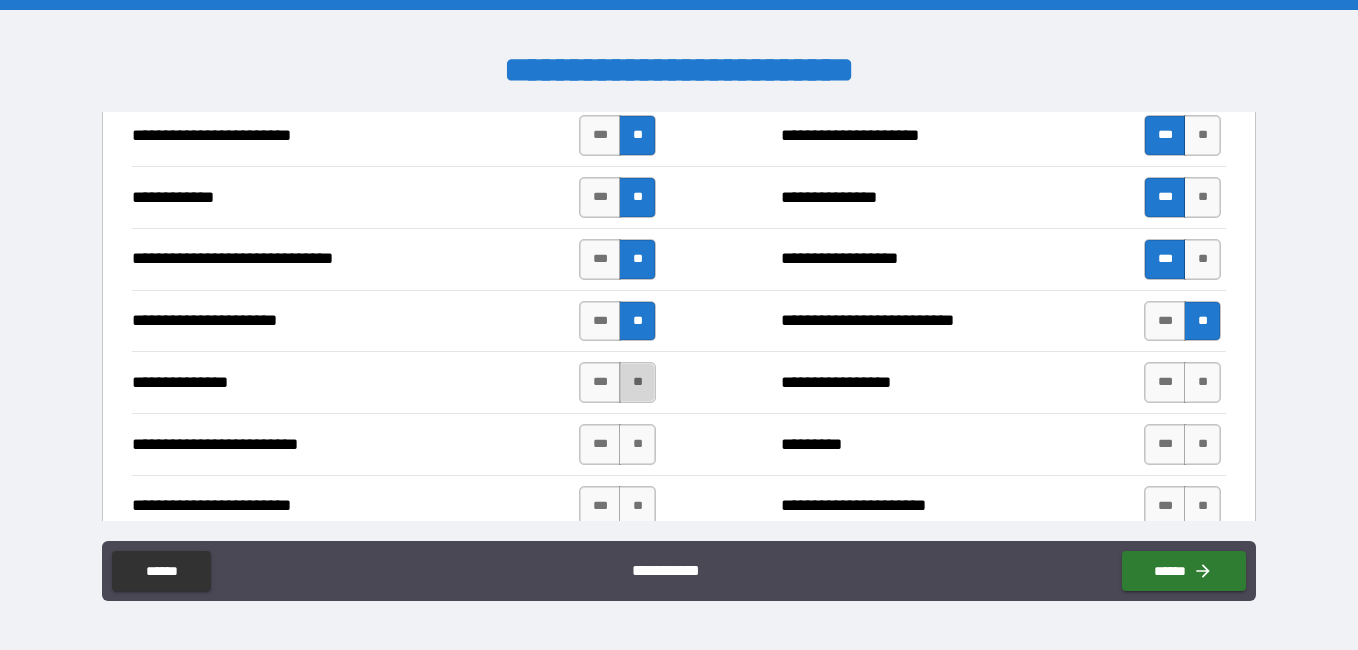 click on "**" at bounding box center [637, 382] 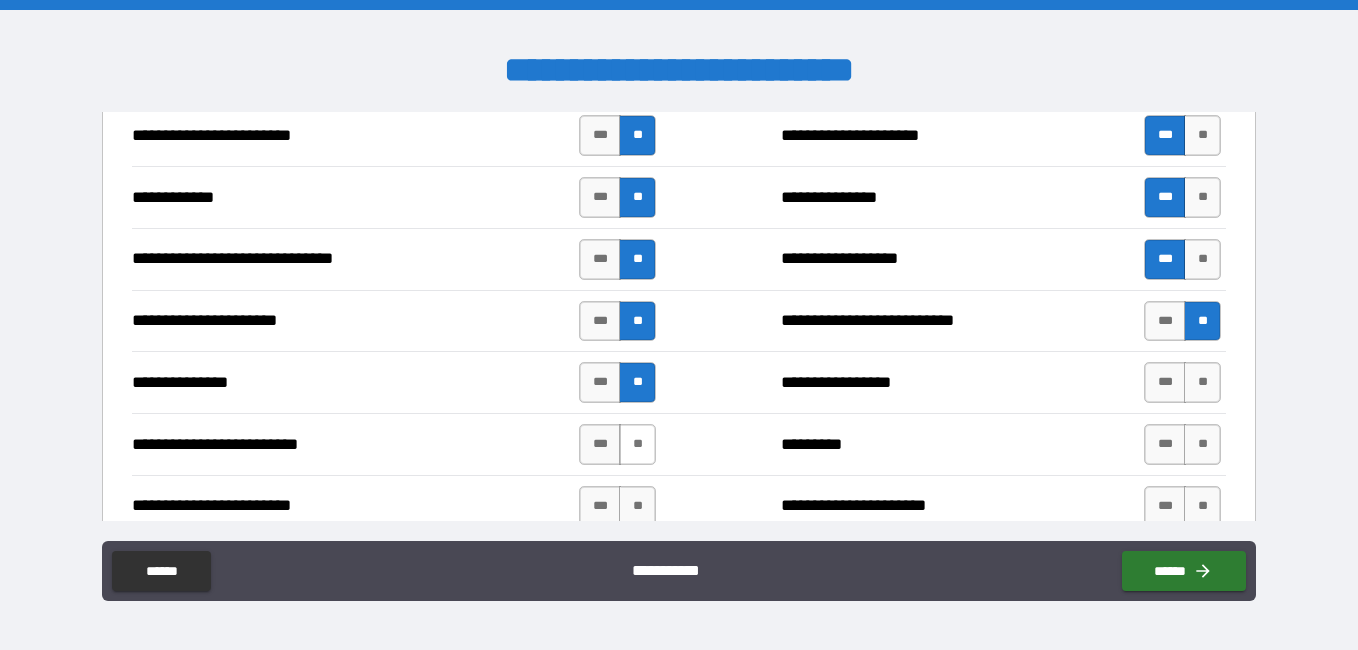 click on "**" at bounding box center (637, 444) 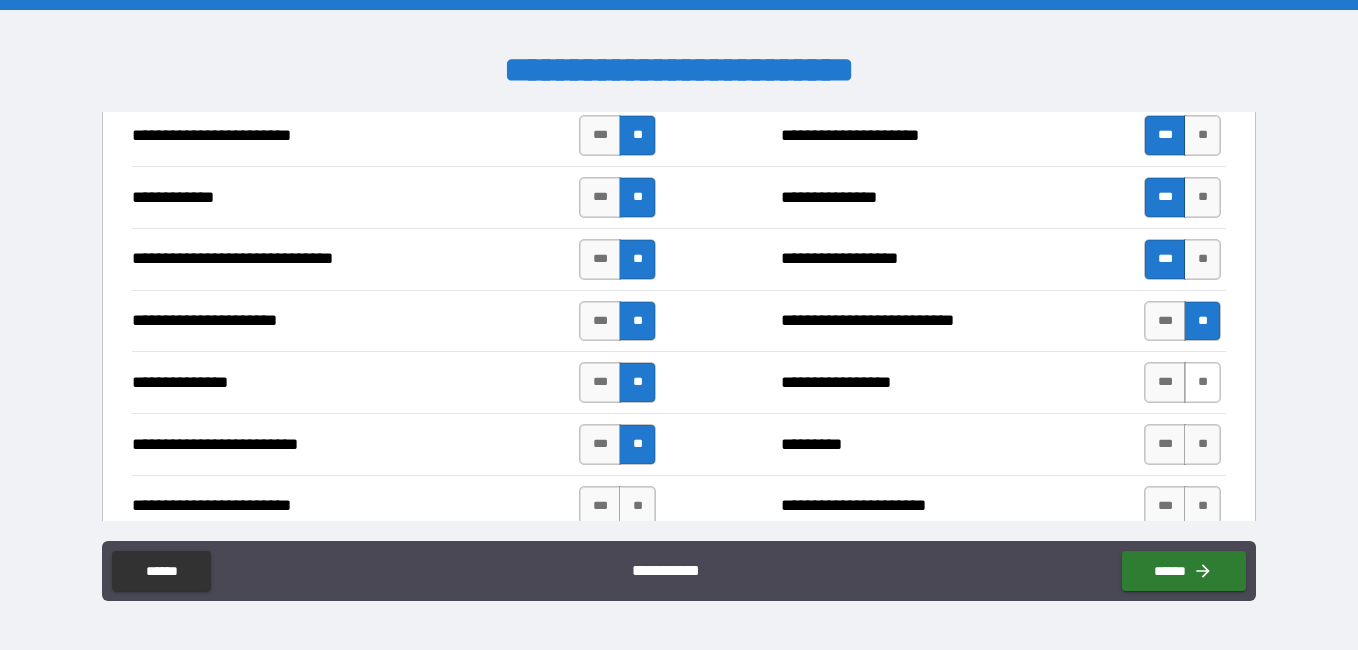 click on "**" at bounding box center (1202, 382) 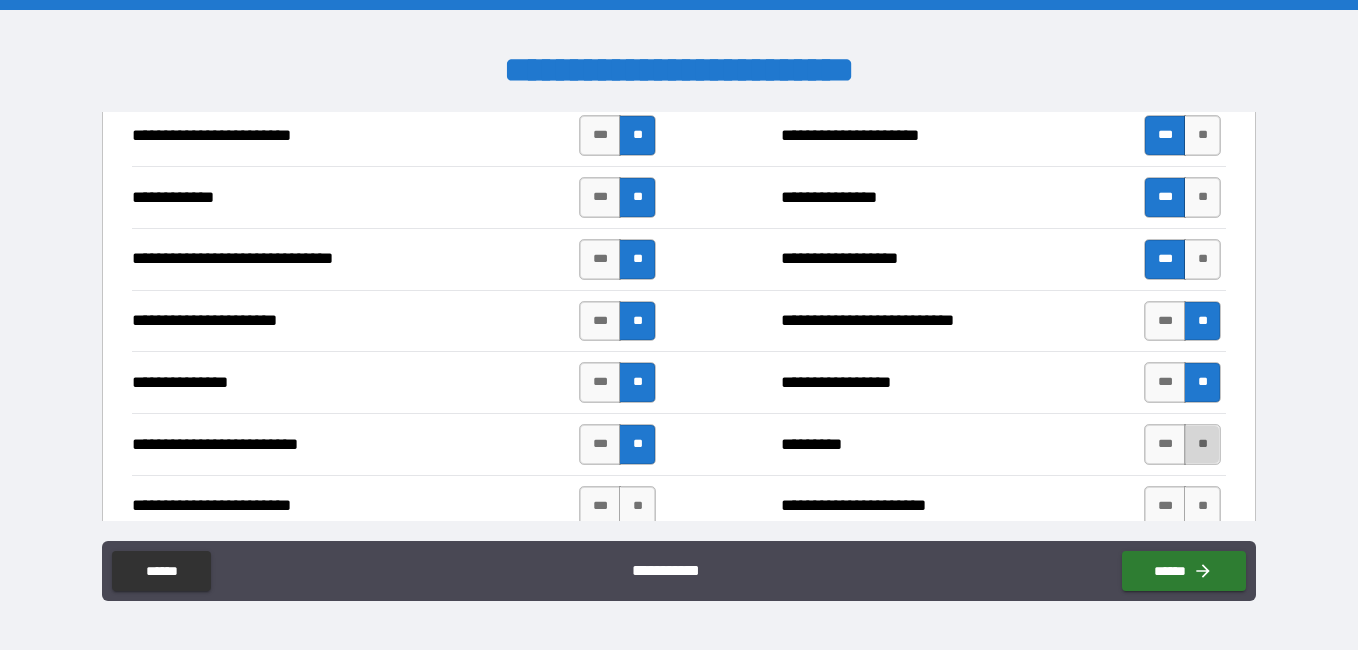 click on "**" at bounding box center [1202, 444] 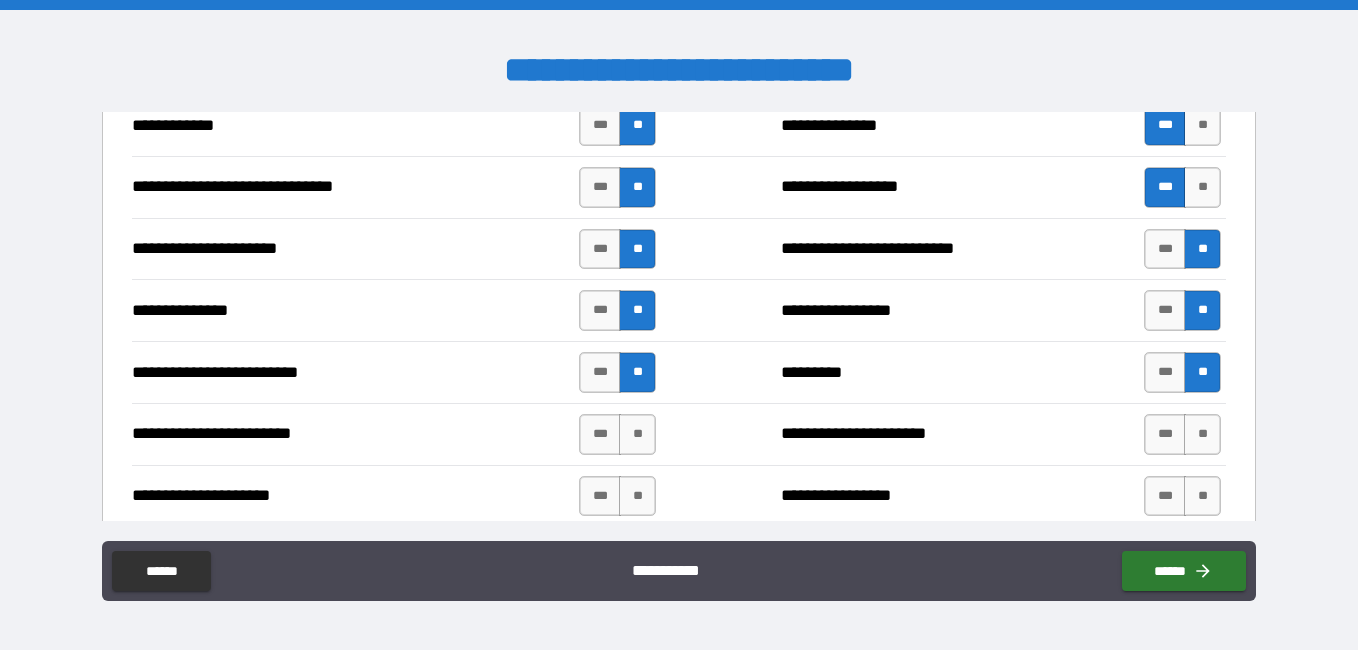 scroll, scrollTop: 3819, scrollLeft: 0, axis: vertical 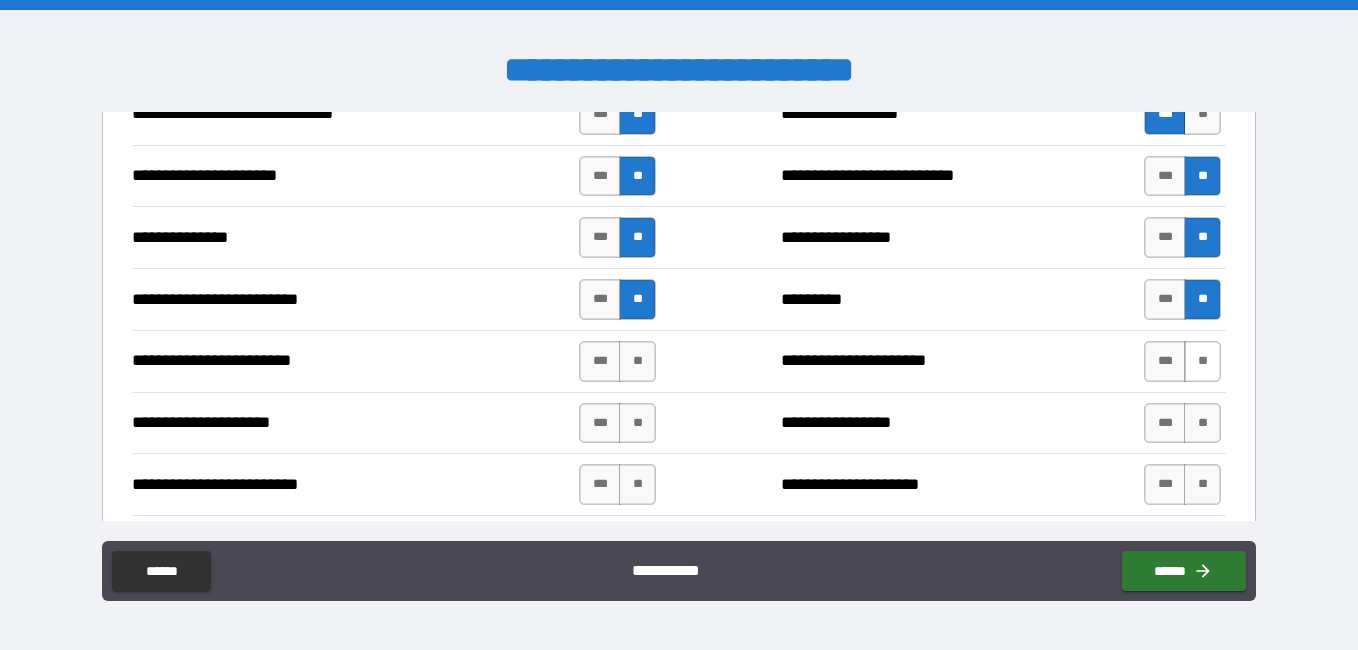 click on "**" at bounding box center [1202, 361] 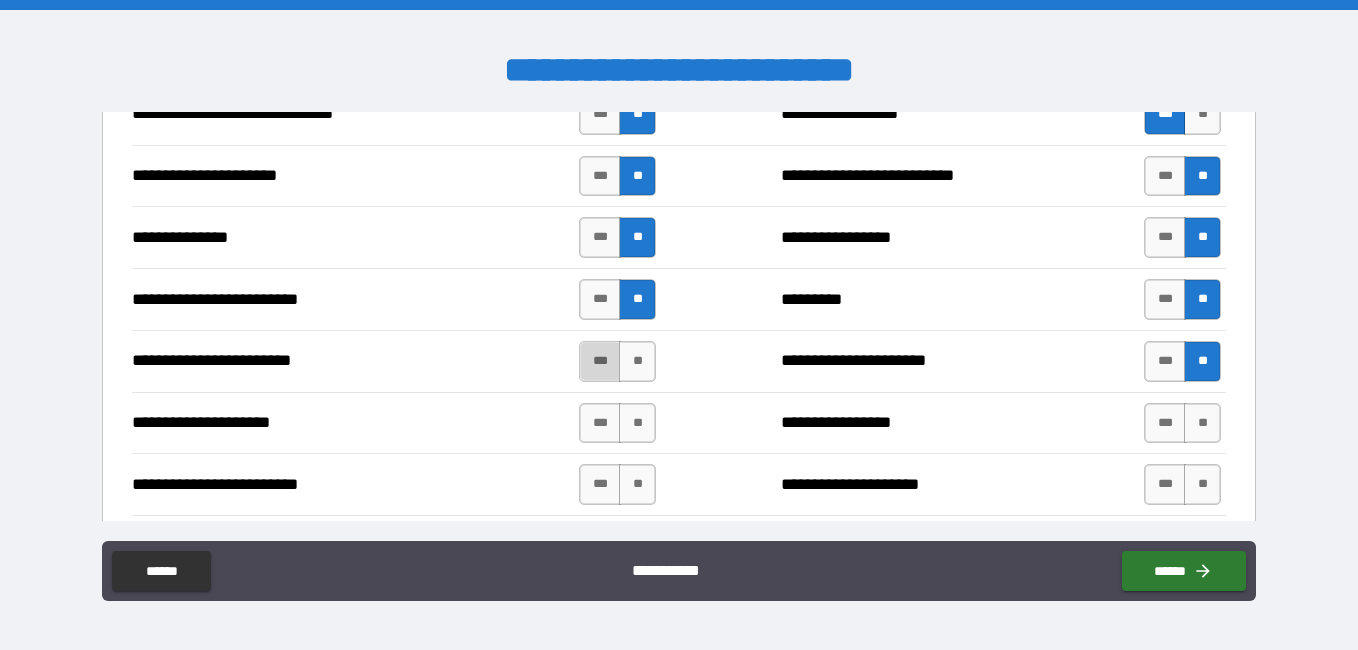 click on "***" at bounding box center (600, 361) 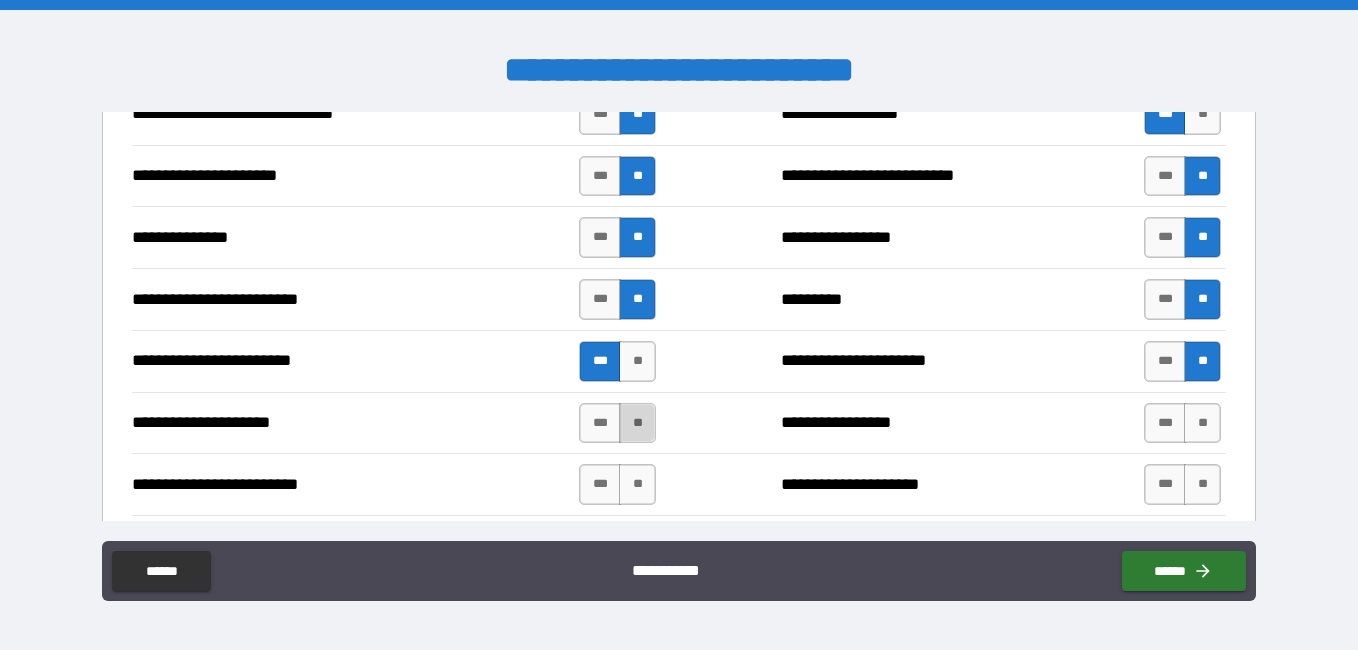 click on "**" at bounding box center (637, 423) 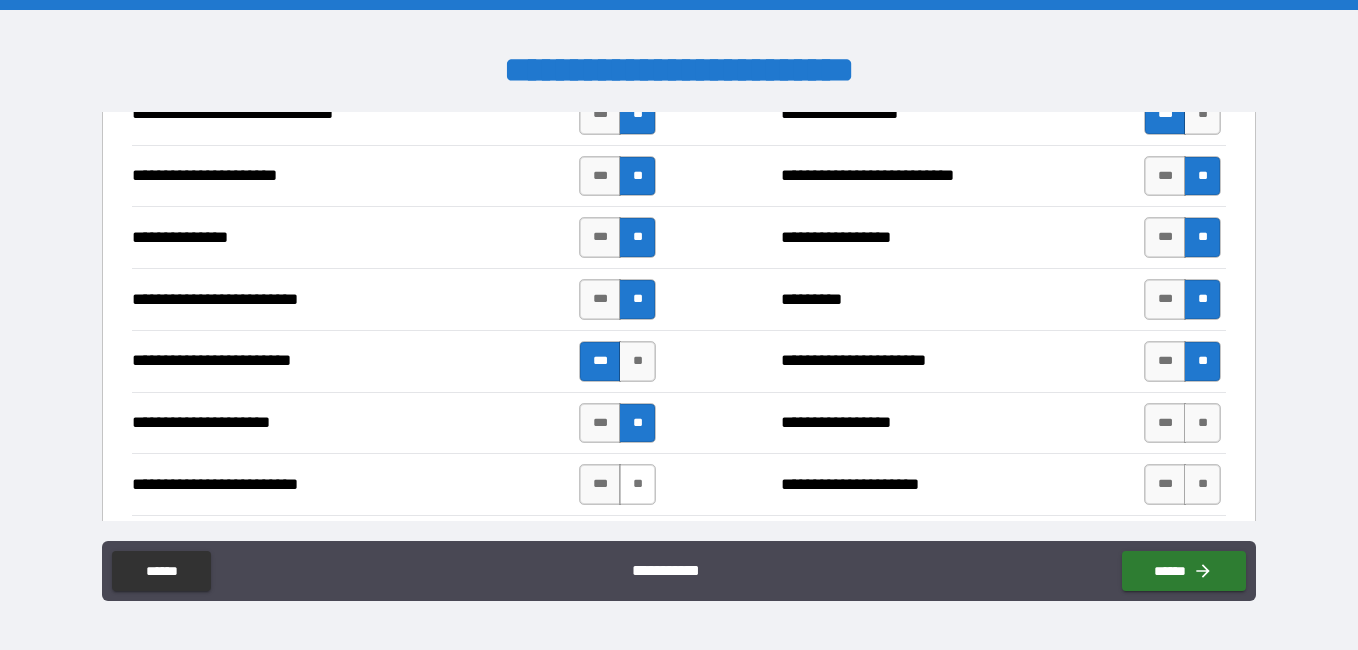 drag, startPoint x: 629, startPoint y: 491, endPoint x: 977, endPoint y: 424, distance: 354.39102 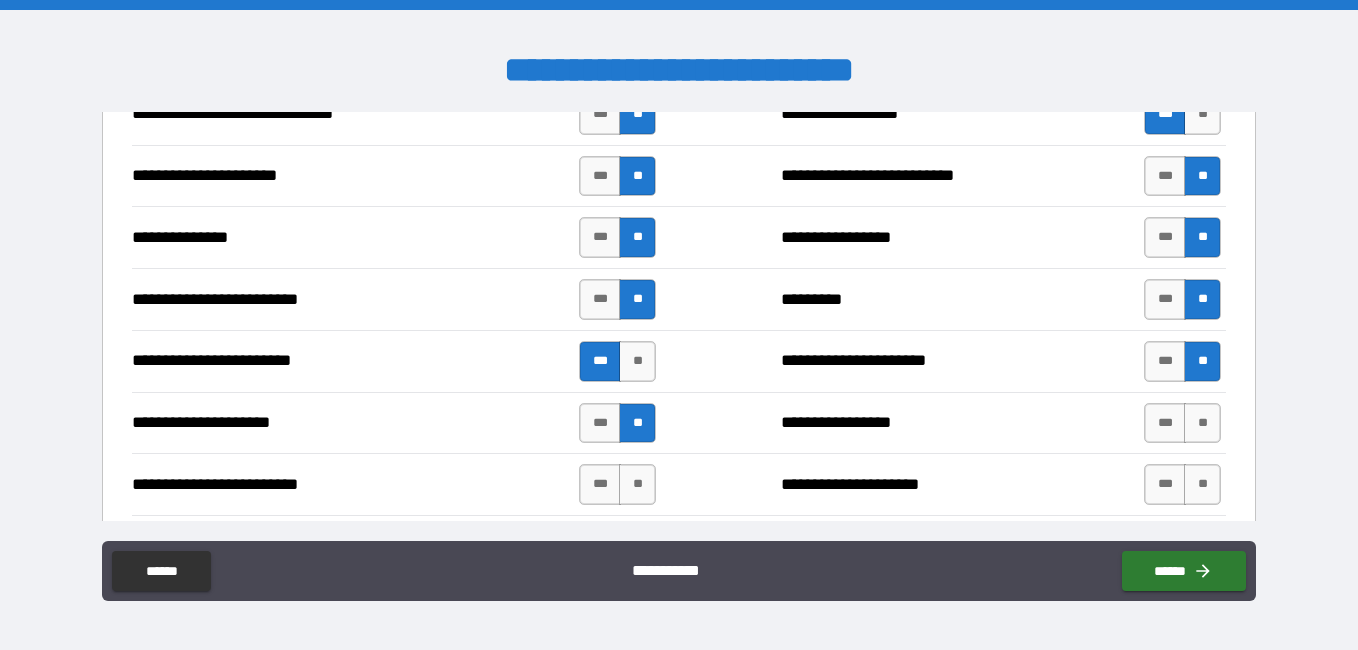 click on "**" at bounding box center (637, 484) 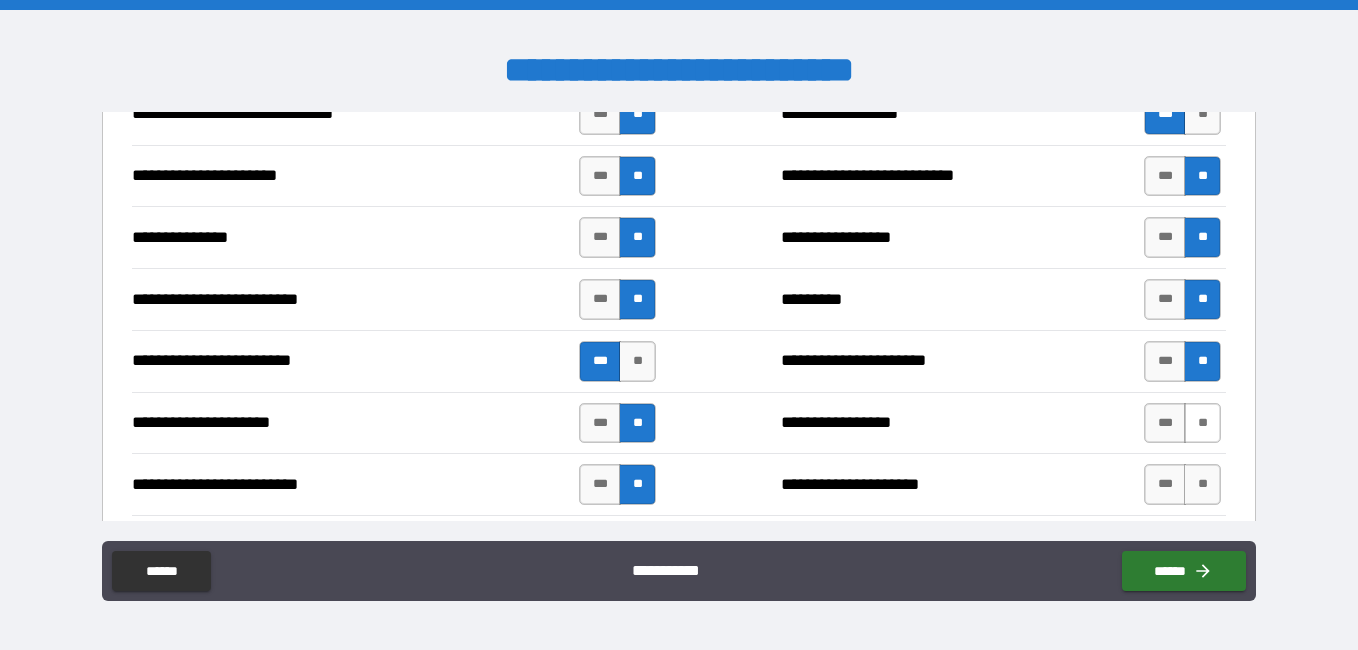 click on "**" at bounding box center [1202, 423] 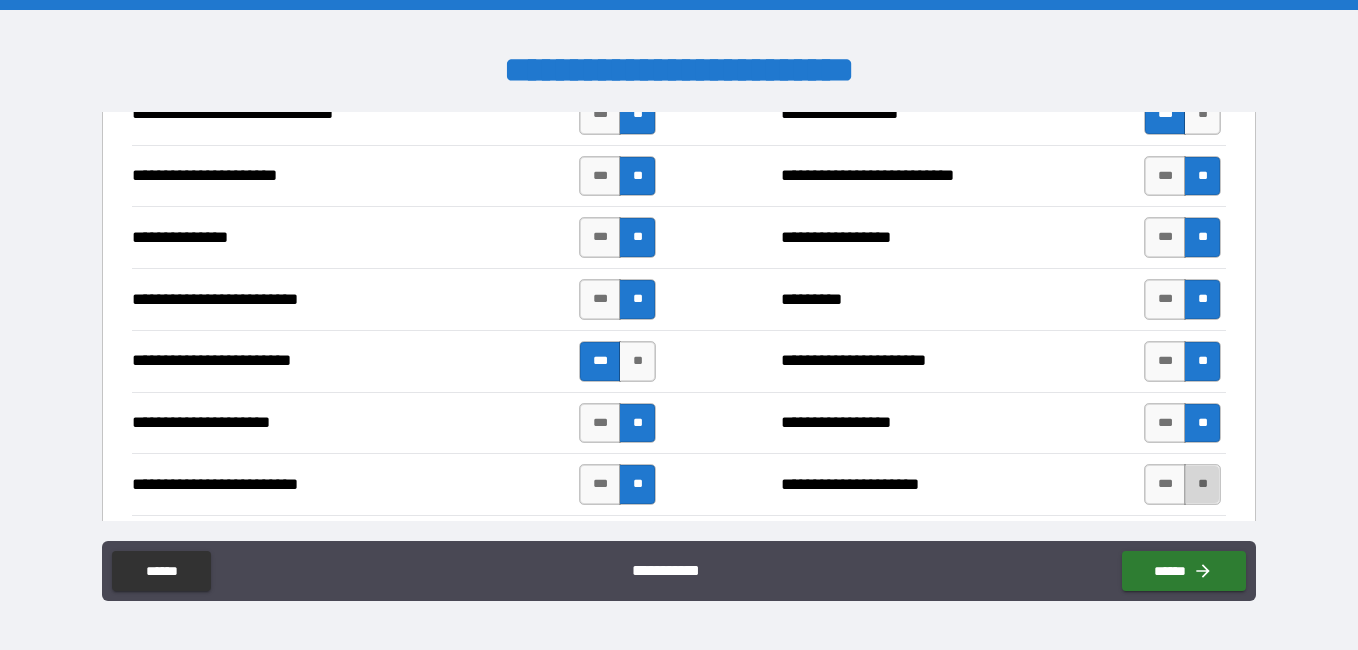 click on "**" at bounding box center [1202, 484] 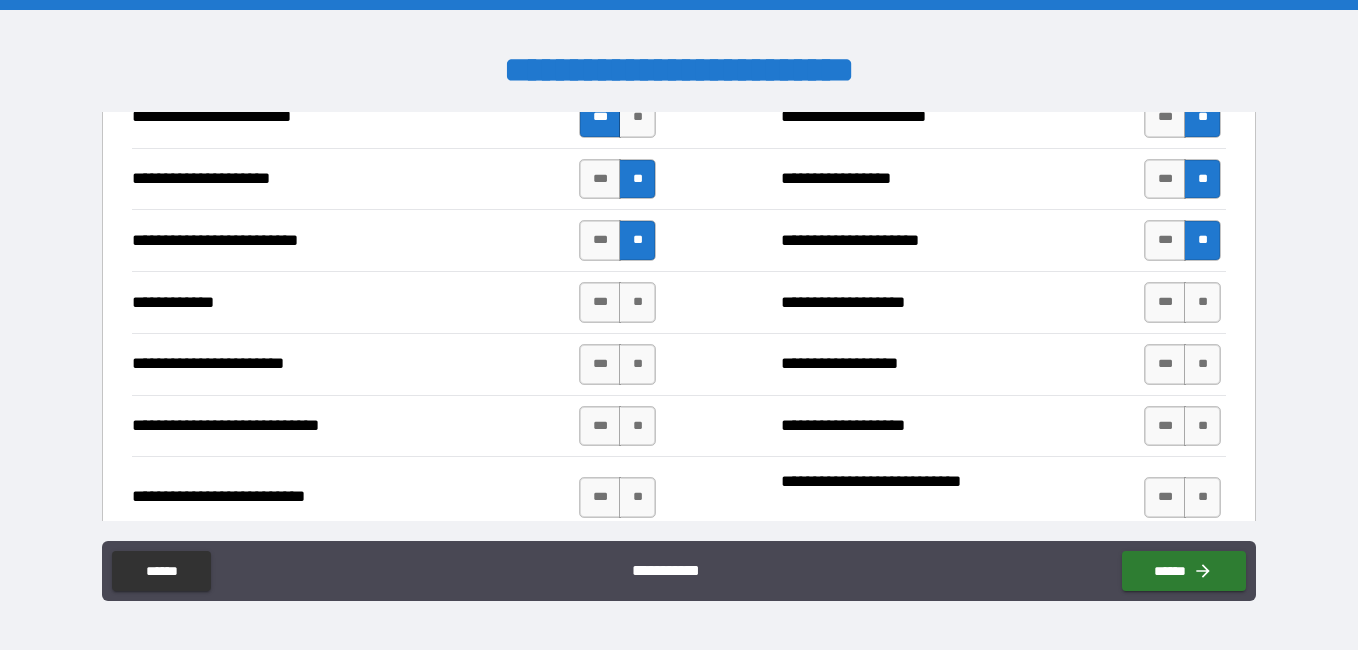 scroll, scrollTop: 4107, scrollLeft: 0, axis: vertical 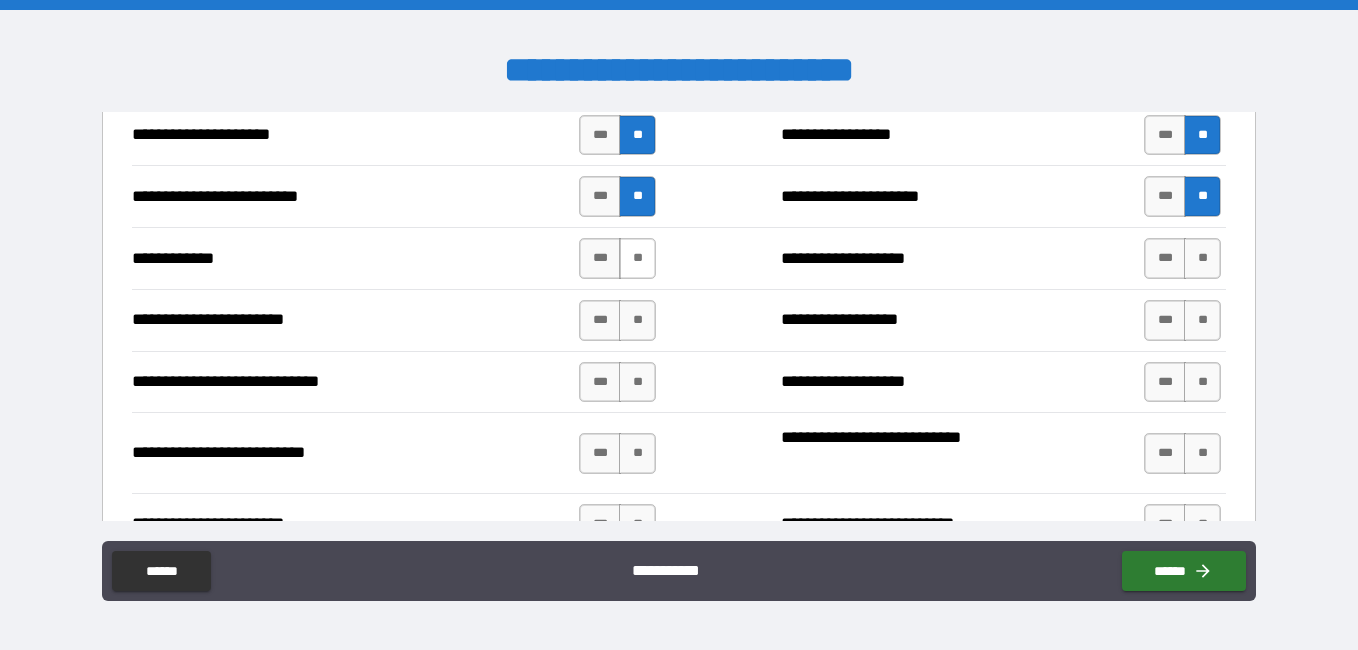 click on "**" at bounding box center (637, 258) 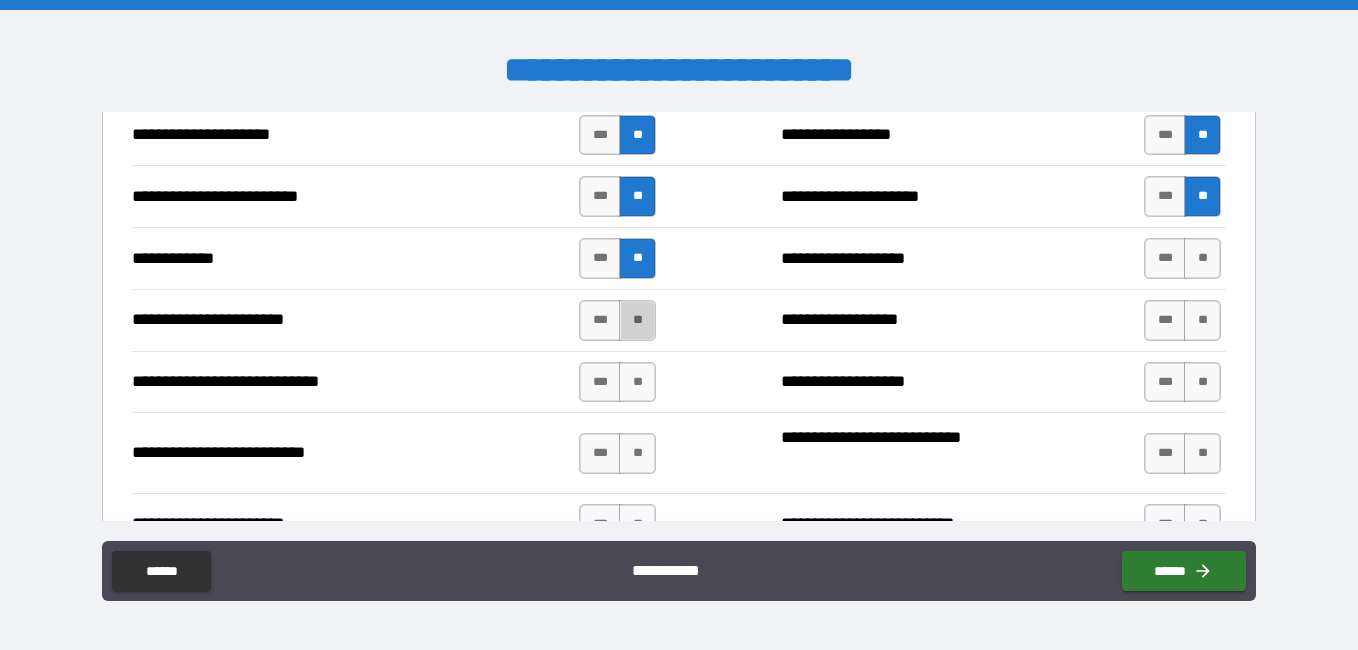 drag, startPoint x: 637, startPoint y: 319, endPoint x: 630, endPoint y: 341, distance: 23.086792 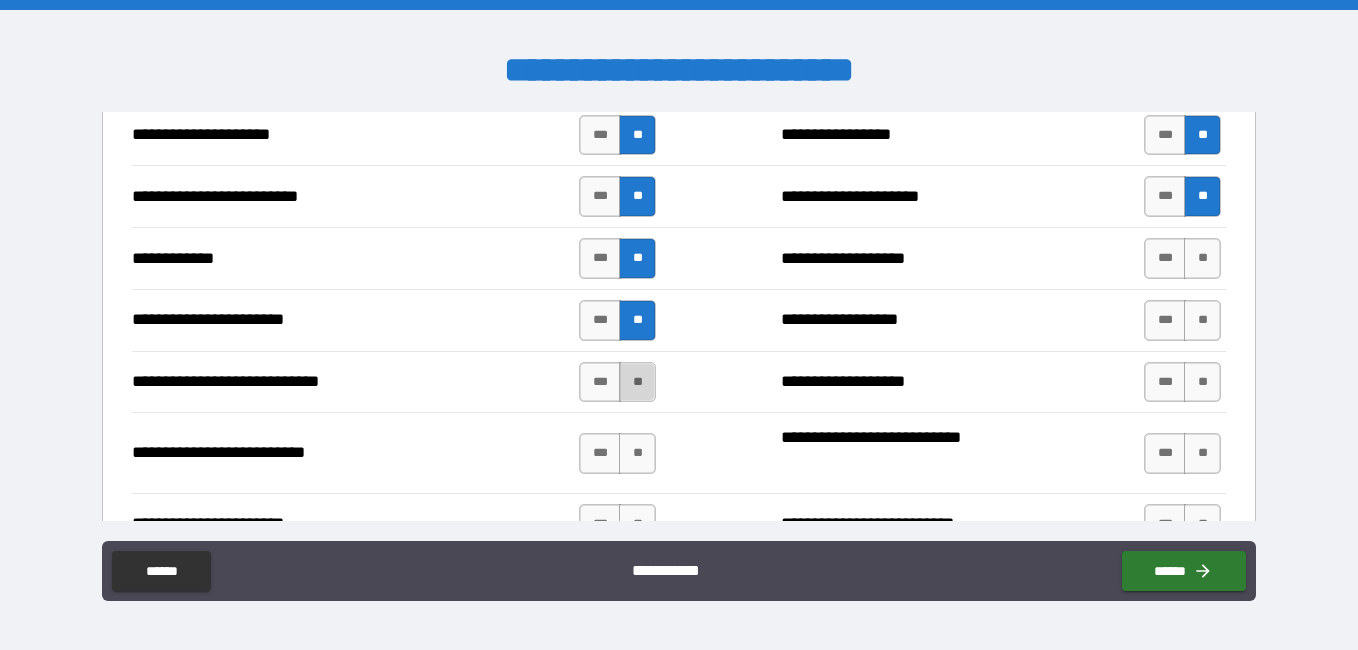 click on "**" at bounding box center (637, 382) 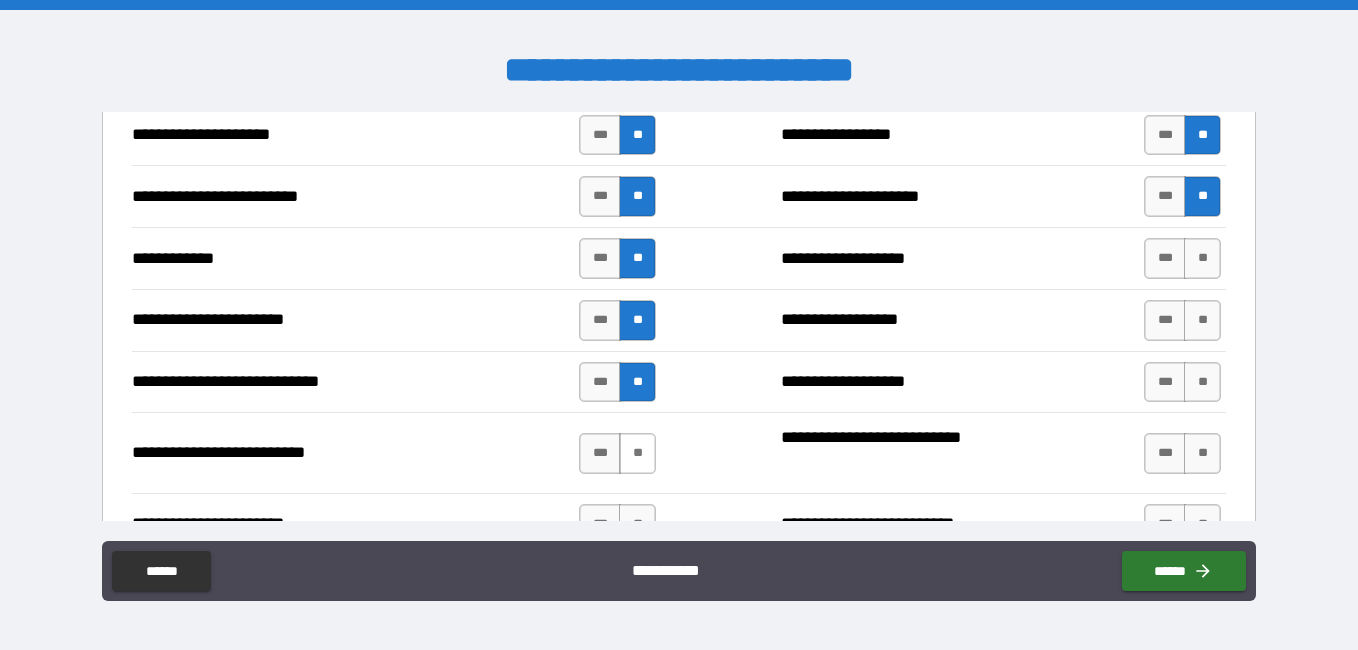 click on "**" at bounding box center (637, 453) 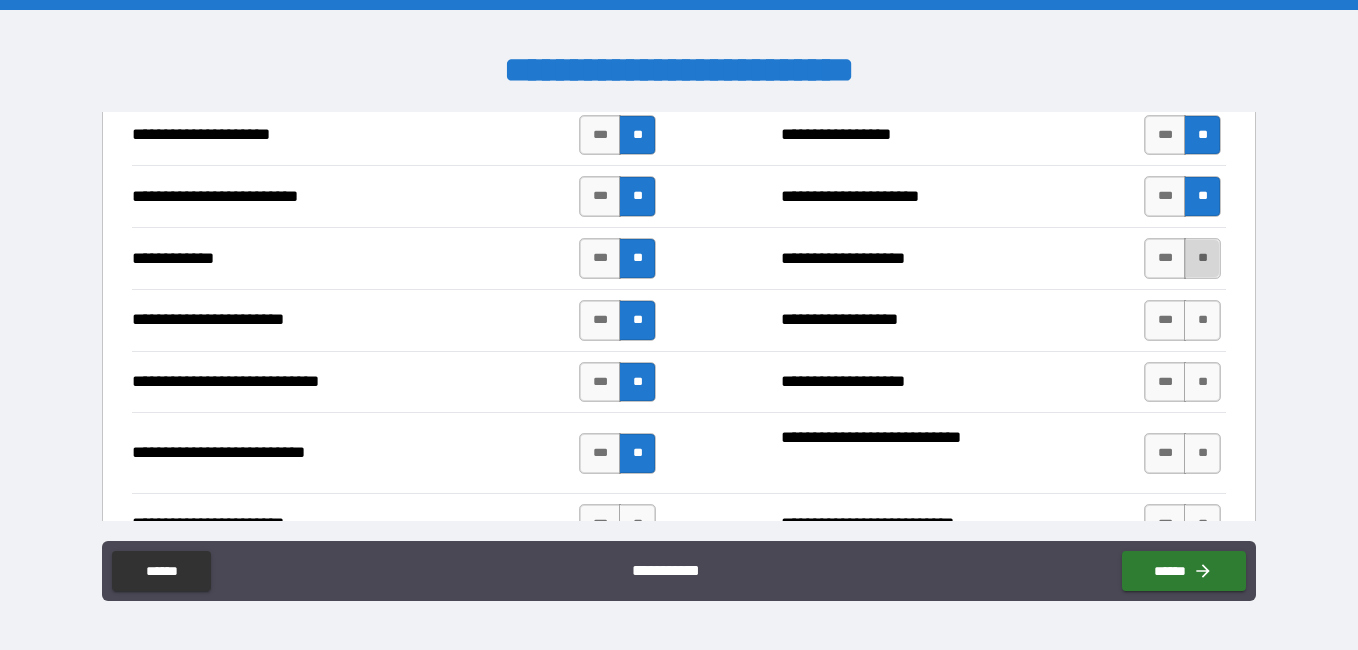 click on "**" at bounding box center (1202, 258) 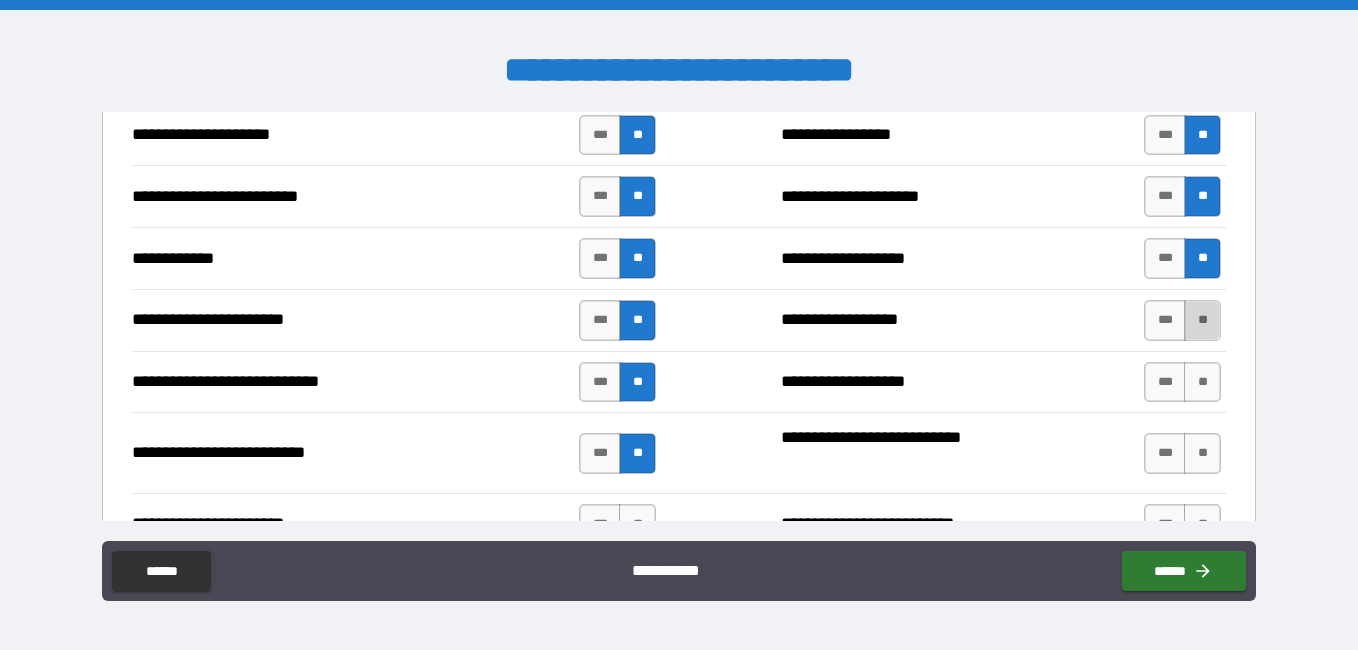 click on "**" at bounding box center [1202, 320] 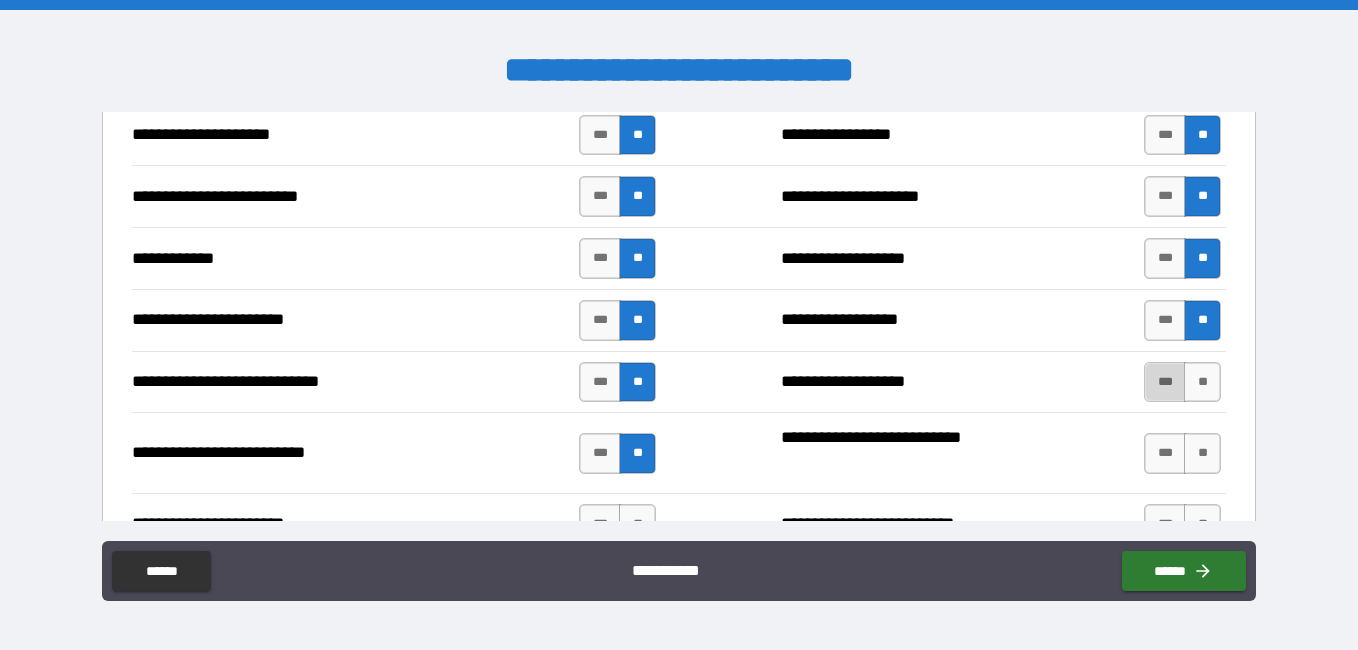 click on "***" at bounding box center [1165, 382] 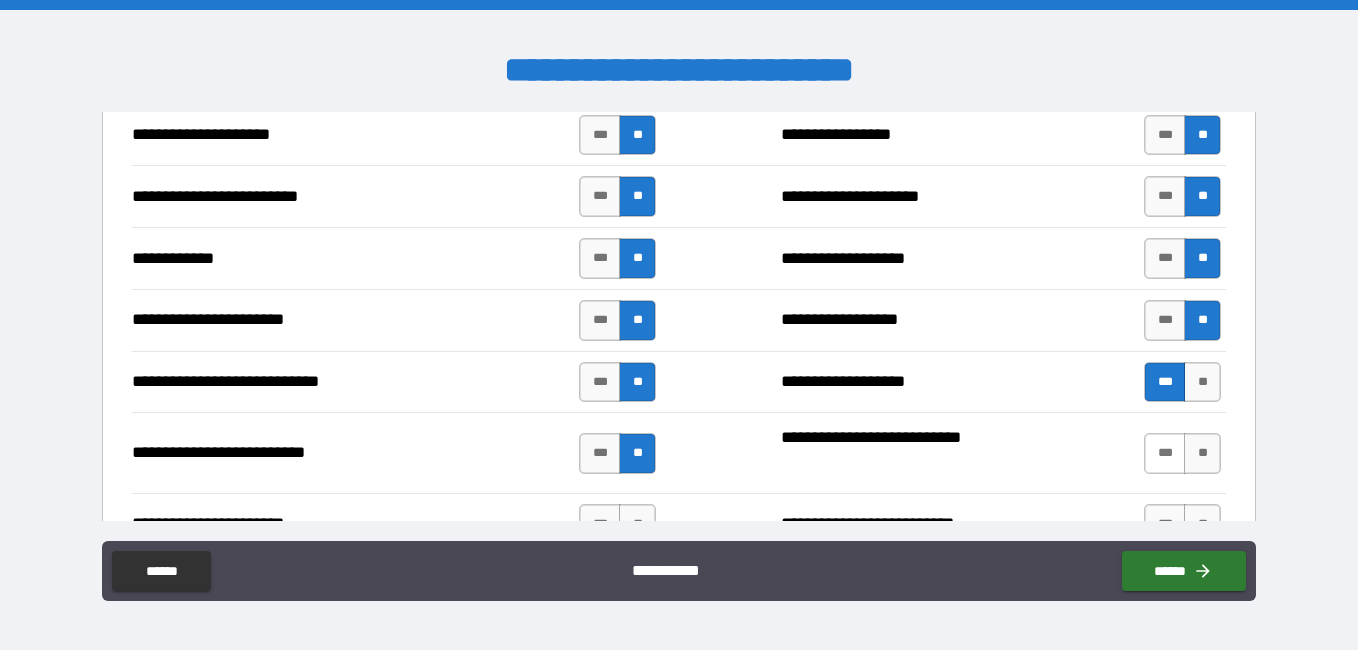 click on "***" at bounding box center [1165, 453] 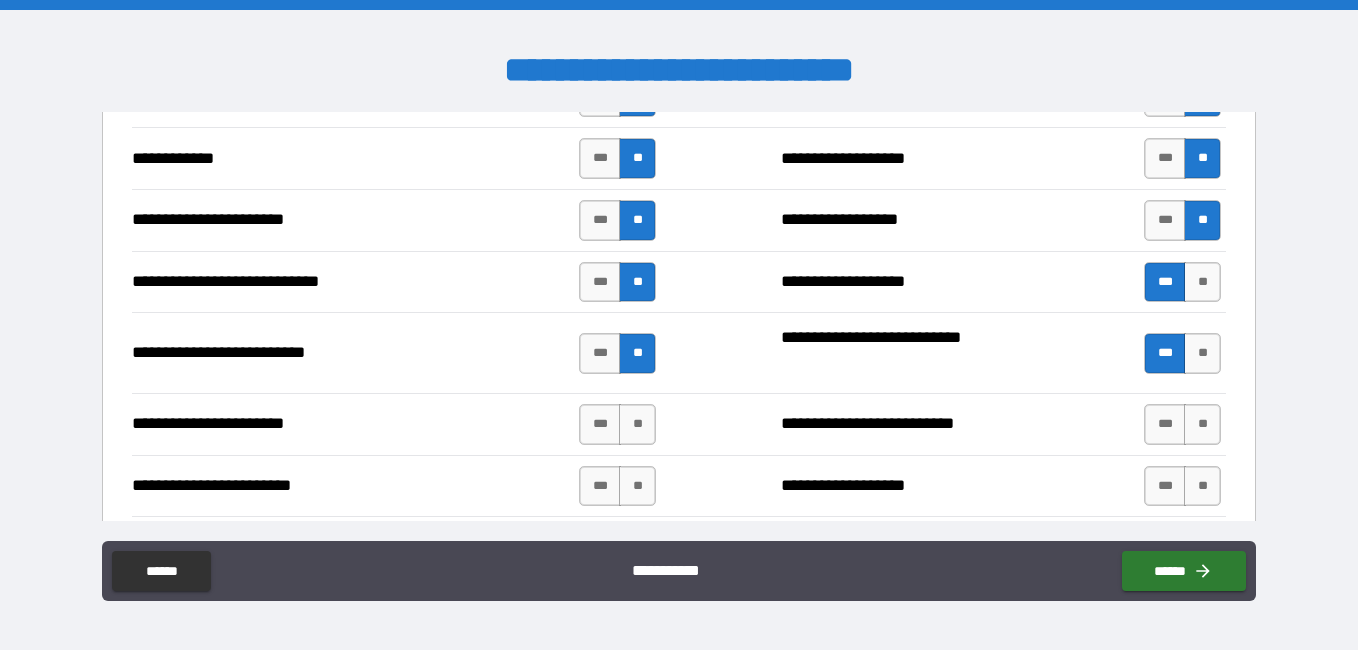 scroll, scrollTop: 4251, scrollLeft: 0, axis: vertical 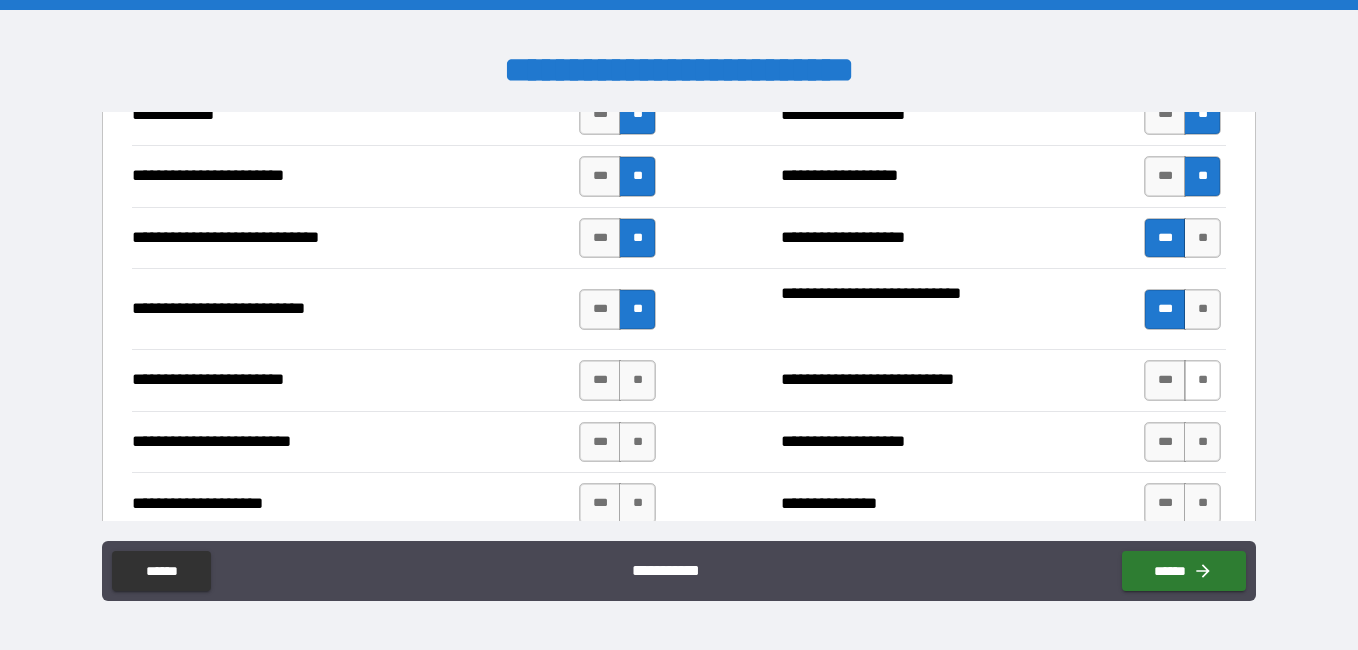click on "**" at bounding box center [1202, 380] 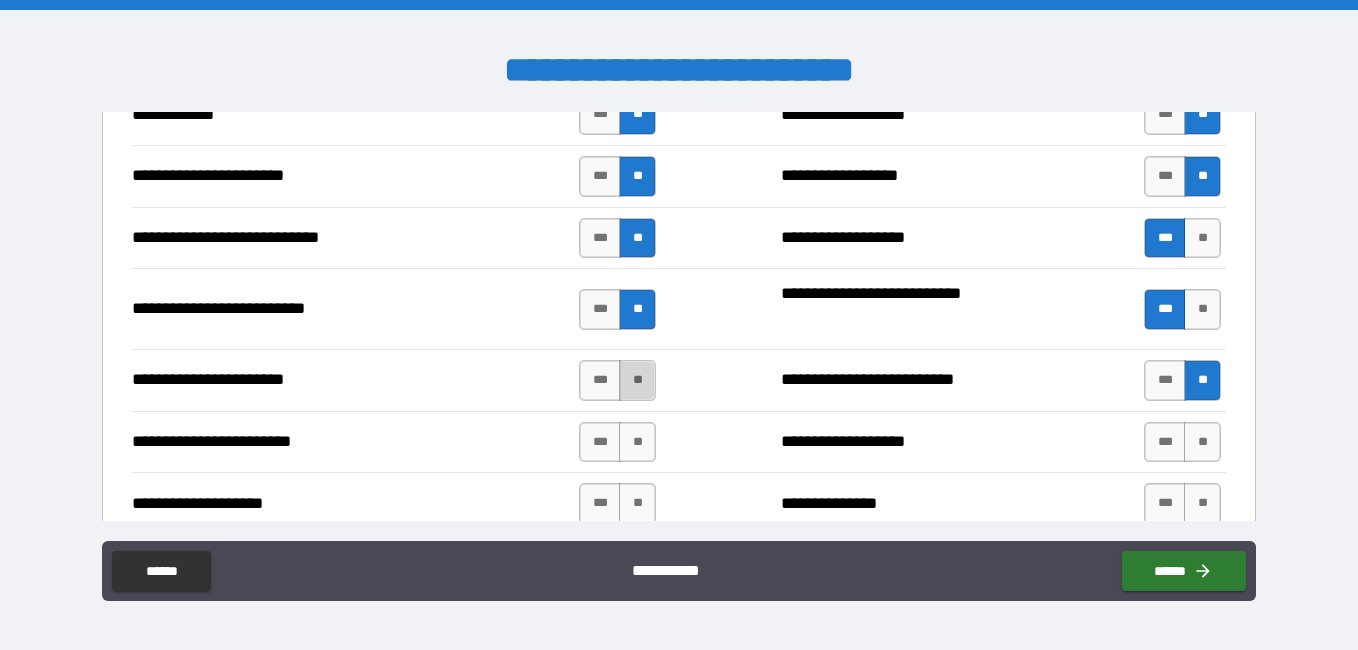 click on "**" at bounding box center (637, 380) 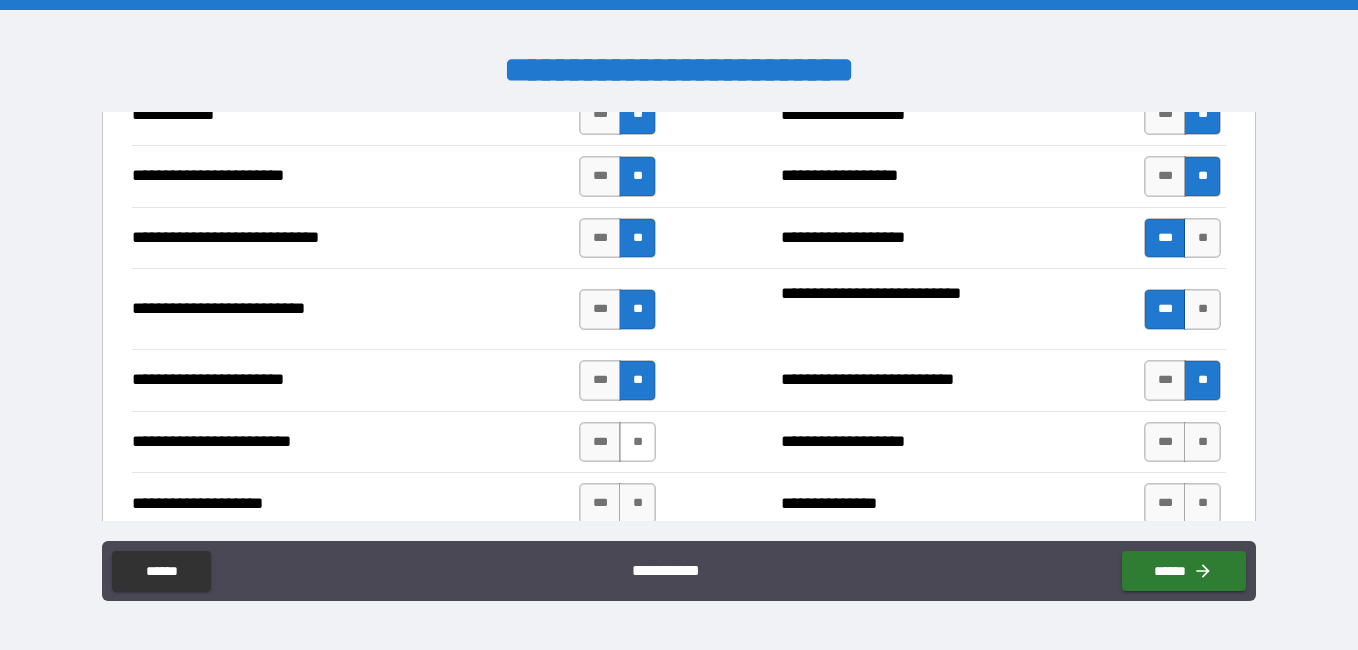 click on "**" at bounding box center (637, 442) 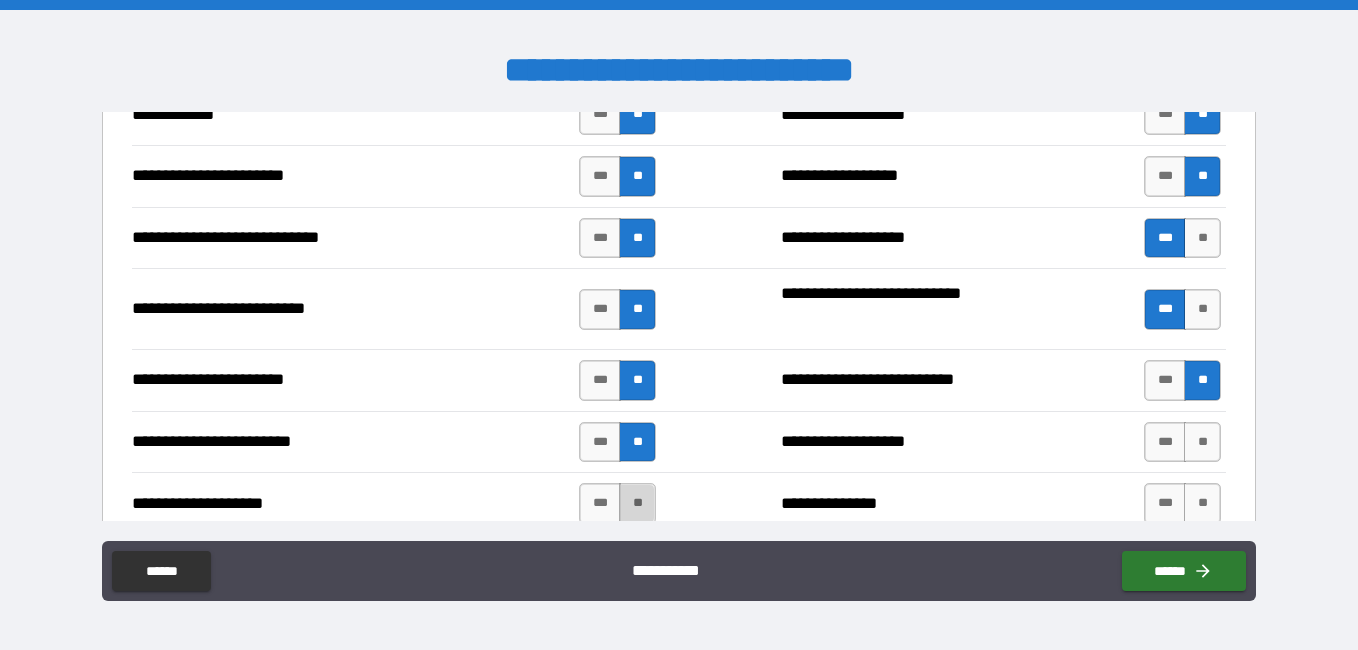 click on "**" at bounding box center [637, 503] 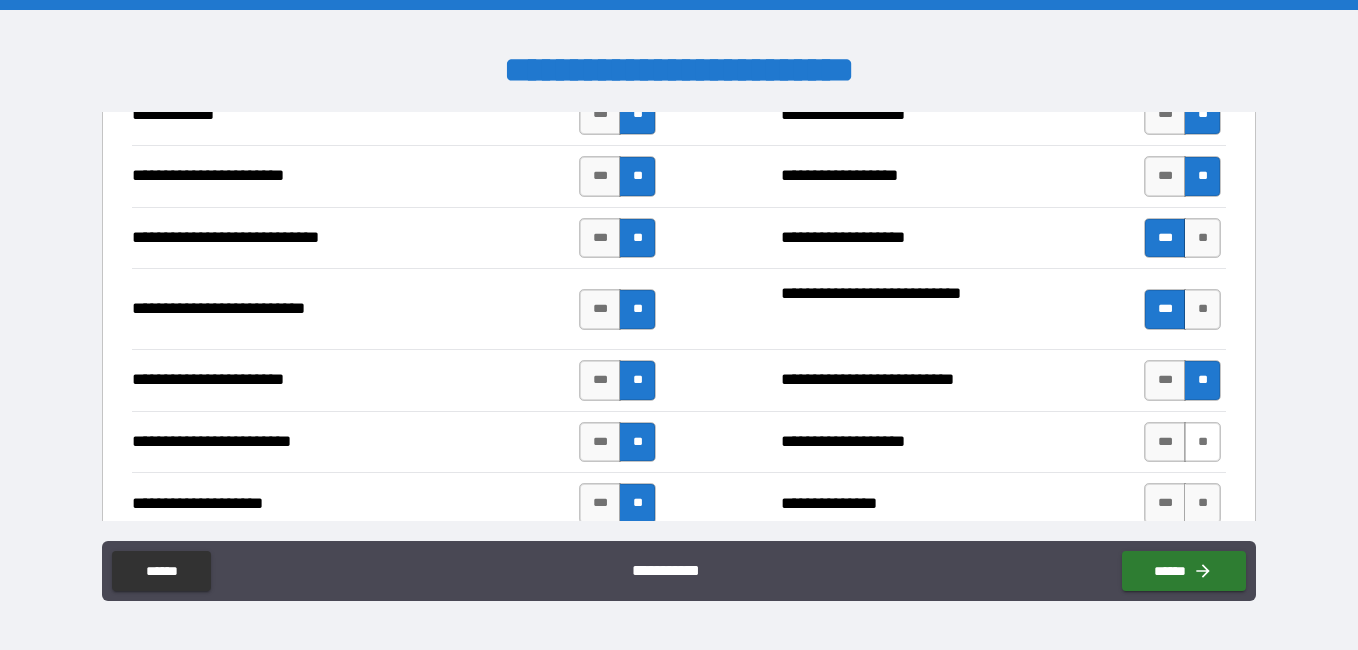 click on "**" at bounding box center (1202, 442) 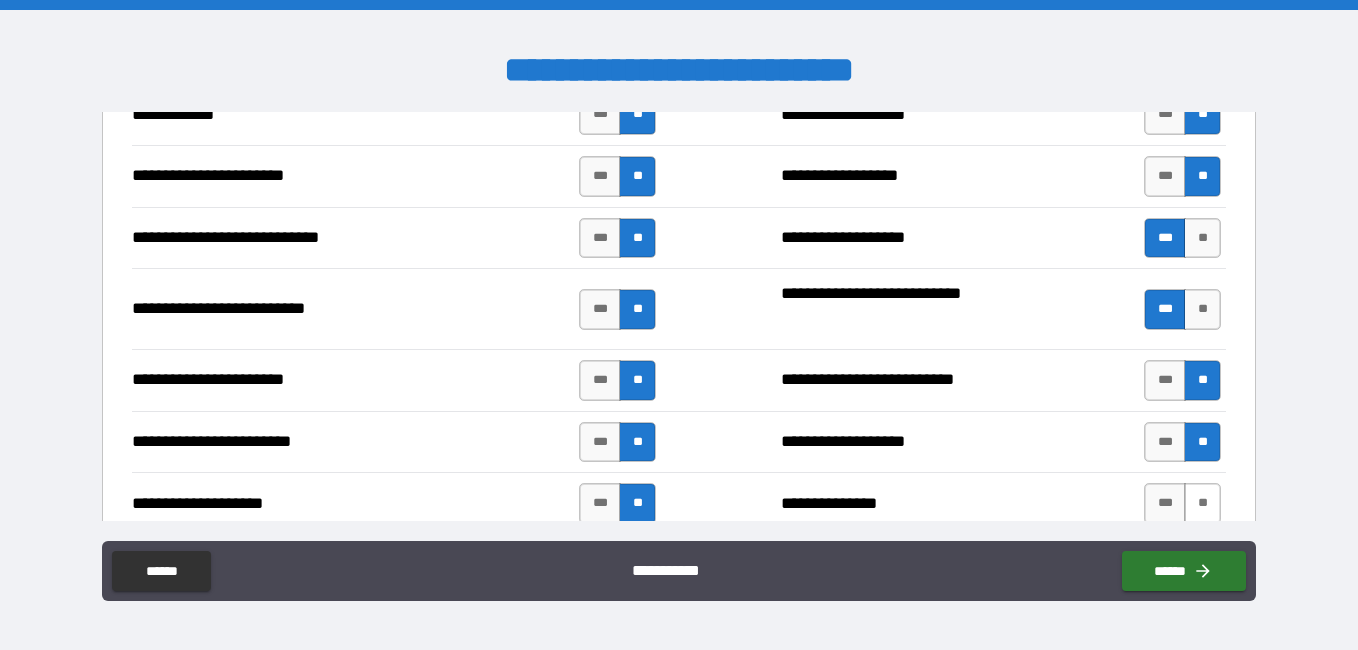 click on "**" at bounding box center [1202, 503] 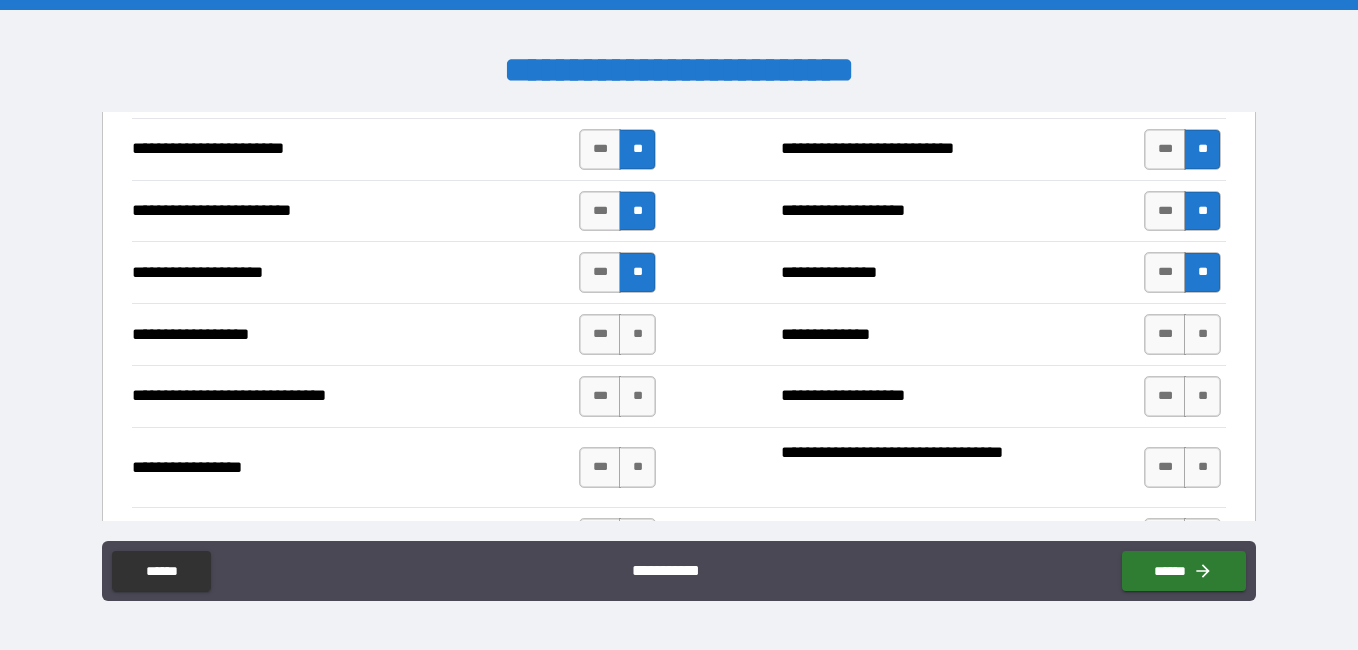 scroll, scrollTop: 4524, scrollLeft: 0, axis: vertical 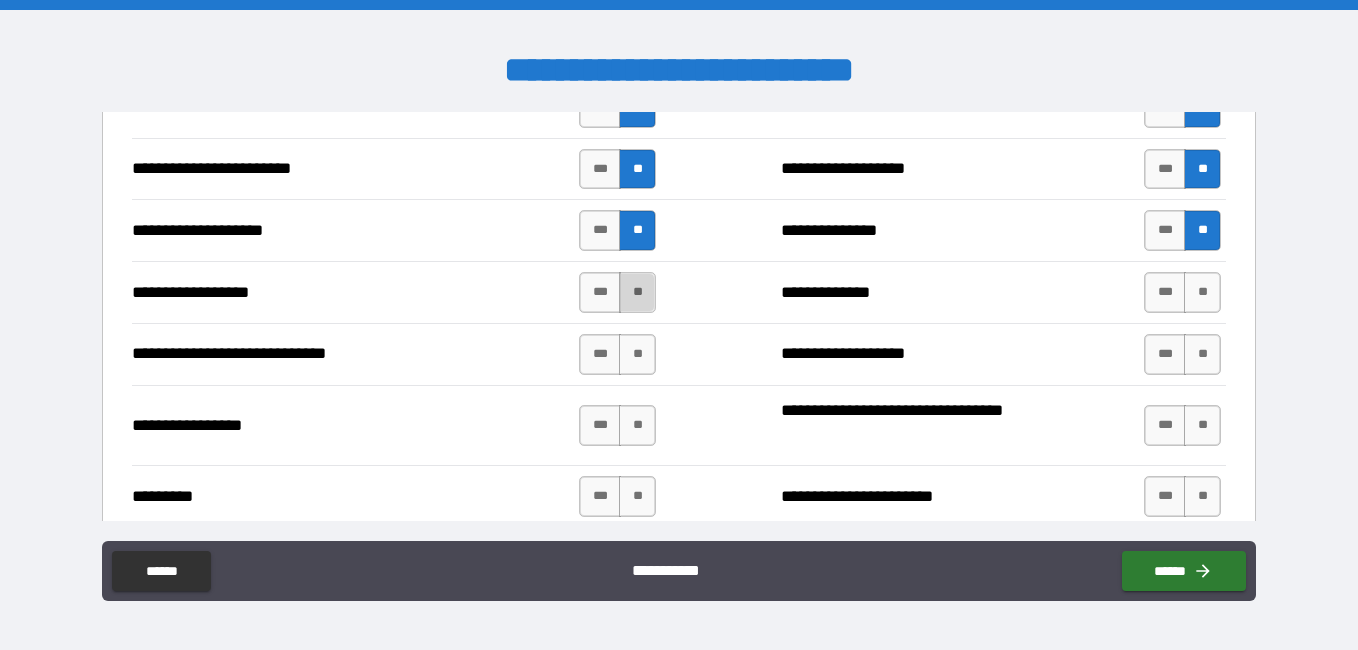 drag, startPoint x: 630, startPoint y: 288, endPoint x: 644, endPoint y: 302, distance: 19.79899 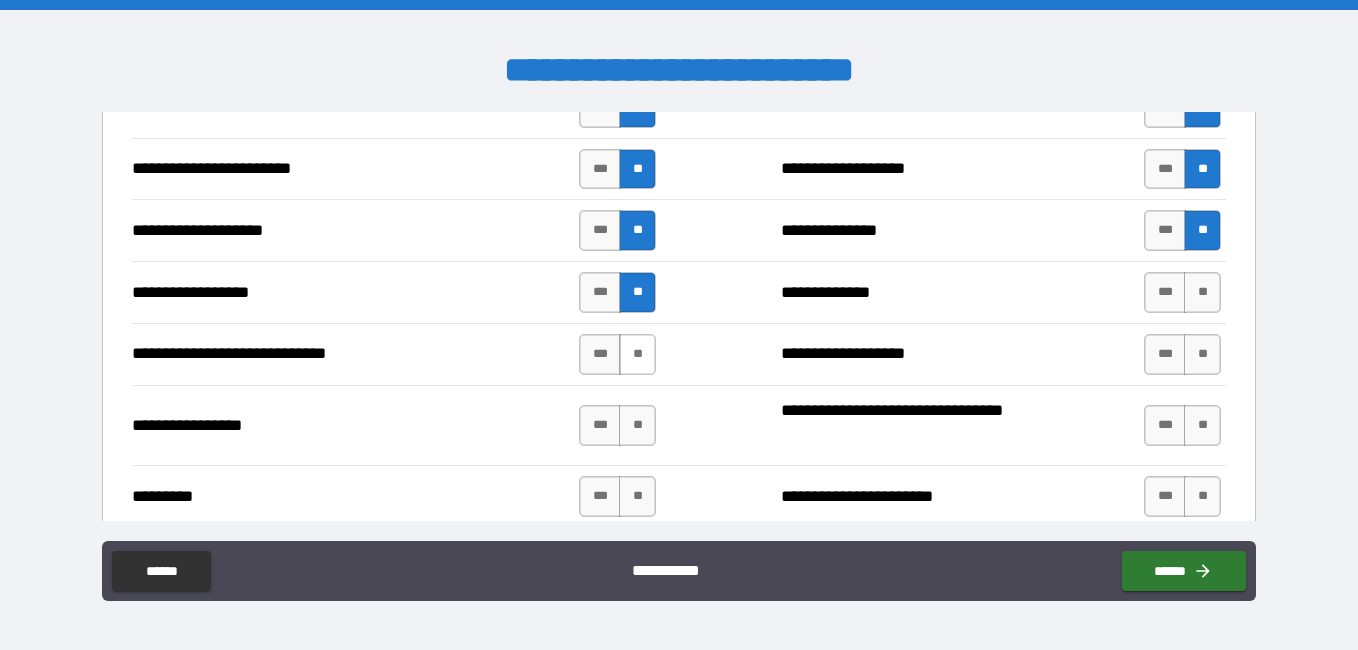 click on "**" at bounding box center [637, 354] 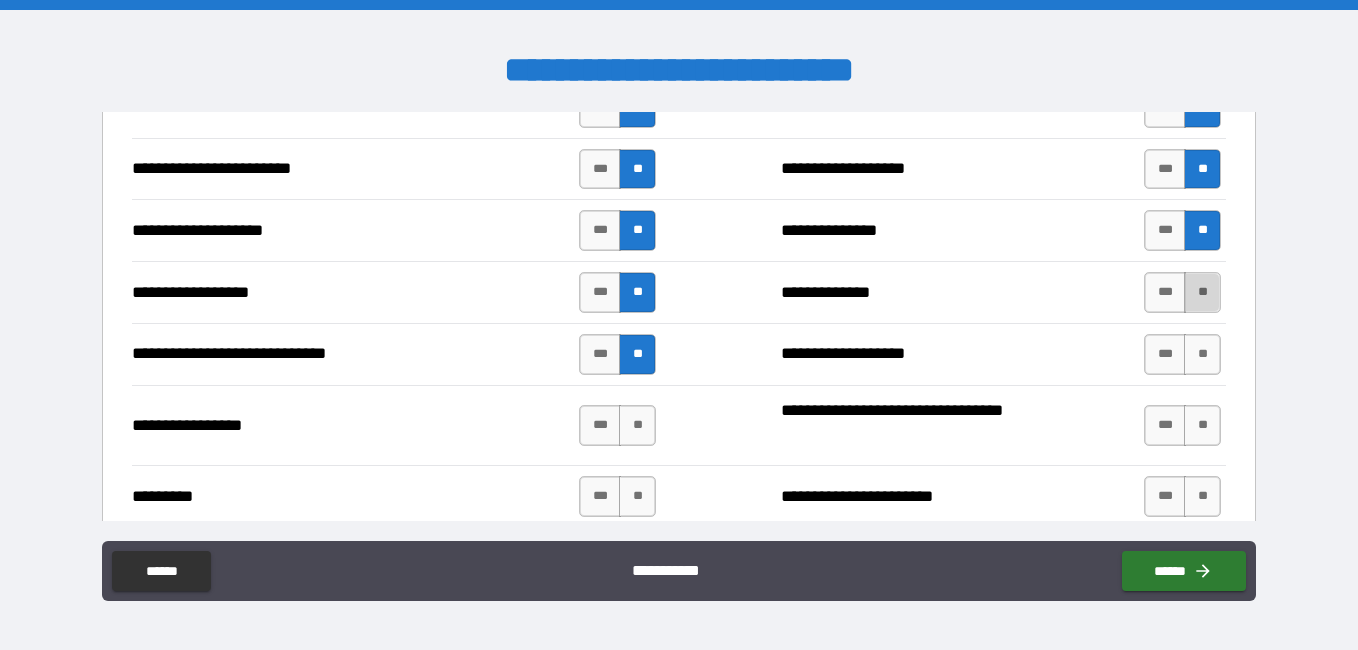 drag, startPoint x: 1189, startPoint y: 297, endPoint x: 1195, endPoint y: 348, distance: 51.351727 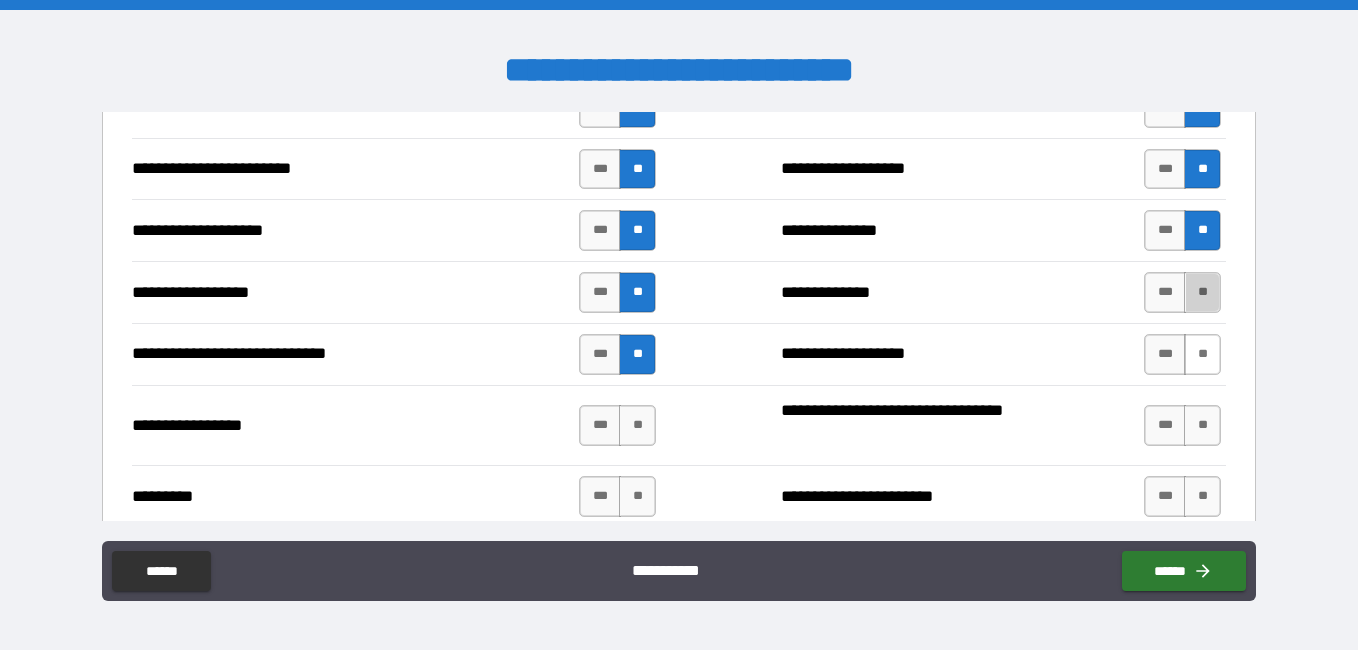 click on "**" at bounding box center (1202, 292) 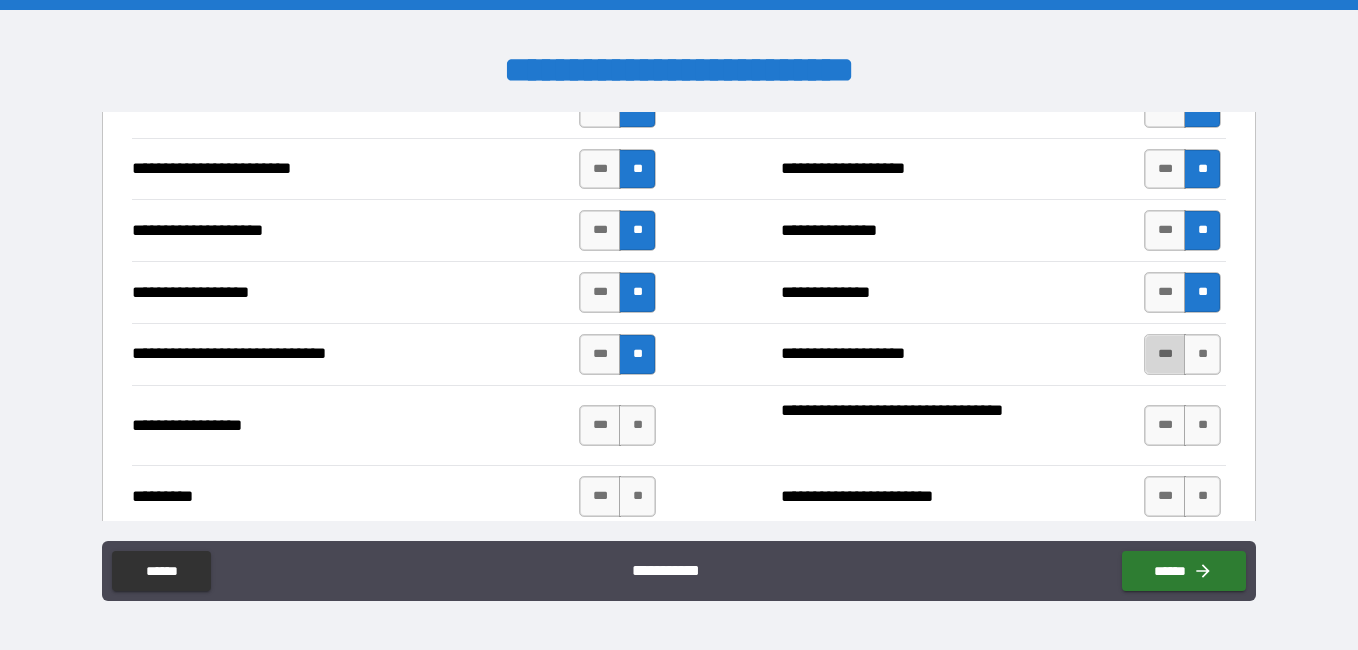 click on "***" at bounding box center (1165, 354) 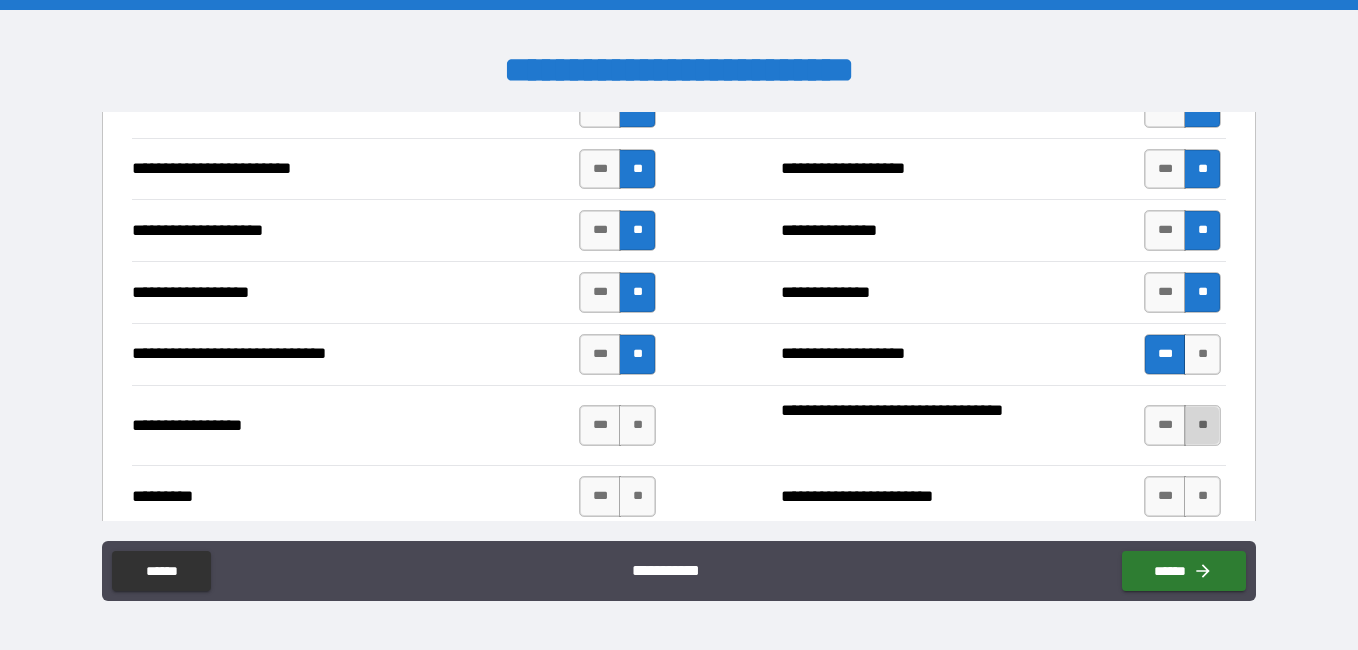 click on "**" at bounding box center (1202, 425) 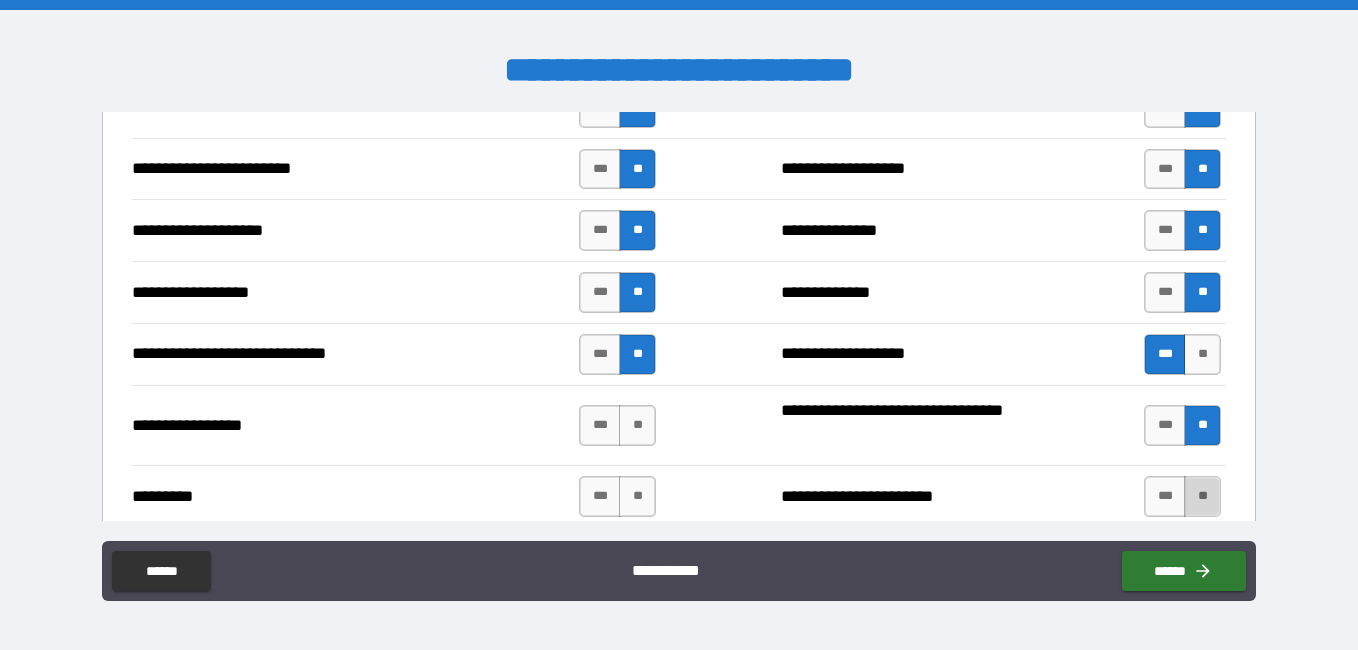 click on "**" at bounding box center [1202, 496] 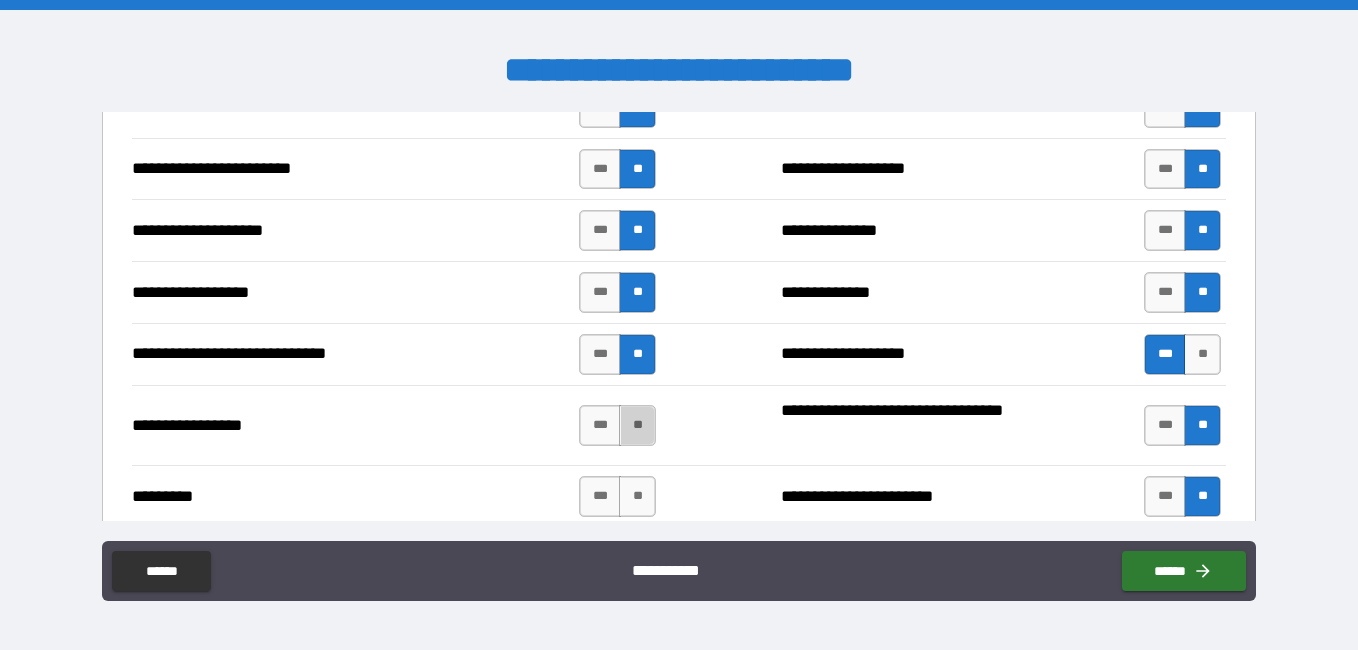 drag, startPoint x: 631, startPoint y: 421, endPoint x: 633, endPoint y: 465, distance: 44.04543 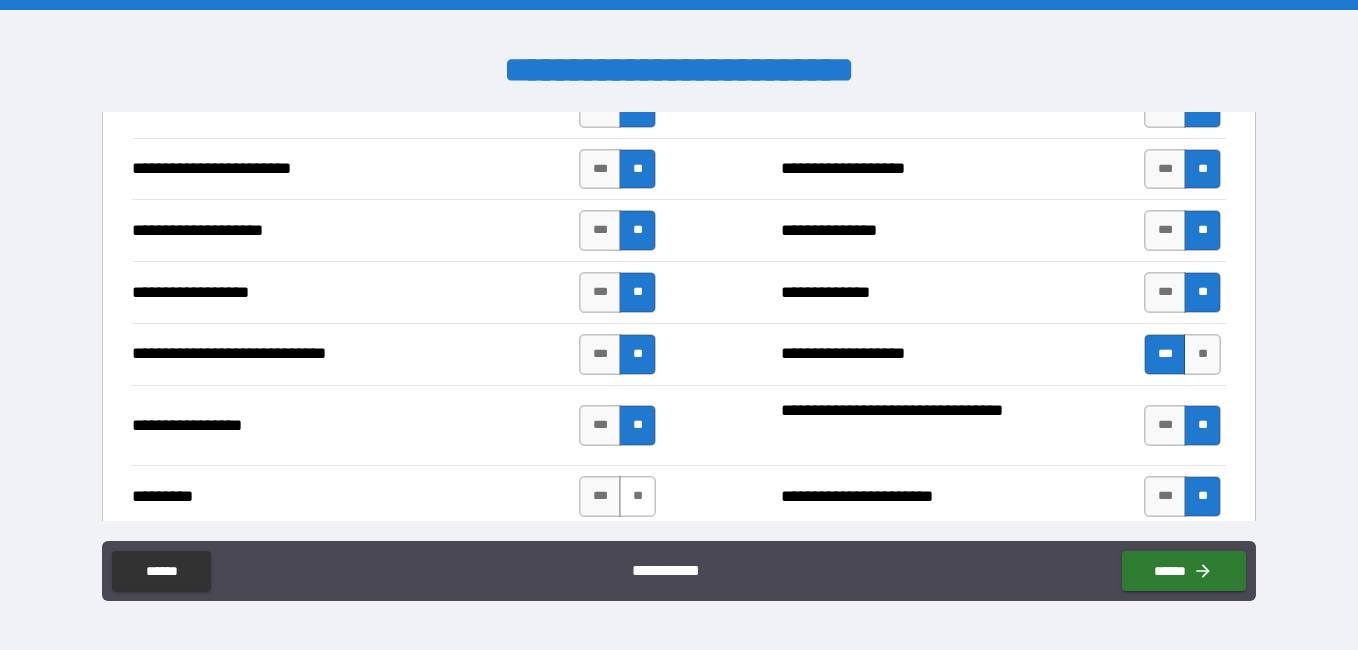 click on "**" at bounding box center (637, 496) 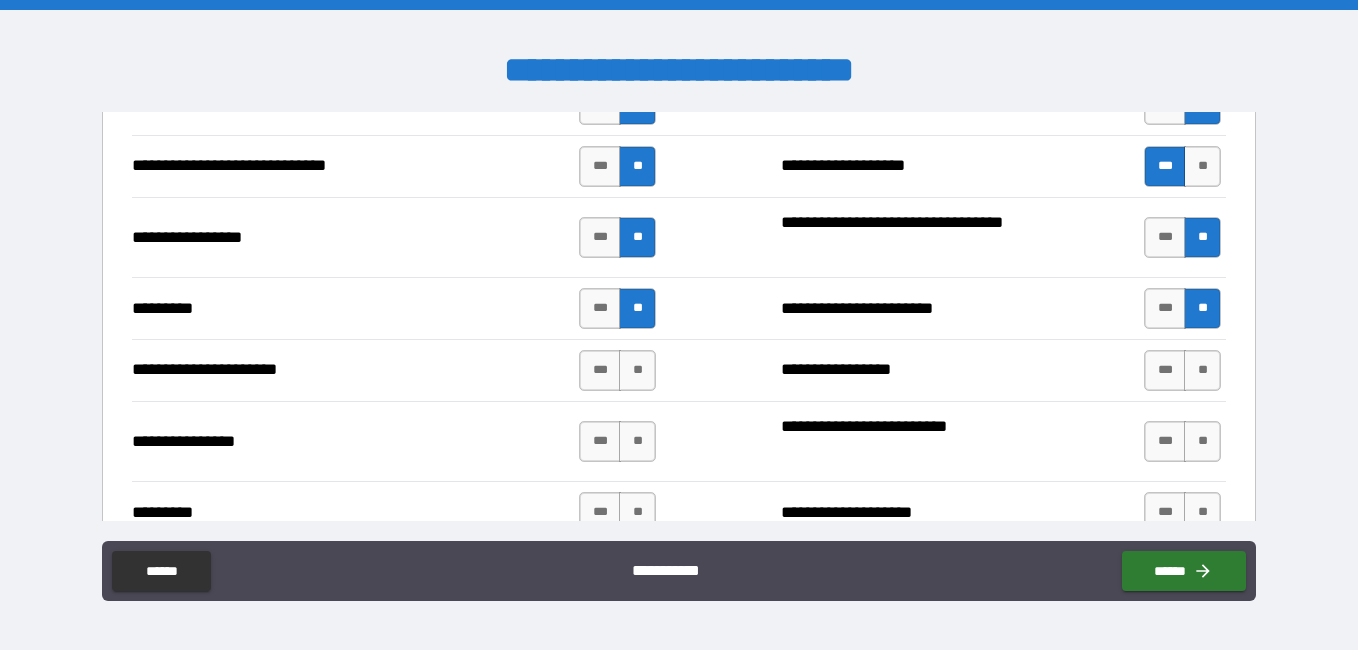 scroll, scrollTop: 4769, scrollLeft: 0, axis: vertical 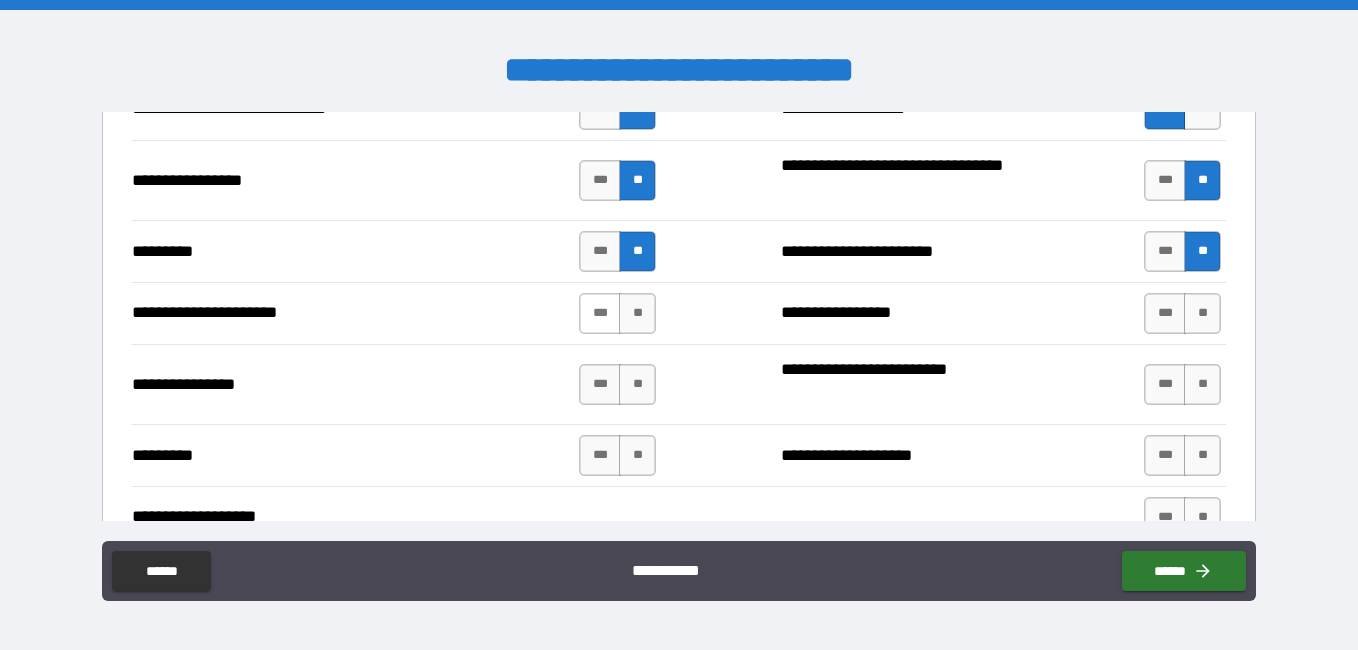 click on "***" at bounding box center (600, 313) 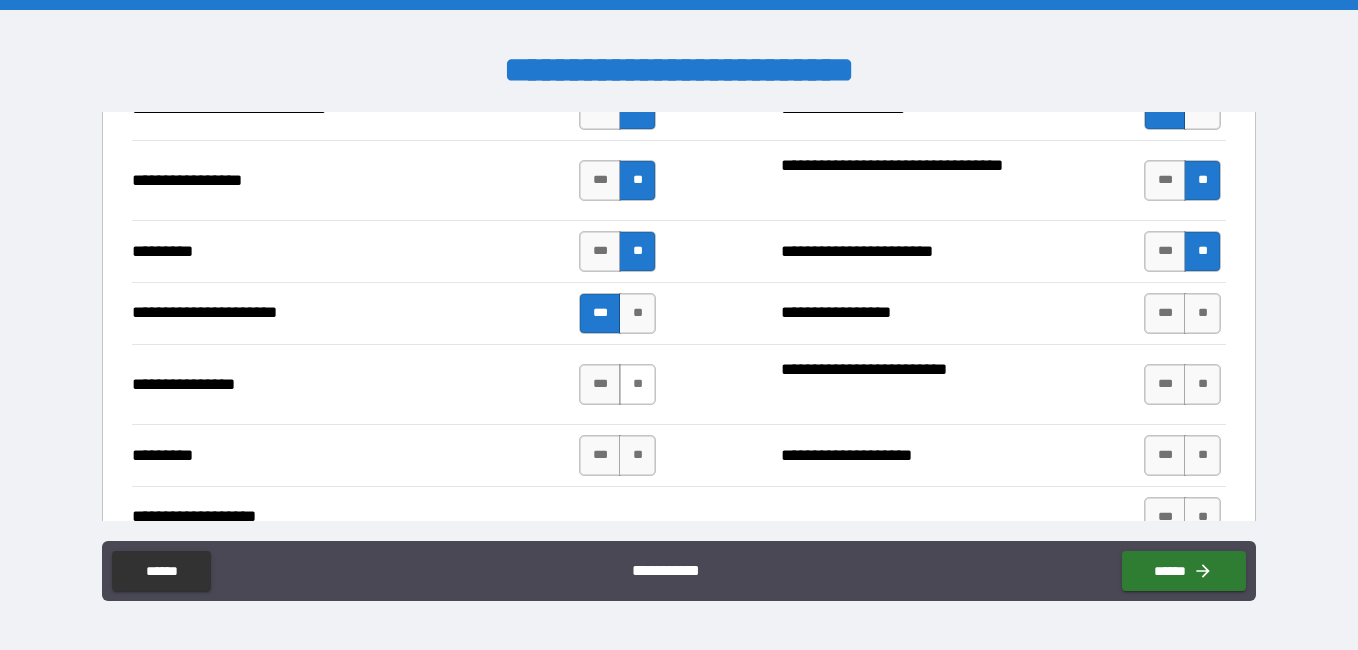 click on "**" at bounding box center [637, 384] 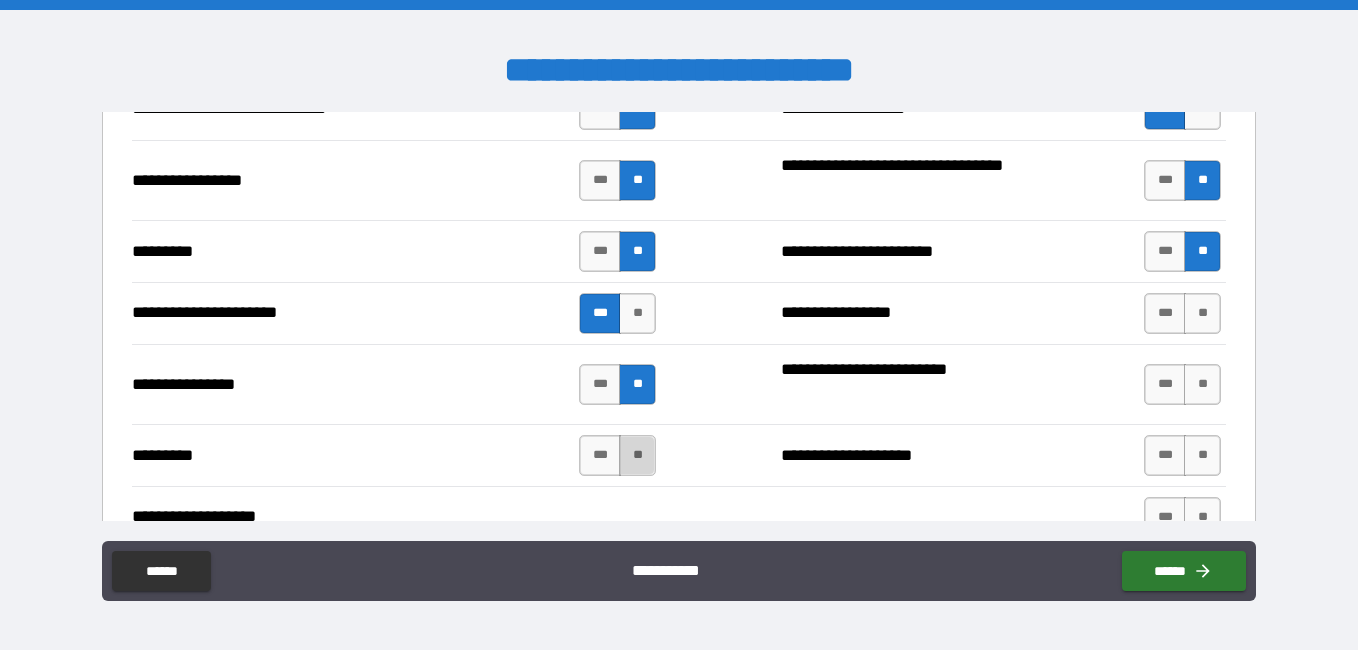 click on "**" at bounding box center (637, 455) 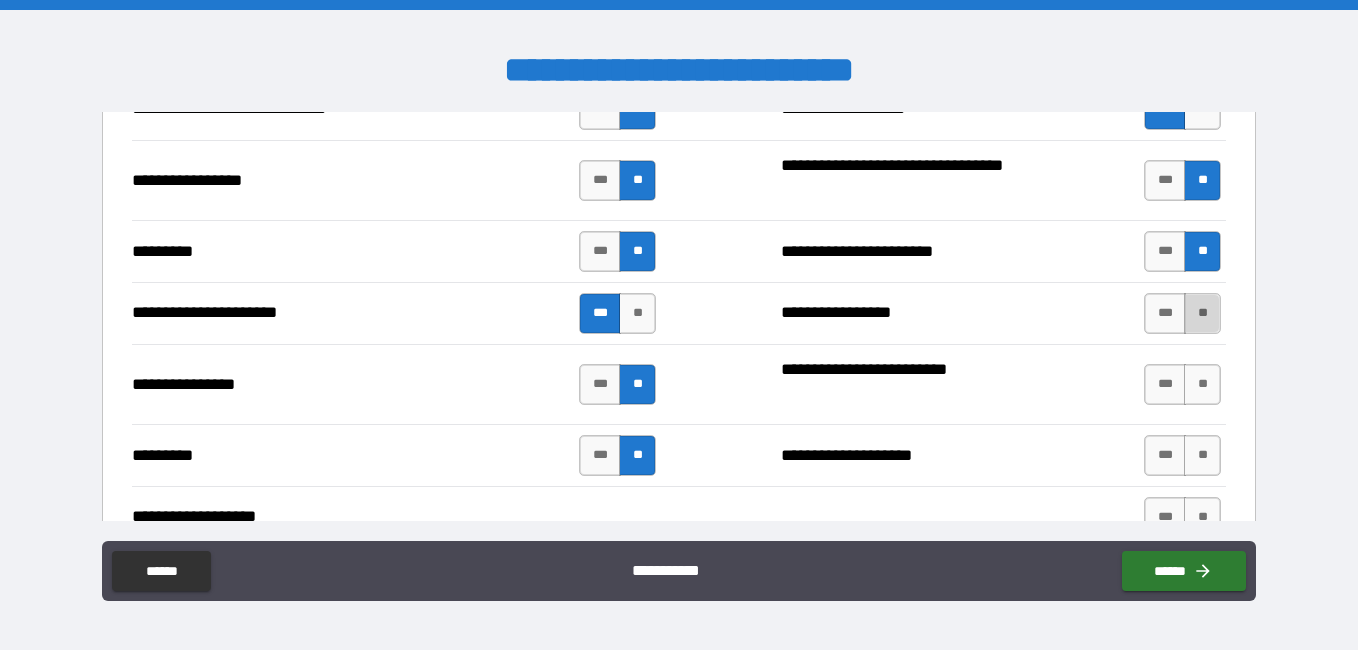 click on "**" at bounding box center (1202, 313) 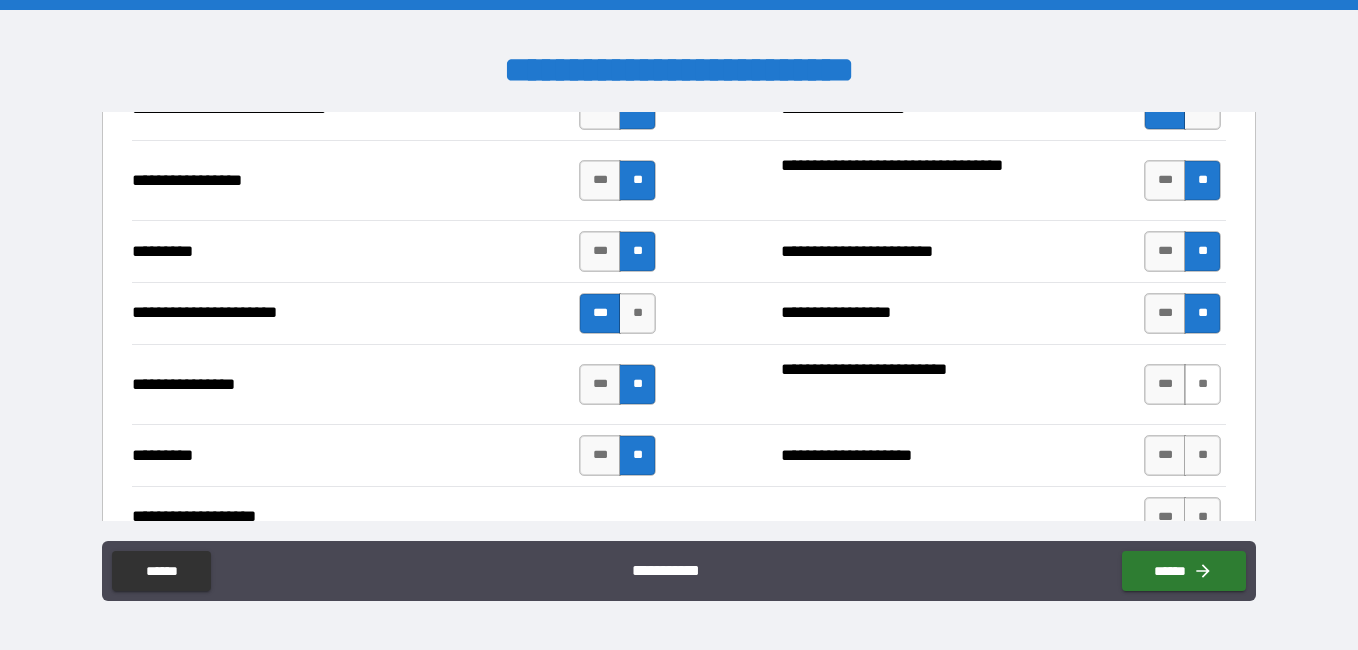 click on "**" at bounding box center (1202, 384) 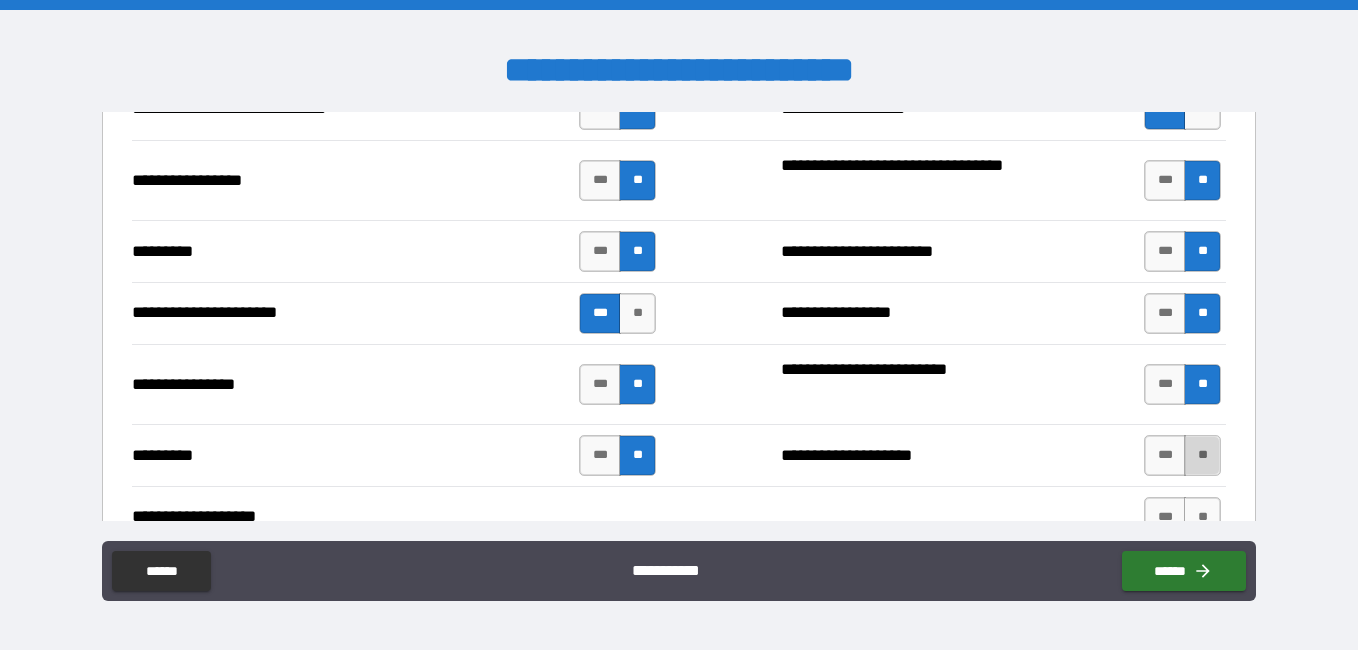 drag, startPoint x: 1196, startPoint y: 459, endPoint x: 1225, endPoint y: 447, distance: 31.38471 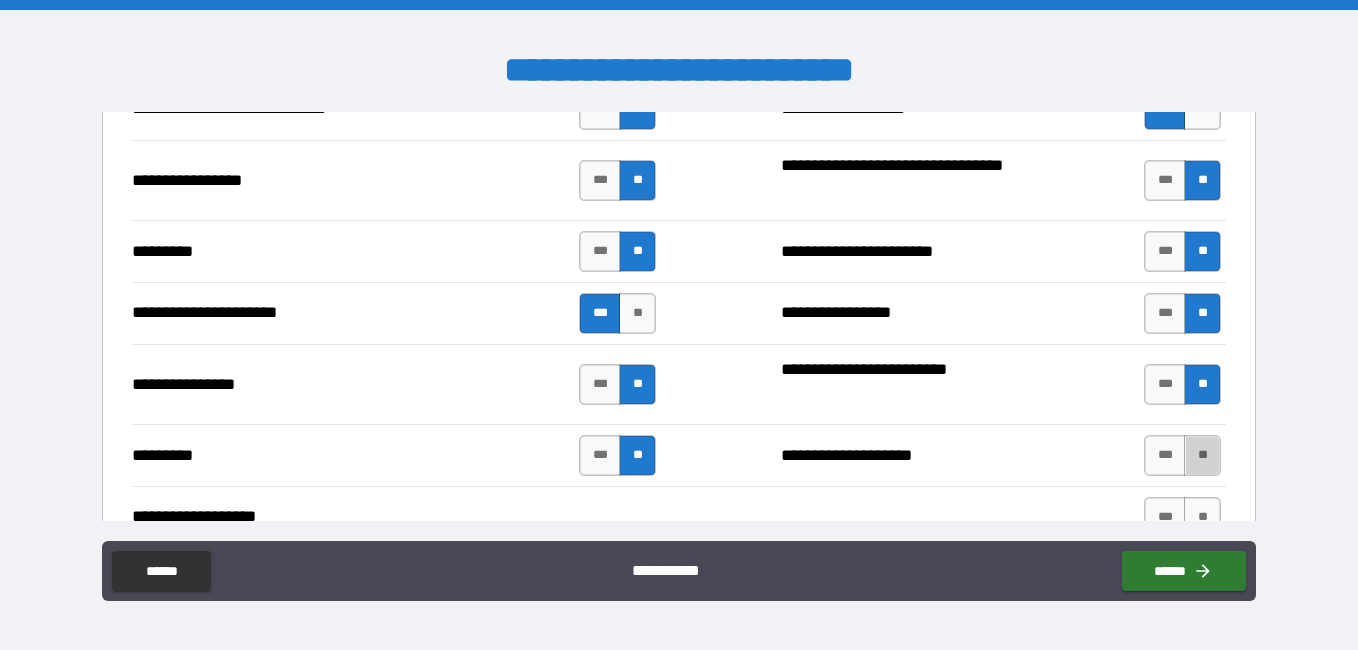 click on "**" at bounding box center (1202, 455) 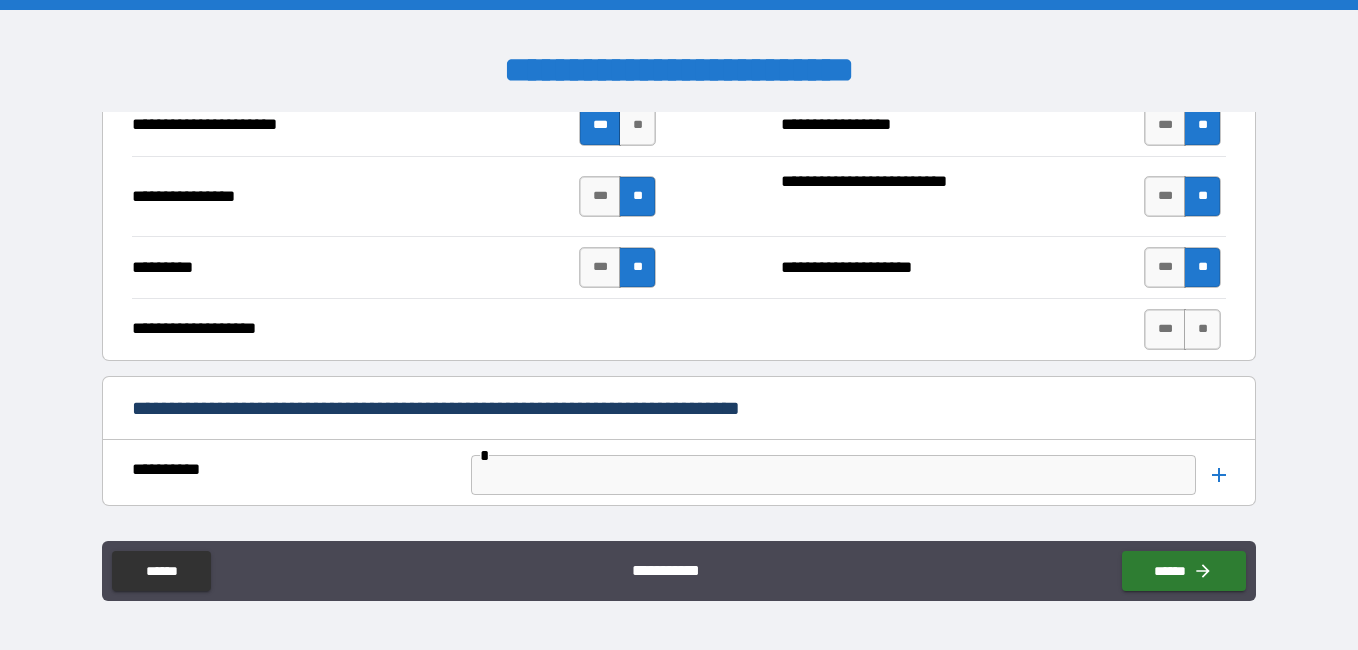 scroll, scrollTop: 4971, scrollLeft: 0, axis: vertical 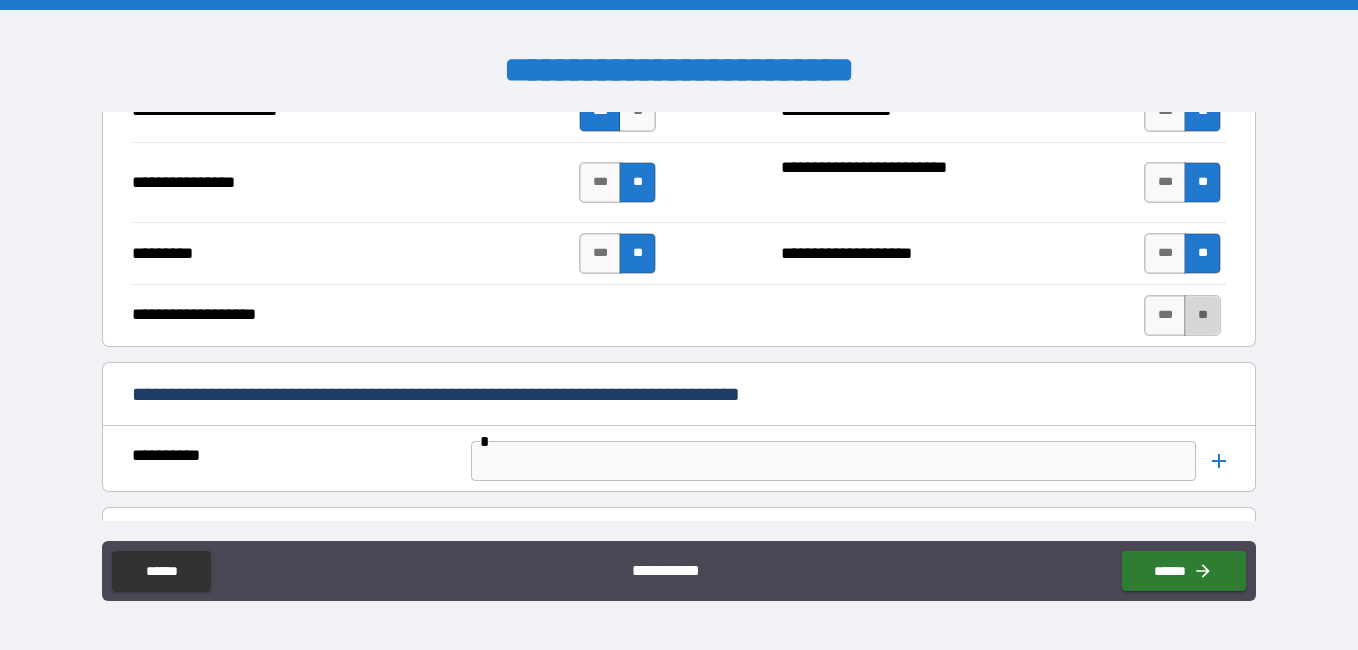 click on "**" at bounding box center (1202, 315) 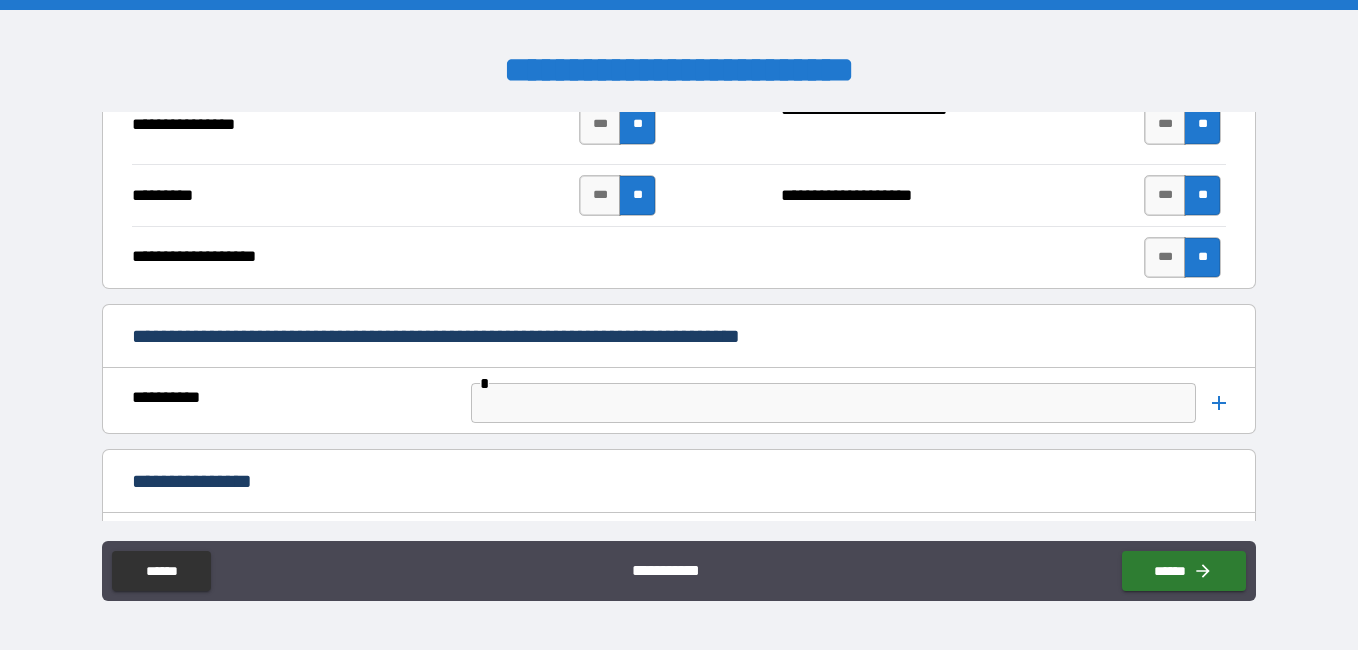 scroll, scrollTop: 5072, scrollLeft: 0, axis: vertical 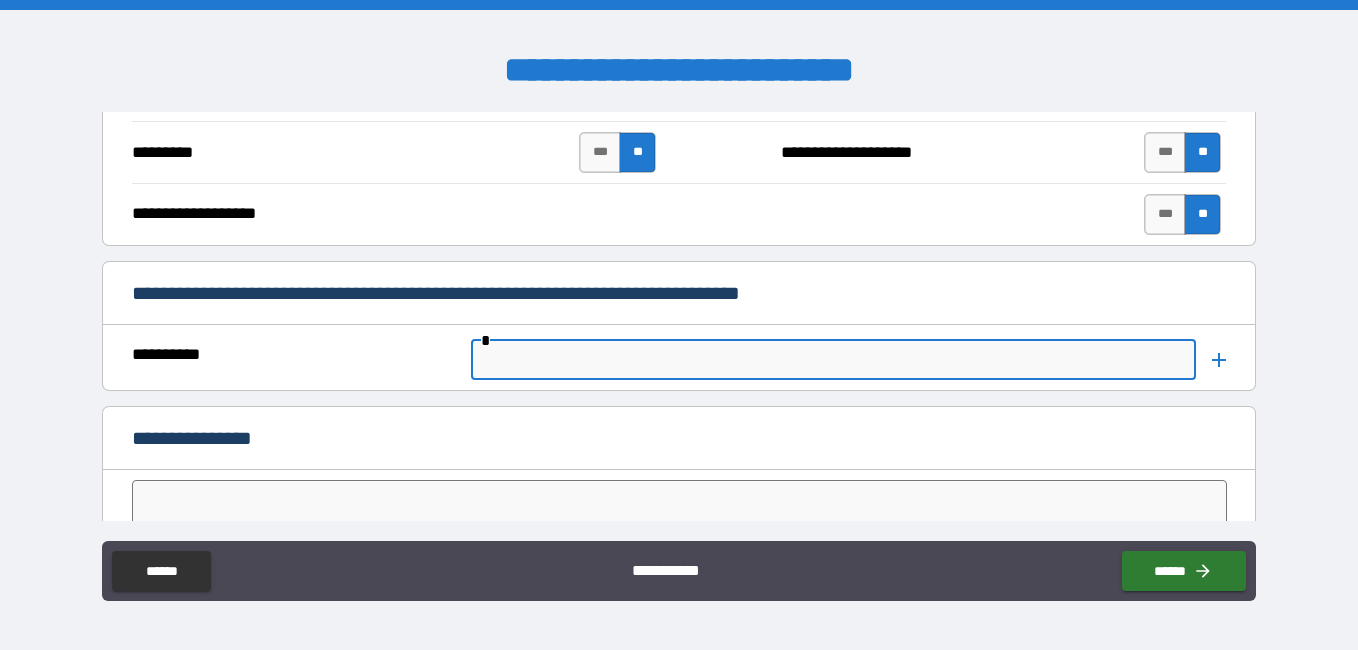 click at bounding box center [833, 360] 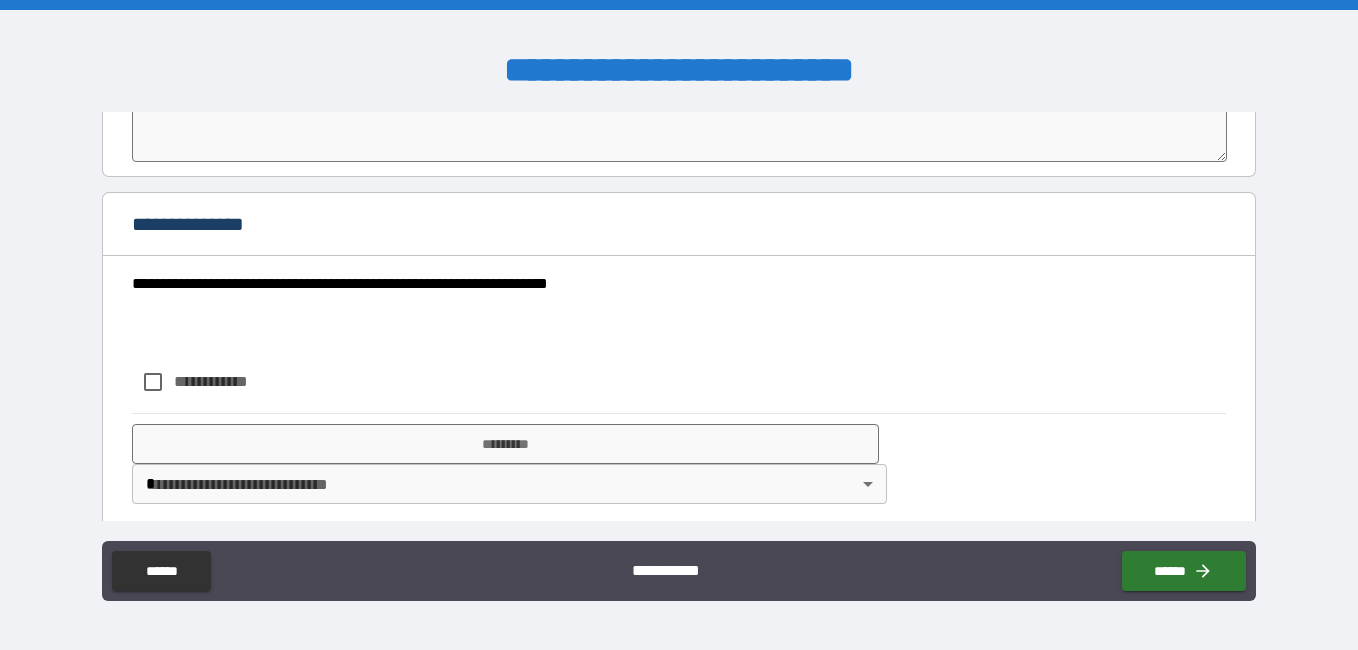 scroll, scrollTop: 5490, scrollLeft: 0, axis: vertical 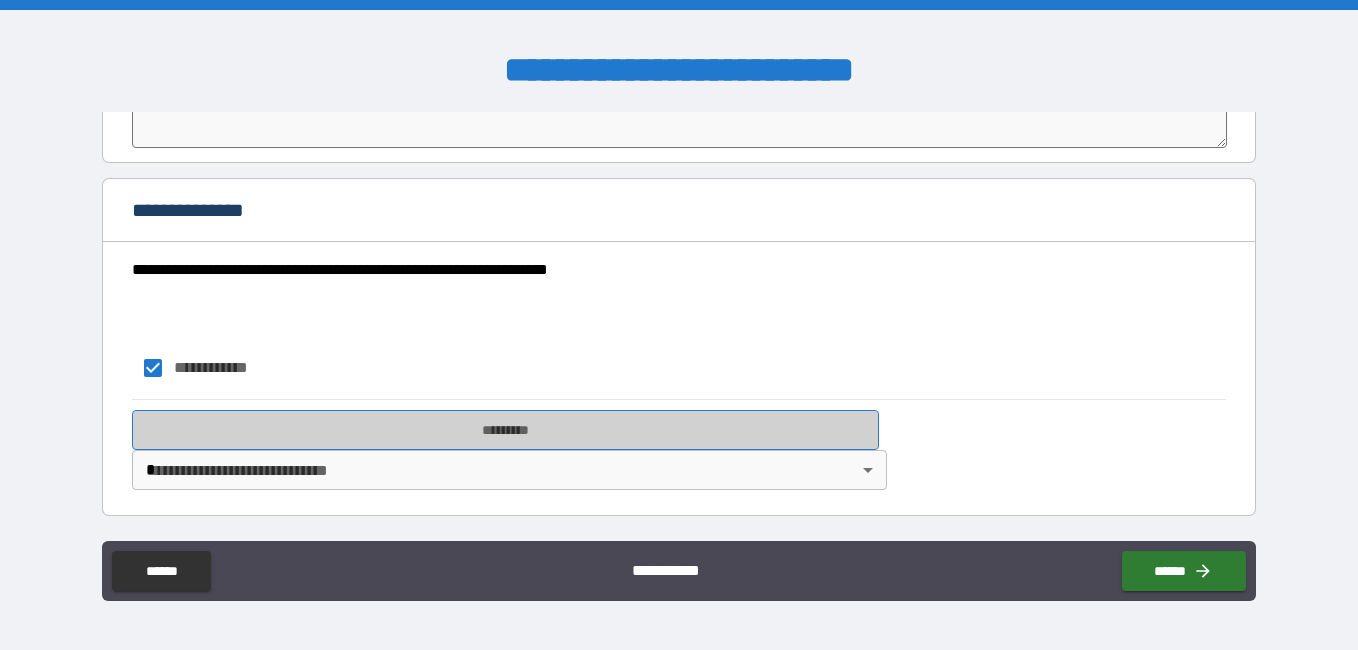 click on "*********" at bounding box center [505, 430] 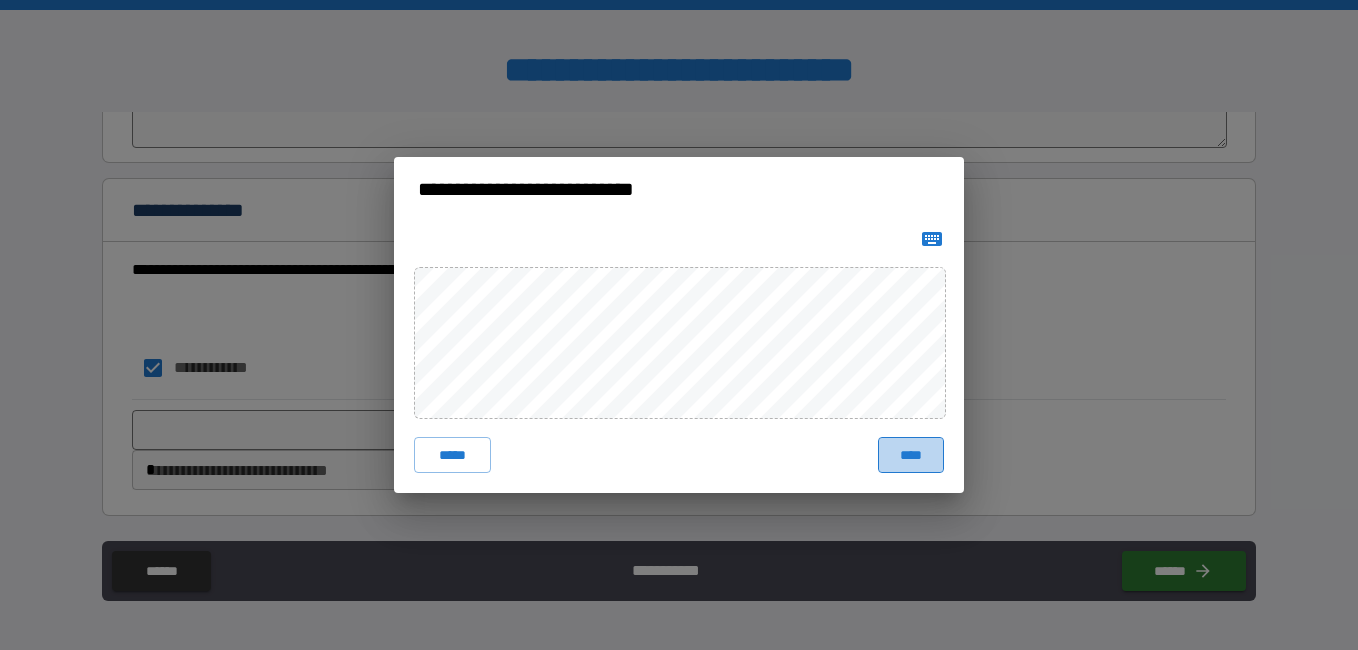 click on "****" at bounding box center (911, 455) 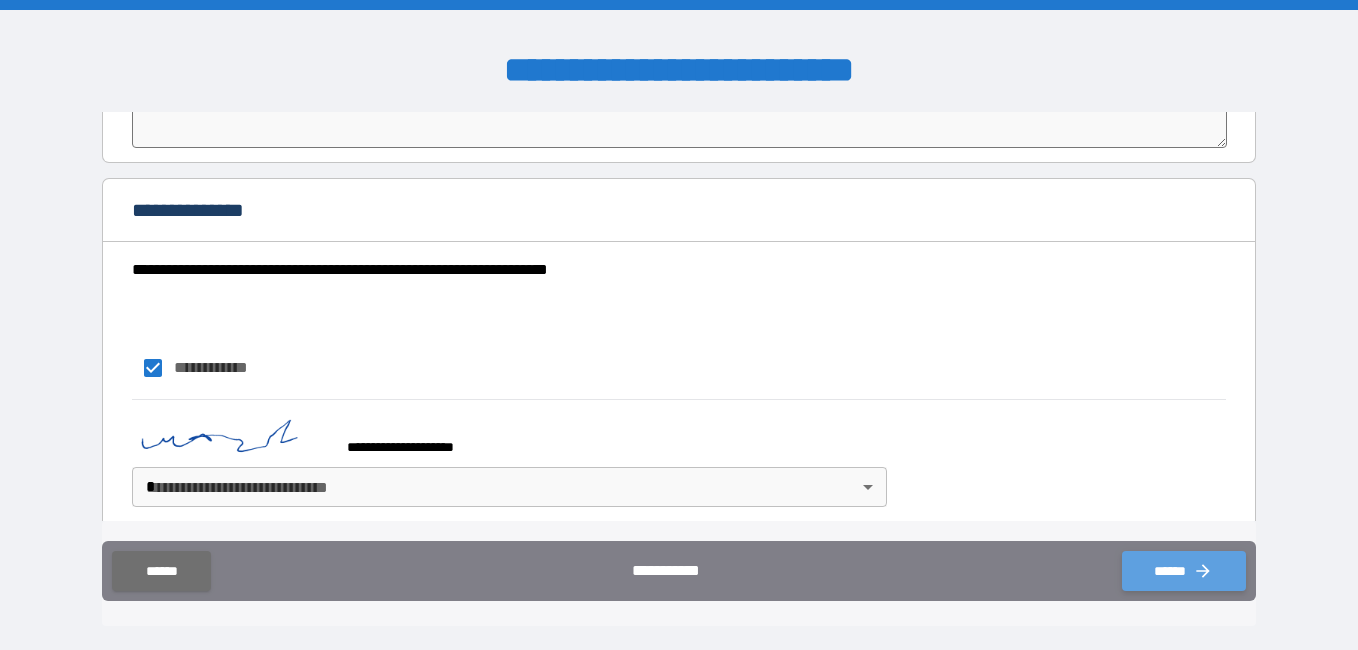 click on "******" at bounding box center (1184, 571) 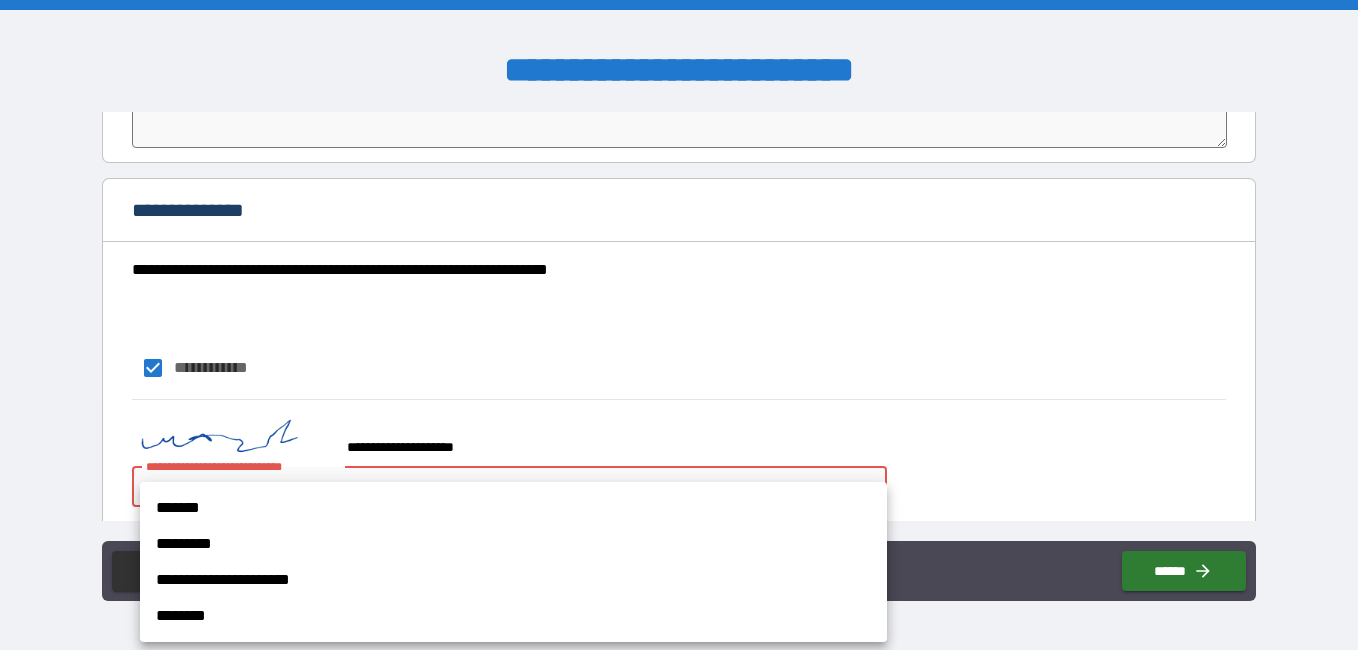 click on "**********" at bounding box center (679, 325) 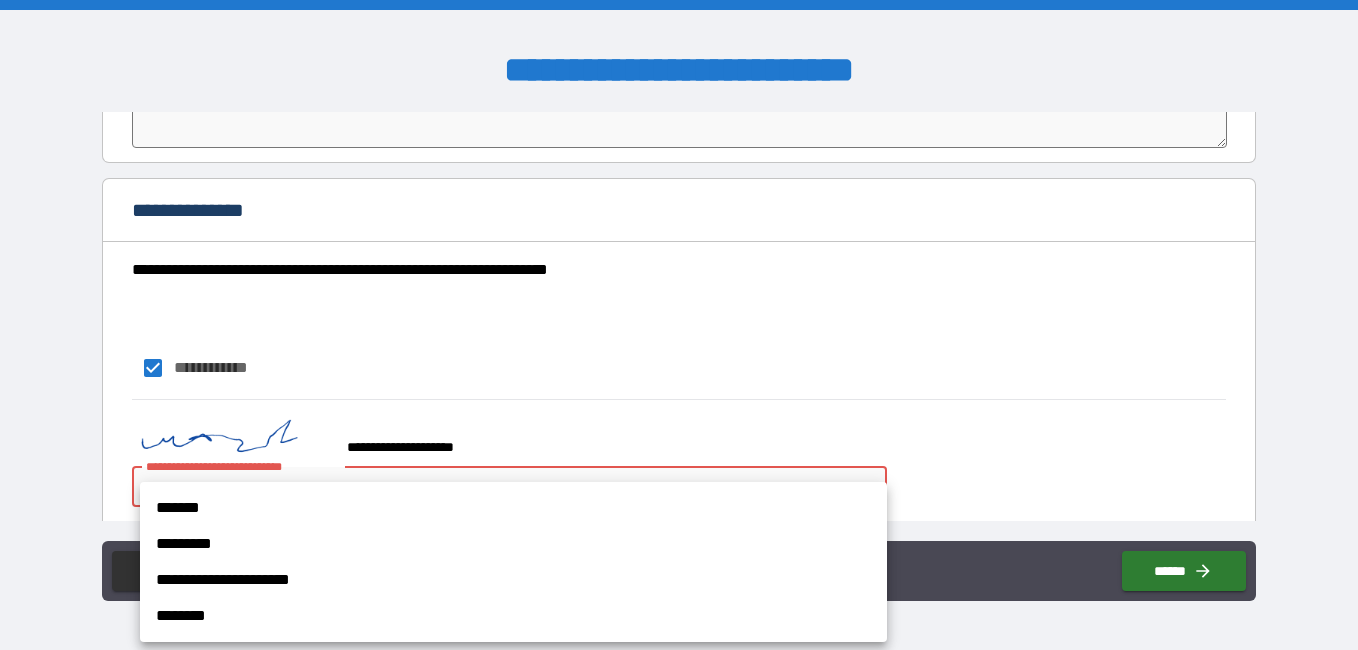 click on "*******" at bounding box center (513, 508) 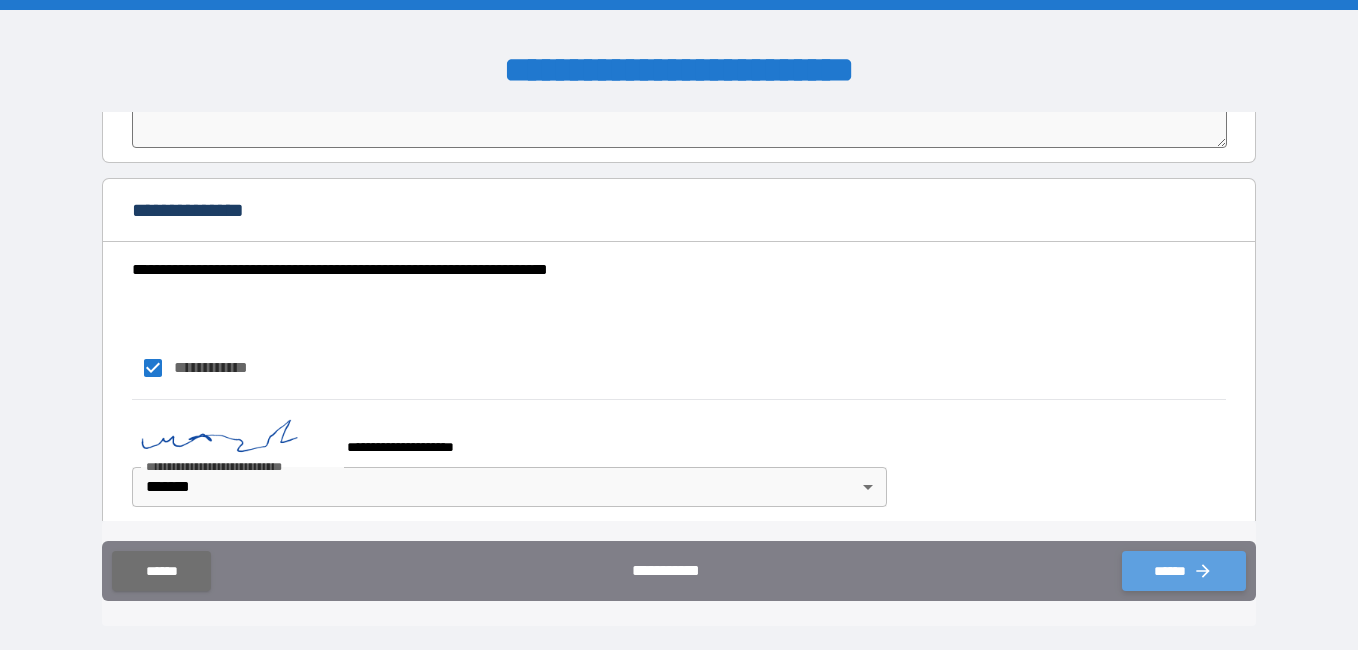 click on "******" at bounding box center (1184, 571) 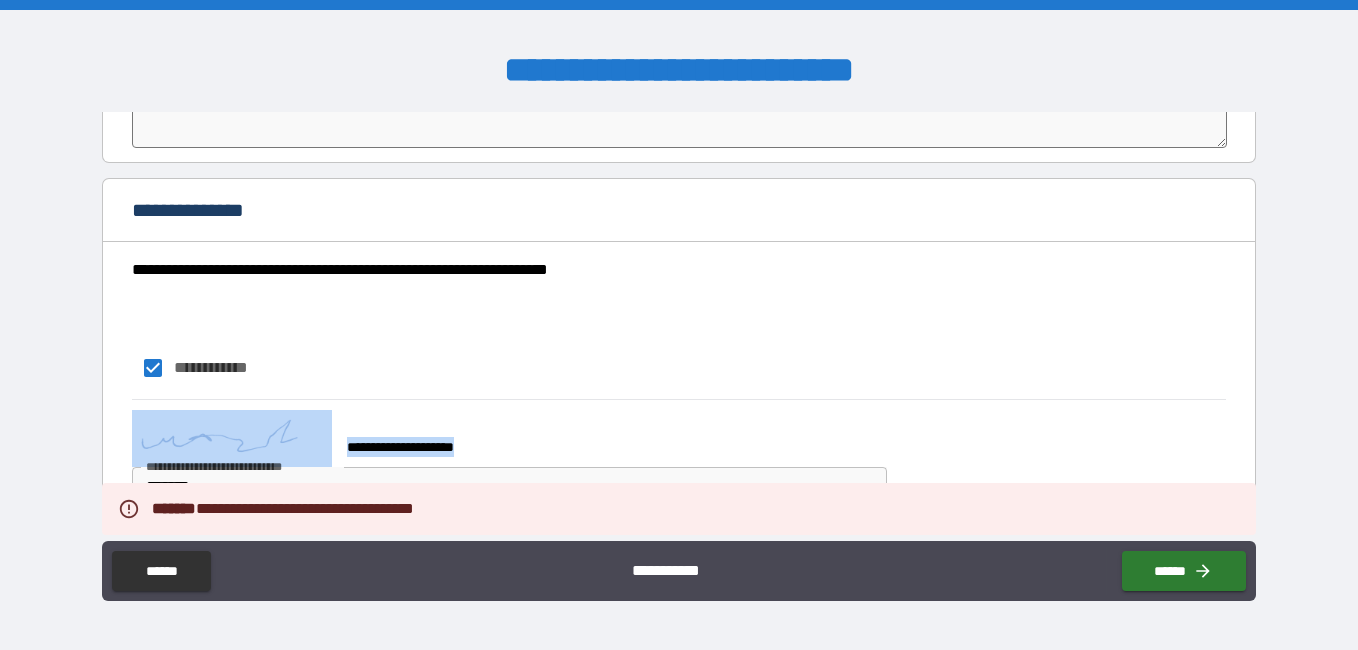 drag, startPoint x: 1243, startPoint y: 435, endPoint x: 1244, endPoint y: 373, distance: 62.008064 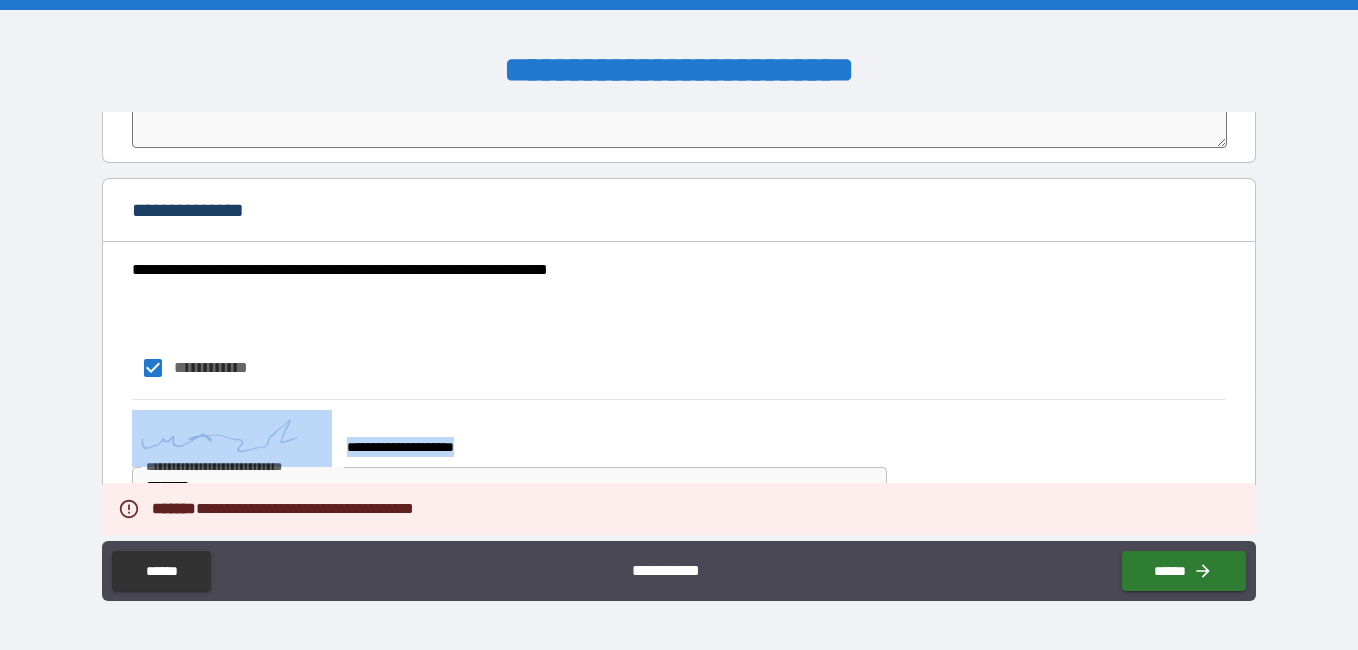 click on "**********" at bounding box center (505, 438) 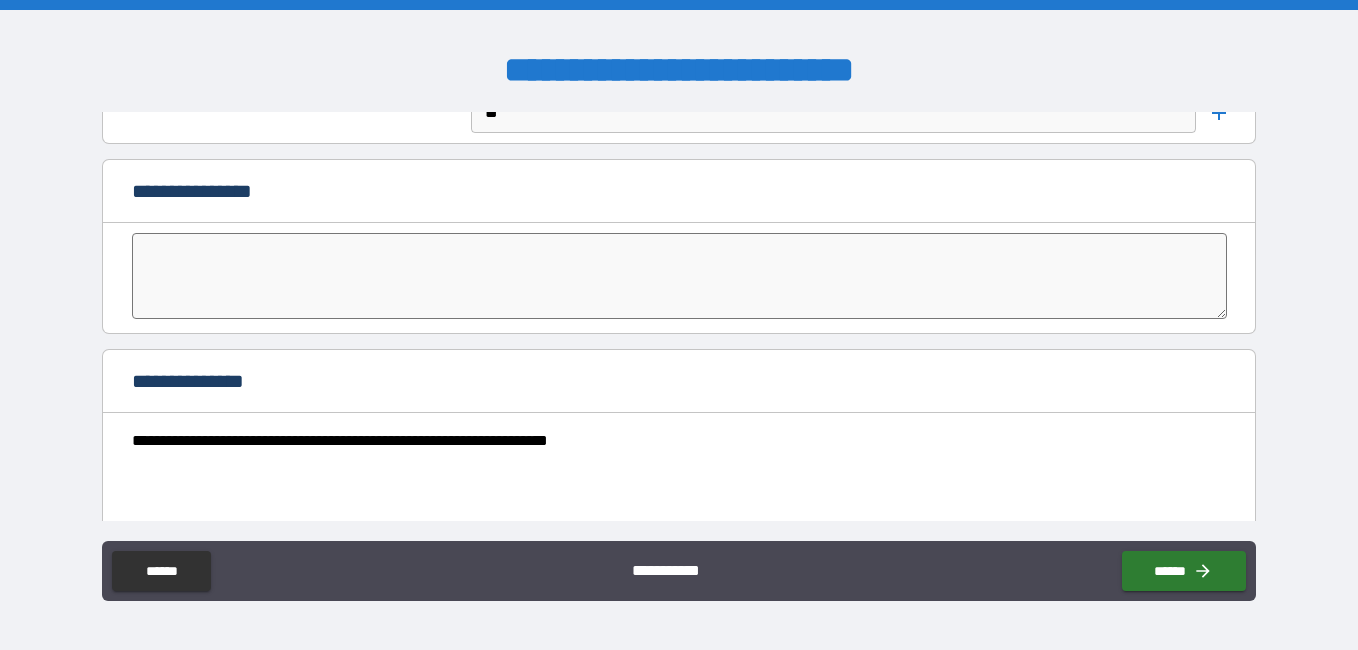 scroll, scrollTop: 5218, scrollLeft: 0, axis: vertical 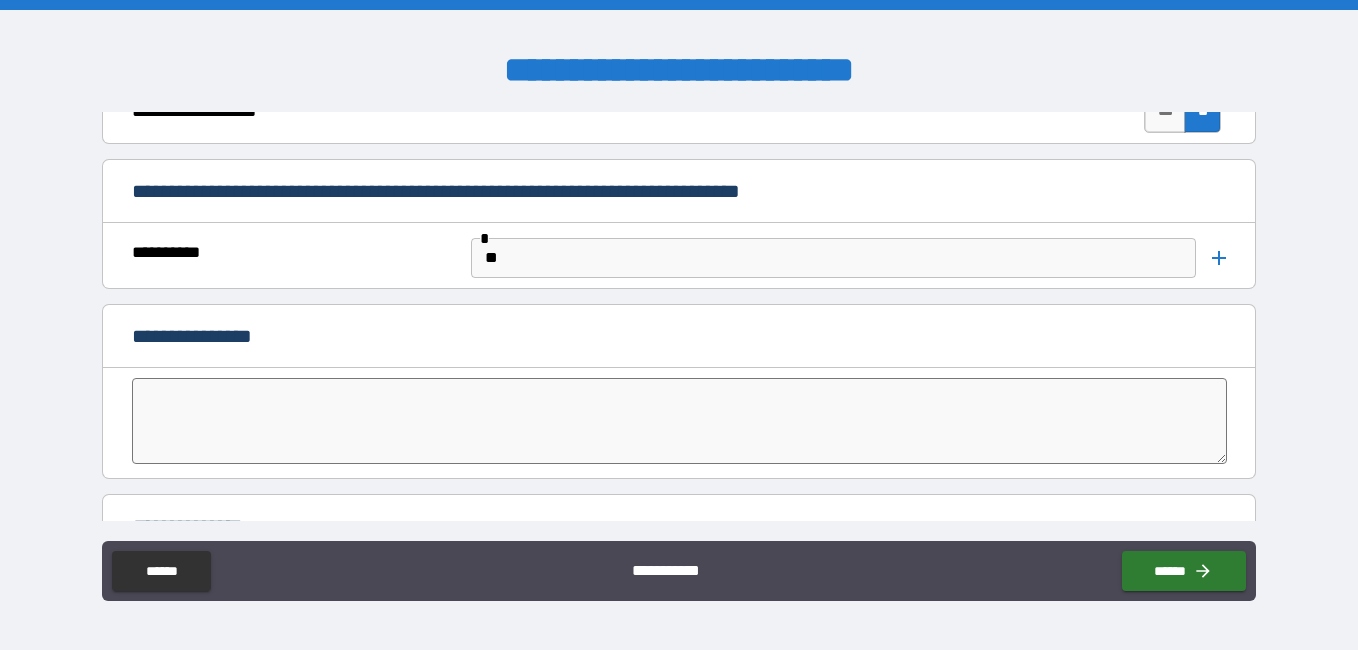 click at bounding box center [680, 421] 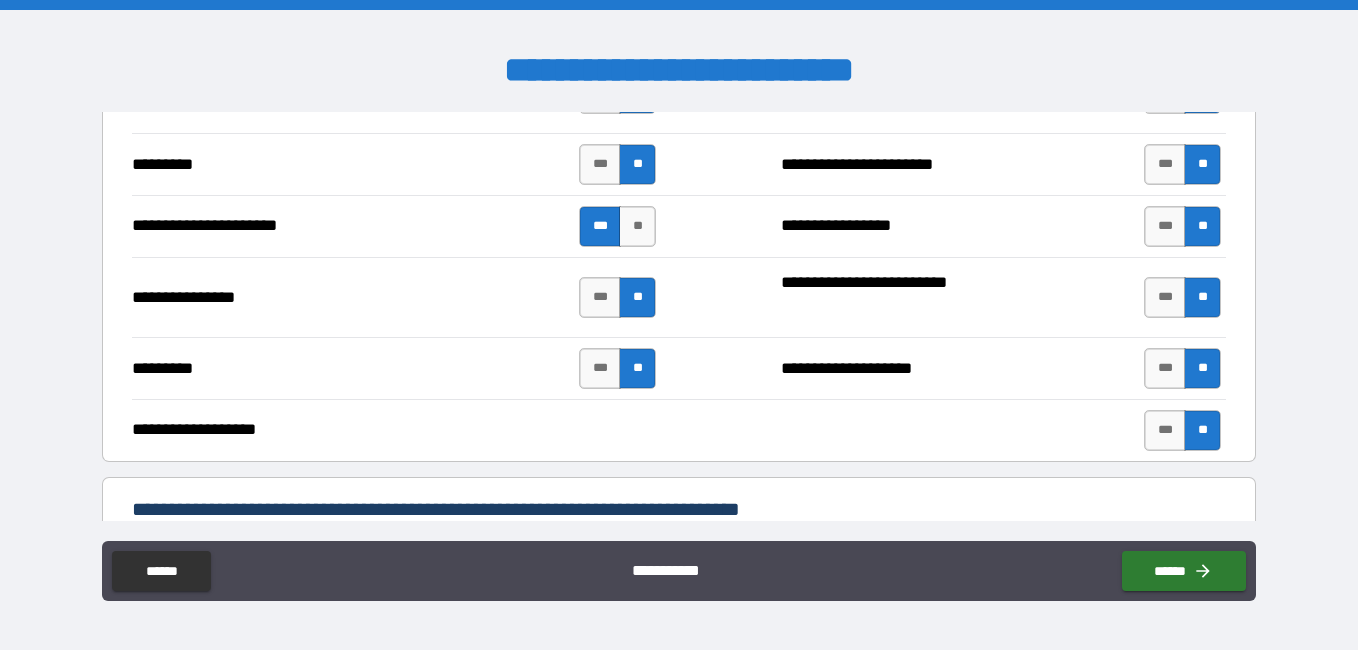 scroll, scrollTop: 5507, scrollLeft: 0, axis: vertical 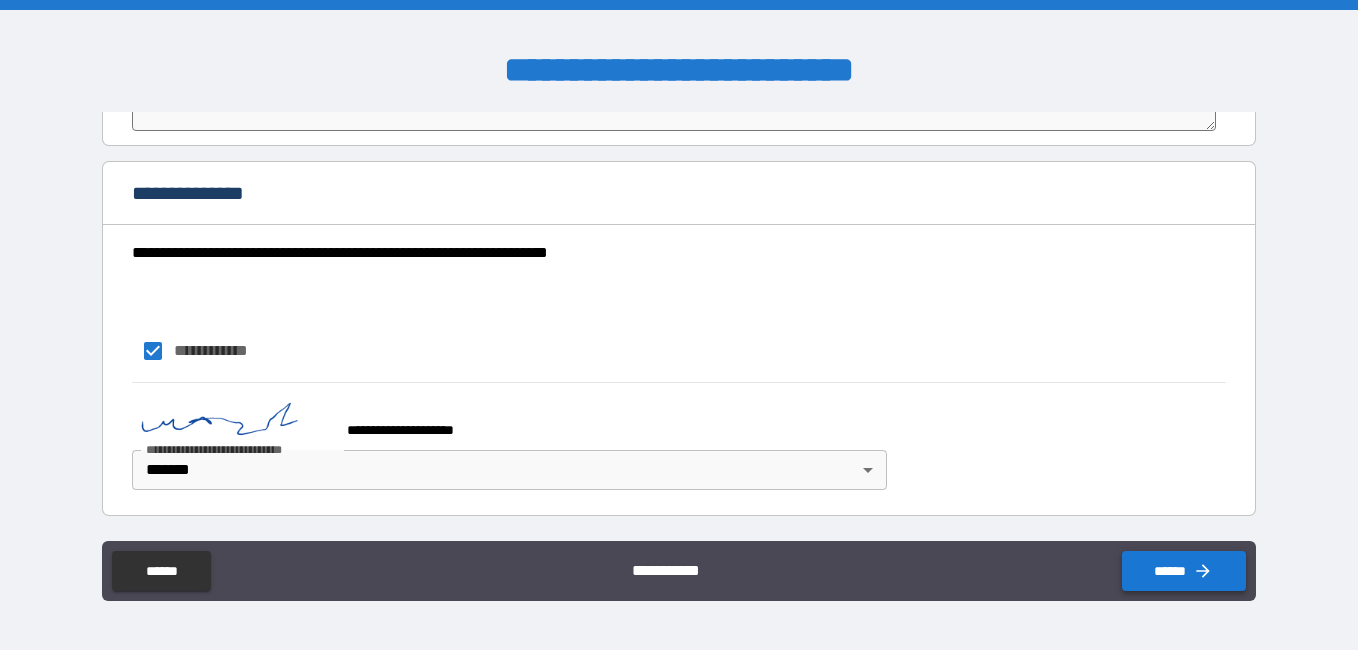 click on "******" at bounding box center (1184, 571) 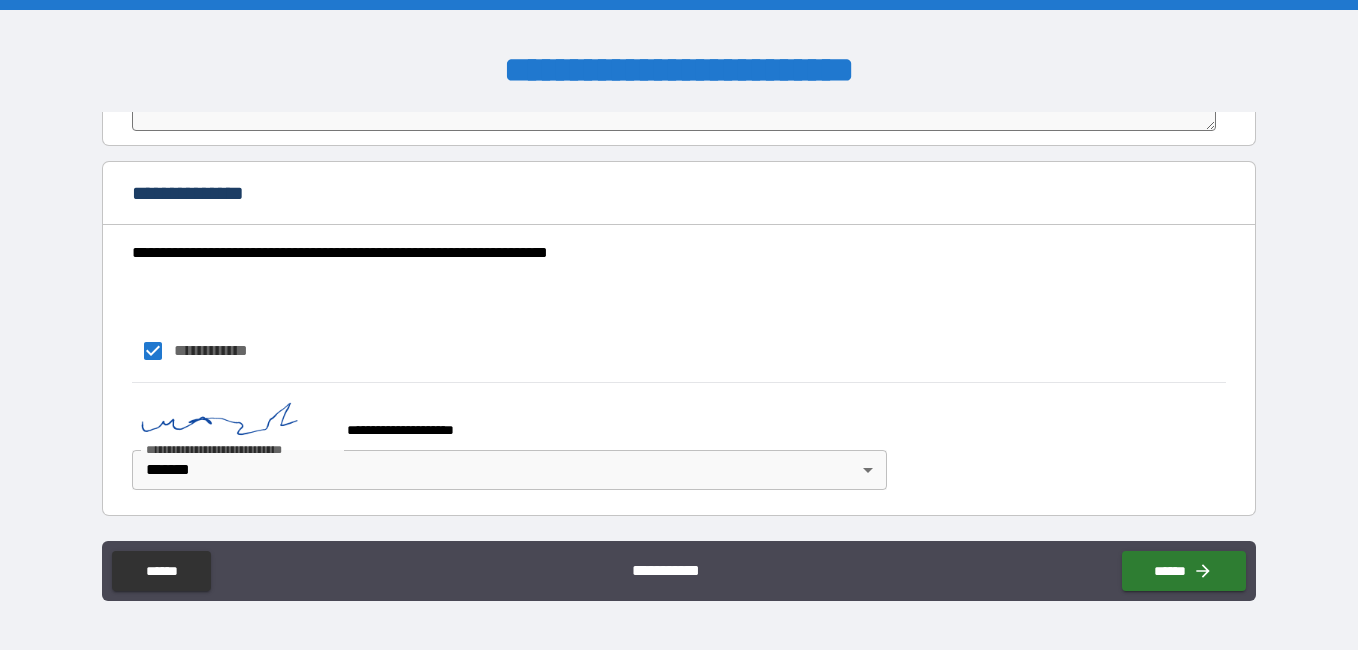 click on "**********" at bounding box center (679, 272) 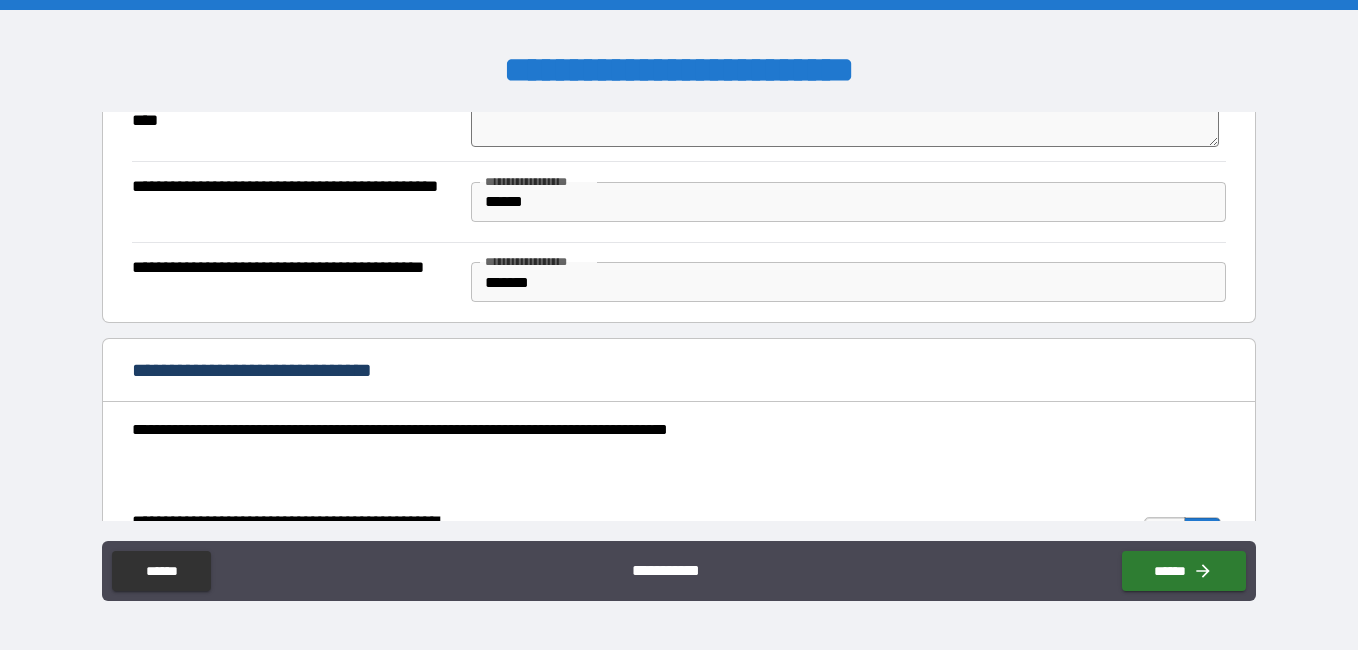 scroll, scrollTop: 0, scrollLeft: 0, axis: both 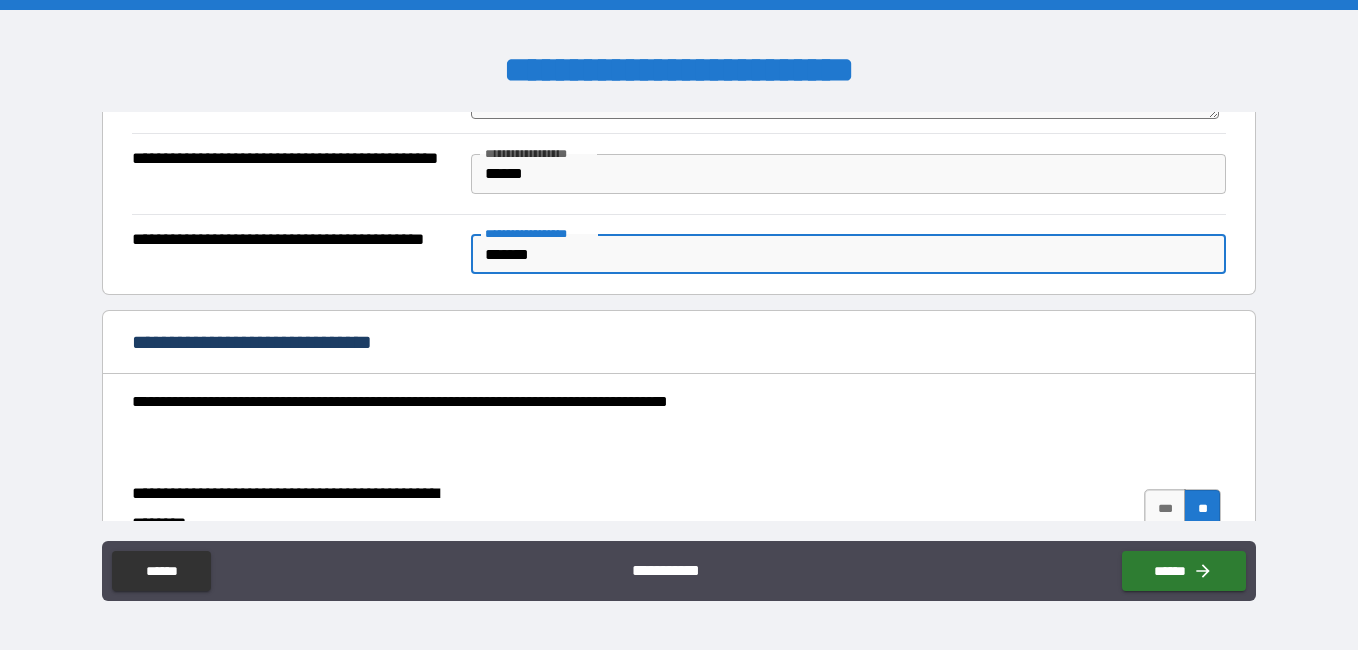 click on "*******" at bounding box center (848, 254) 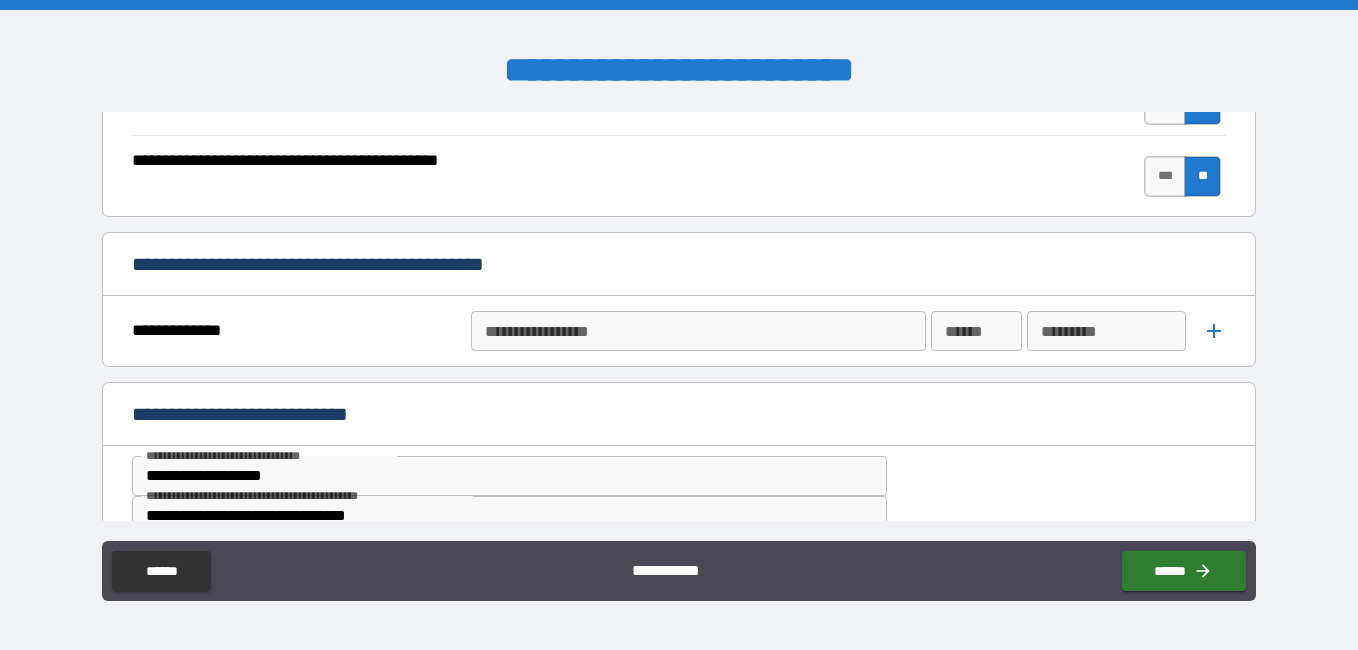 scroll, scrollTop: 1503, scrollLeft: 0, axis: vertical 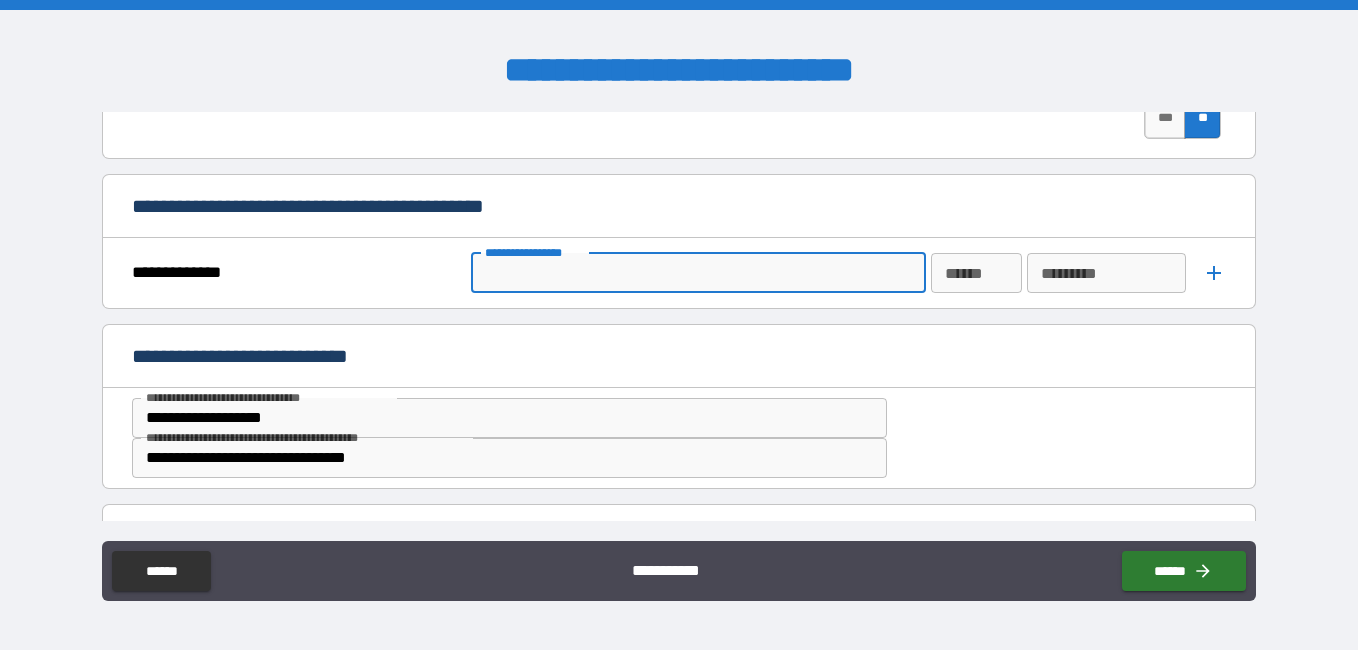click on "**********" at bounding box center [697, 273] 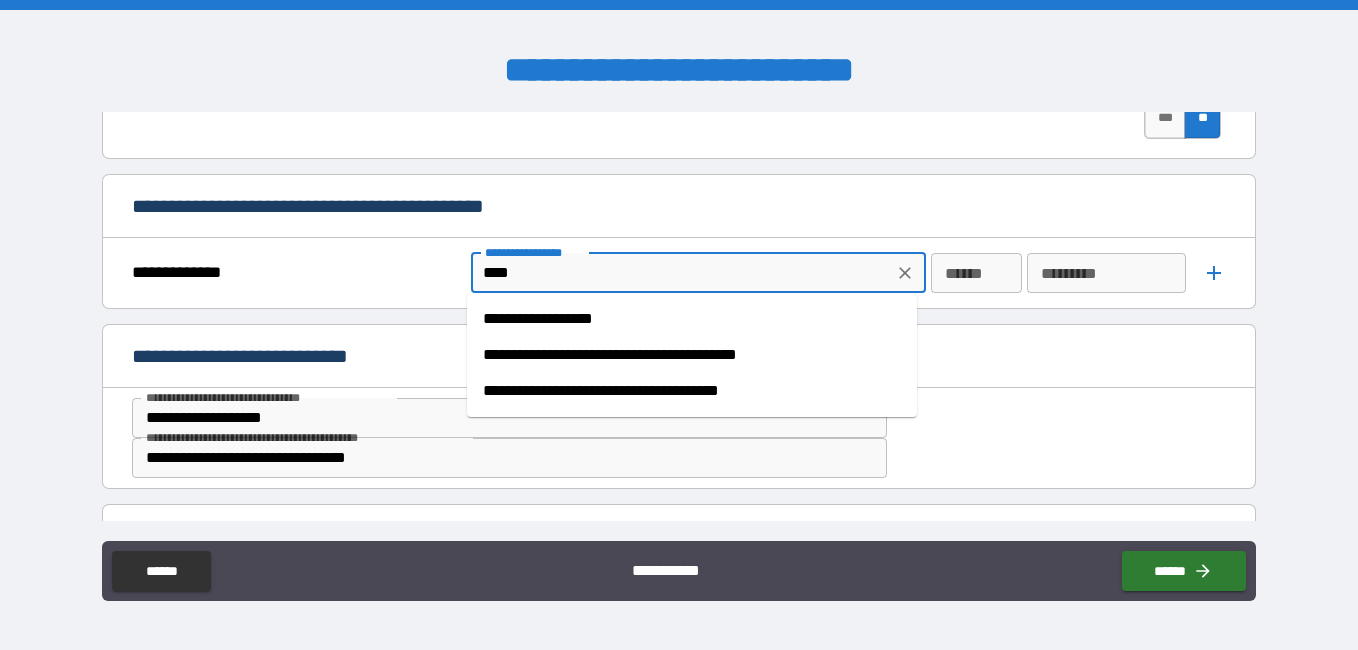 click on "**********" at bounding box center [692, 319] 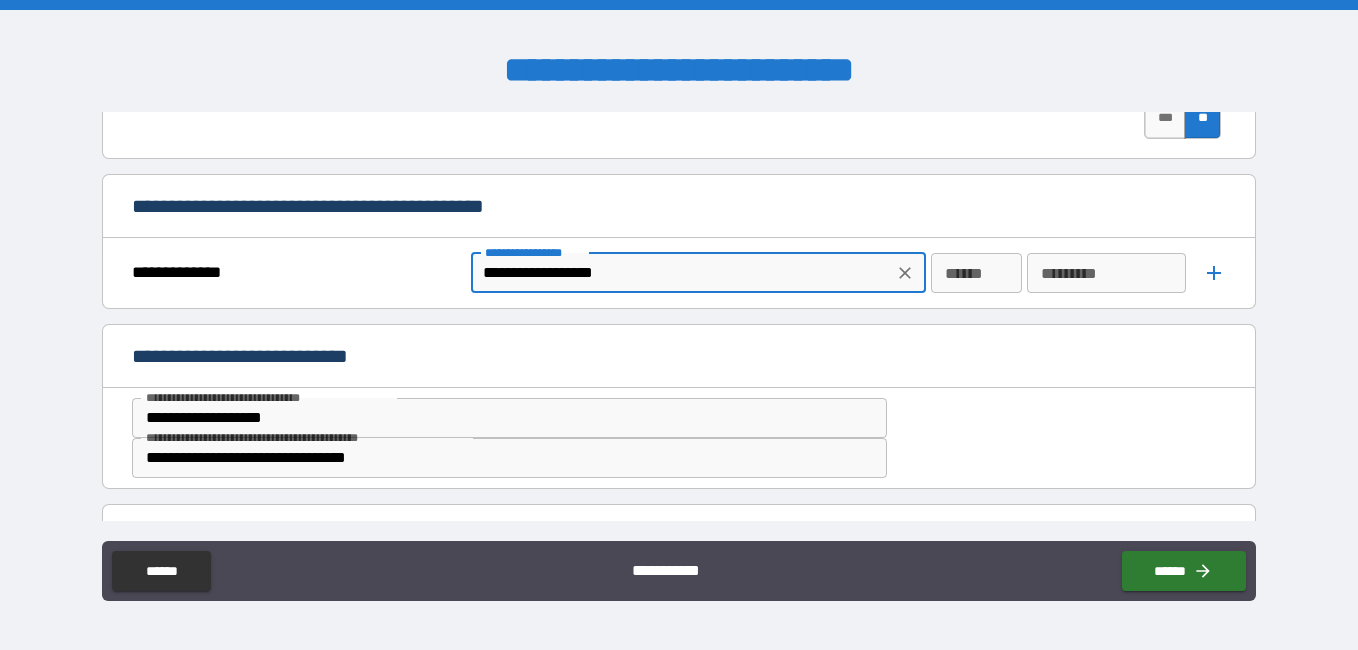 click on "******" at bounding box center (976, 273) 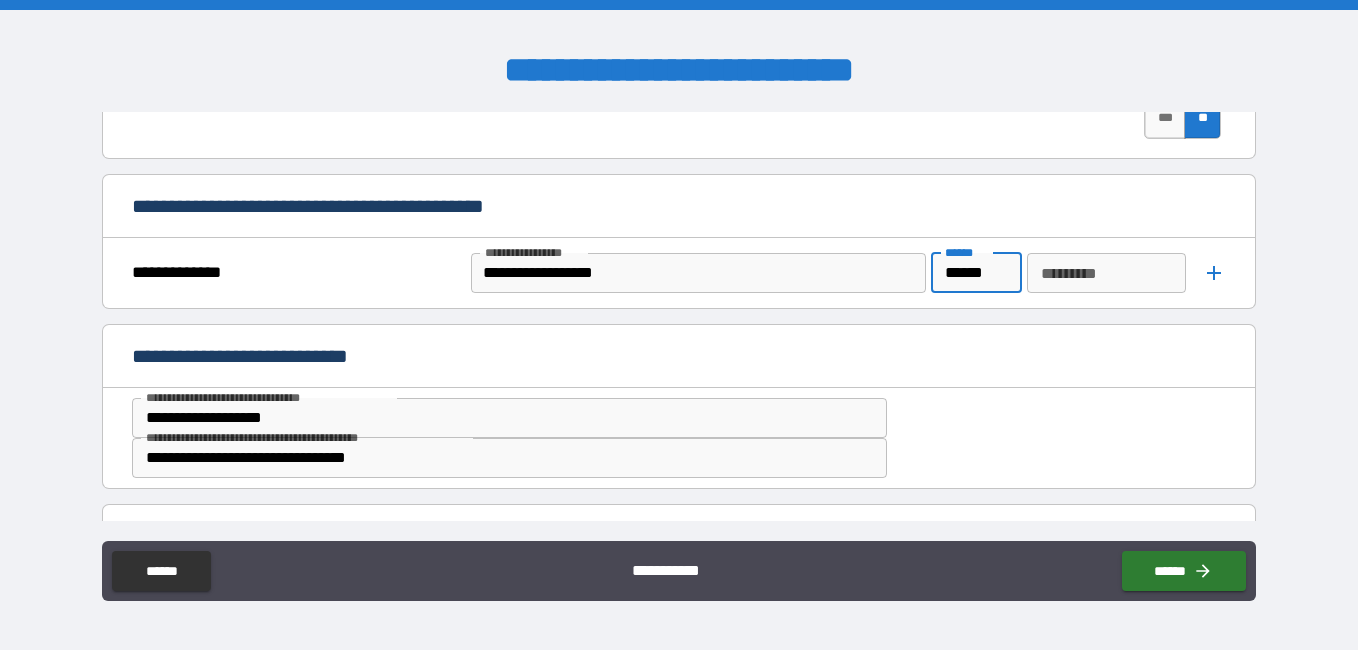 click on "********* *********" at bounding box center (1106, 273) 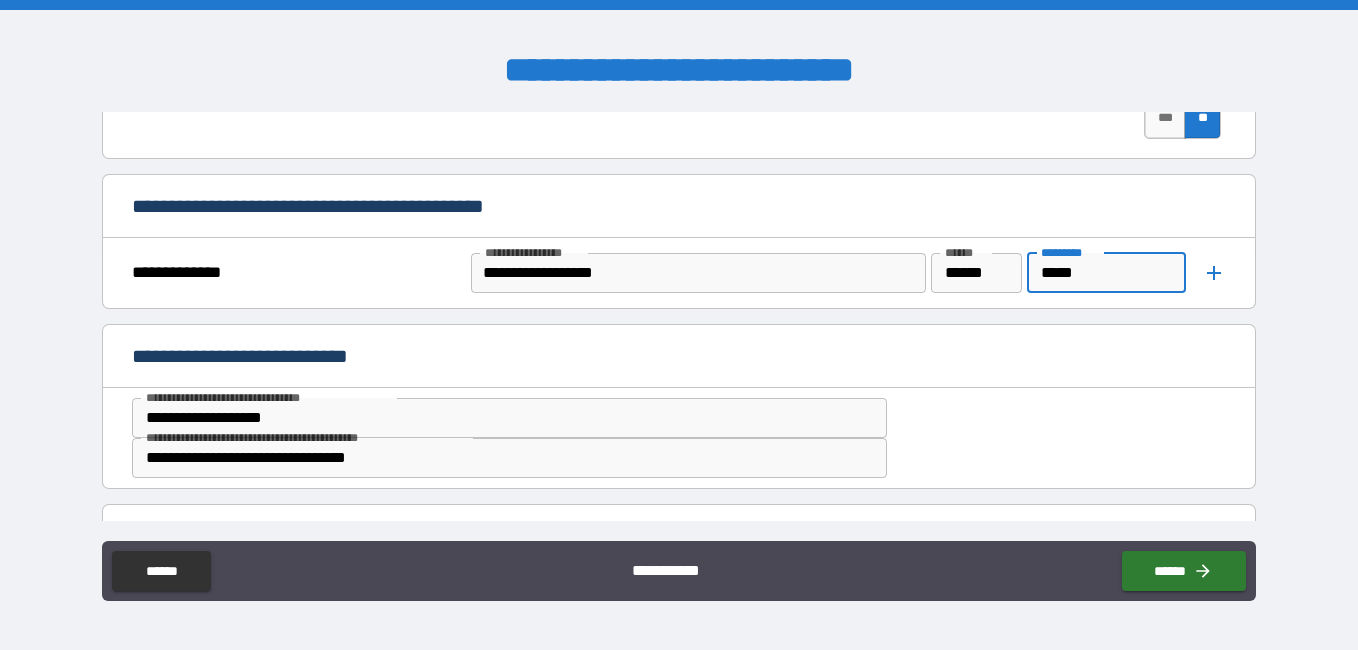 click 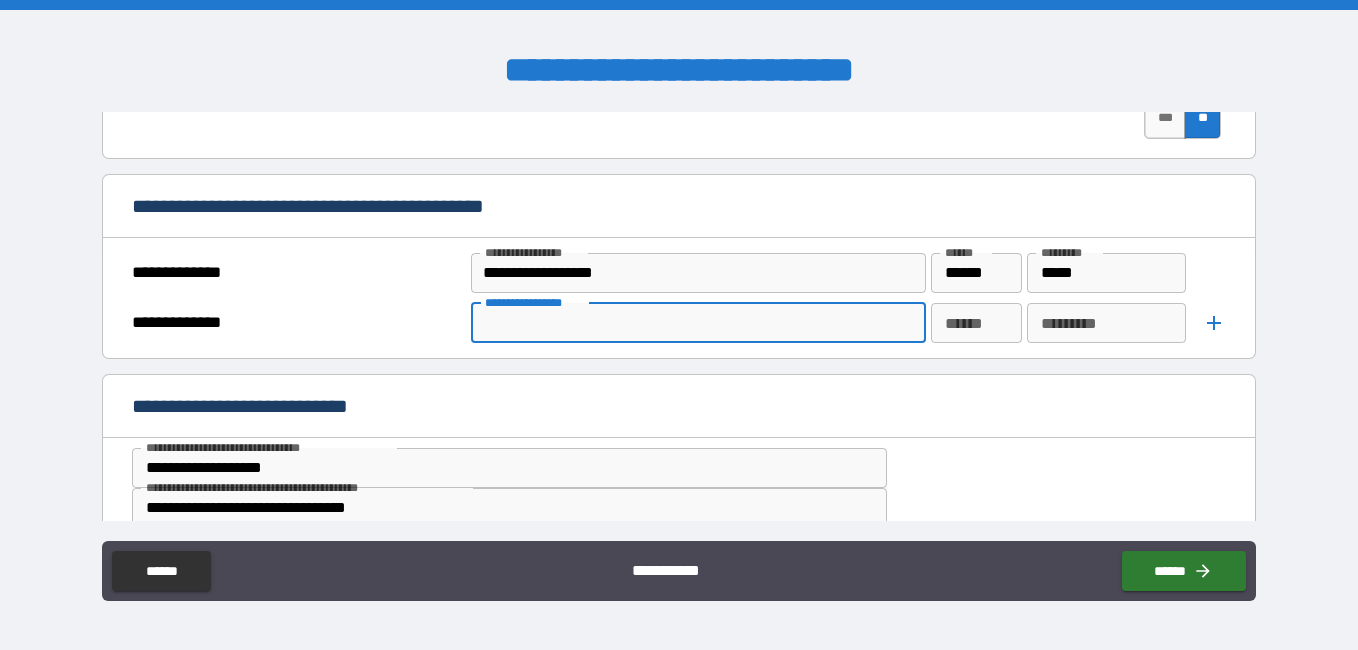 click on "**********" at bounding box center (698, 323) 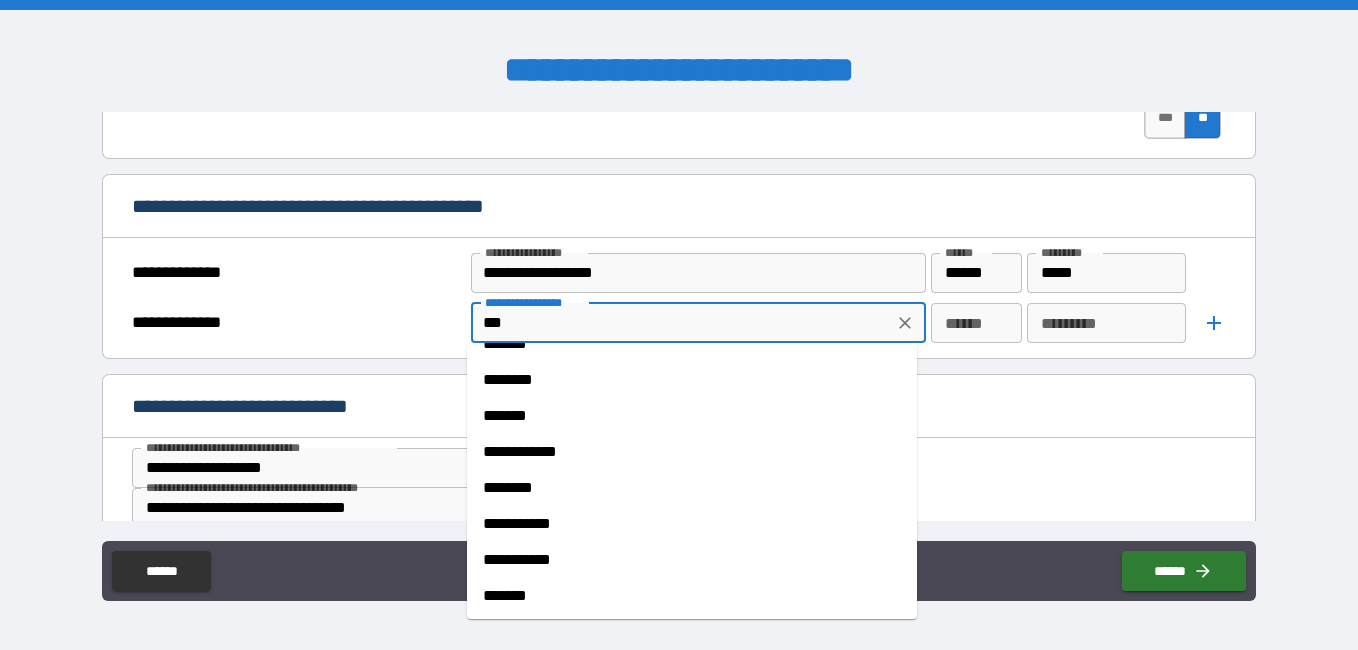 scroll, scrollTop: 388, scrollLeft: 0, axis: vertical 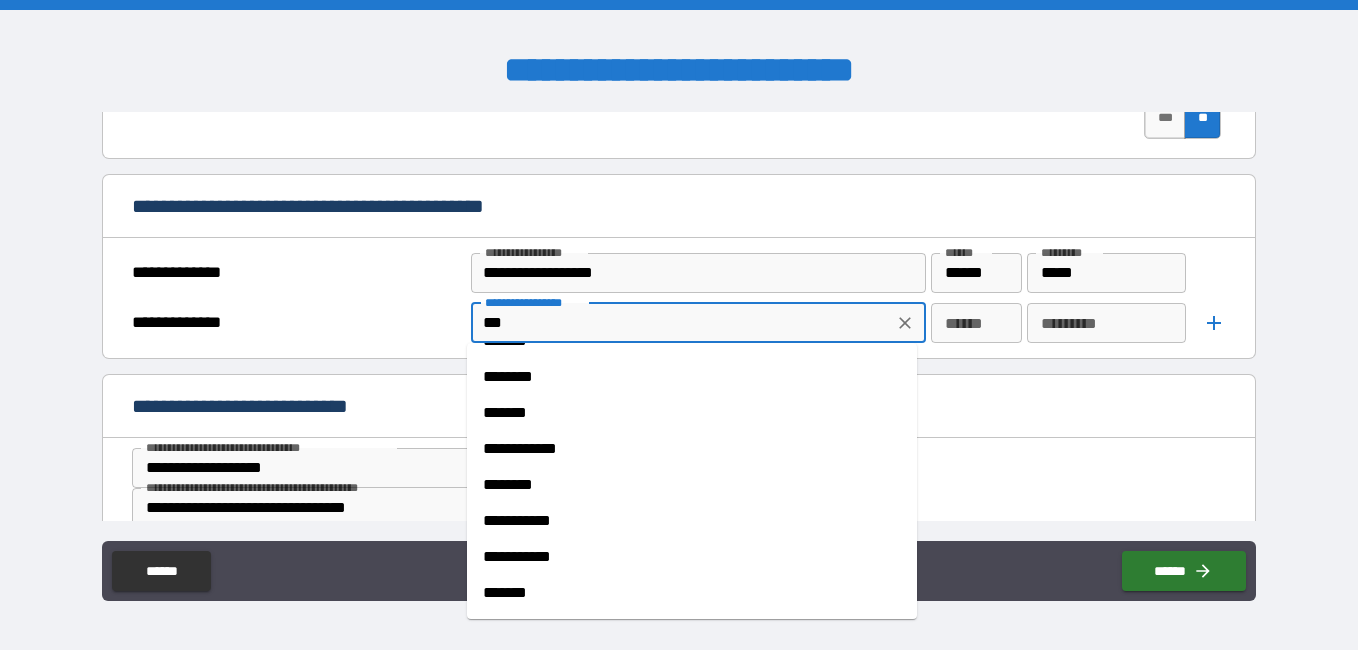 click on "**********" at bounding box center [684, 521] 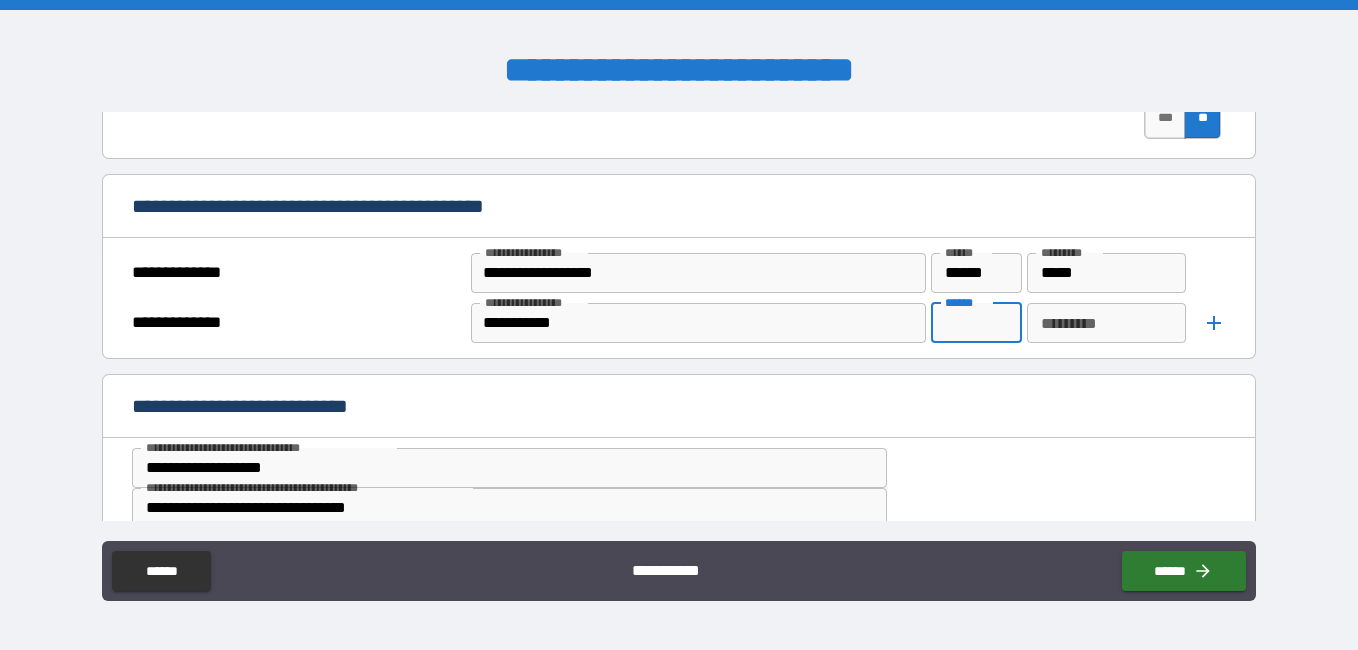 click on "******" at bounding box center (976, 323) 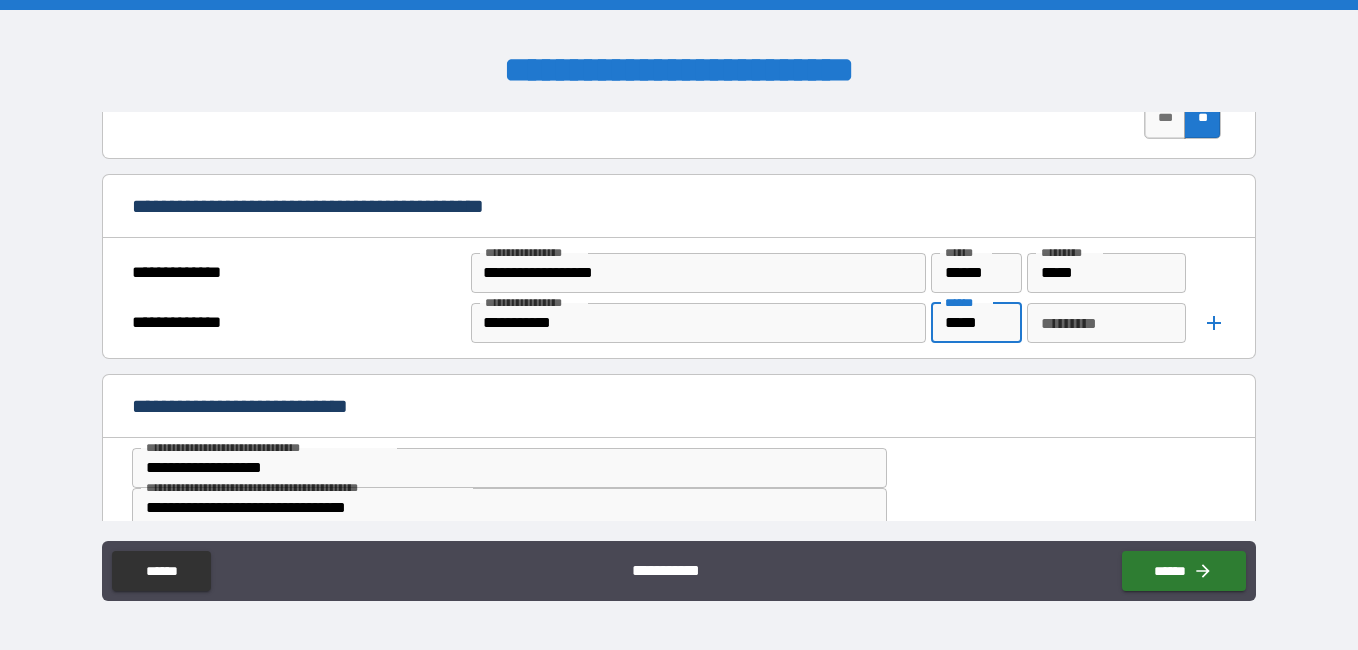 click on "********* *********" at bounding box center [1106, 323] 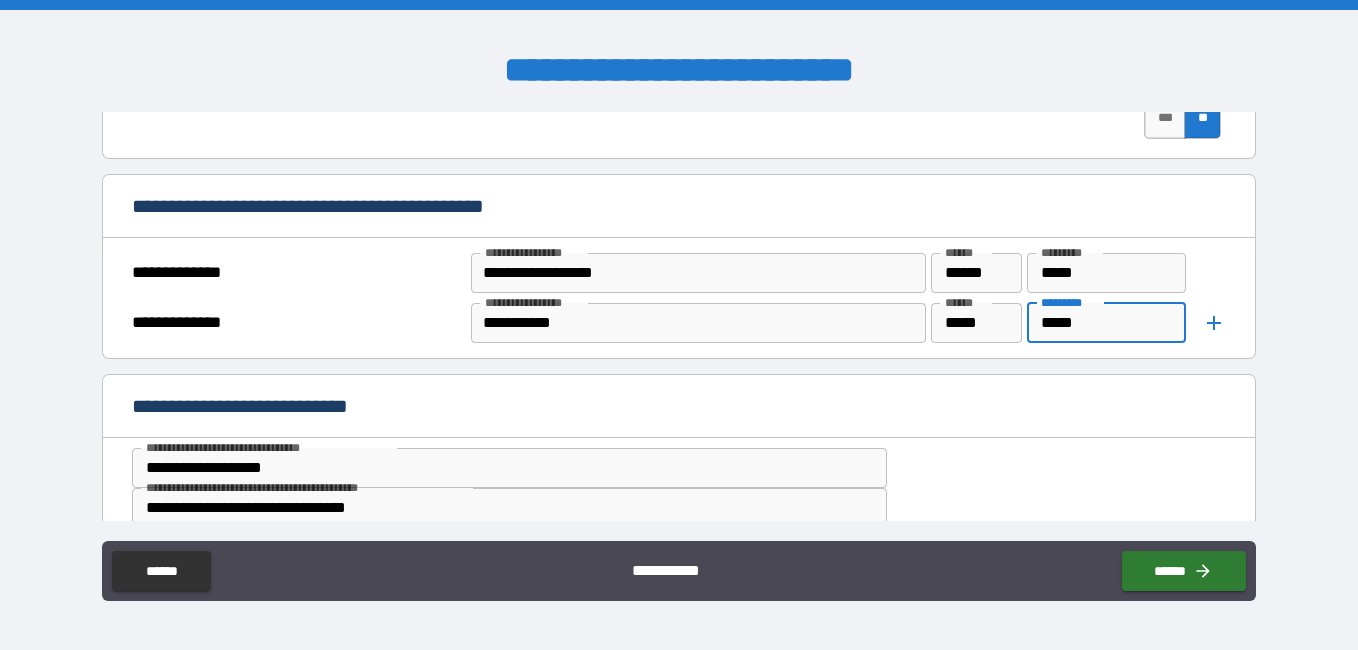 click 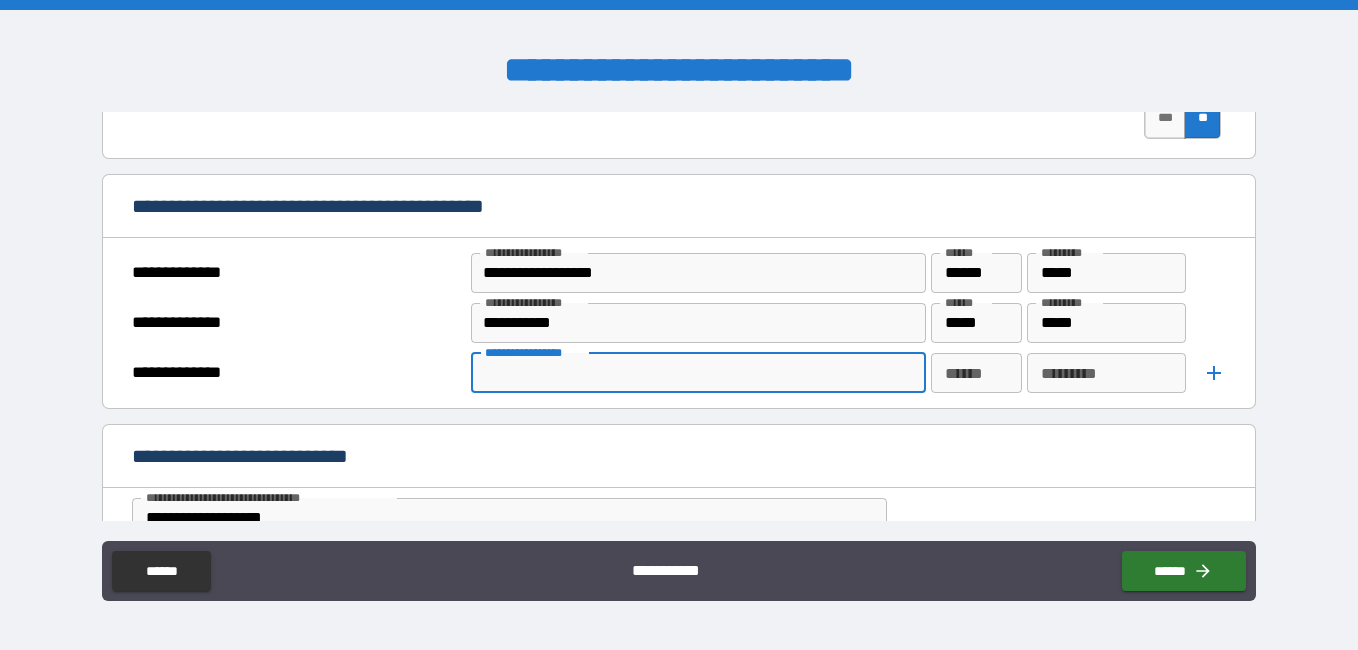 click on "**********" at bounding box center (697, 373) 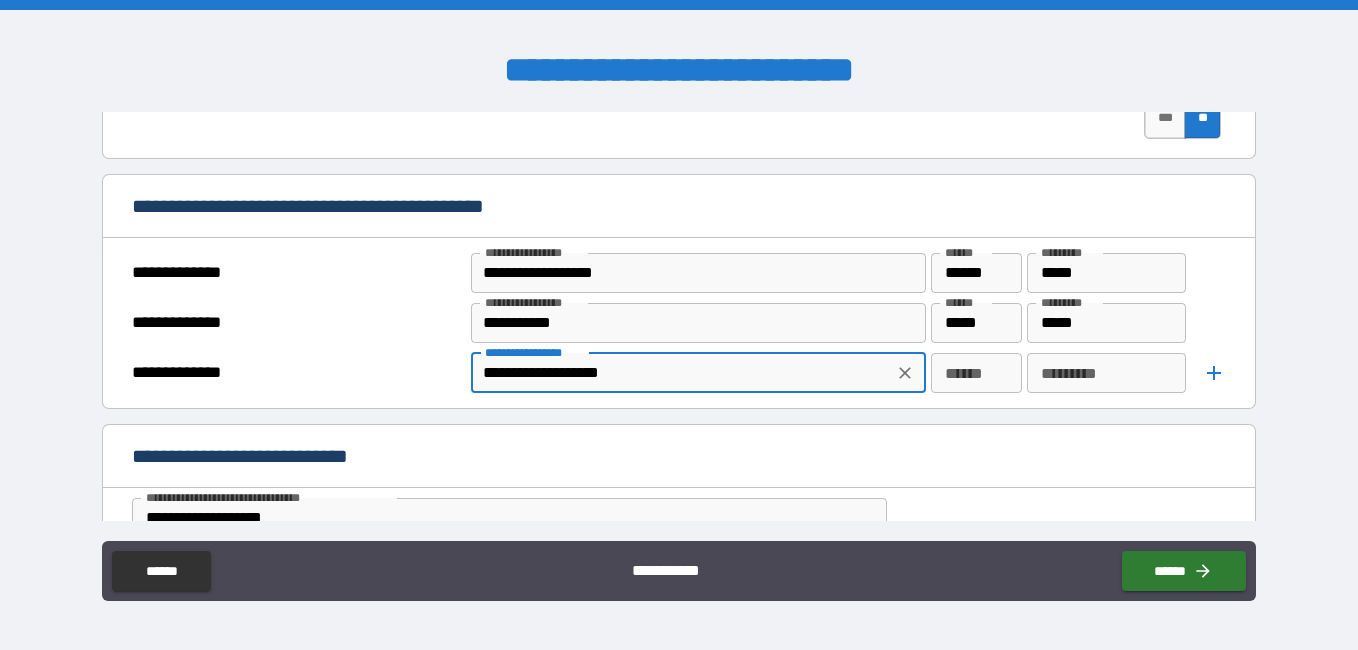 click on "******" at bounding box center (976, 373) 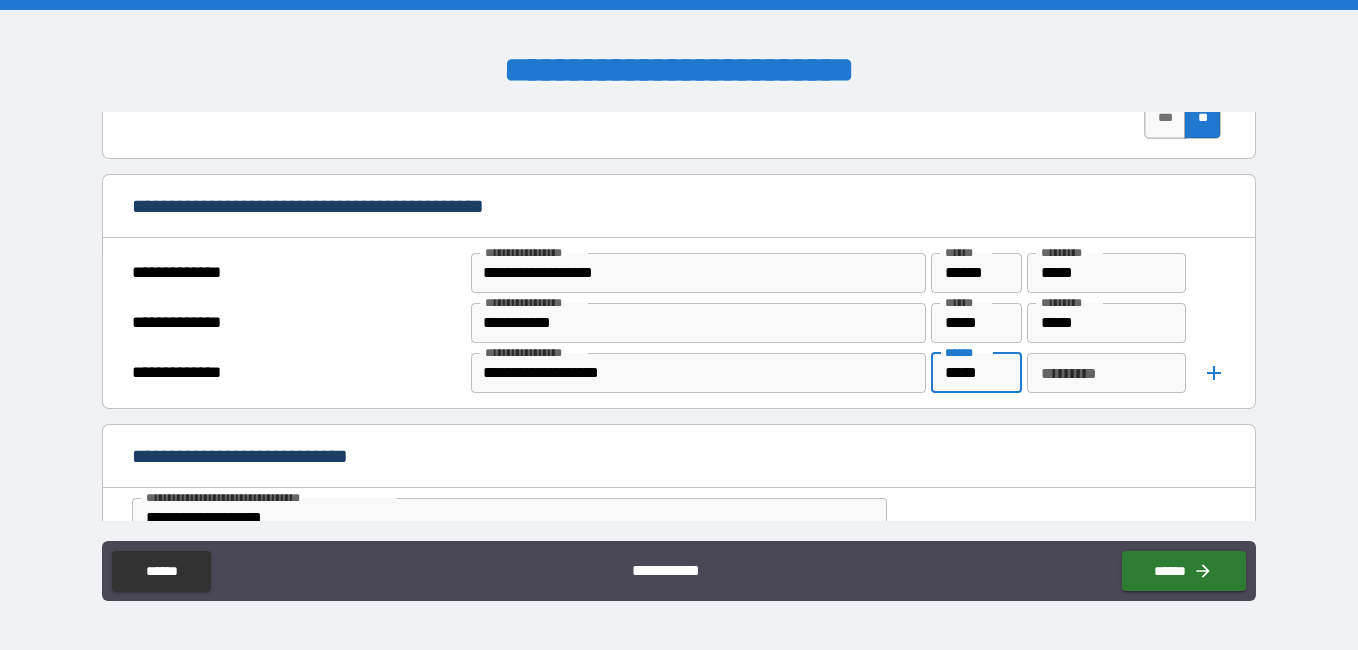 click on "********* *********" at bounding box center [1106, 373] 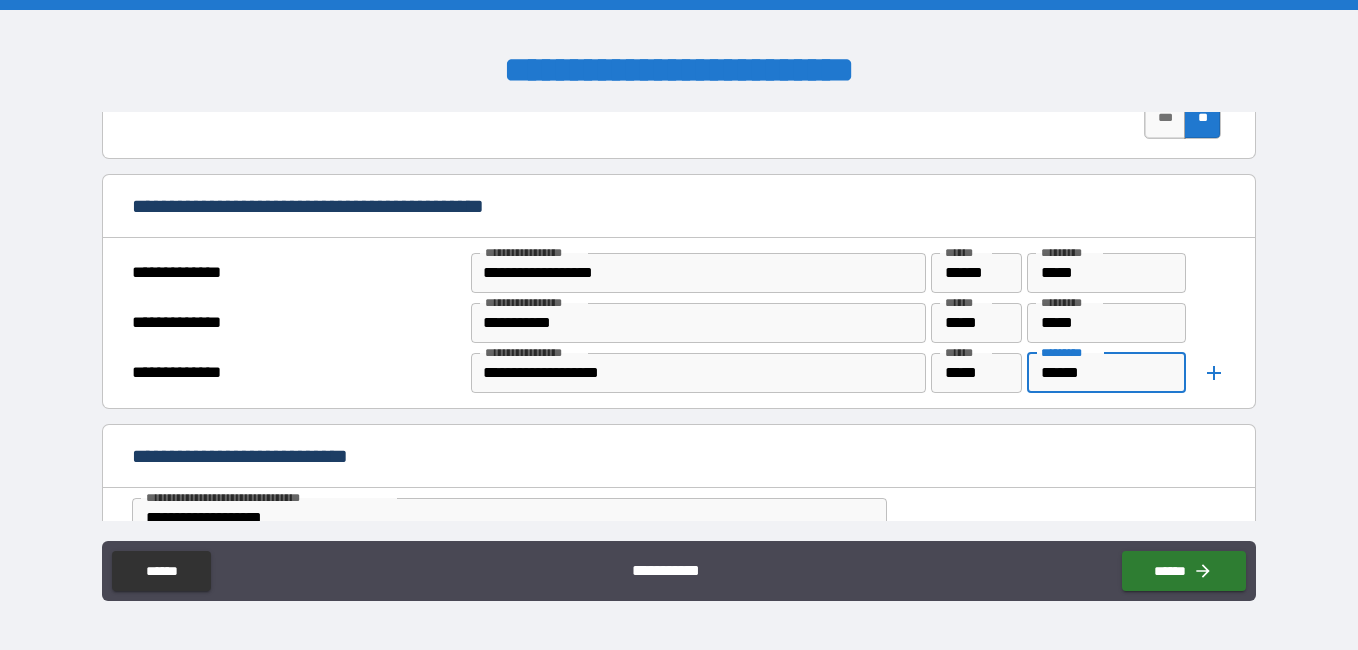 click 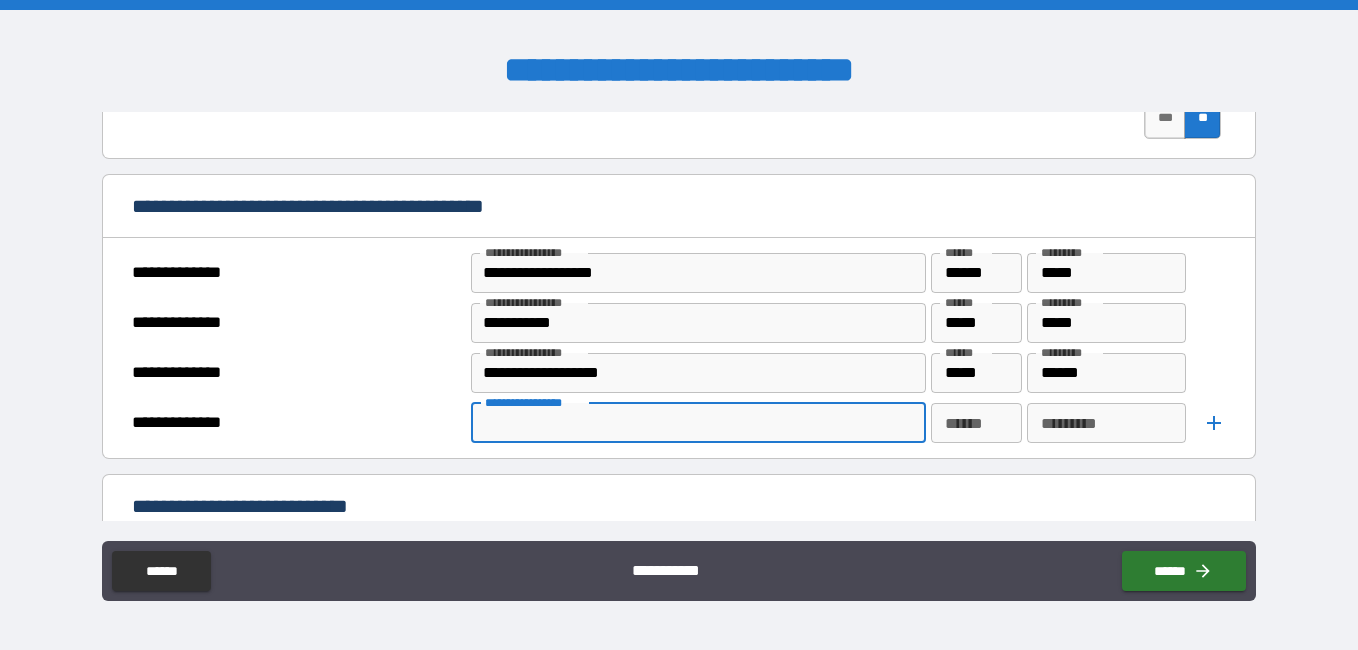 click on "**********" at bounding box center [698, 423] 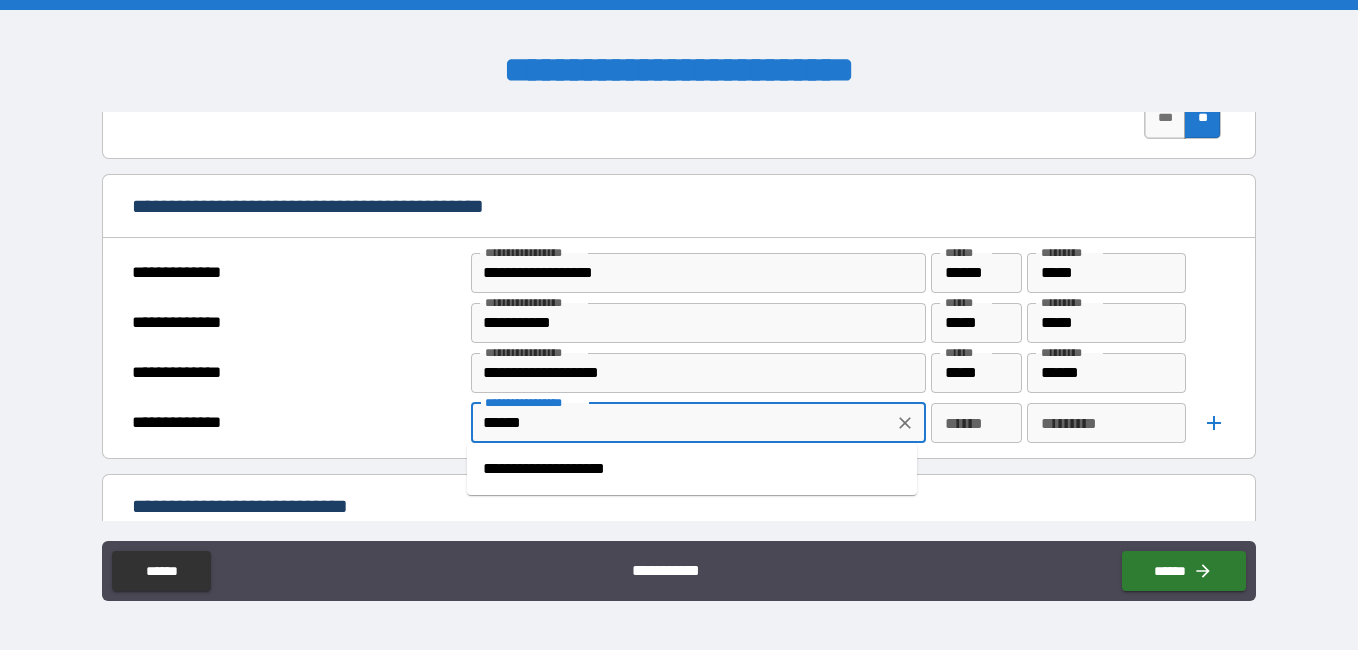click on "**********" at bounding box center (692, 469) 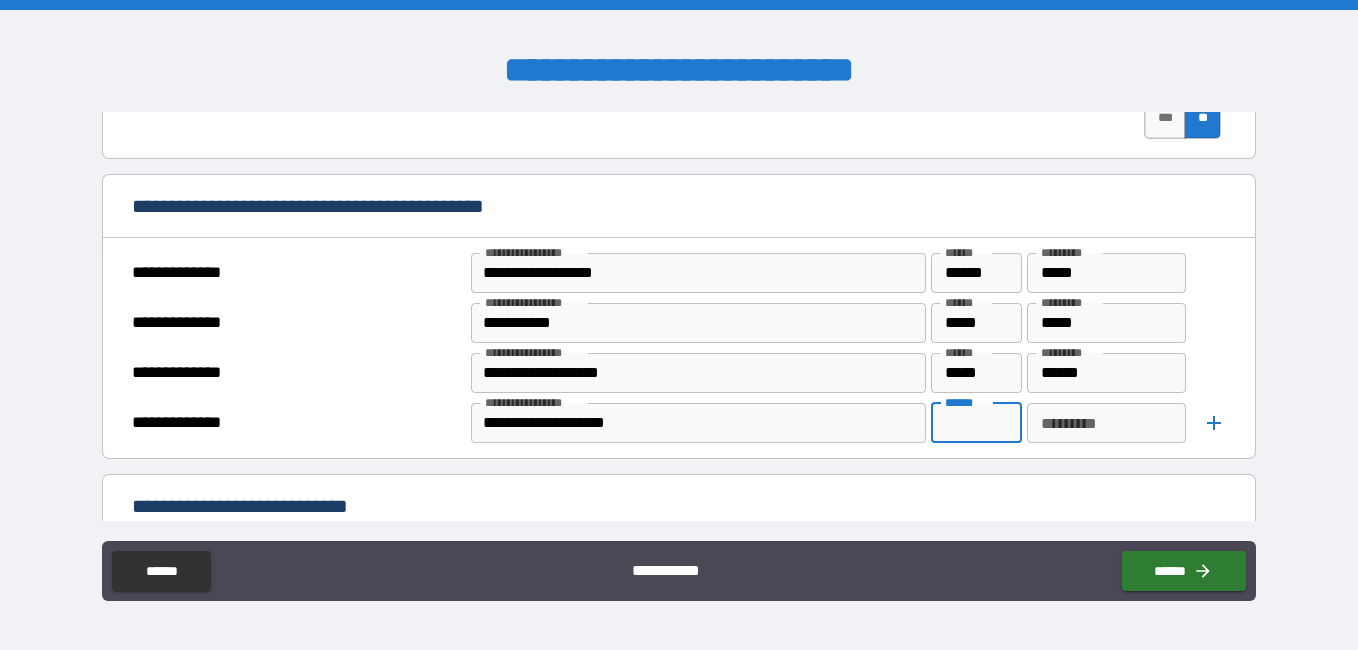 click on "******" at bounding box center (976, 423) 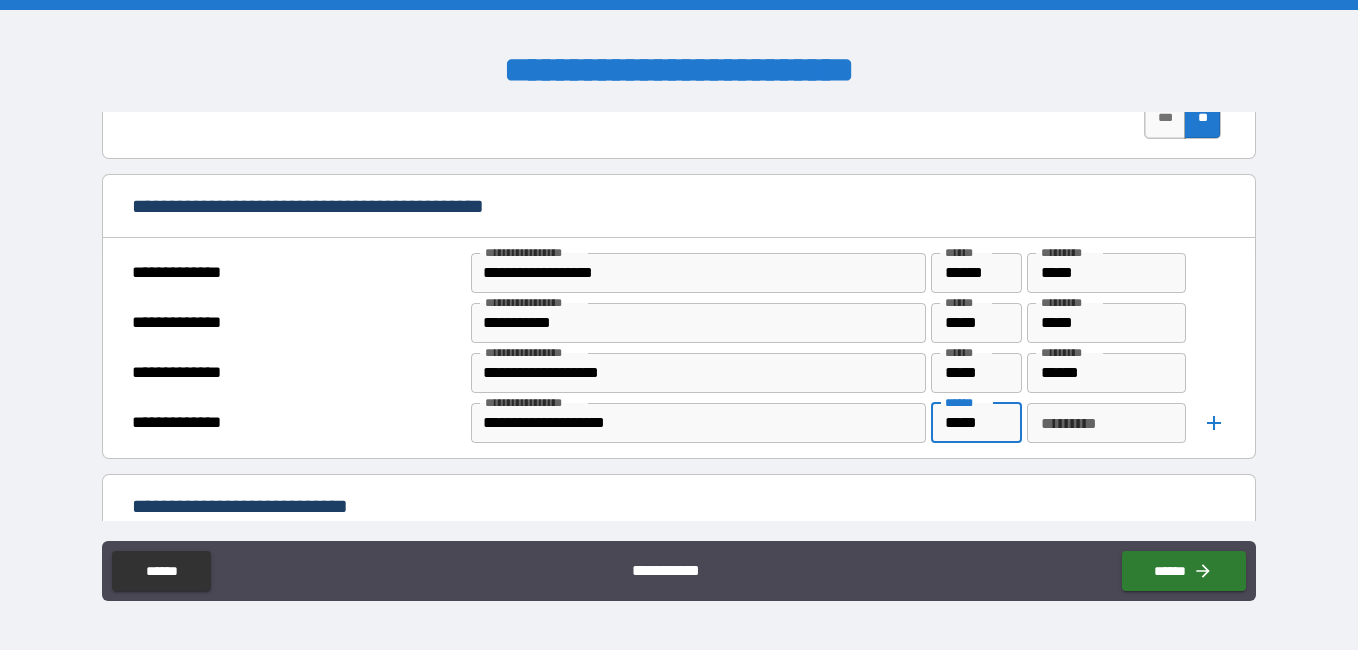 click on "********* *********" at bounding box center [1106, 423] 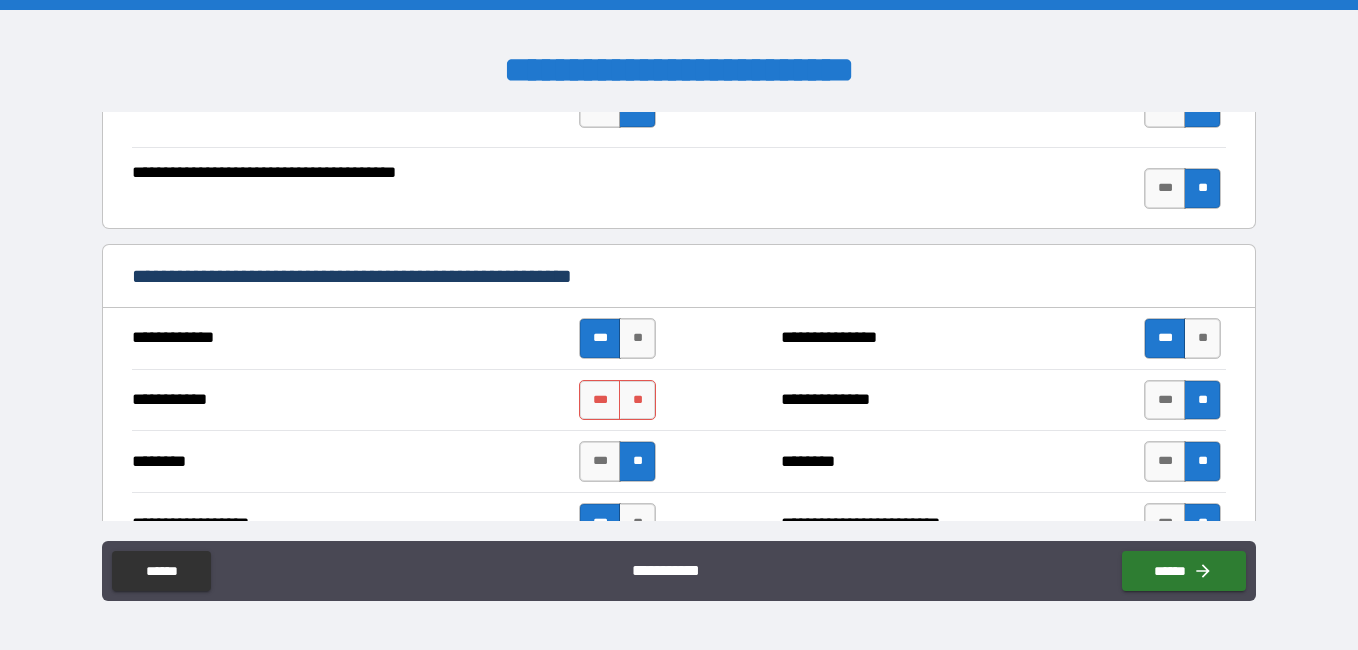 scroll, scrollTop: 2198, scrollLeft: 0, axis: vertical 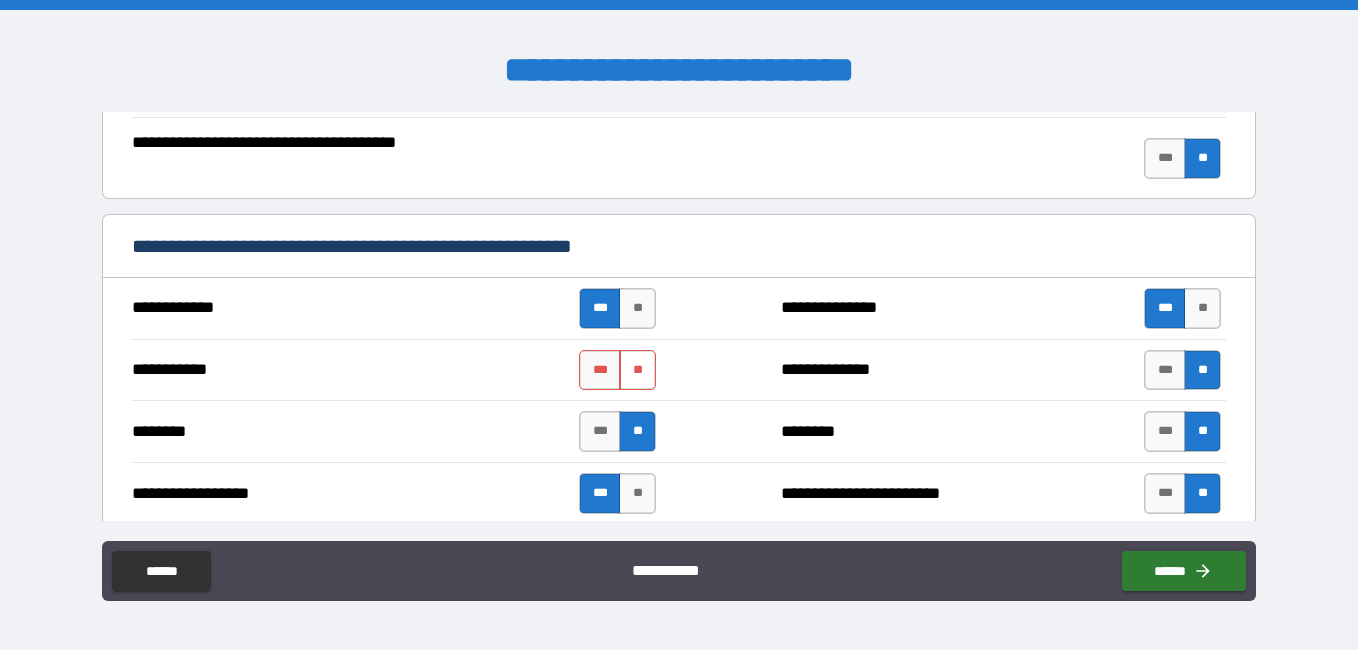 click on "**" at bounding box center [637, 370] 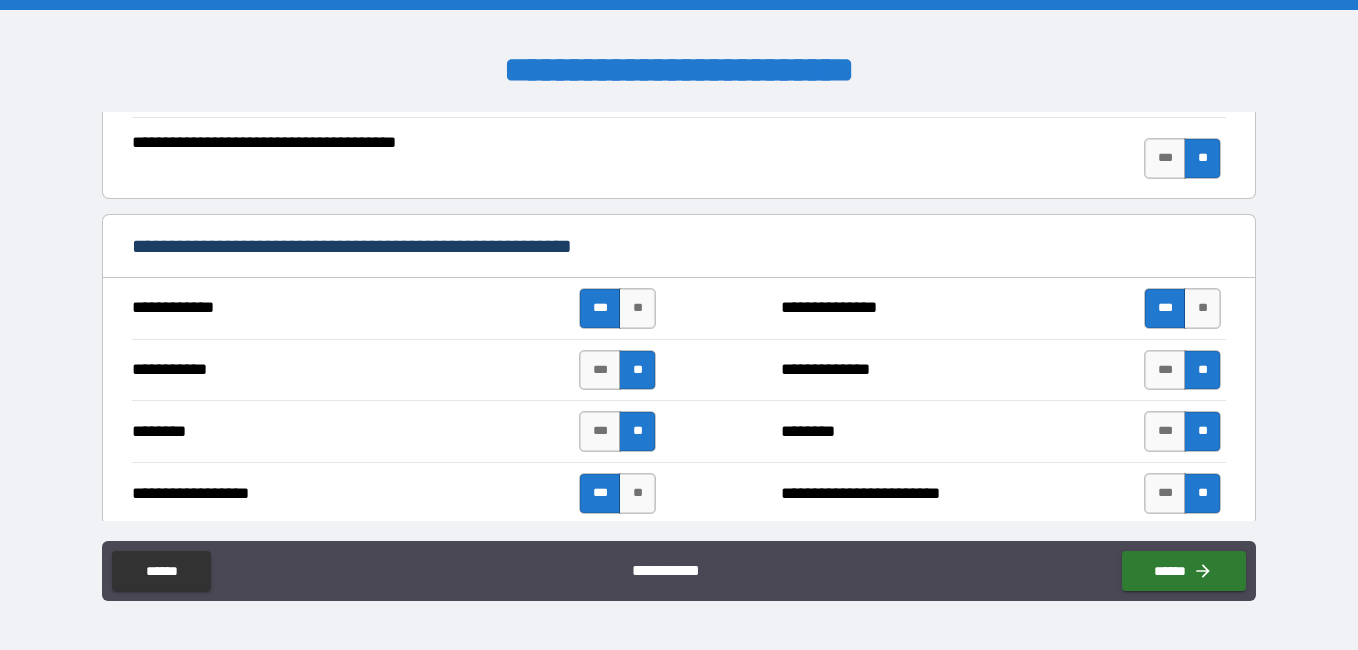 click on "**" at bounding box center [637, 370] 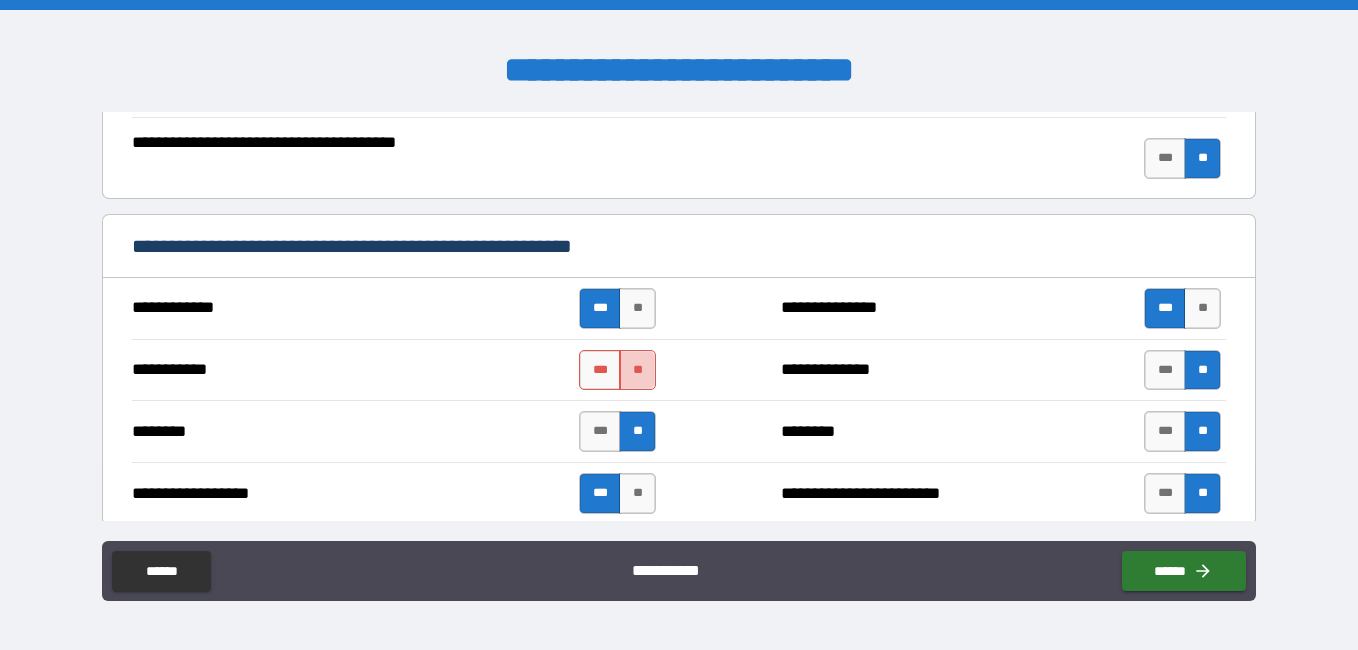 click on "**" at bounding box center (637, 370) 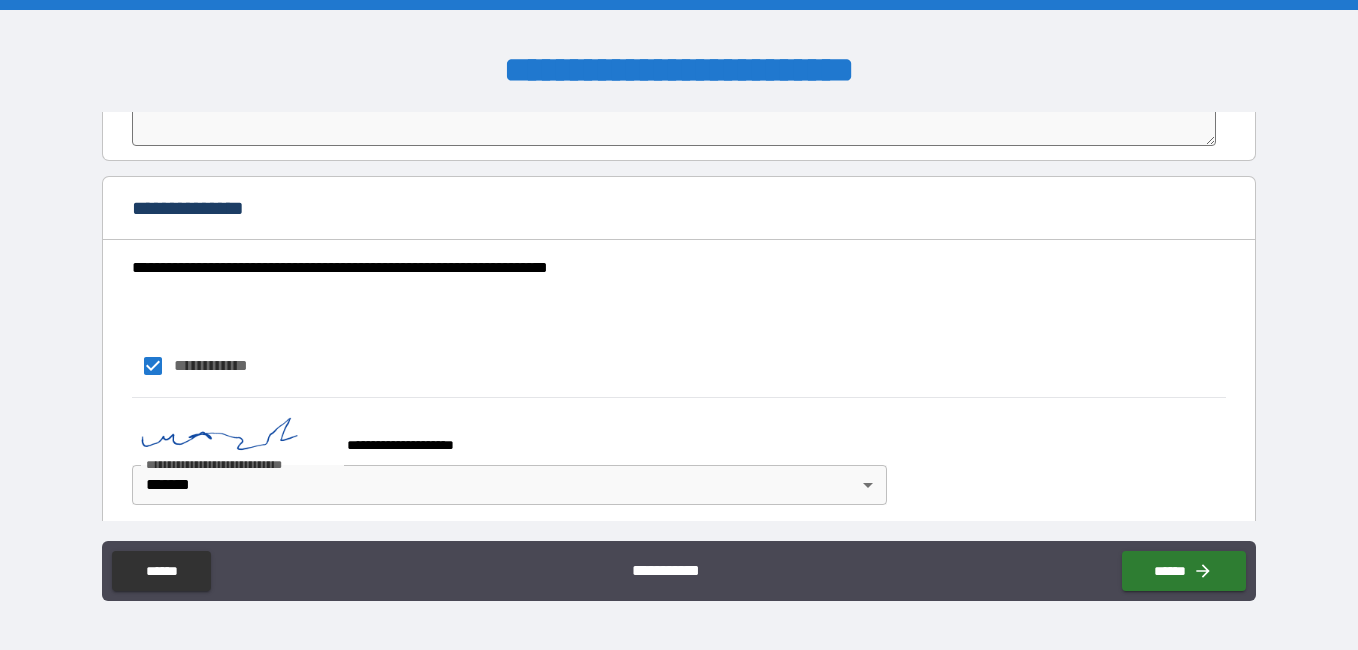 scroll, scrollTop: 5657, scrollLeft: 0, axis: vertical 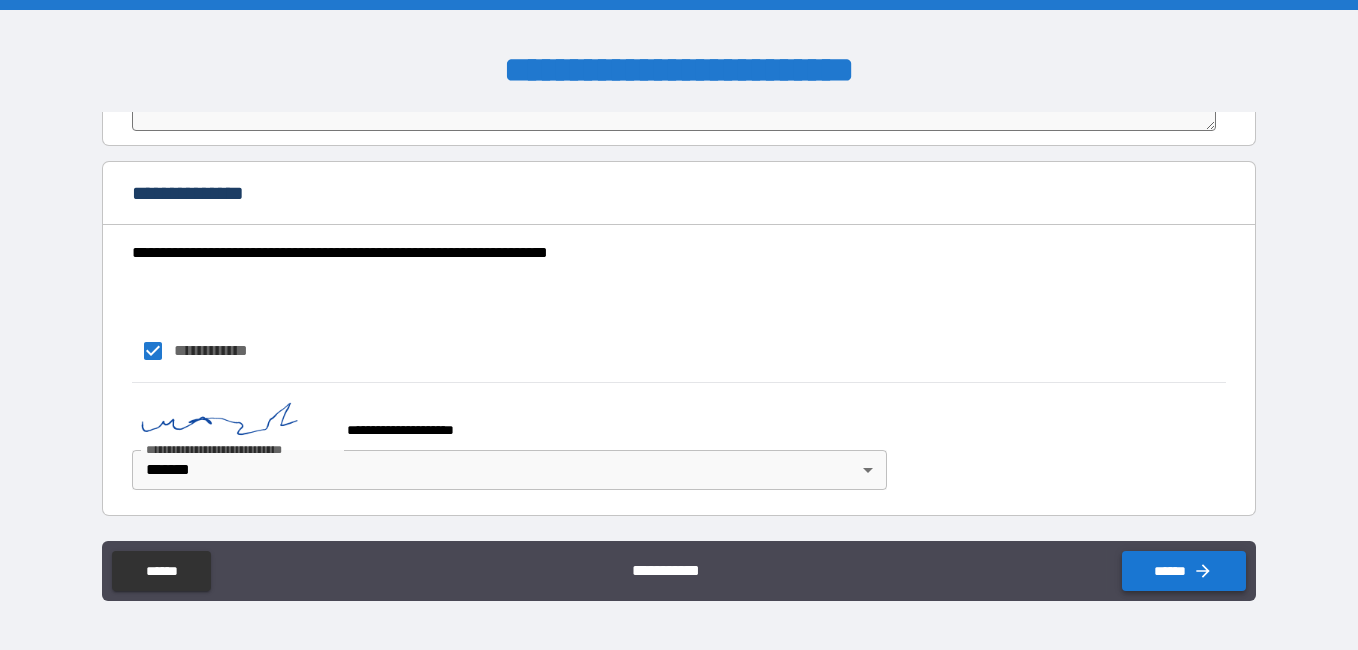 click on "******" at bounding box center [1184, 571] 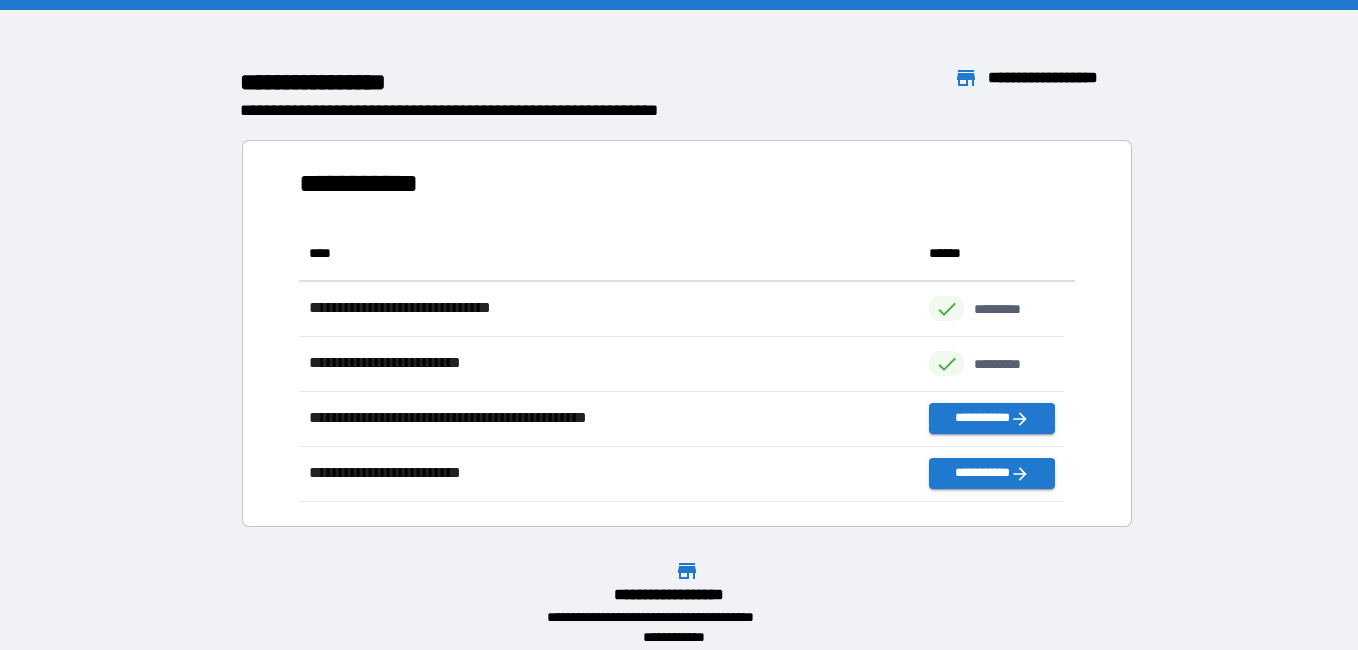 scroll, scrollTop: 16, scrollLeft: 16, axis: both 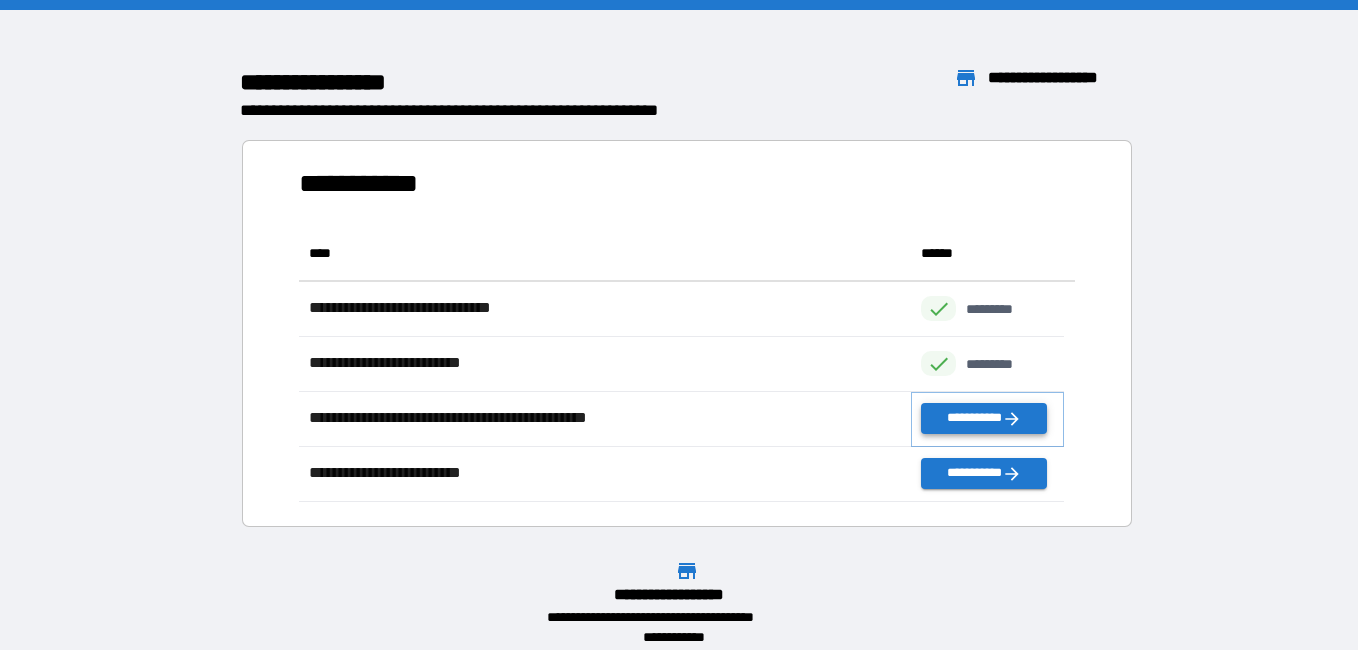 click on "**********" at bounding box center (983, 418) 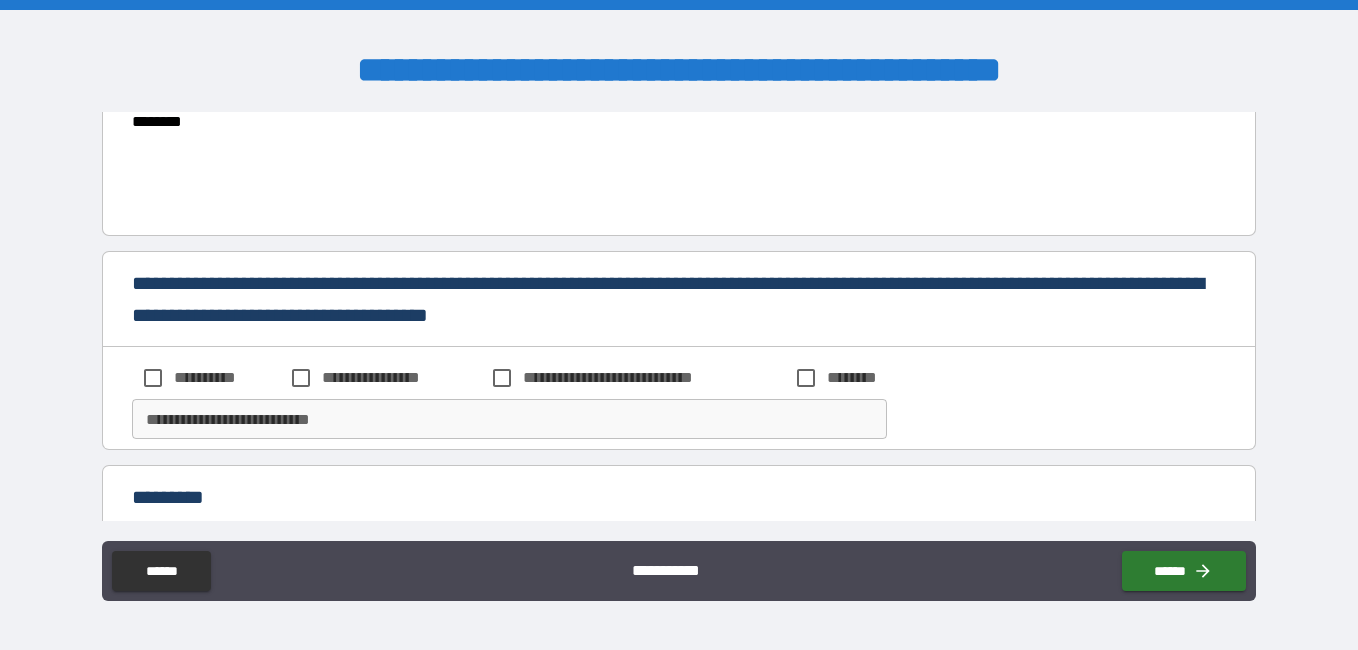 scroll, scrollTop: 156, scrollLeft: 0, axis: vertical 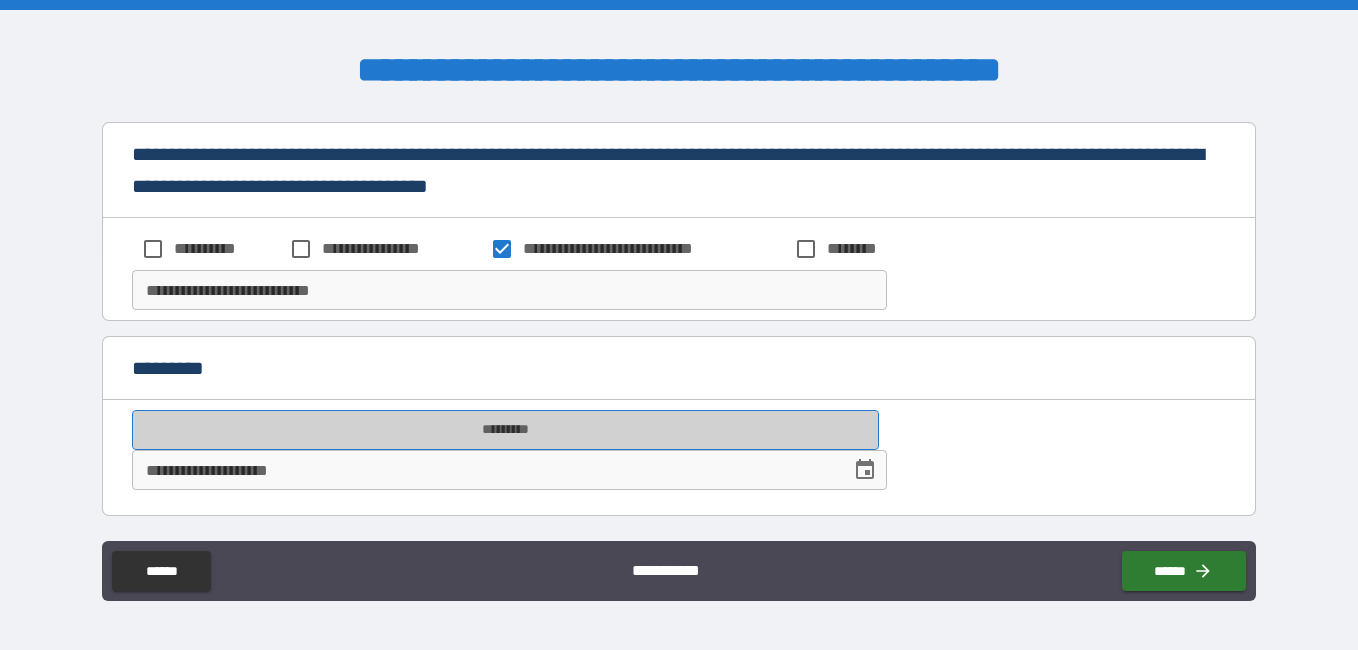 click on "*********" at bounding box center [505, 430] 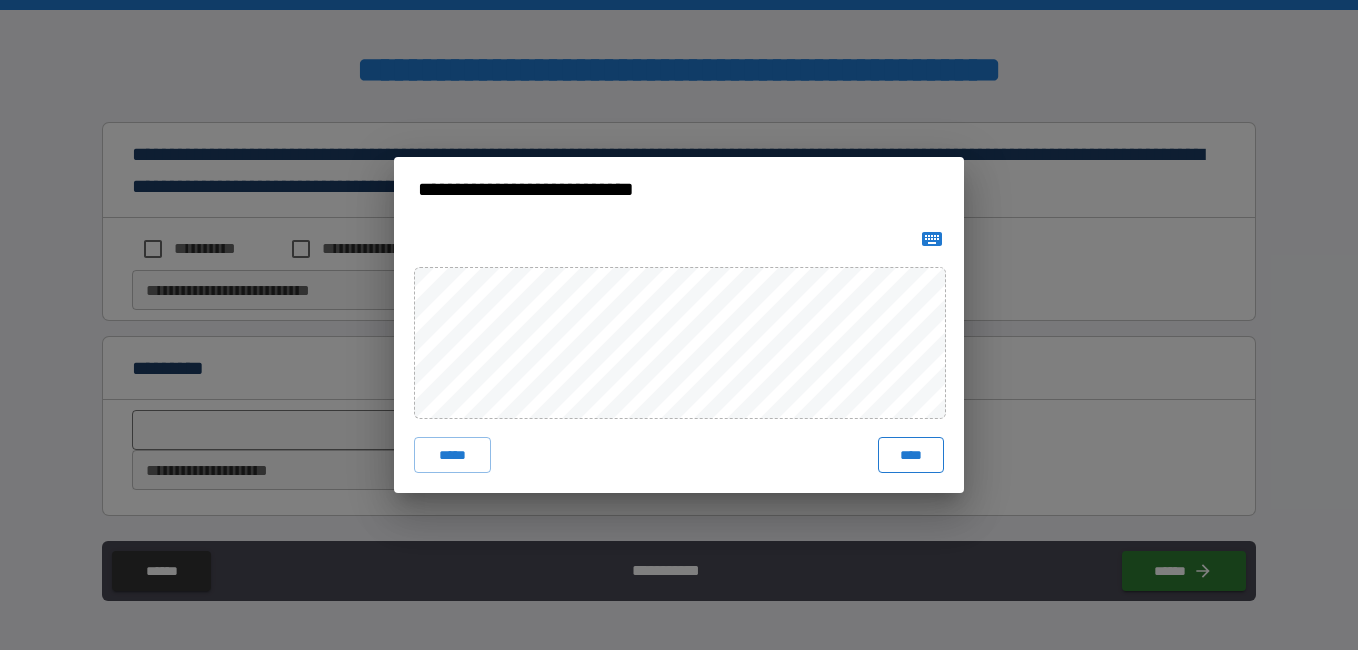 click on "****" at bounding box center (911, 455) 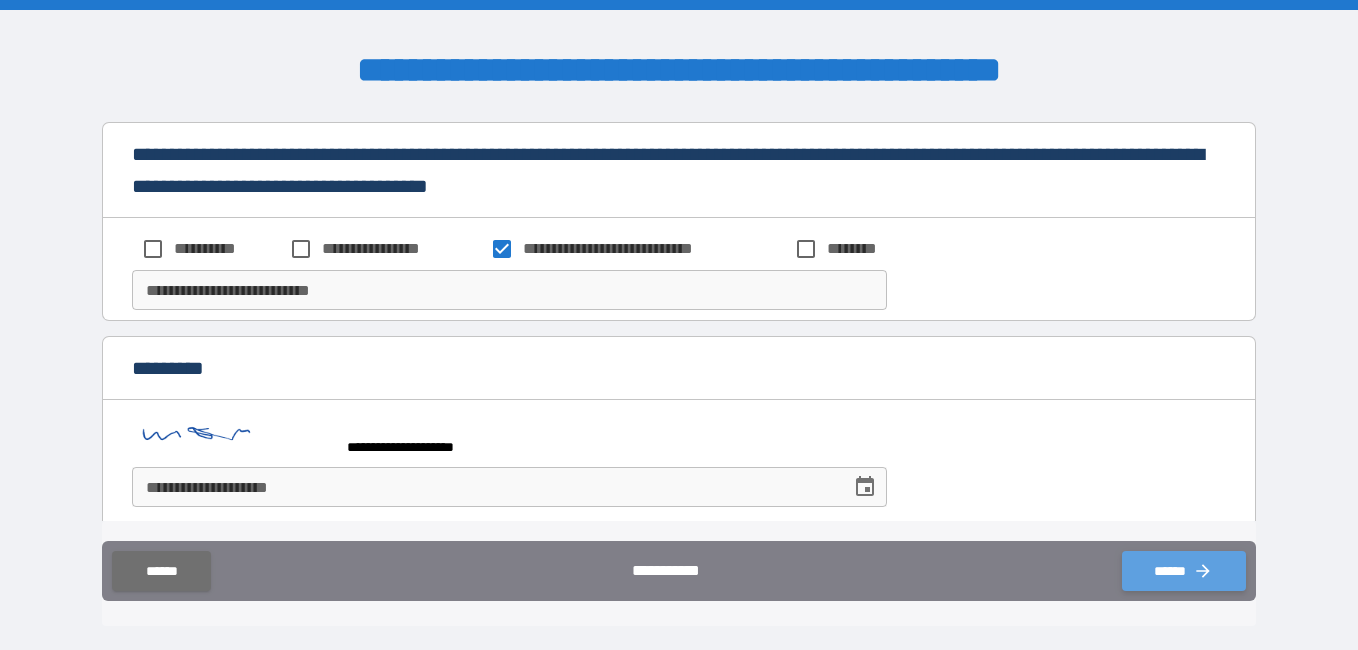 click on "******" at bounding box center (1184, 571) 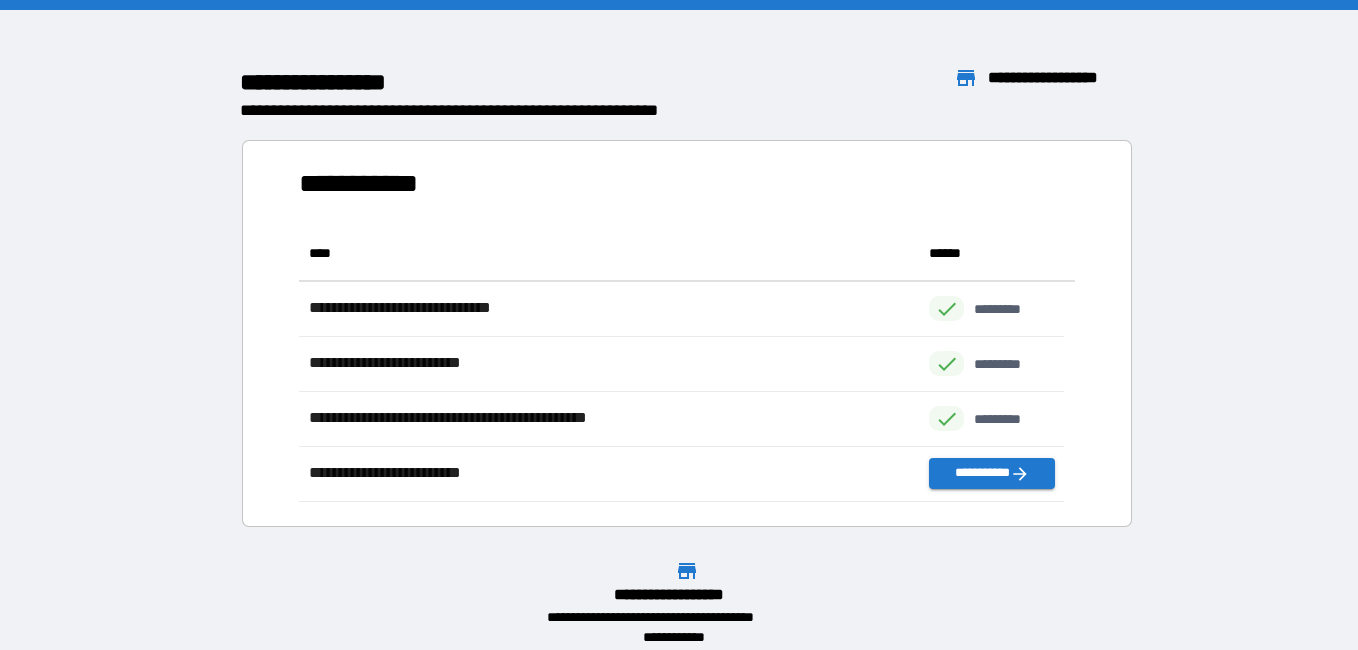 scroll, scrollTop: 16, scrollLeft: 16, axis: both 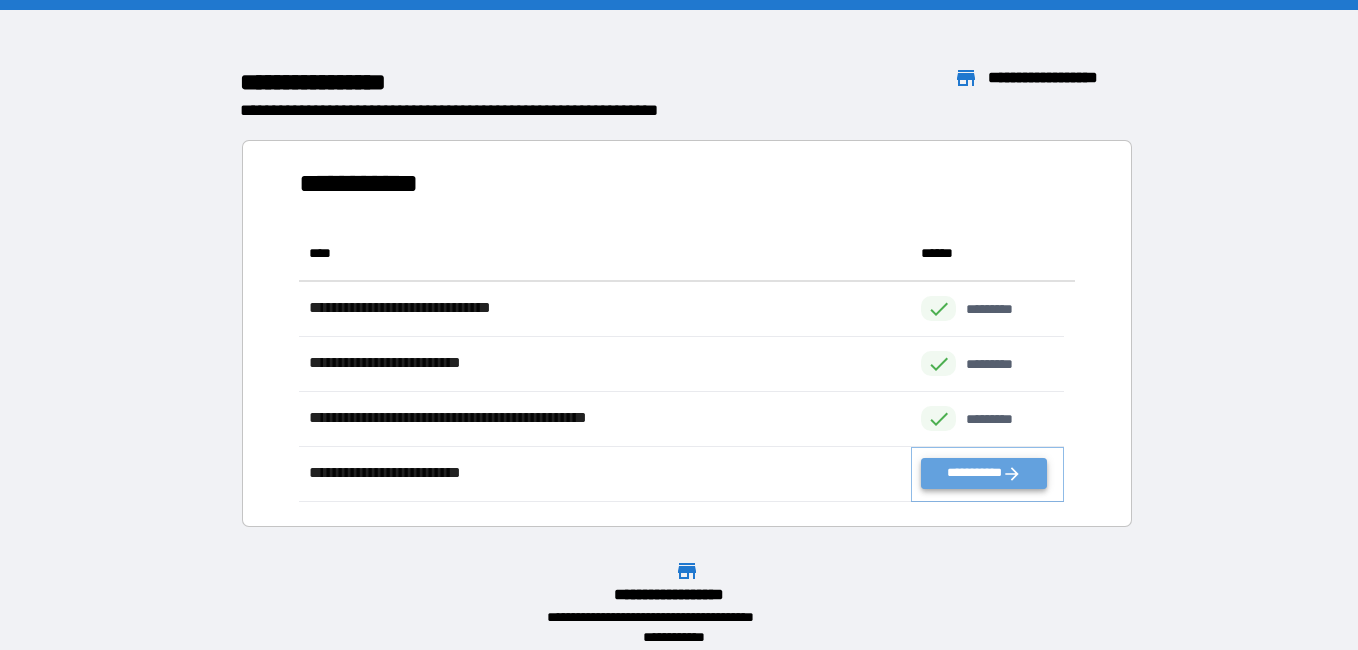 click on "**********" at bounding box center [983, 473] 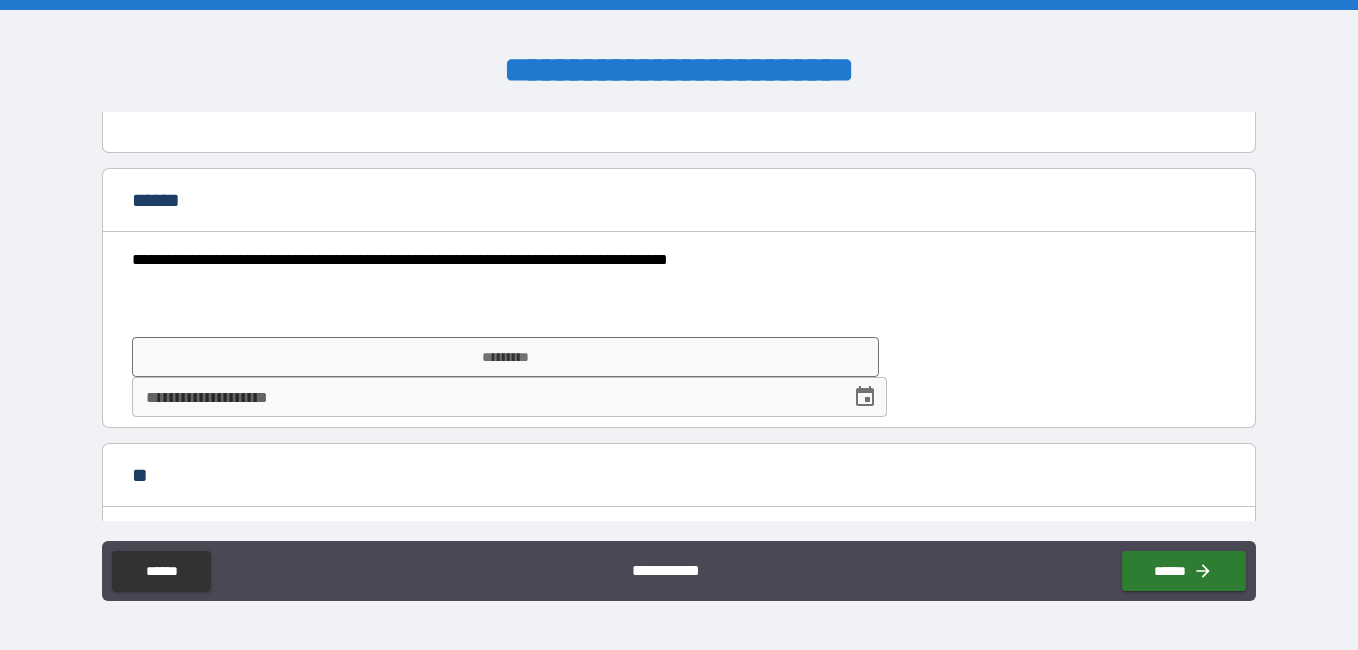 scroll, scrollTop: 1093, scrollLeft: 0, axis: vertical 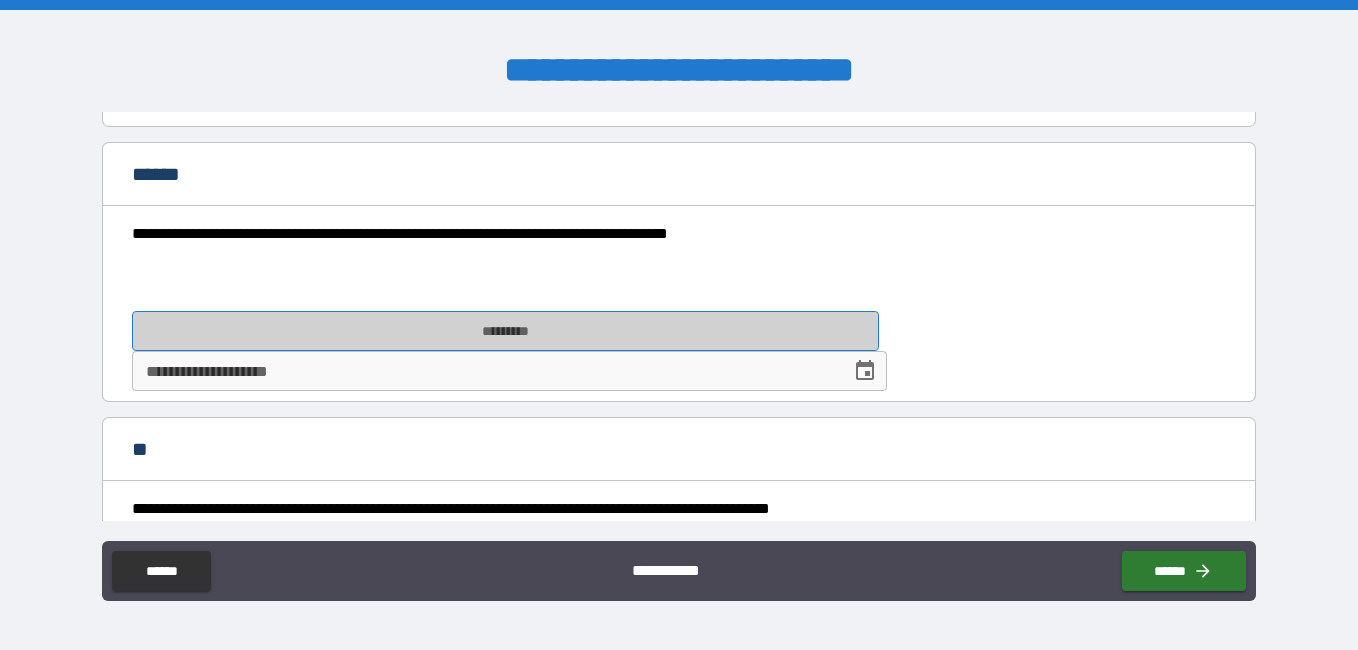 click on "*********" at bounding box center (505, 331) 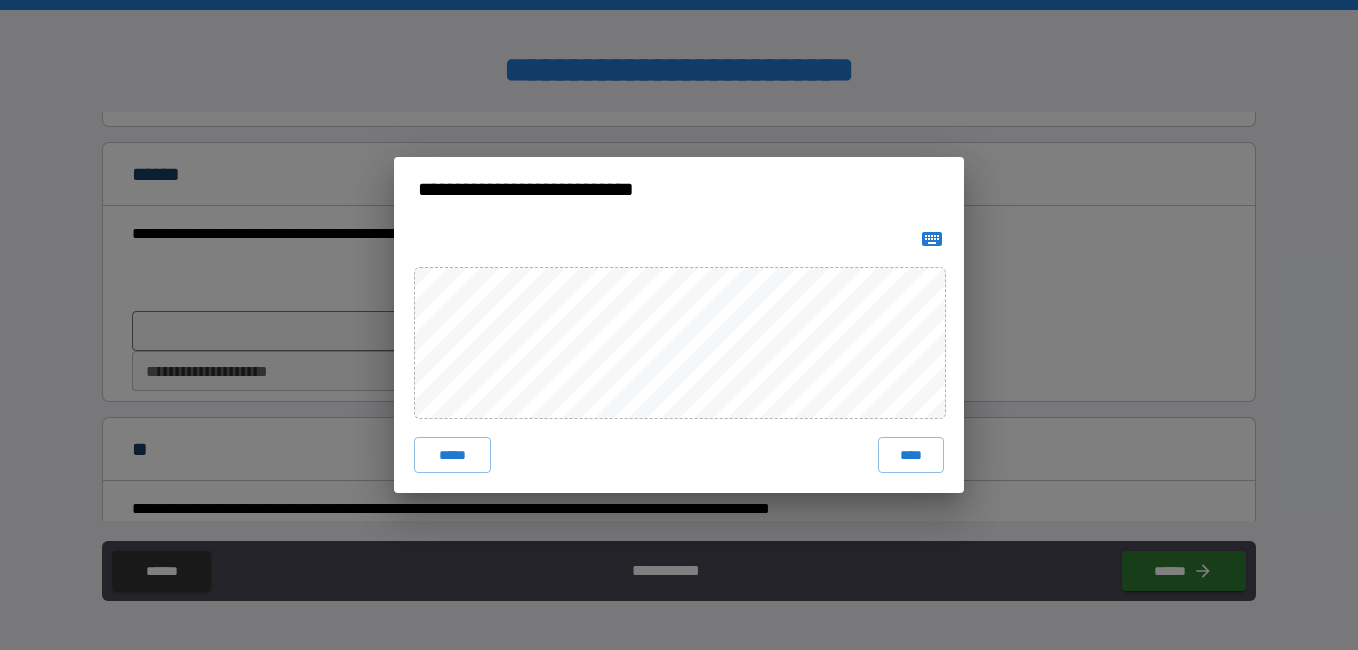 click on "***** ****" at bounding box center [679, 357] 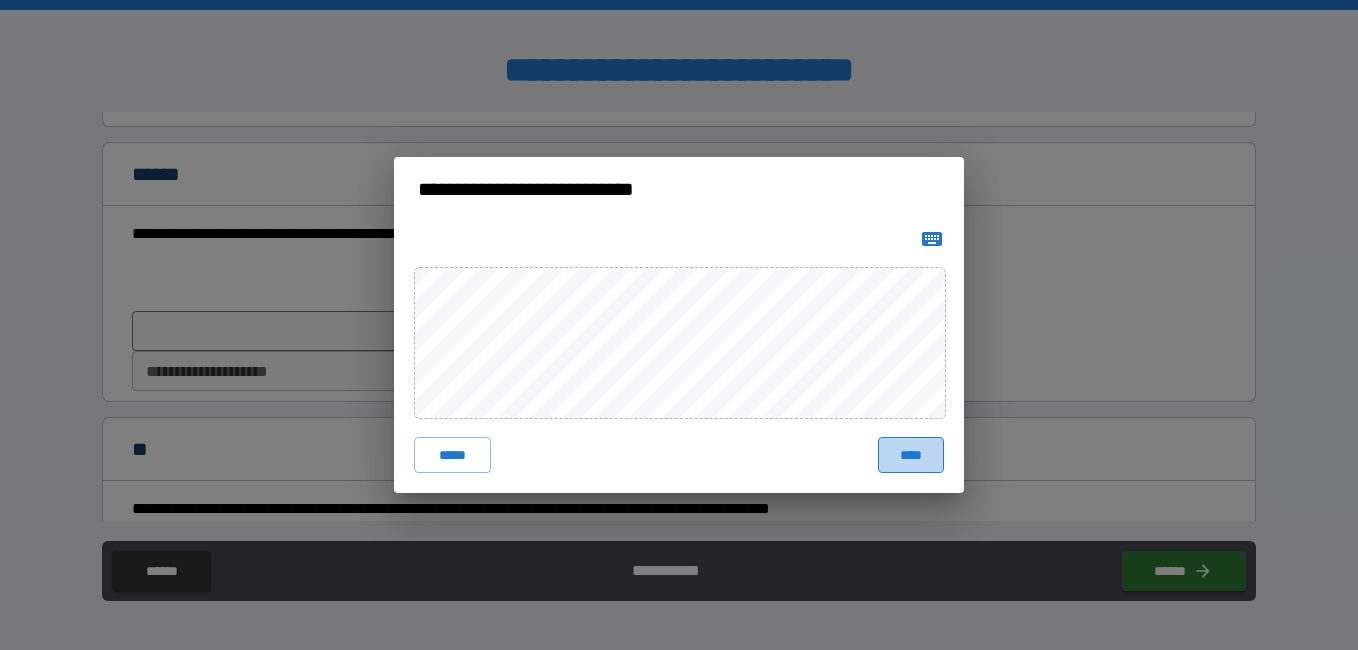 click on "****" at bounding box center [911, 455] 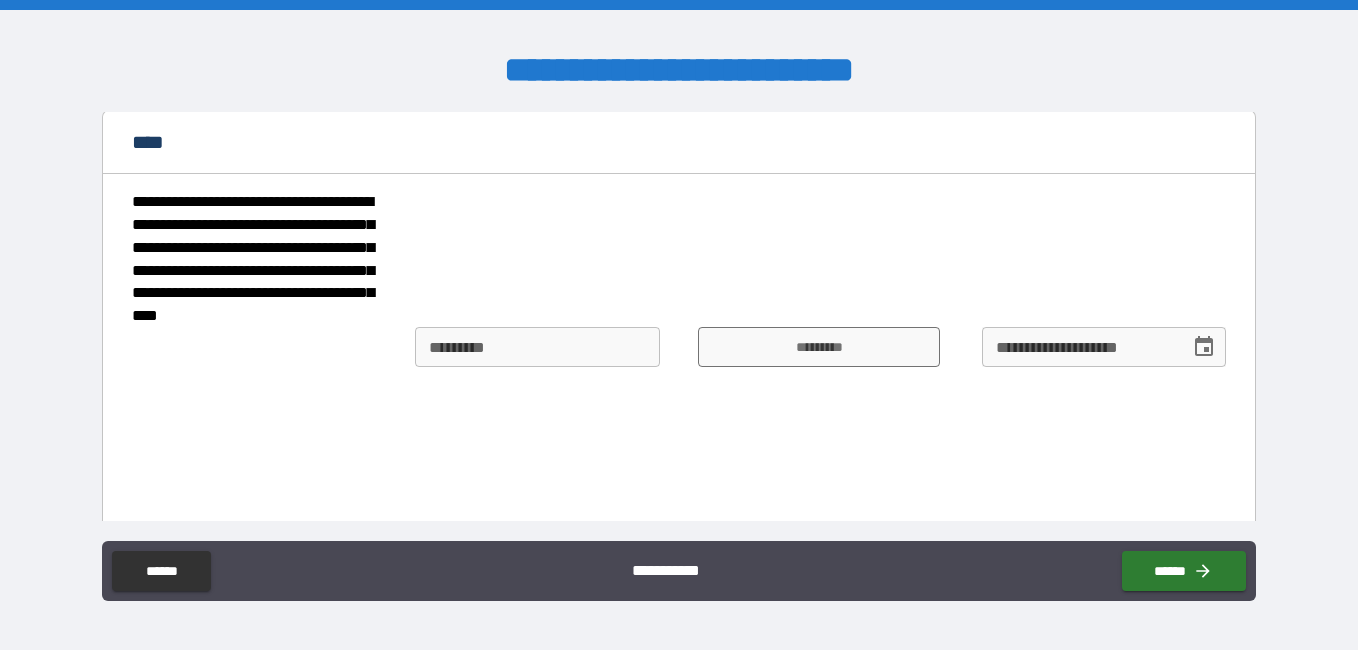 scroll, scrollTop: 2290, scrollLeft: 0, axis: vertical 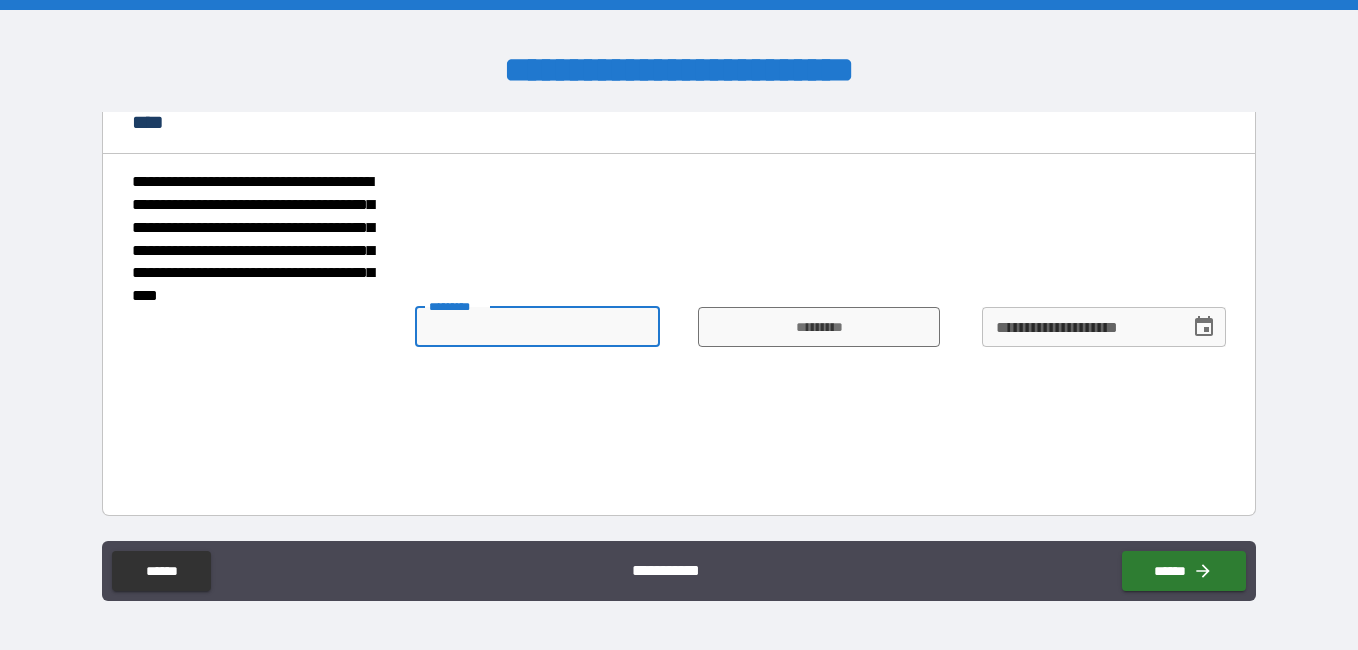 click on "*********" at bounding box center [537, 327] 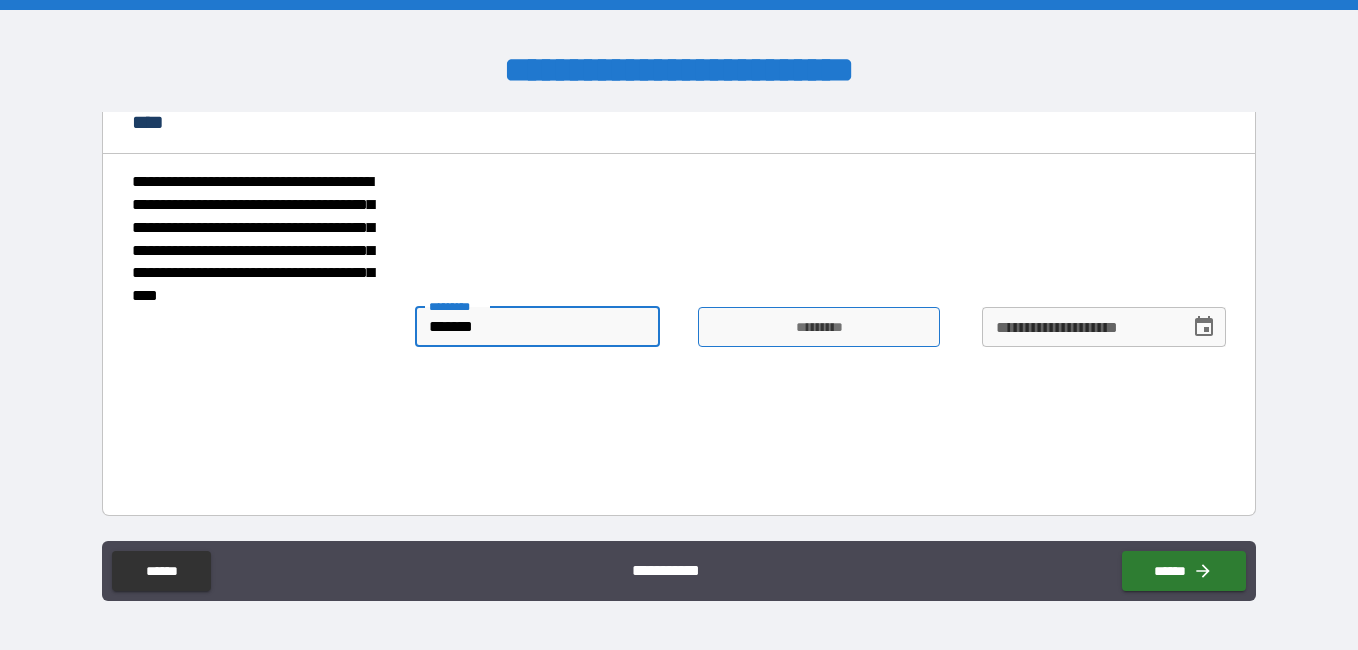 click on "*********" at bounding box center (819, 327) 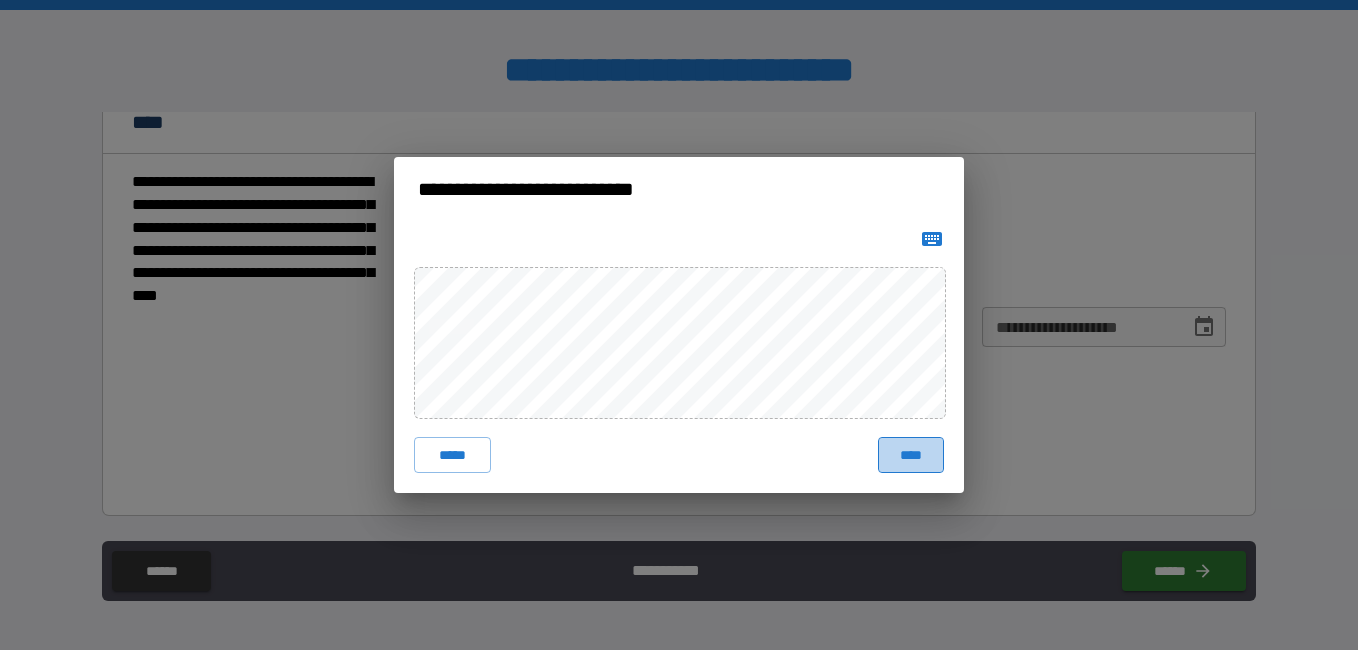 click on "****" at bounding box center (911, 455) 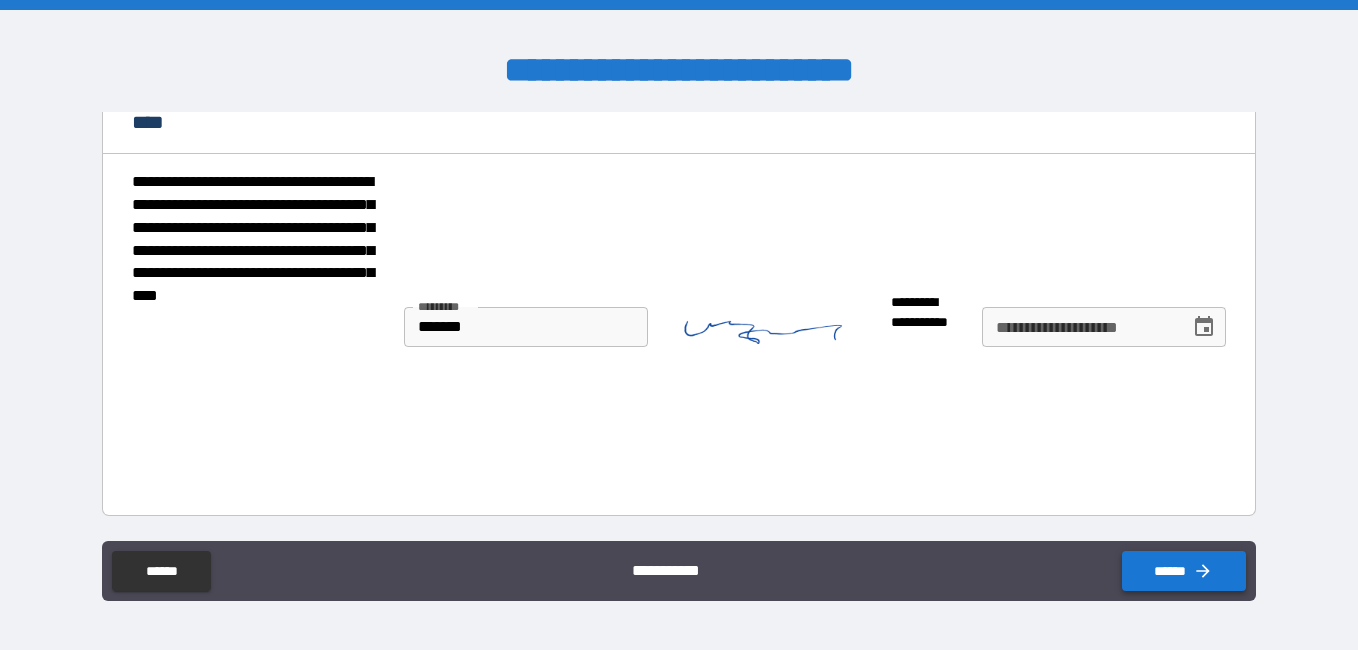 click on "******" at bounding box center (1184, 571) 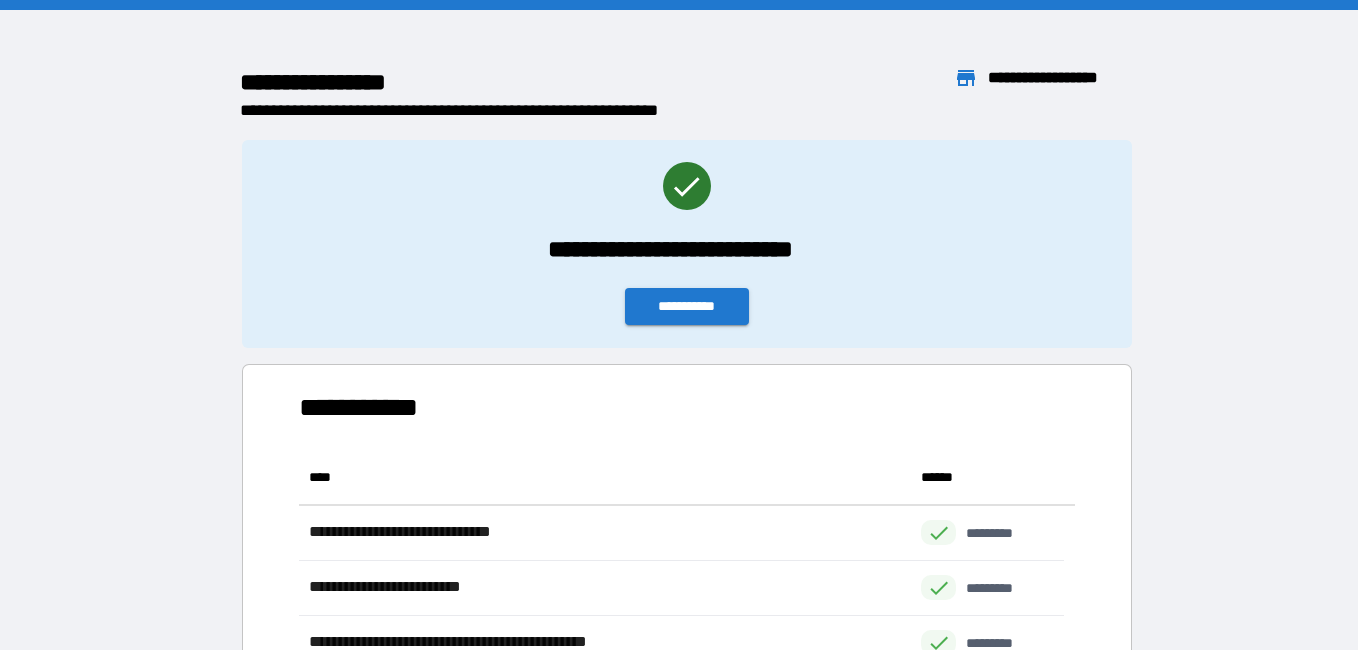 scroll, scrollTop: 16, scrollLeft: 16, axis: both 